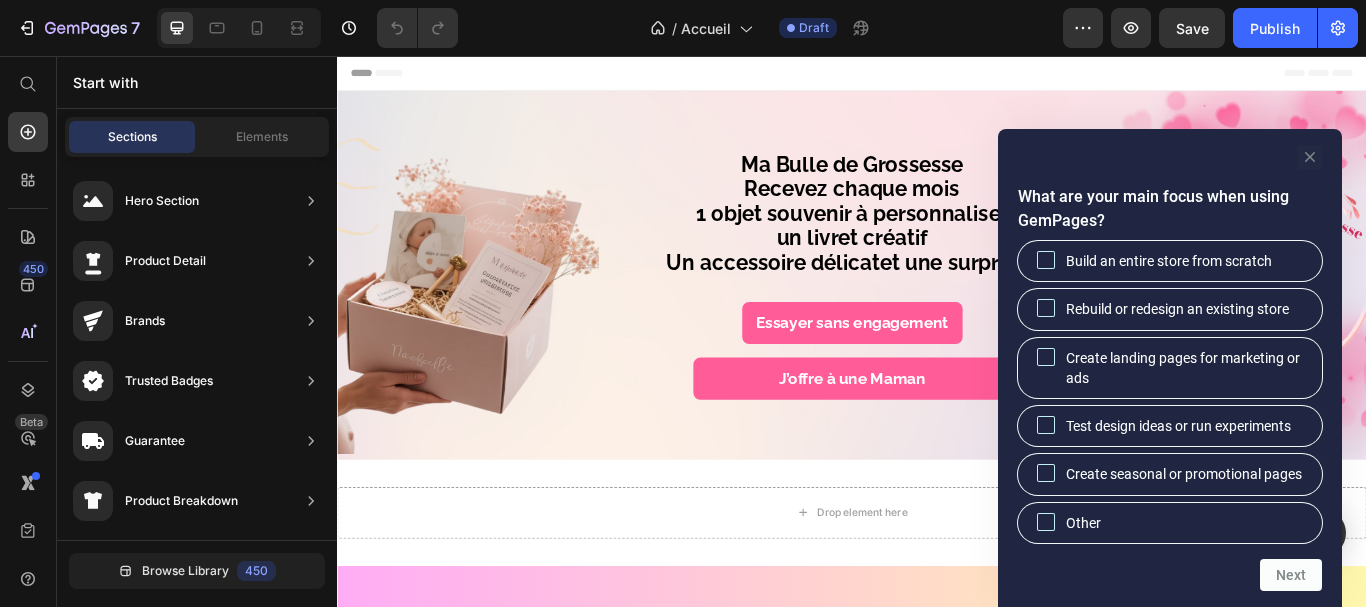 scroll, scrollTop: 0, scrollLeft: 0, axis: both 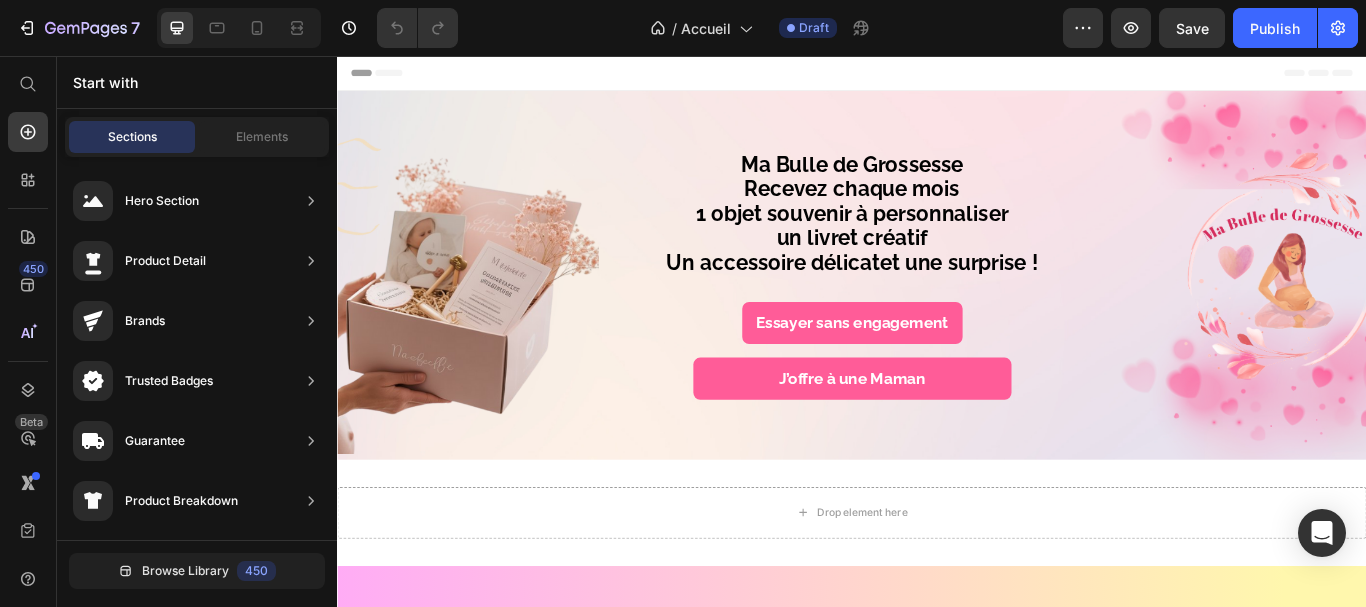click on "Ma Bulle de Grossesse Recevez chaque mois  1 objet souvenir à personnaliser  un livret créatif Un accessoire délicat  et une surprise !" at bounding box center (937, 255) 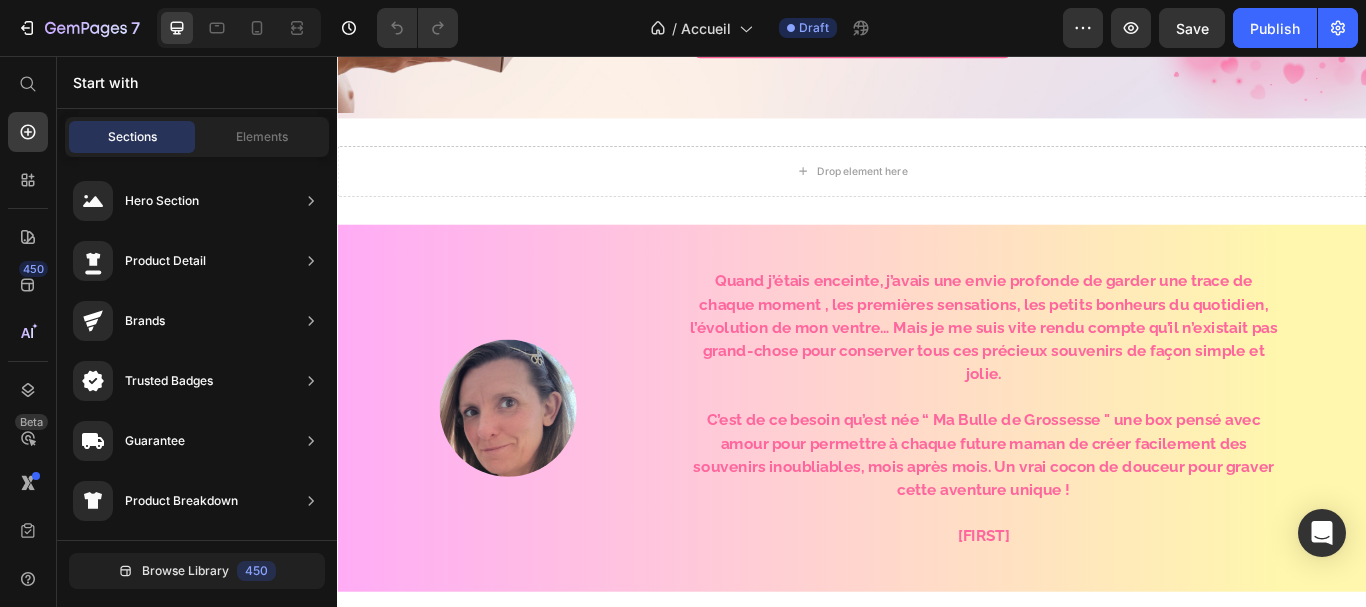 scroll, scrollTop: 0, scrollLeft: 0, axis: both 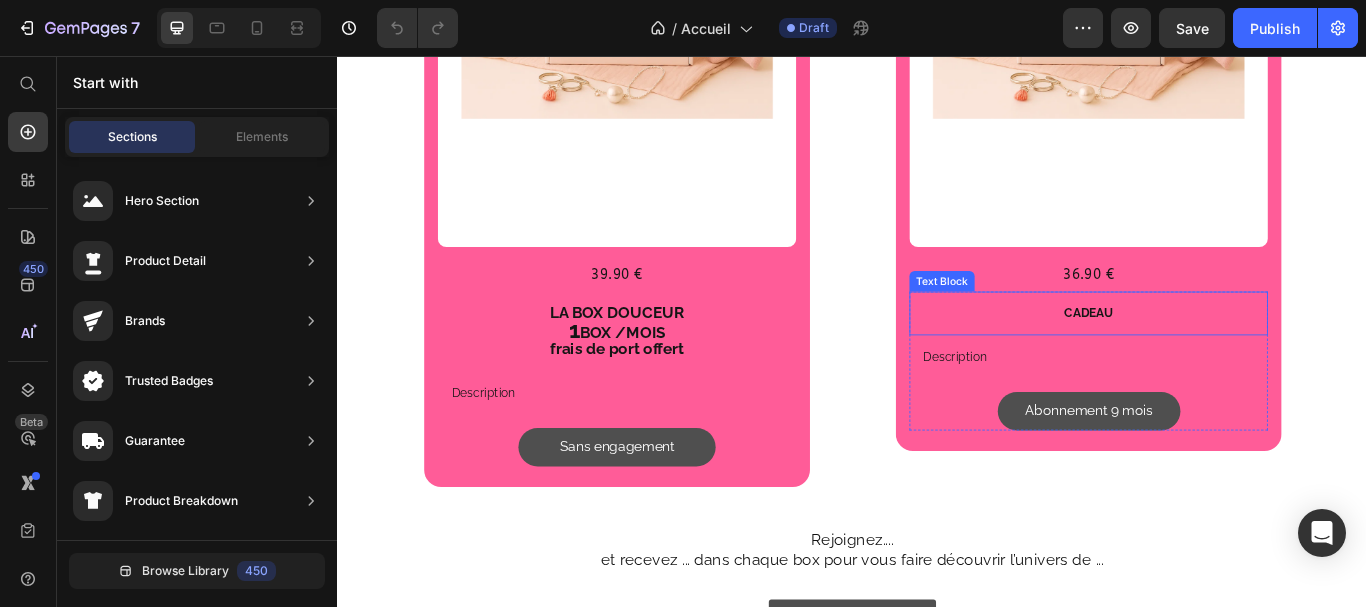 click on "CADEAU" at bounding box center [1213, 356] 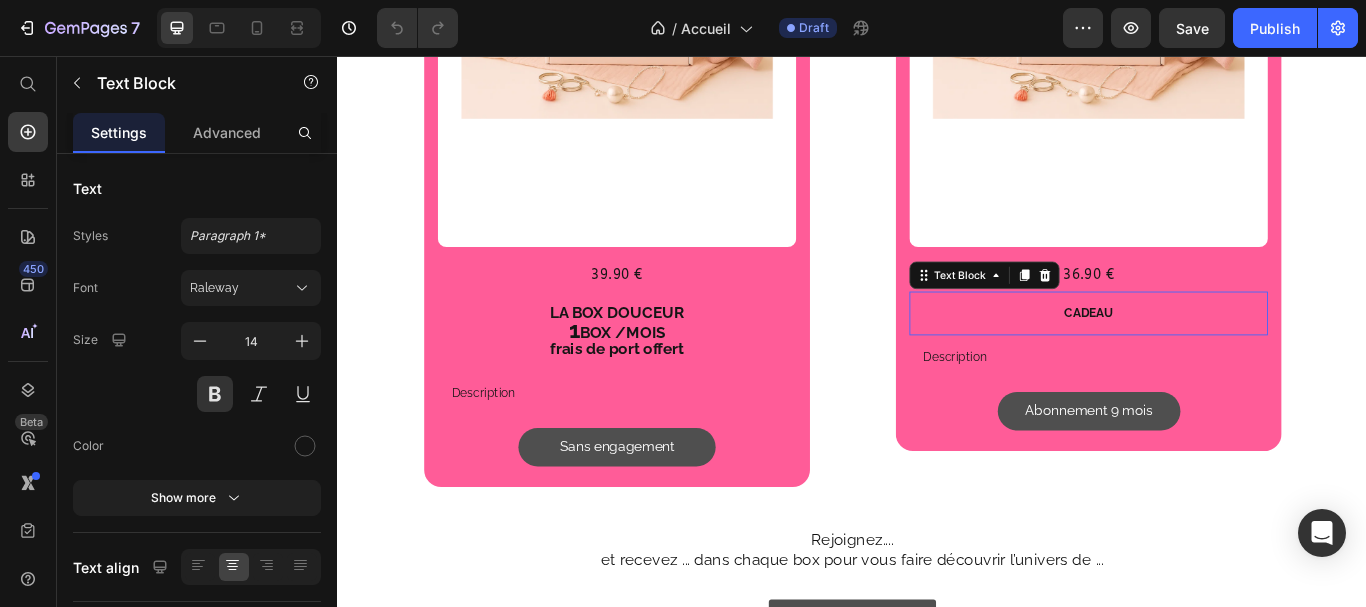 click on "CADEAU" at bounding box center (1213, 356) 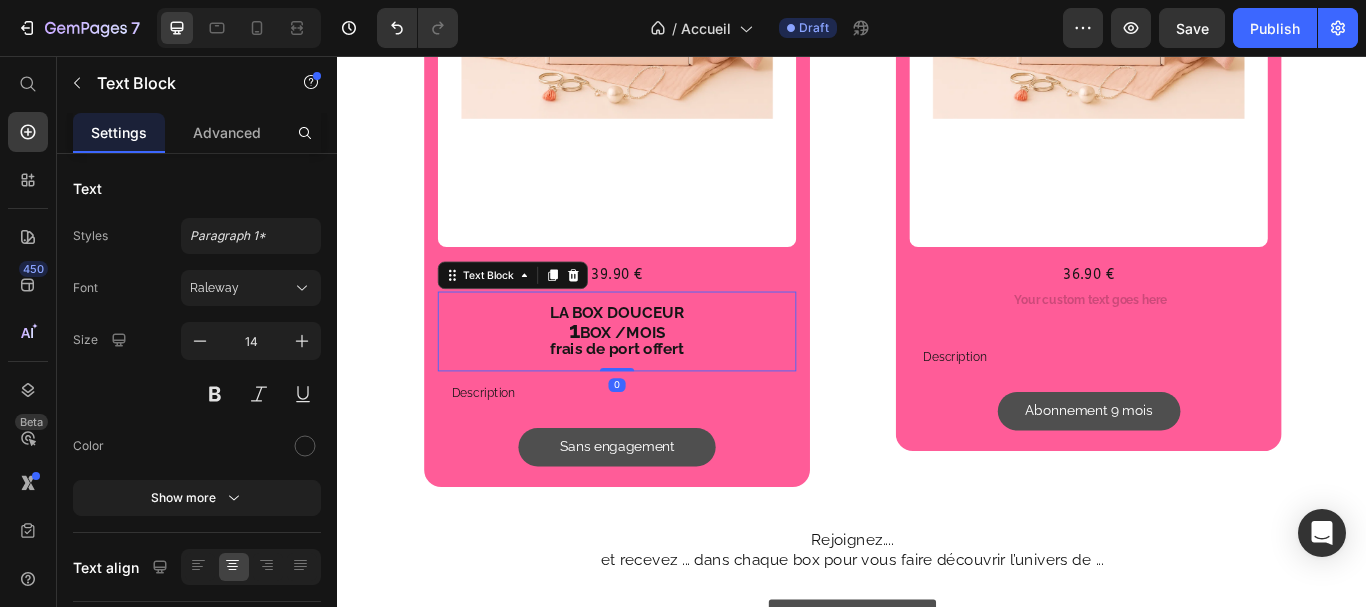 click on "Box Text Block Product Images 39.90 € Text Block Row LA BOX DOUCEUR  1  BOX /MOIS  frais de port offert  Text Block   0 Description Text Block" at bounding box center [663, 149] 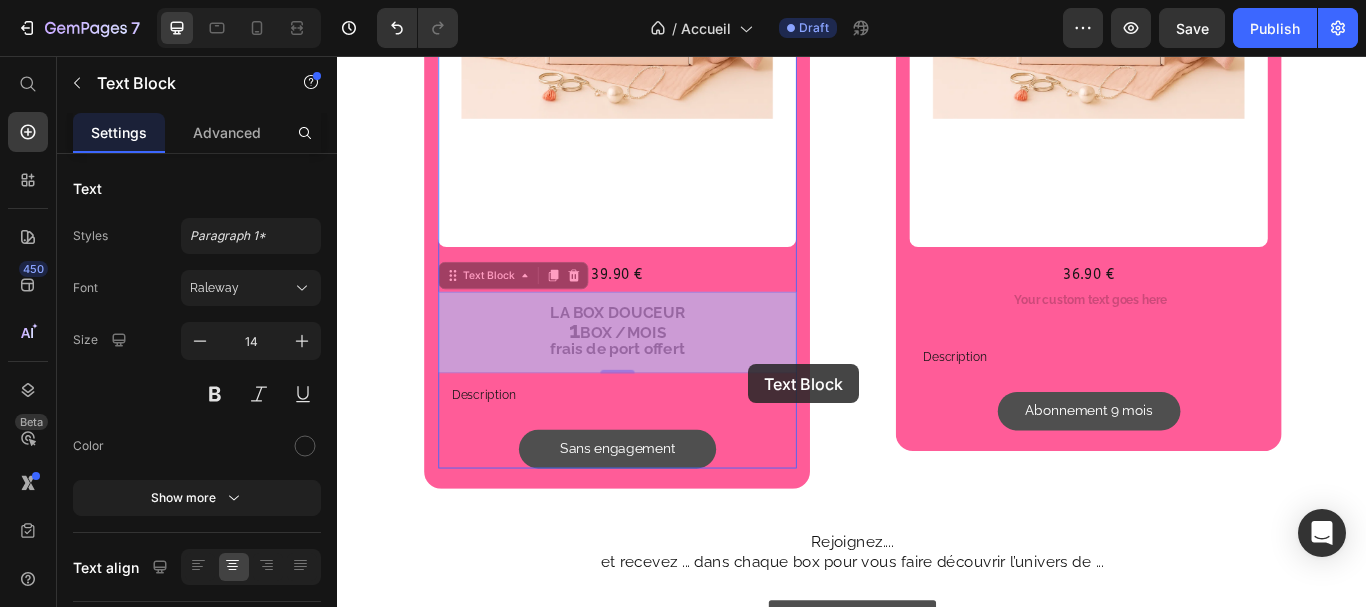 click on "Header Image Section 2 TITRE Heading Texte header Lorem ipsum dolor sit amet, consectetur adipiscing elit. Mauris suscipit diam a iaculis fringilla. Mauris metus arcu, dictum at ligula ut, accumsan maximus felis. Interdum et malesuada fames ac ante ipsum primis in faucibus. Aliquam placerat ullamcorper velit quis aliquam. Heading Essayer sans engagement Button J’offre Button Section 3 Image 🌸Je choisi ma box   Text Block Text Block Image 🌸Je reçois ma box à la maison  Text Block Image 🌸Je découvre ma box  Text Block Row Section 9 "Choisissez votre Box " Heading 🌸Choisissez votre box avec  ou sans abonnement 🌸 Heading Row Section 10 Box Text Block Product Images 39.90 € Text Block Row LA BOX DOUCEUR  1  BOX /MOIS  frais de port offert  Text Block   0 LA BOX DOUCEUR  1  BOX /MOIS  frais de port offert  Text Block   0 Description Text Block Sans engagement Button Row Product Row Box Text Block Product Images 36.90 € Text Block Row Text Block Description Text Block Button Row Row" at bounding box center [937, -381] 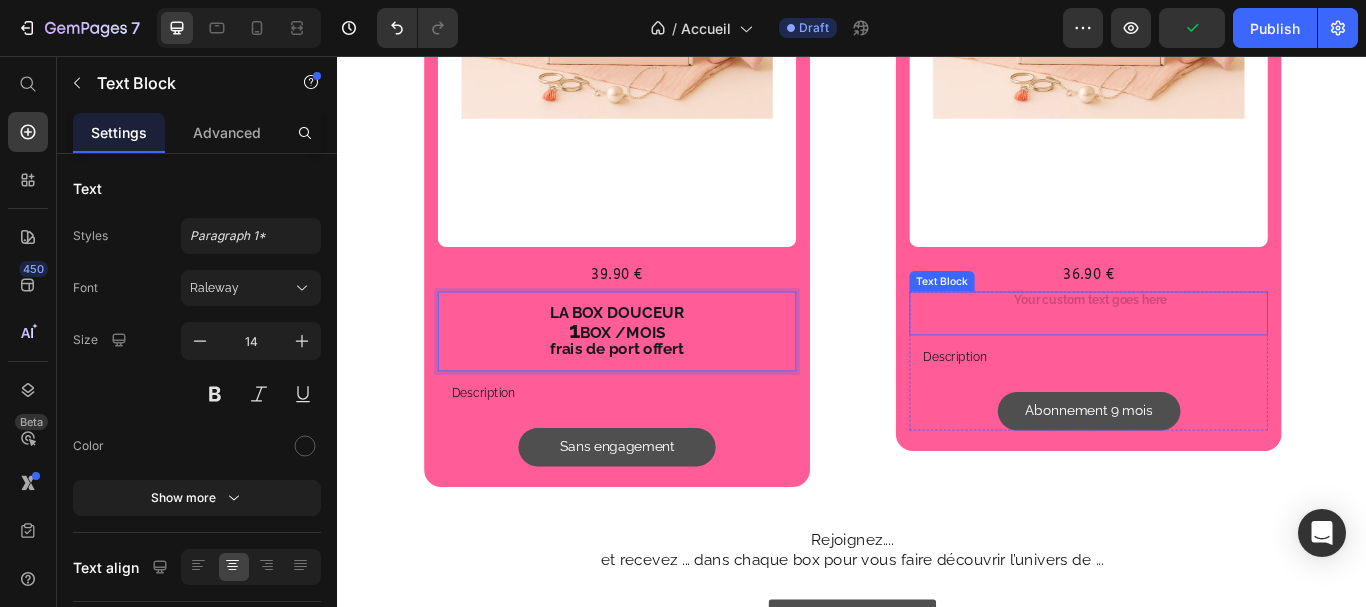 click at bounding box center [1213, 356] 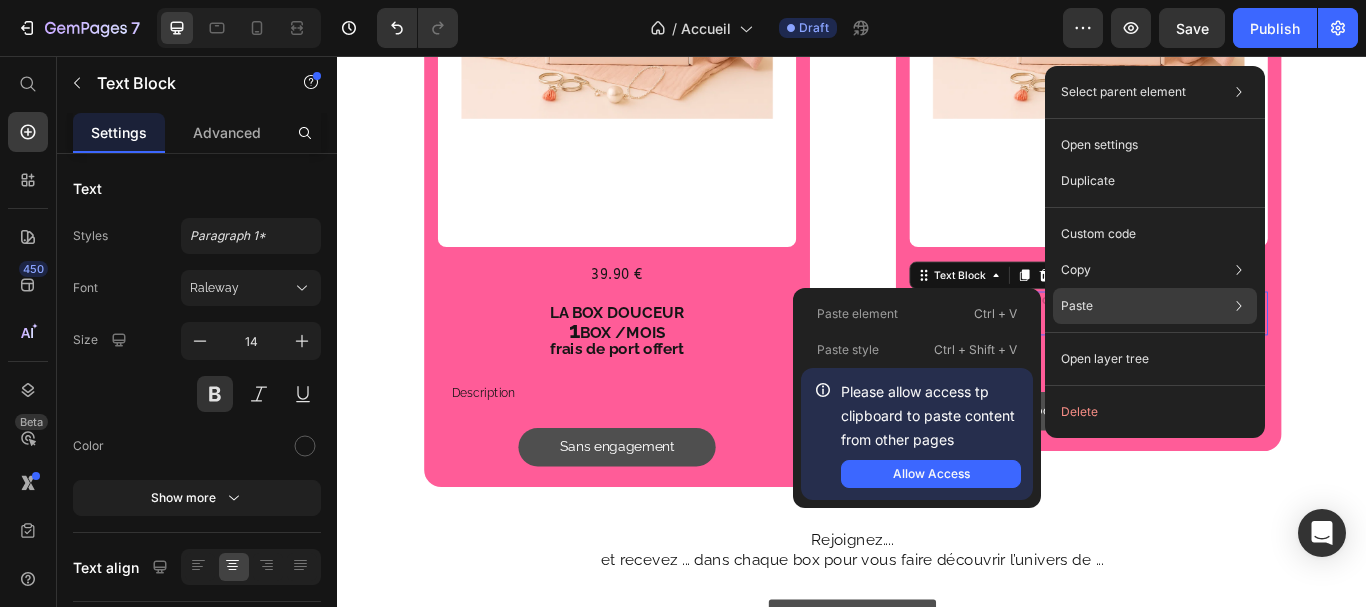 click on "Paste" at bounding box center (1077, 306) 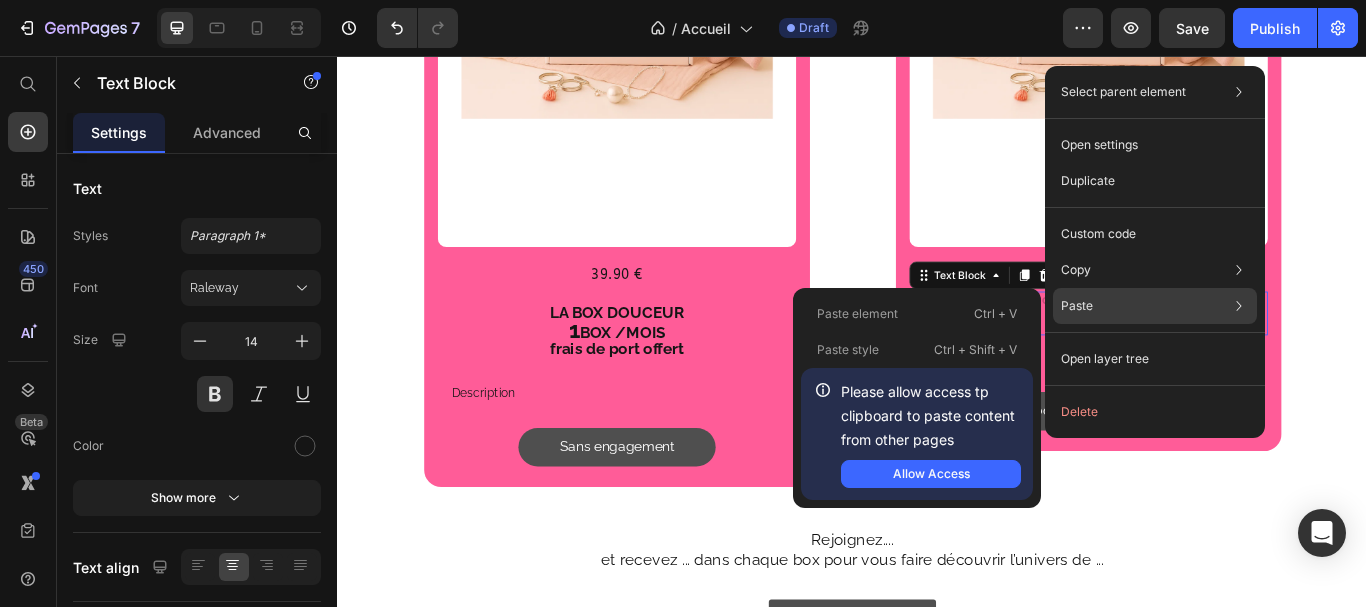 click on "Paste Paste element  Ctrl + V Paste style  Ctrl + Shift + V  Please allow access tp clipboard to paste content from other pages  Allow Access" 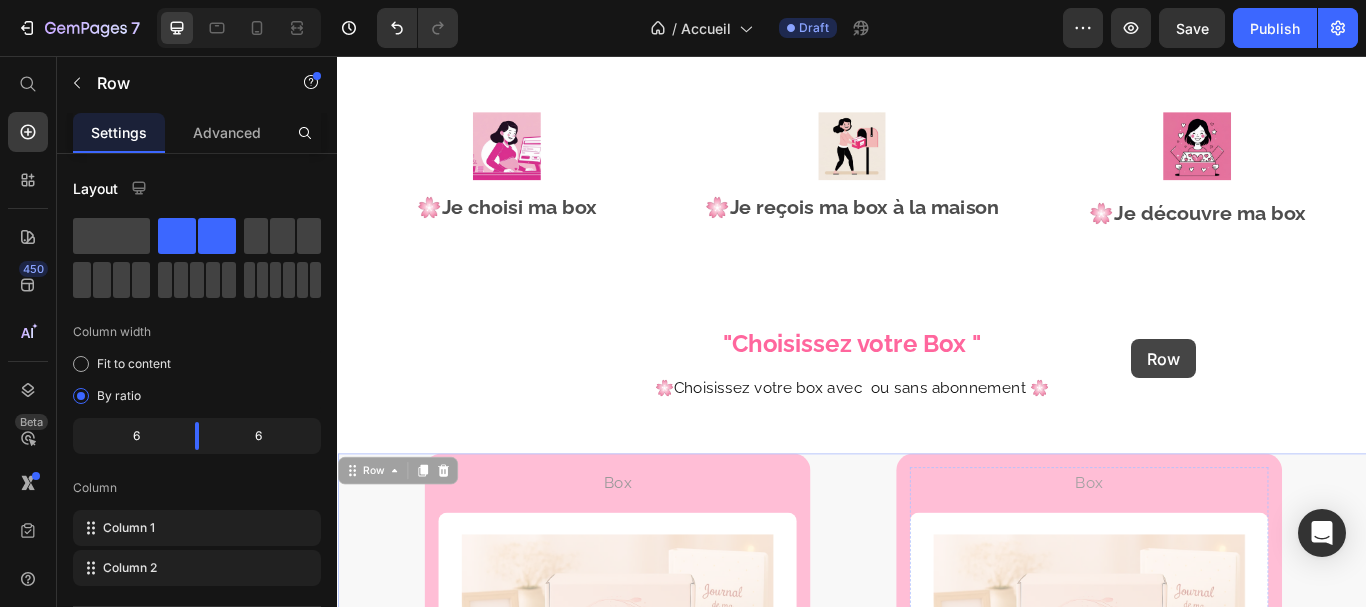 drag, startPoint x: 963, startPoint y: 272, endPoint x: 1467, endPoint y: 224, distance: 506.28055 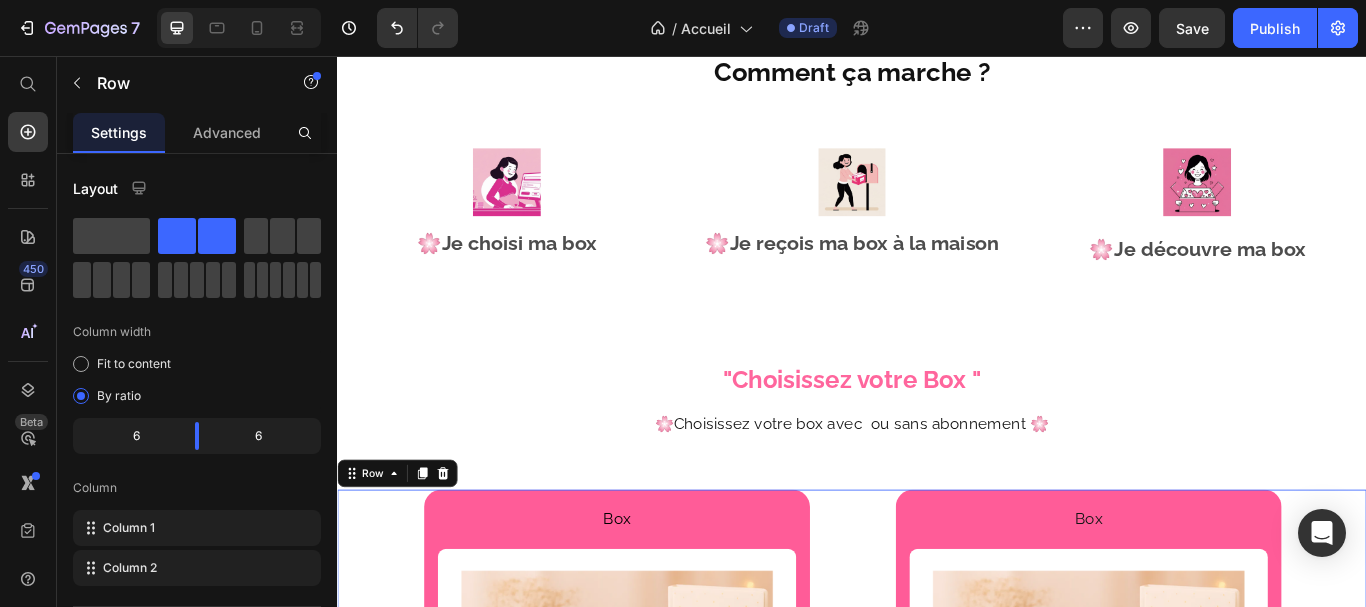 scroll, scrollTop: 2431, scrollLeft: 0, axis: vertical 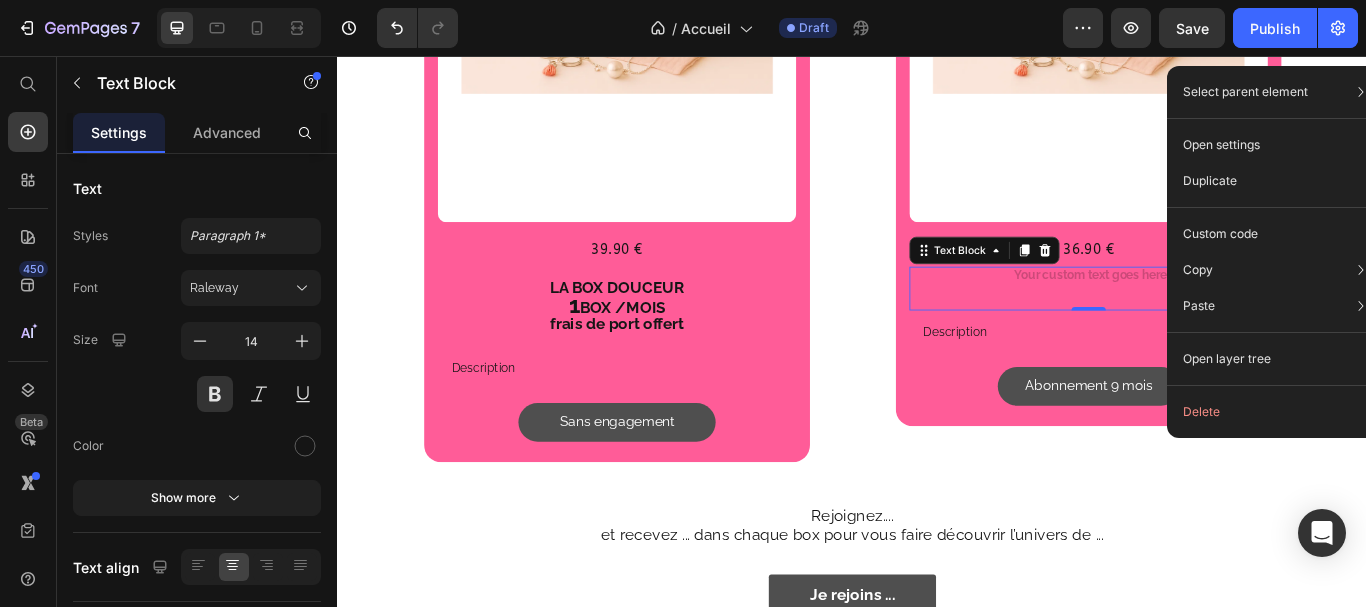 click at bounding box center [1213, 327] 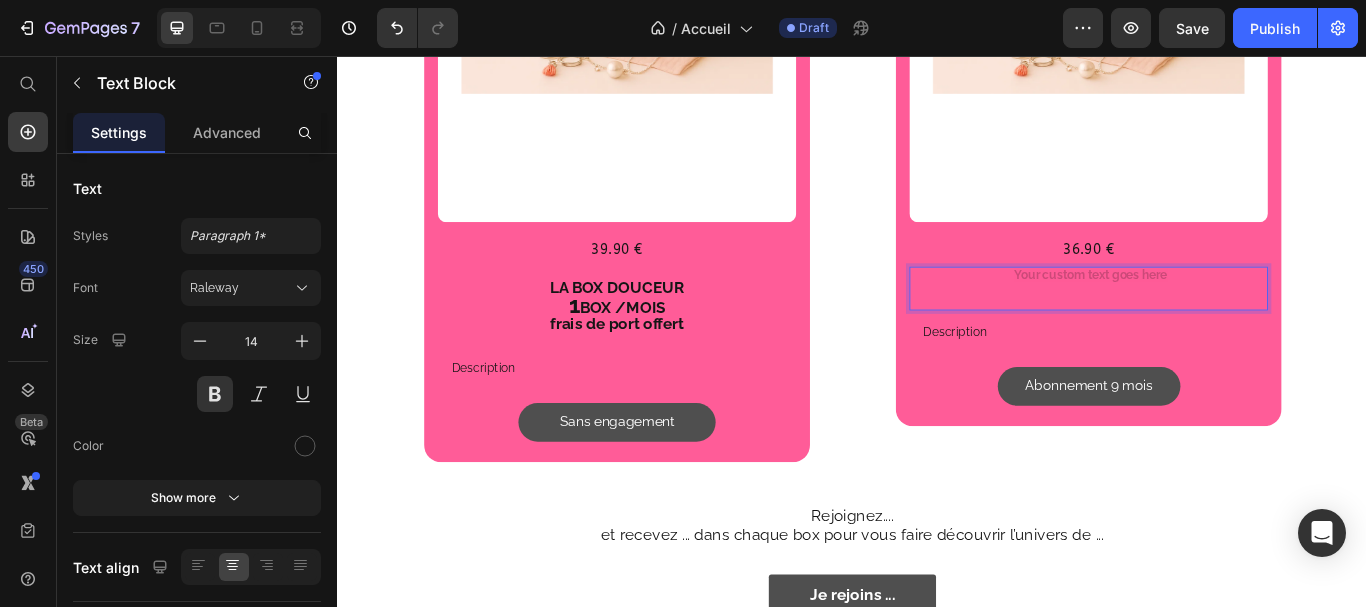 click at bounding box center (1213, 327) 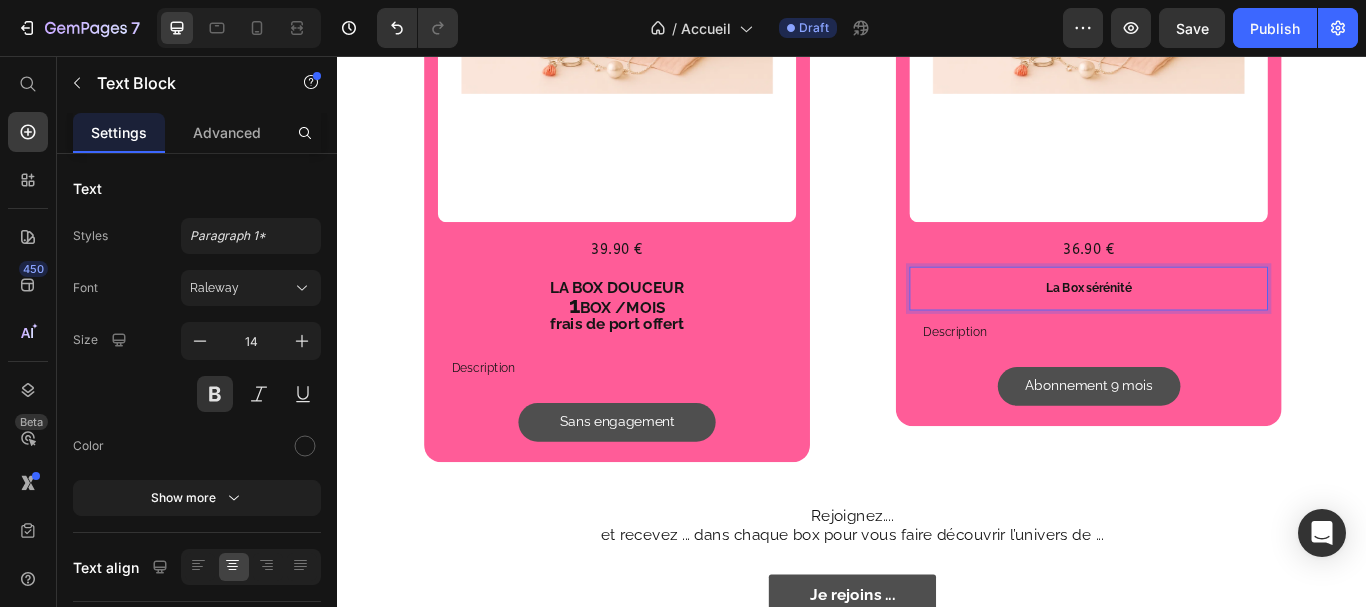 click on "La Box sérénité" at bounding box center [1213, 327] 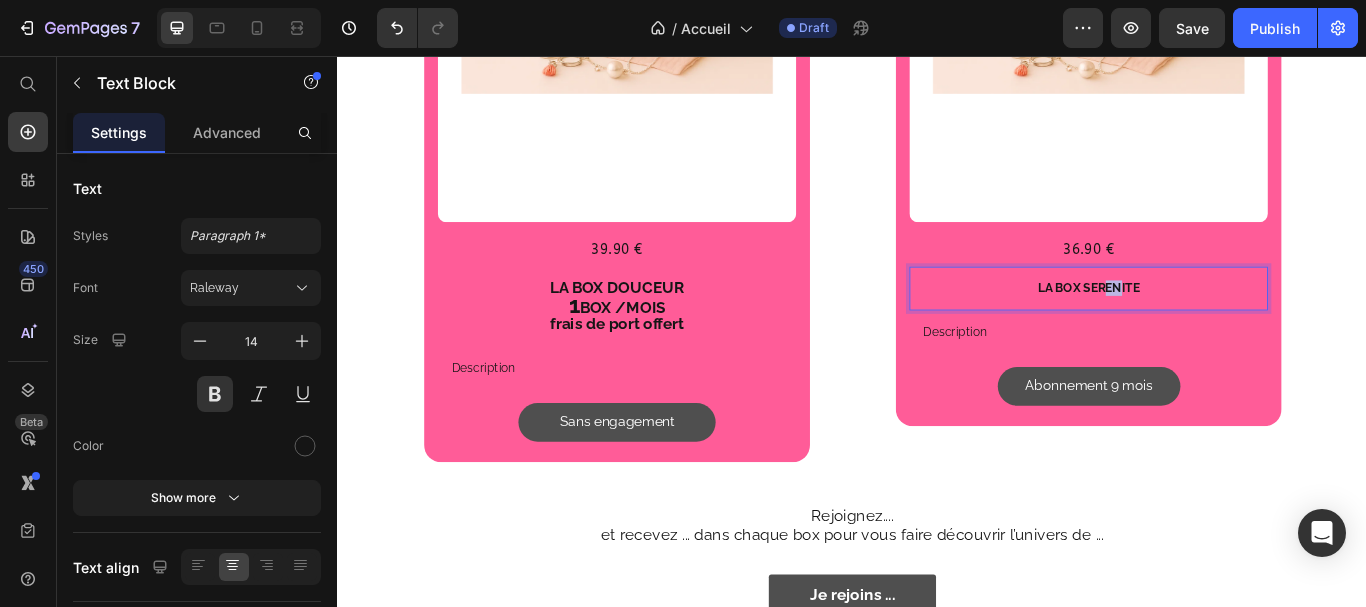 drag, startPoint x: 1235, startPoint y: 314, endPoint x: 1251, endPoint y: 327, distance: 20.615528 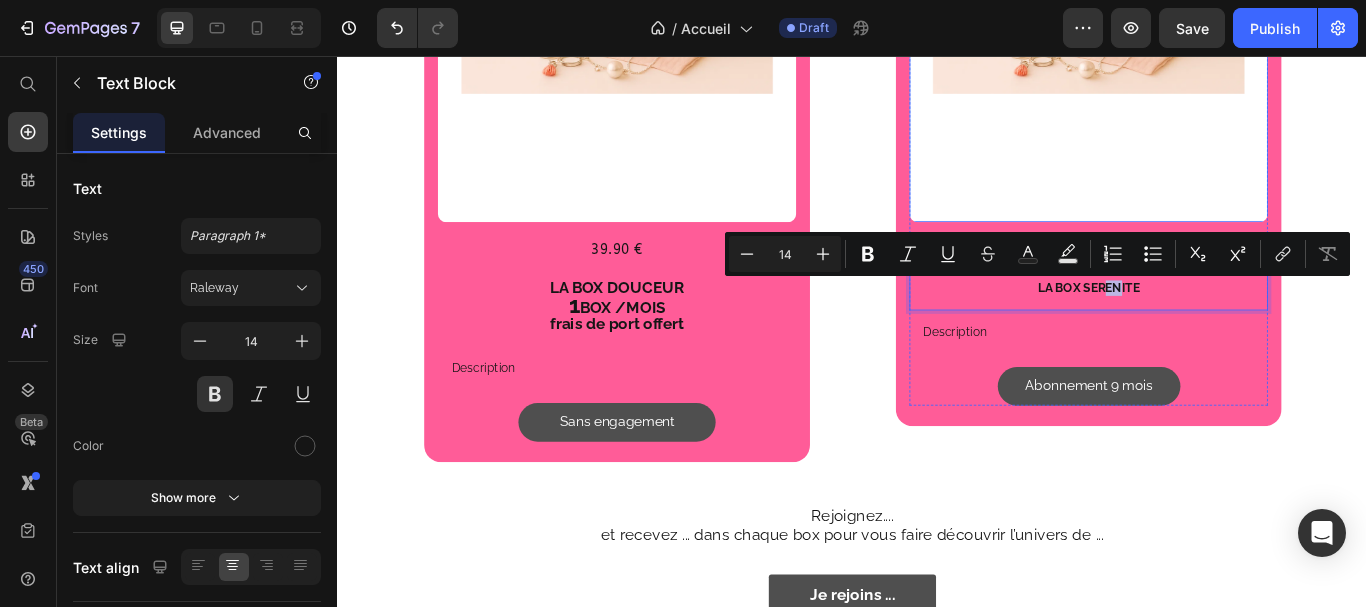 click at bounding box center (1213, 41) 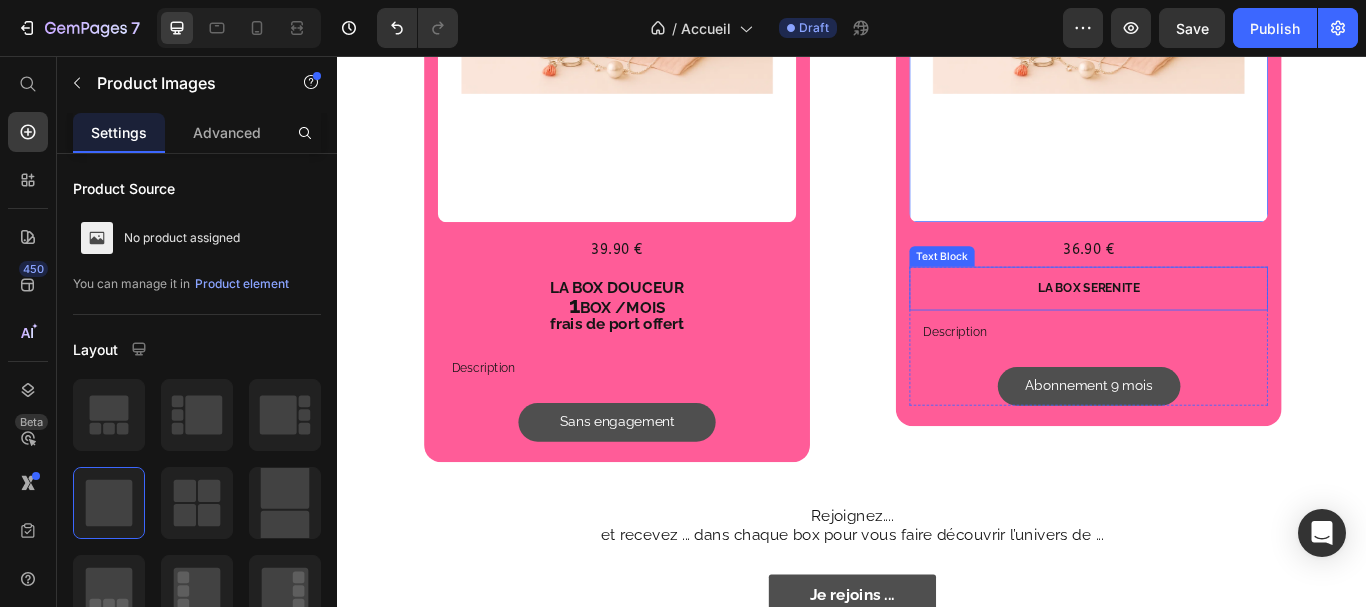 click on "LA BOX SERENITE" at bounding box center [1213, 327] 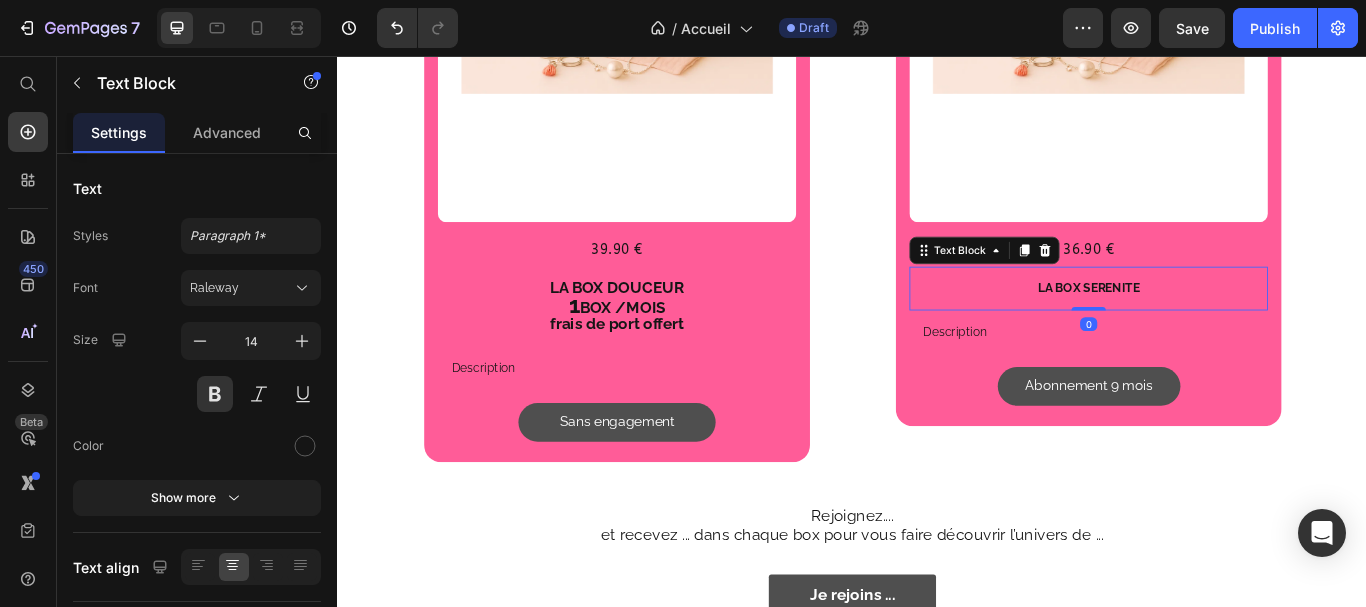 click on "LA BOX SERENITE" at bounding box center [1213, 327] 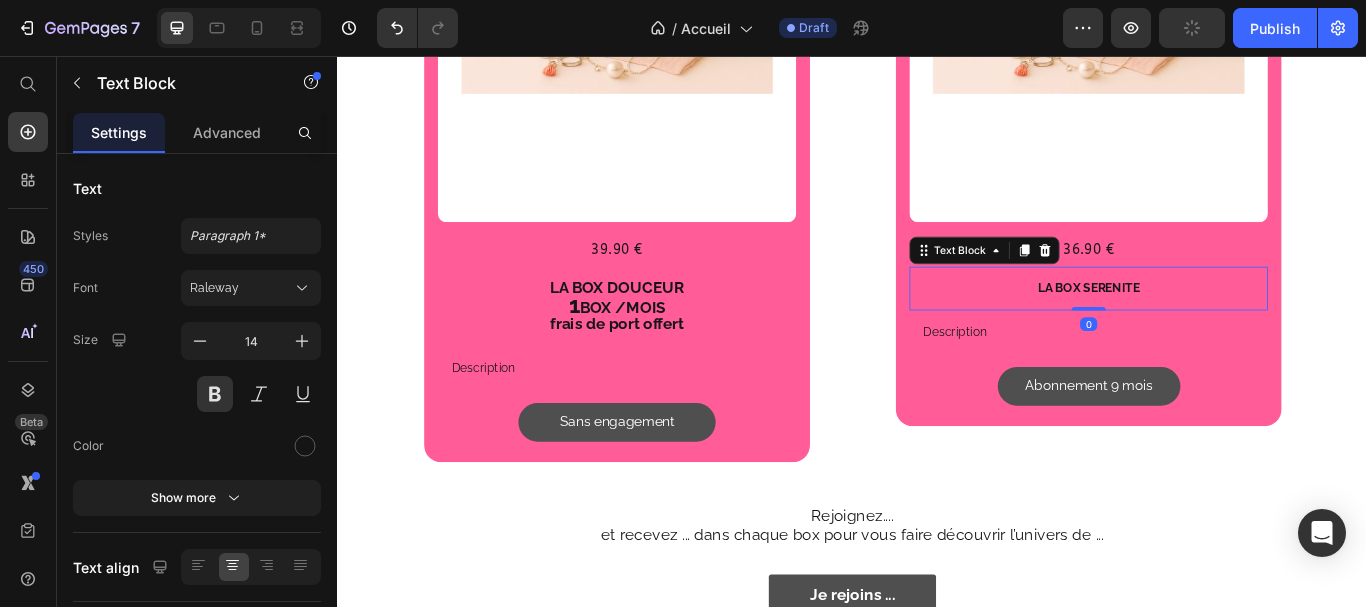 click on "LA BOX SERENITE" at bounding box center [1213, 327] 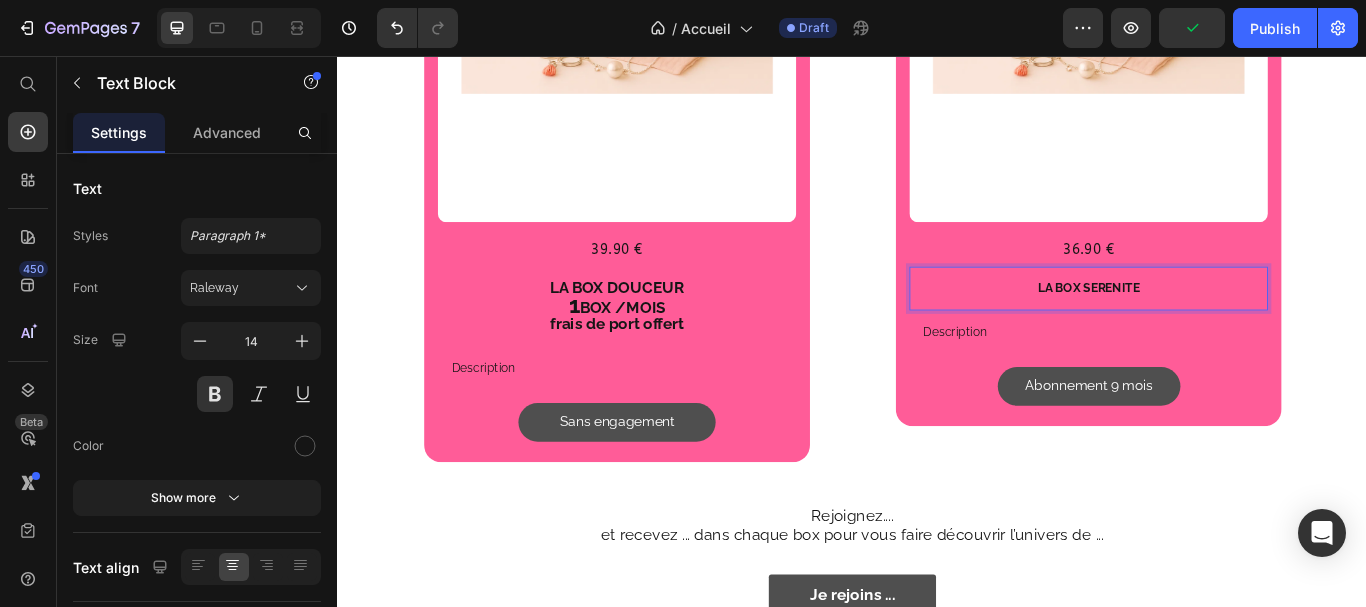click on "LA BOX SERENITE" at bounding box center (1213, 327) 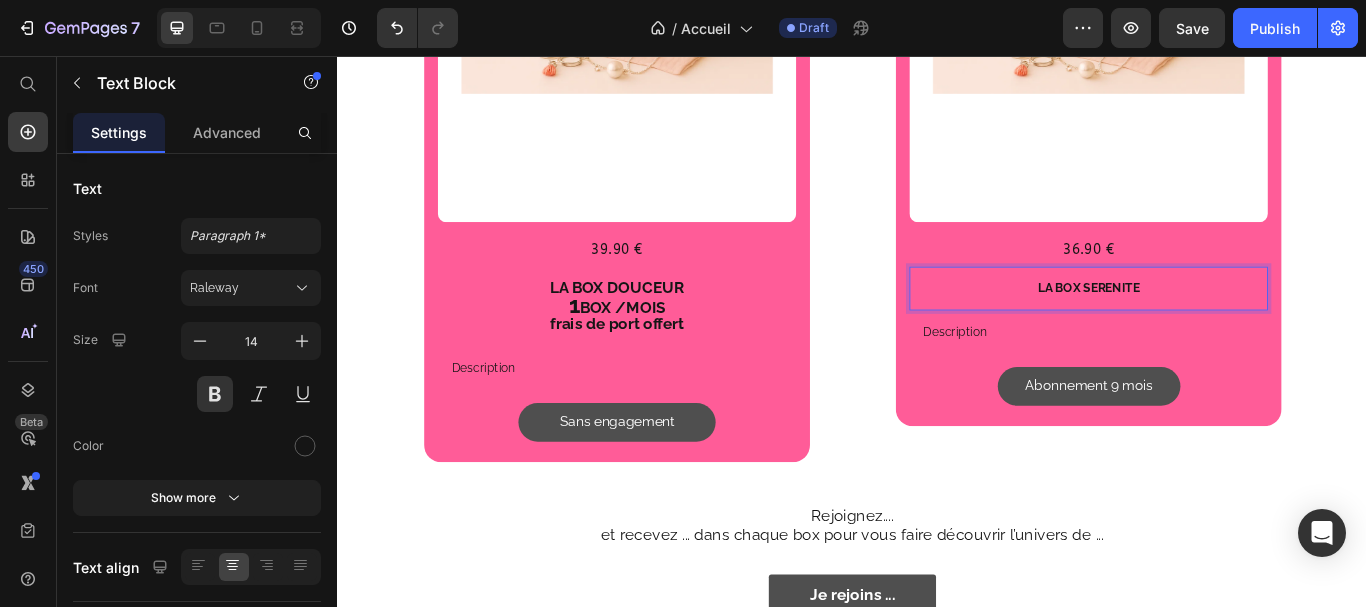 click on "LA BOX SERENITE" at bounding box center [1213, 327] 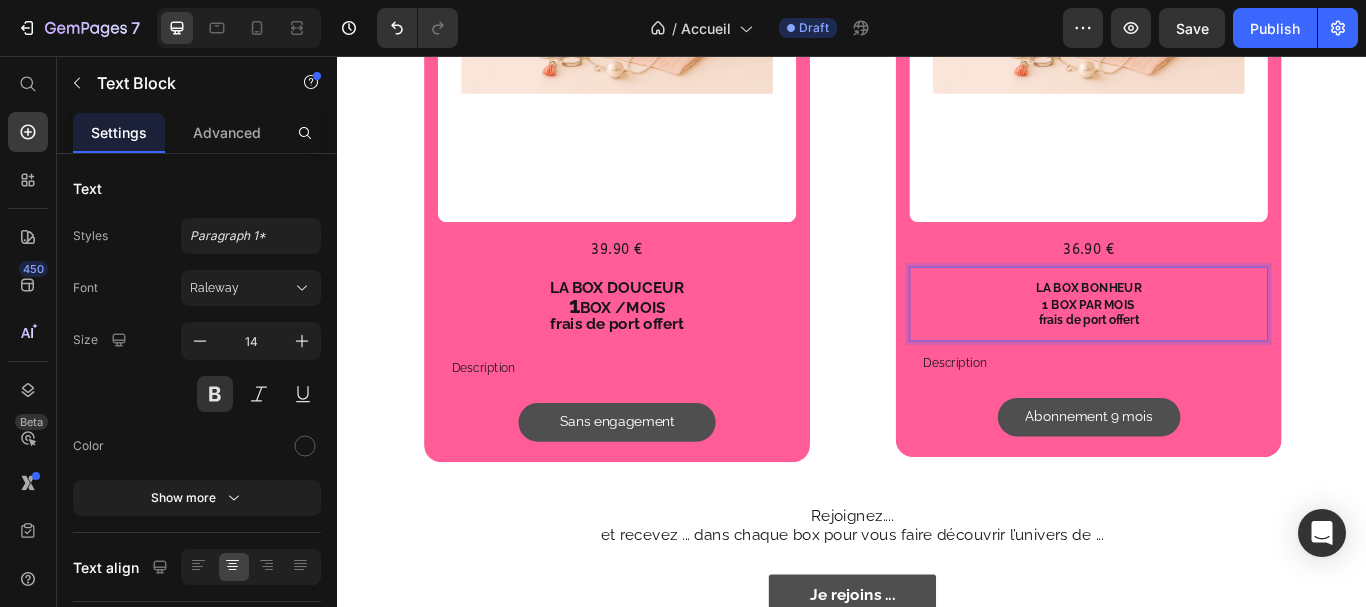 click on "1 BOX PAR MOIS" at bounding box center (1213, 346) 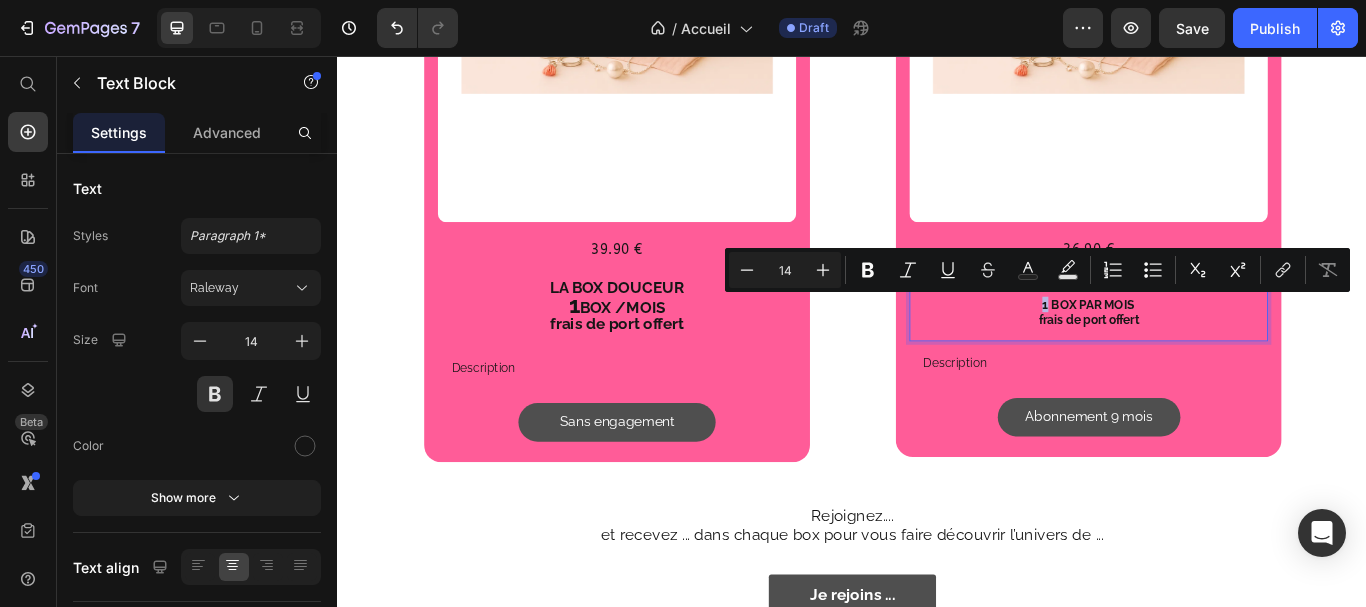 drag, startPoint x: 1164, startPoint y: 351, endPoint x: 1155, endPoint y: 343, distance: 12.0415945 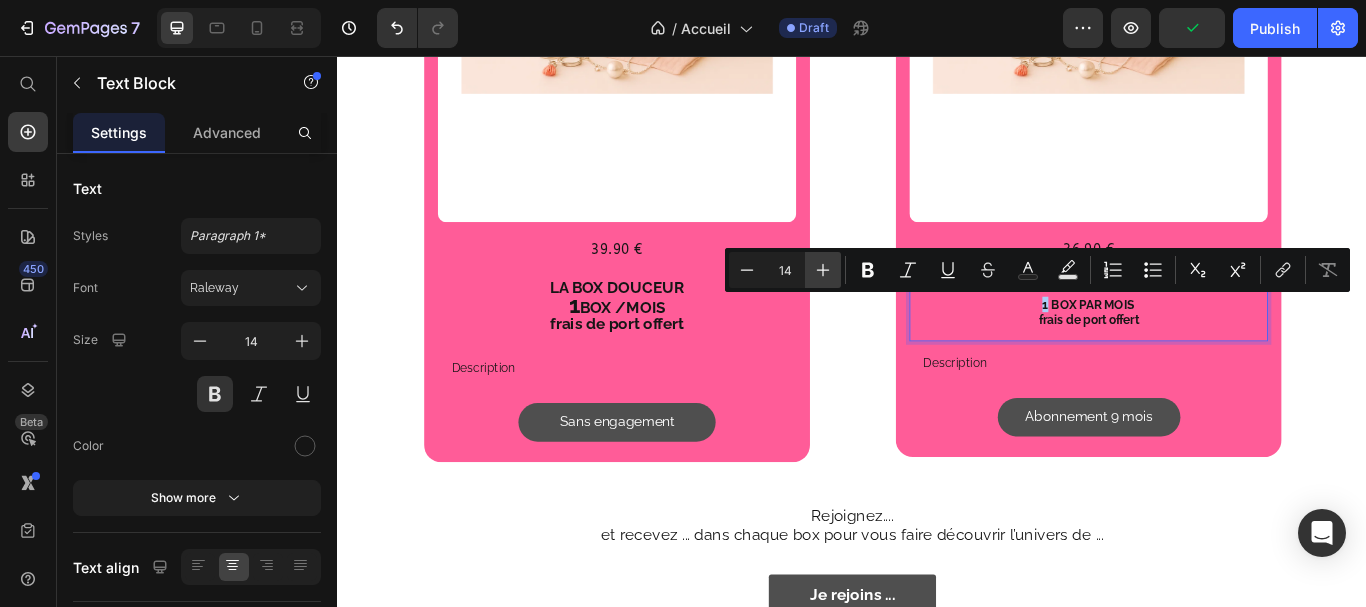 click 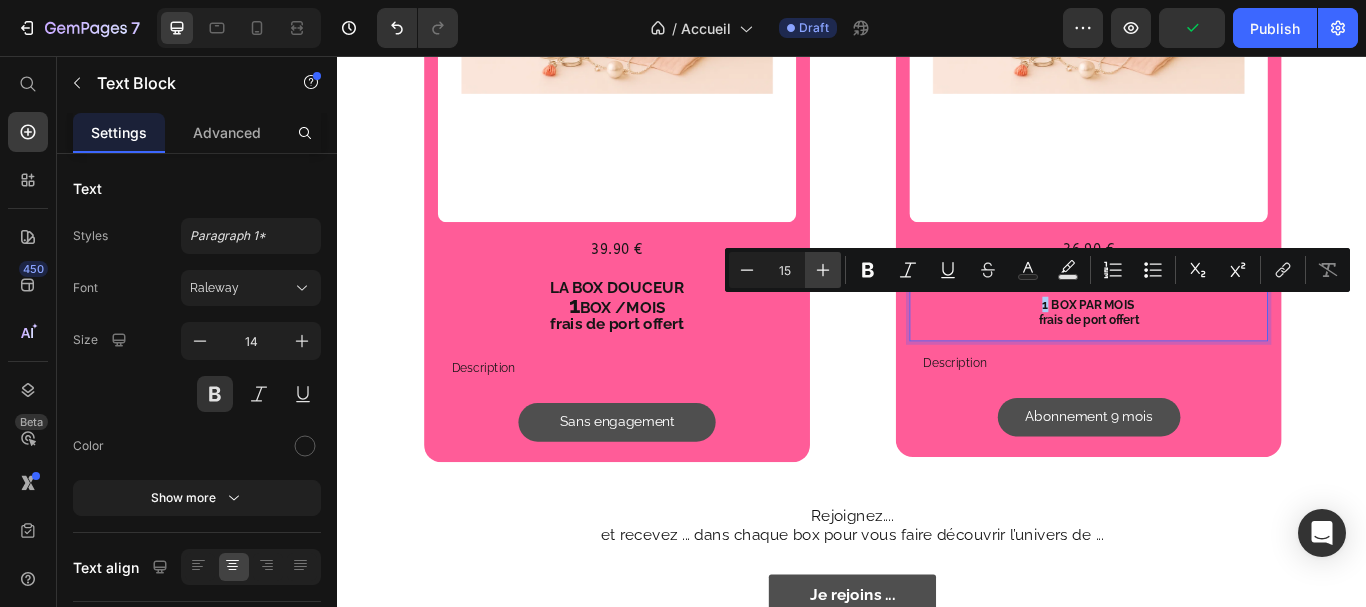 click 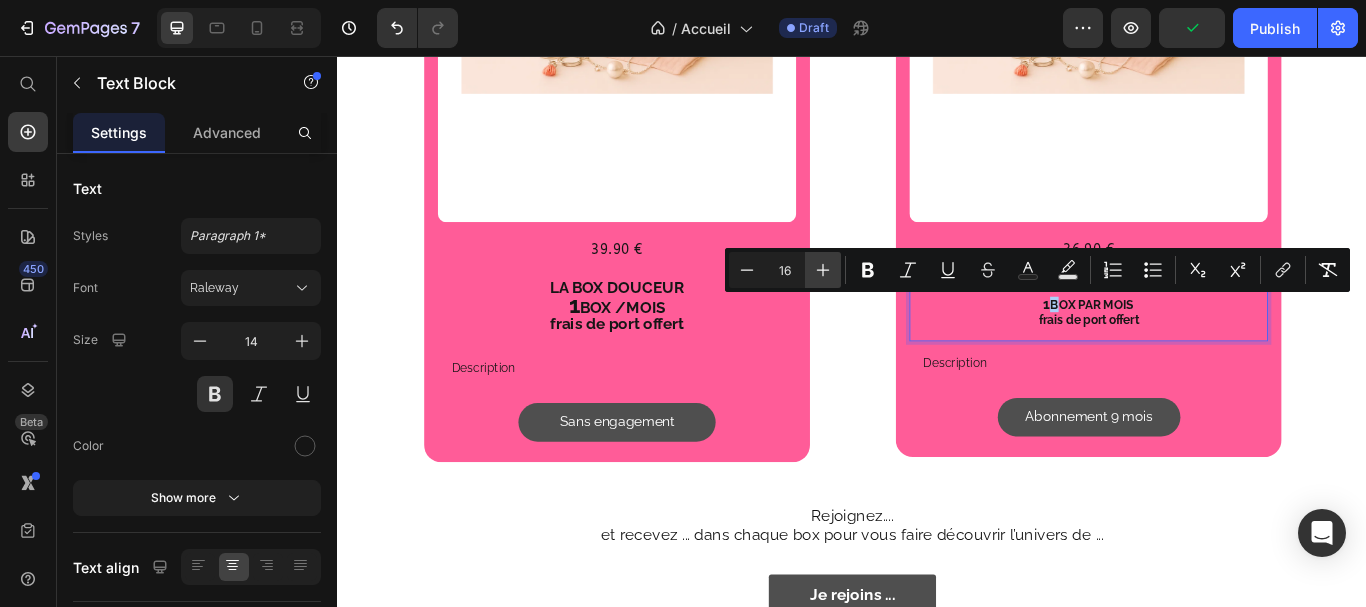 click 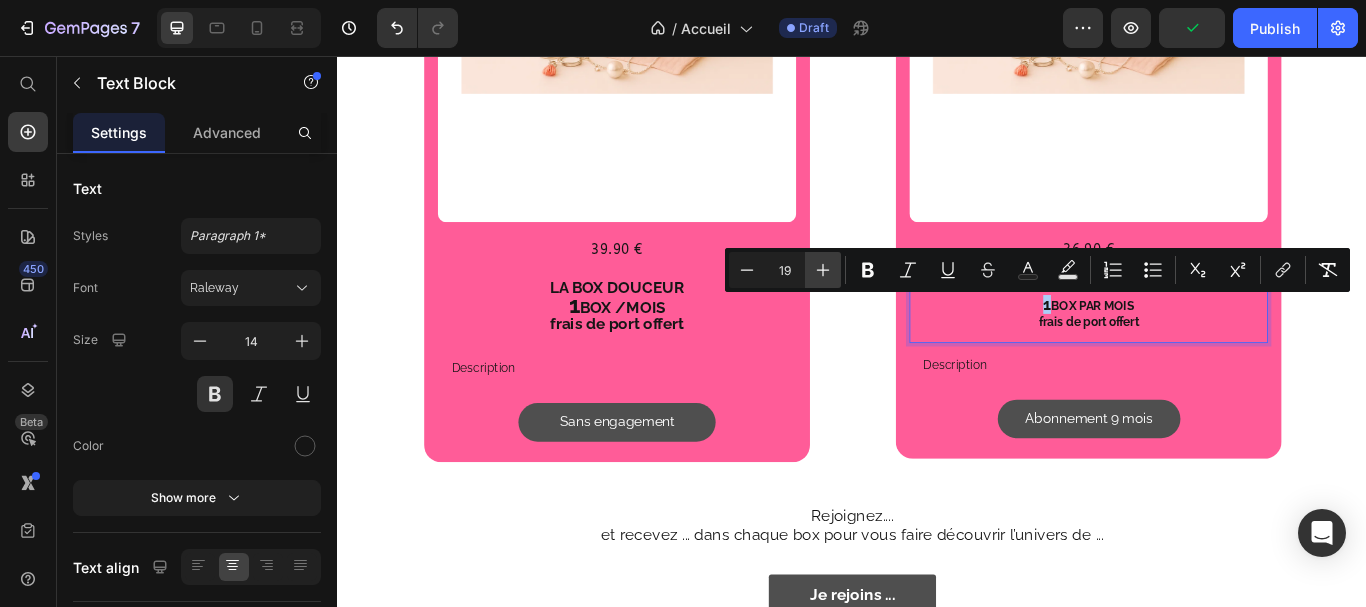 click 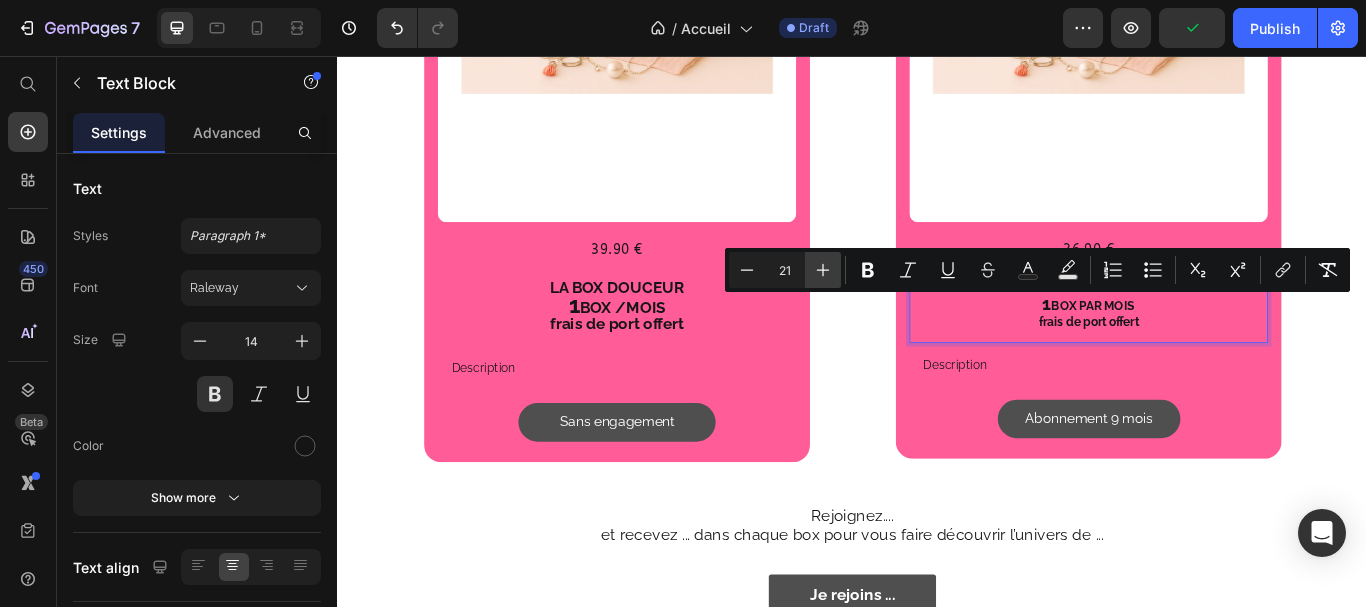 click 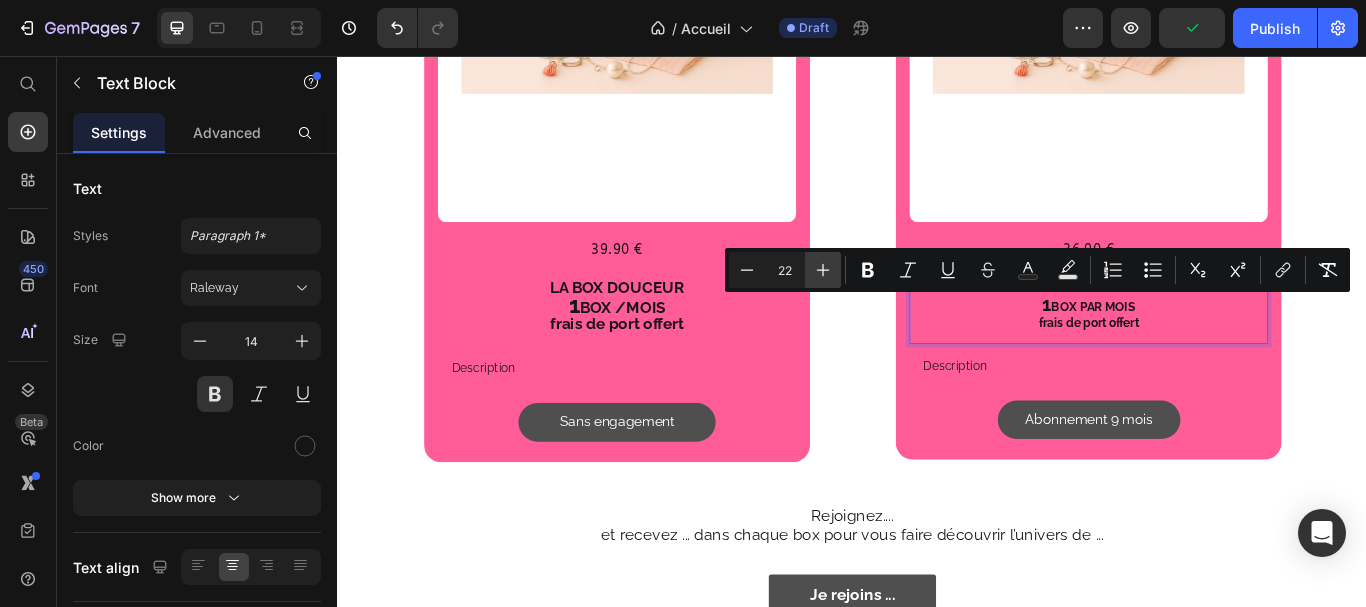 click 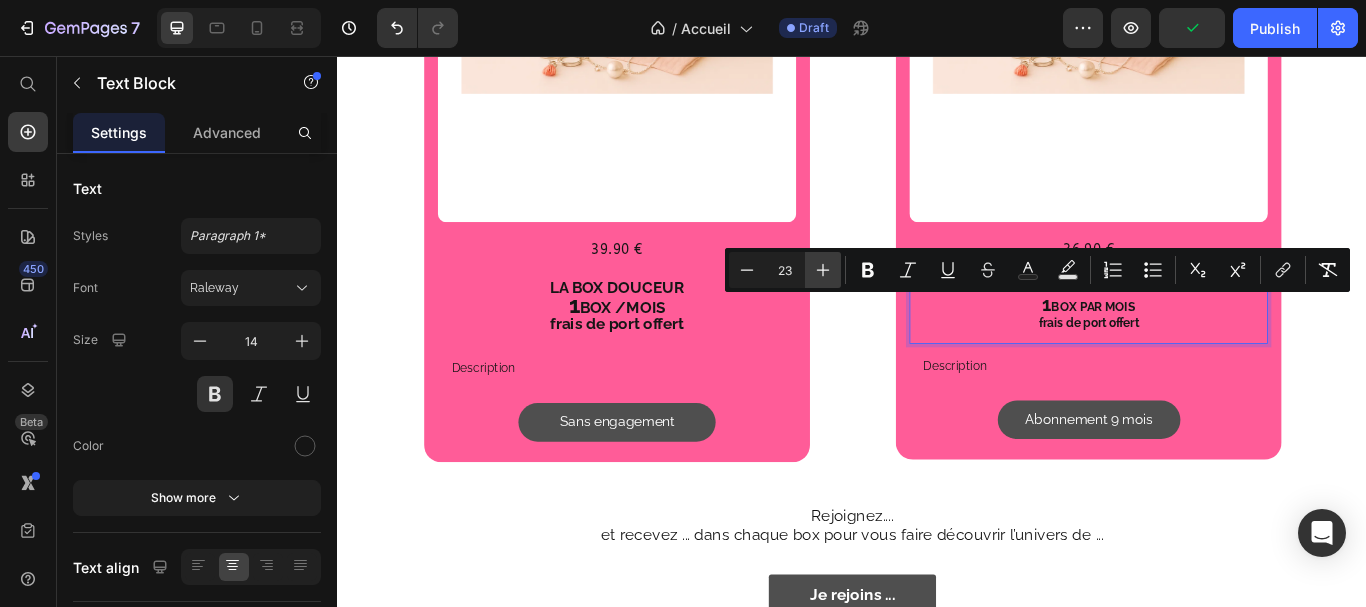 click 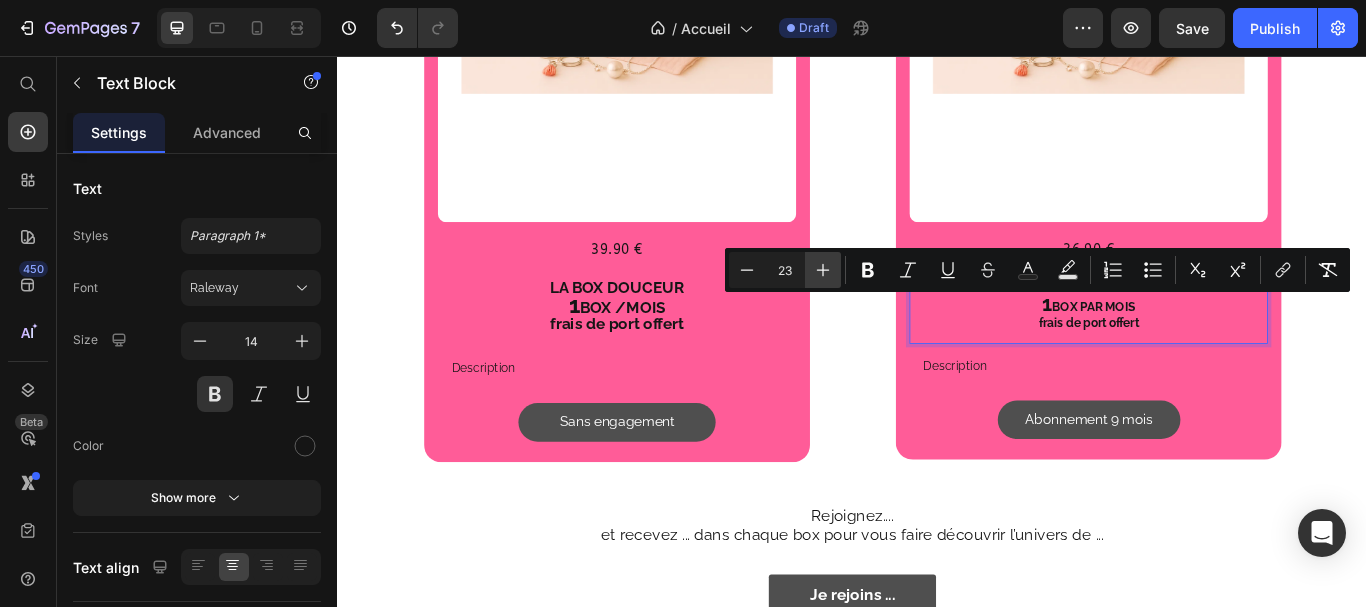 type on "24" 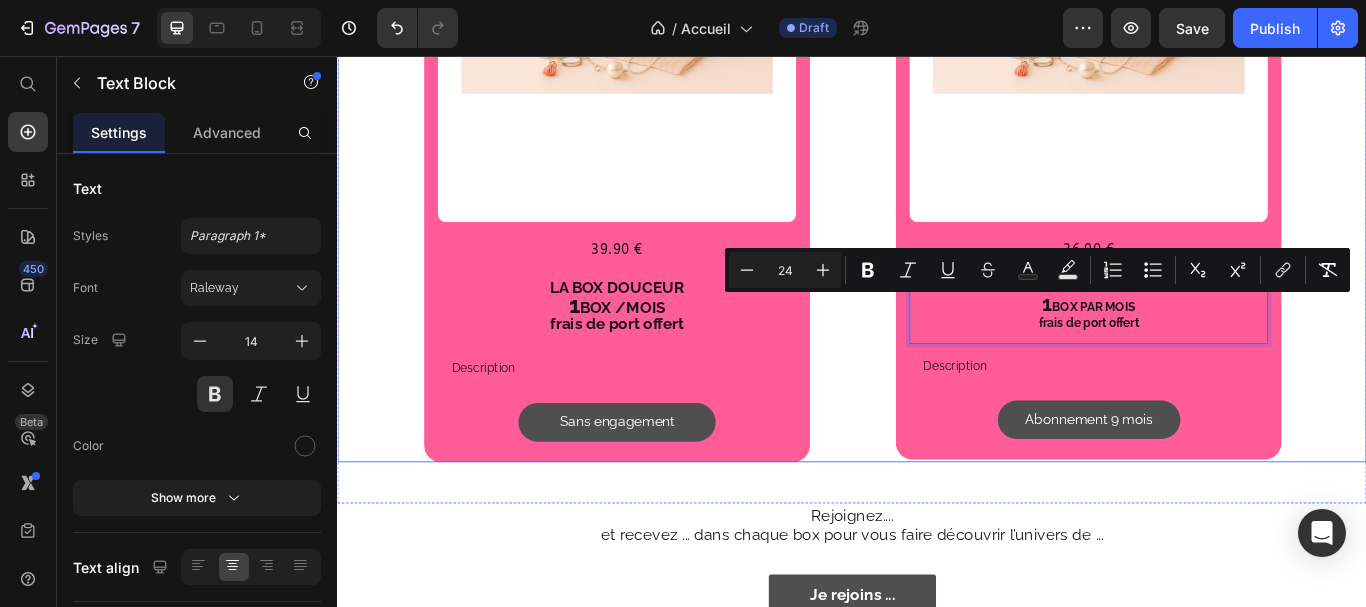 click on "Box Text Block Product Images 39.90 € Text Block Row LA BOX DOUCEUR  1  BOX /MOIS  frais de port offert  Text Block Description Text Block Sans engagement Button Row Product Row Box Text Block Product Images 36.90 € Text Block Row LA BOX BONHEUR 1  BOX PAR MOIS  frais de port offert  Text Block   0 Description Text Block Abonnement 9 mois Button Row Product Row Row" at bounding box center [937, 146] 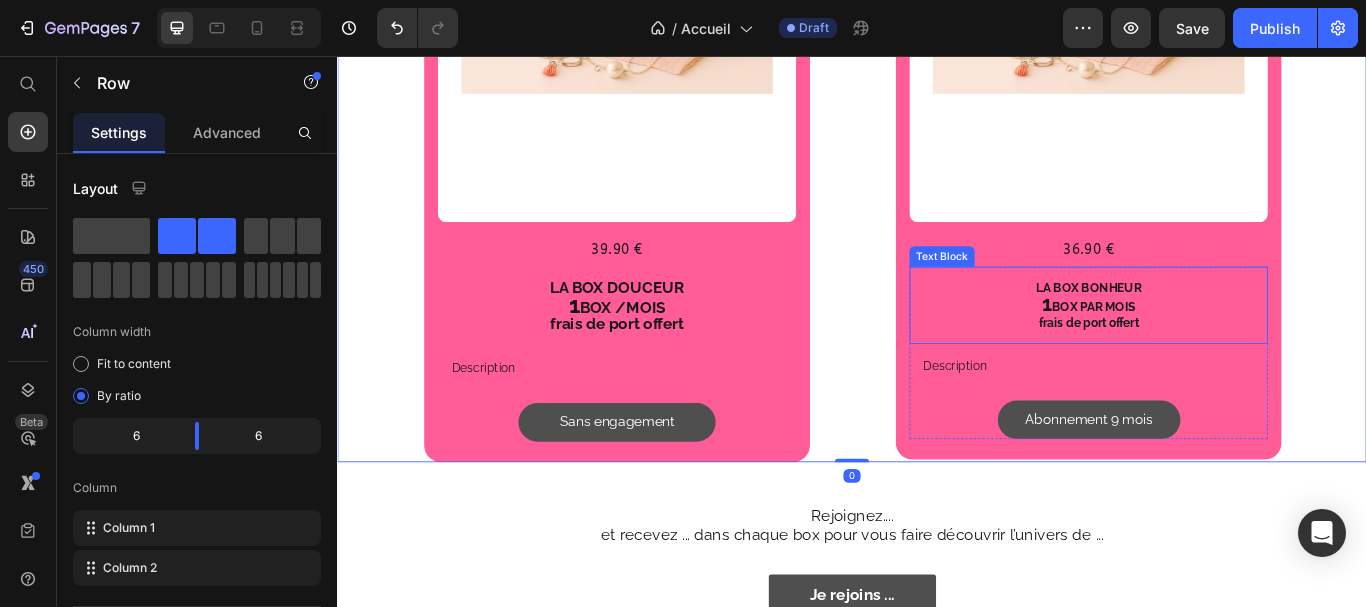 click on "1  BOX PAR MOIS" at bounding box center (1213, 347) 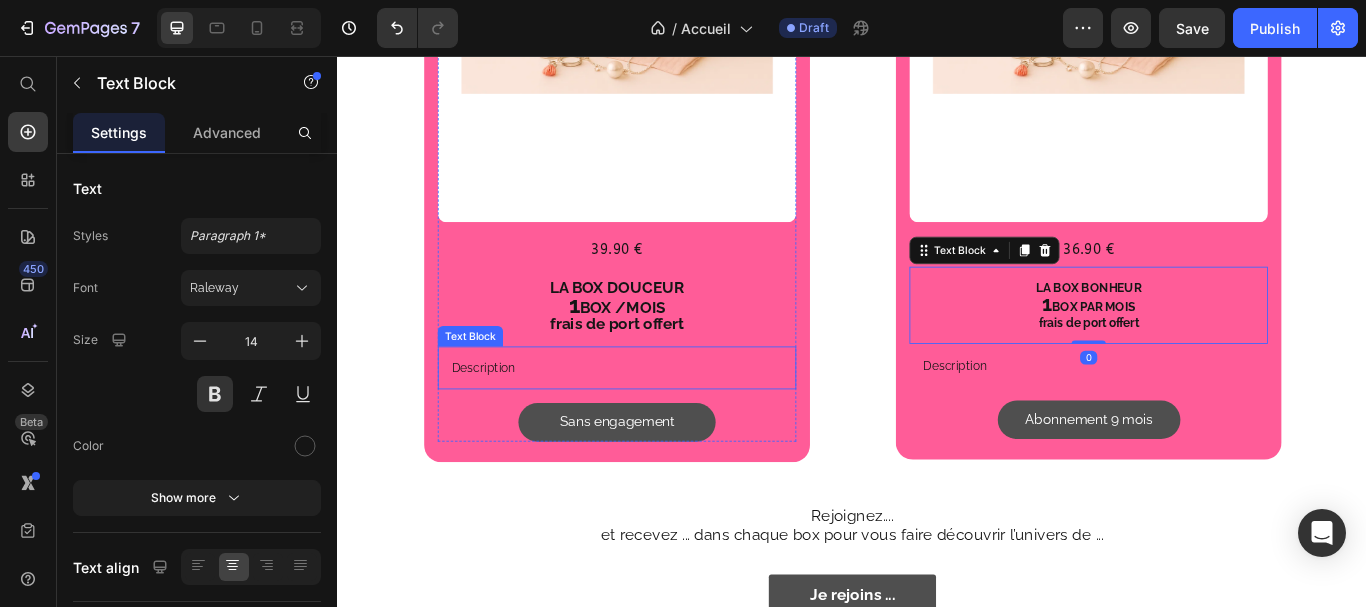 click on "Description" at bounding box center [663, 420] 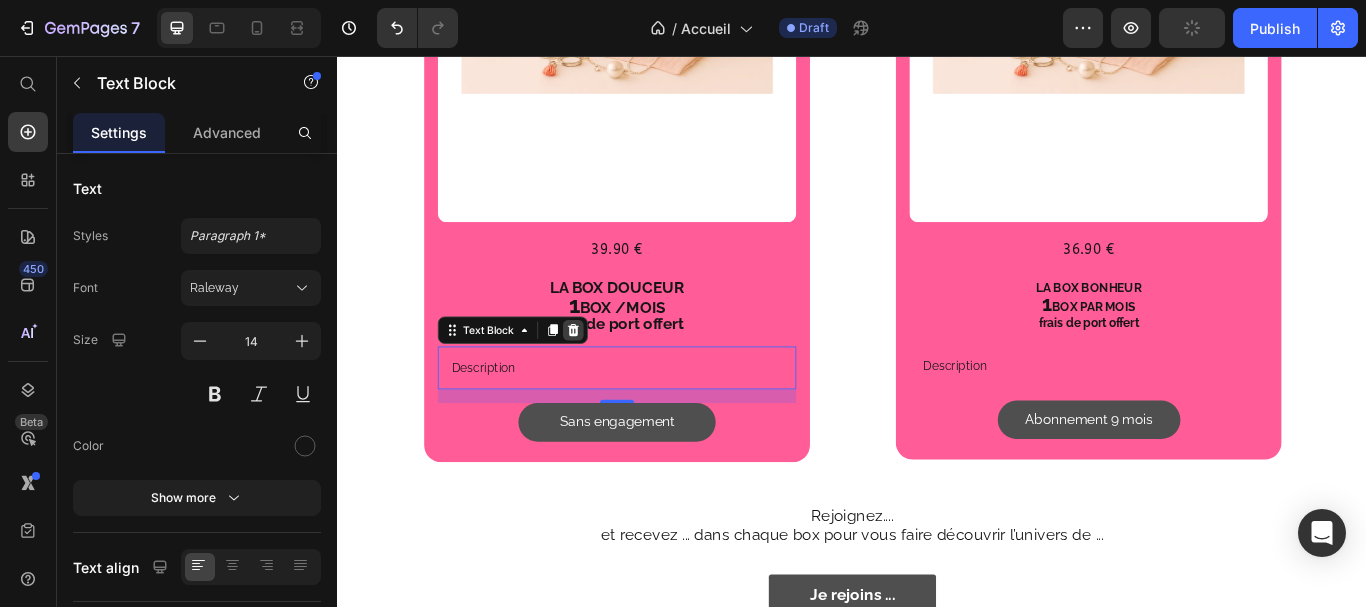 click 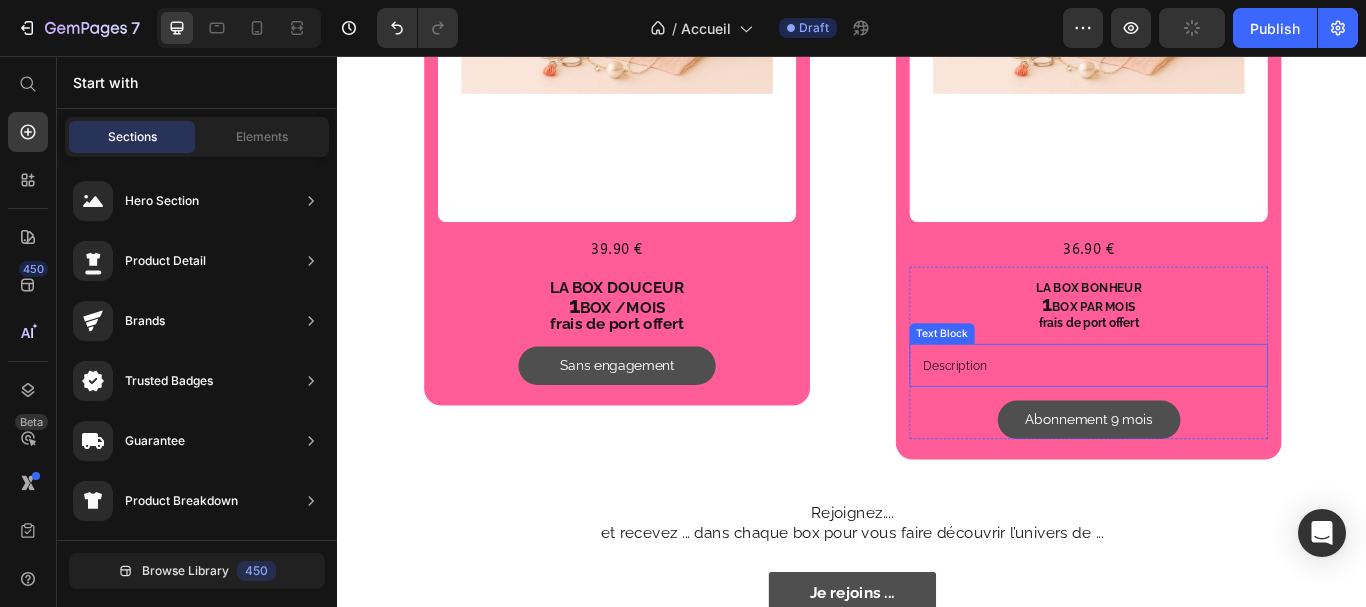 click on "Description" at bounding box center (1213, 417) 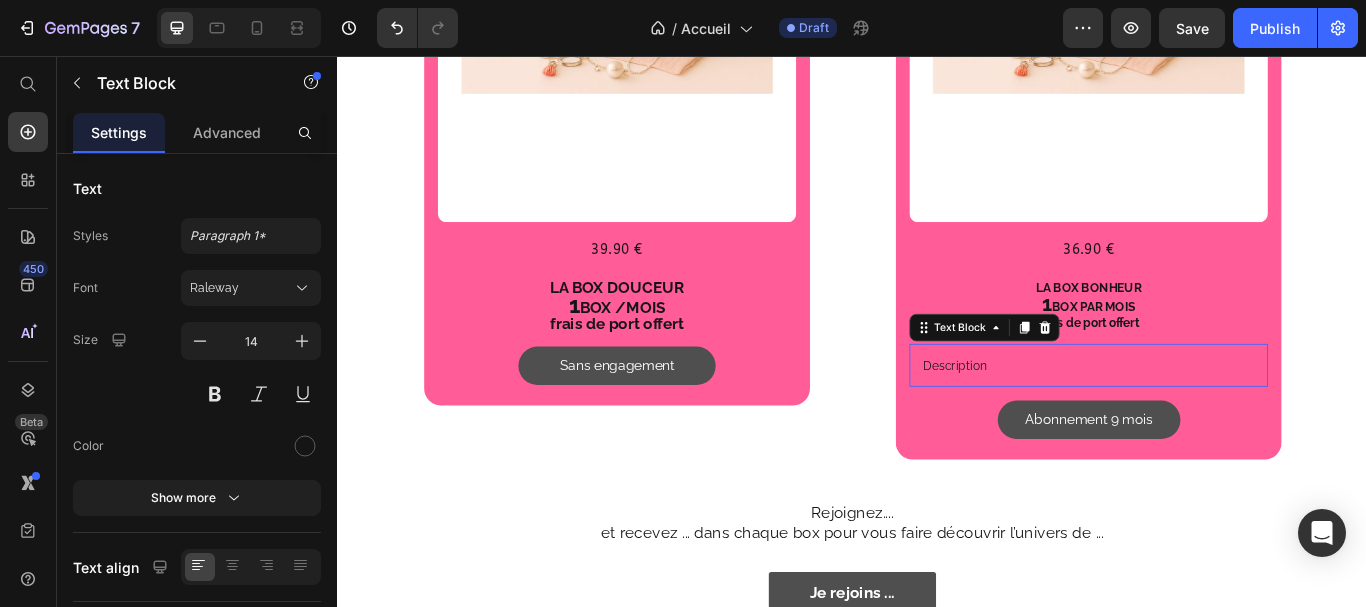 click on "Description" at bounding box center (1213, 417) 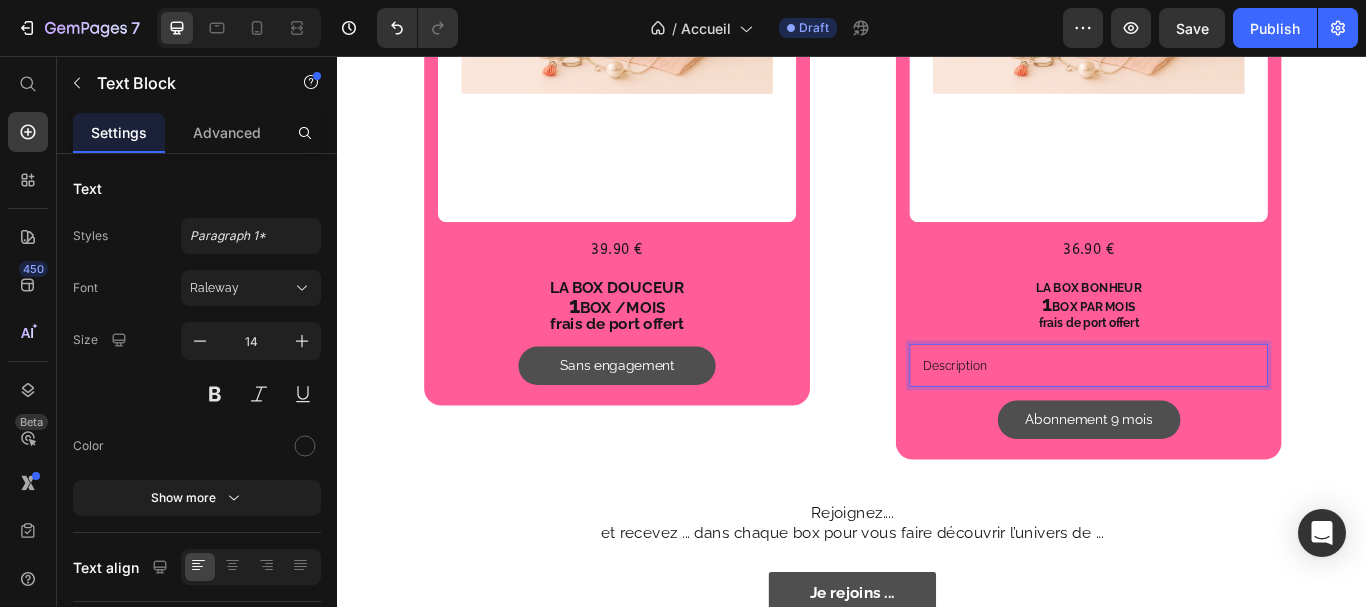 click on "Description" at bounding box center (1213, 417) 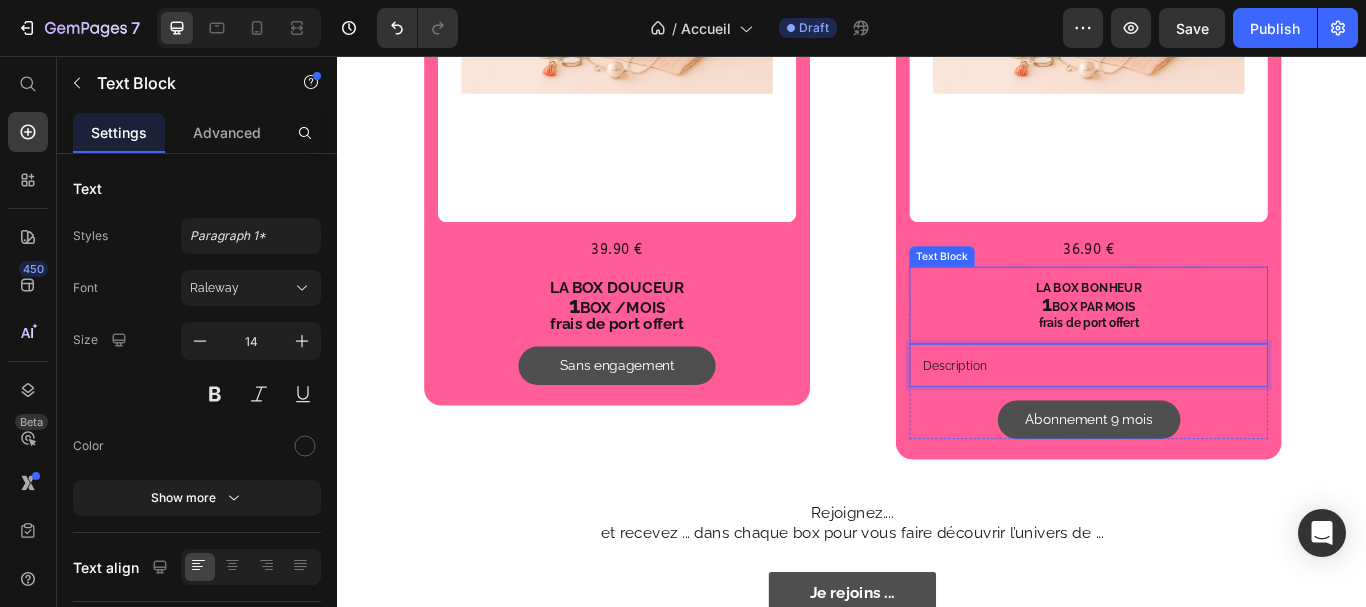 click on "LA BOX BONHEUR 1  BOX PAR MOIS  frais de port offert" at bounding box center [1213, 347] 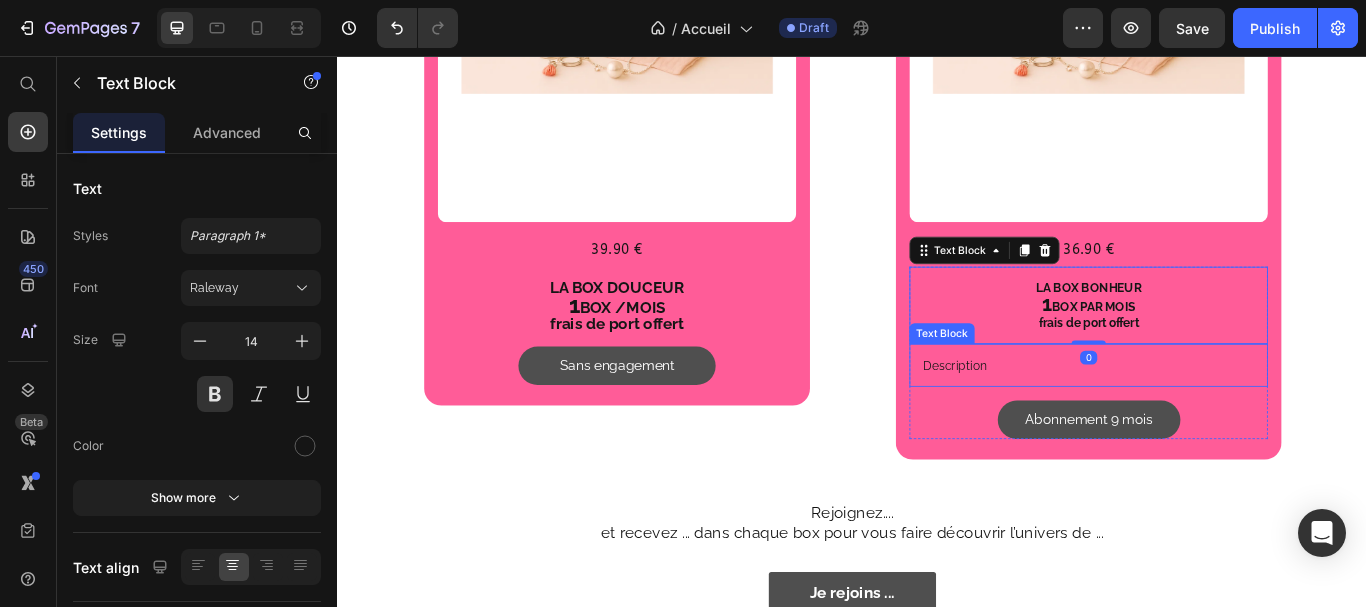 click on "Description" at bounding box center (1213, 417) 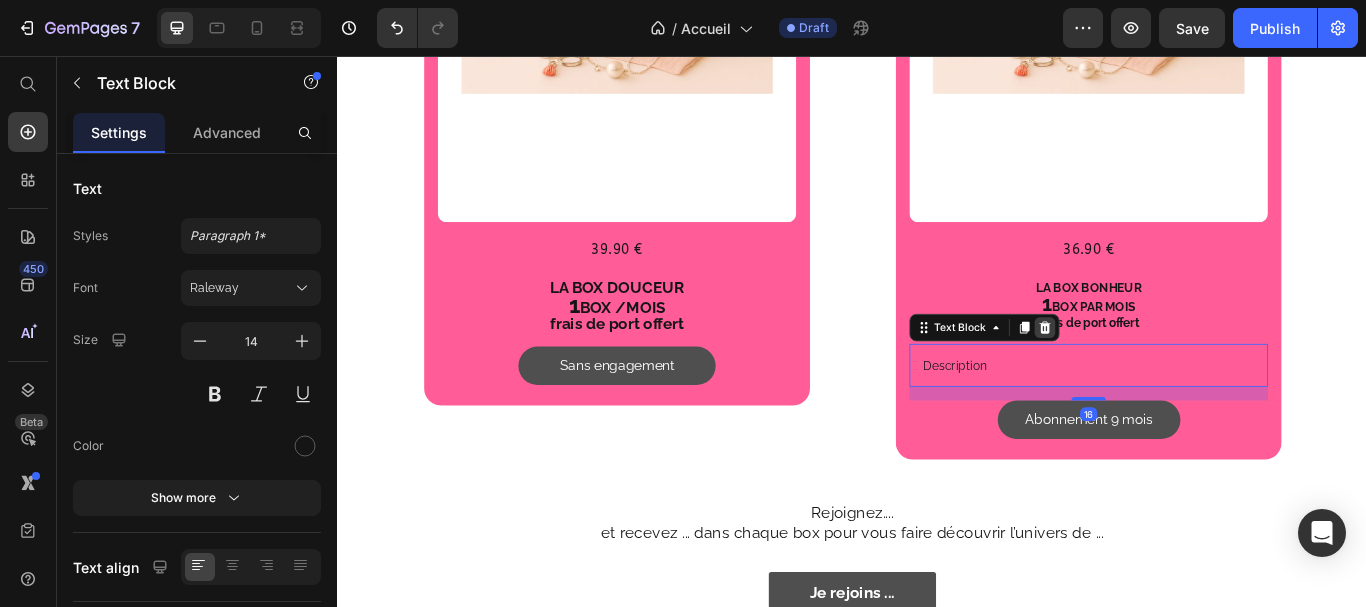 click 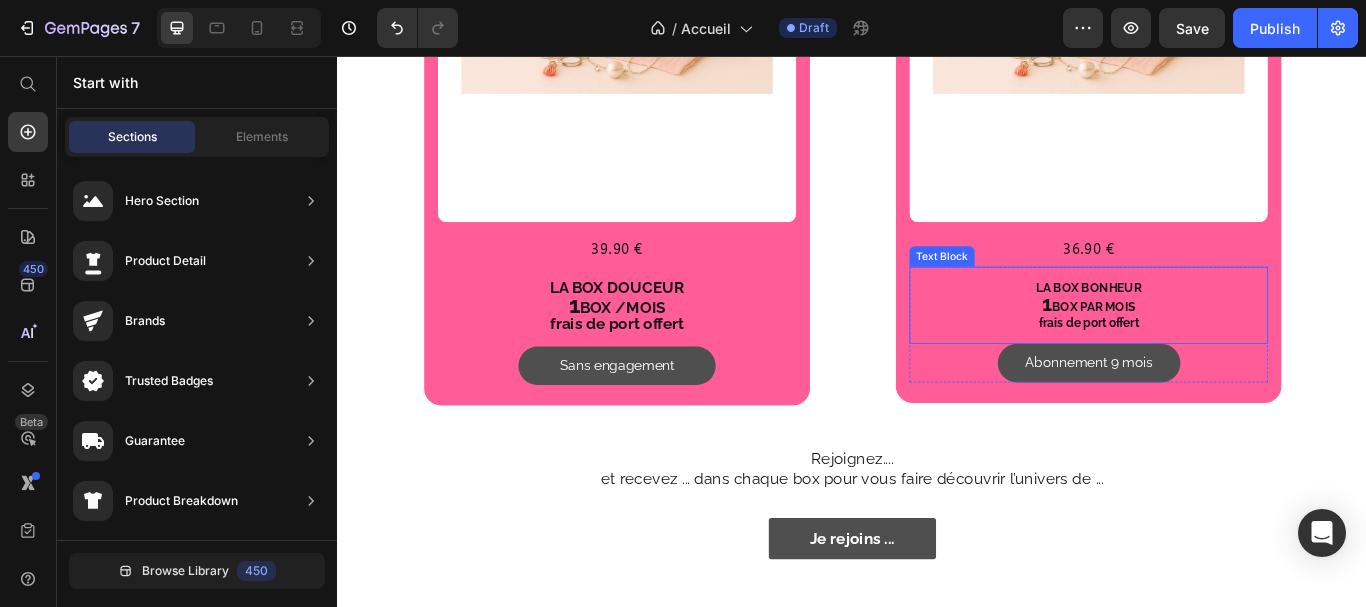 click on "1  BOX PAR MOIS" at bounding box center (1213, 347) 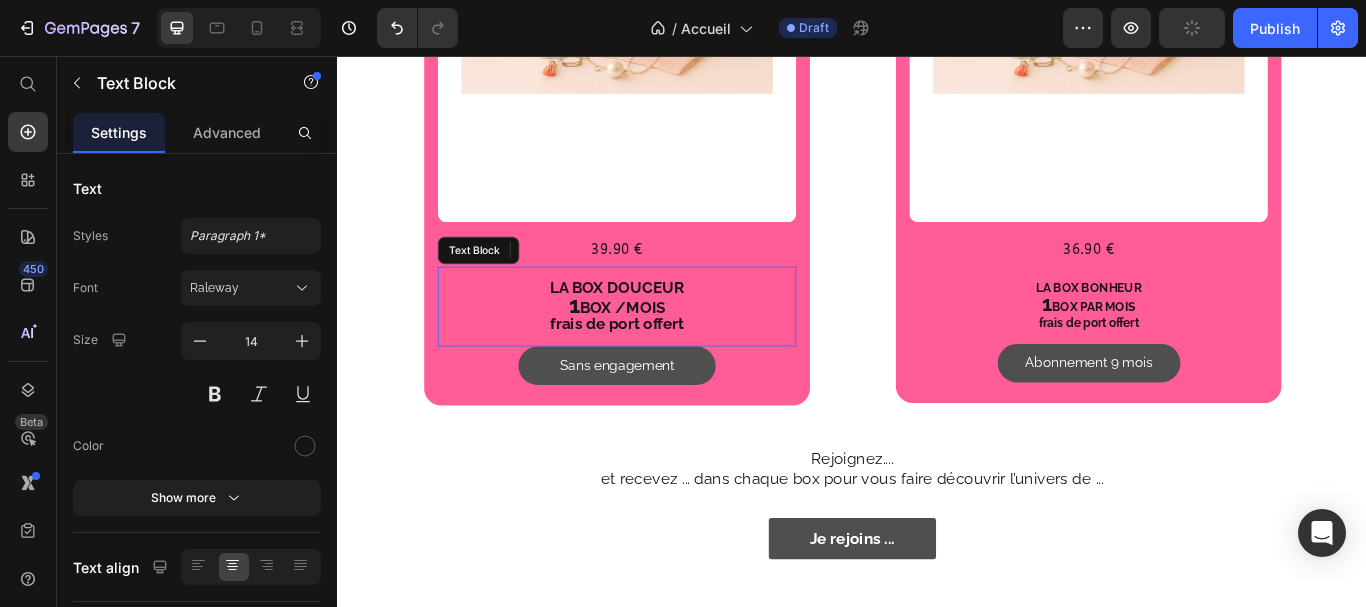 click on "BOX /MOIS" at bounding box center [670, 349] 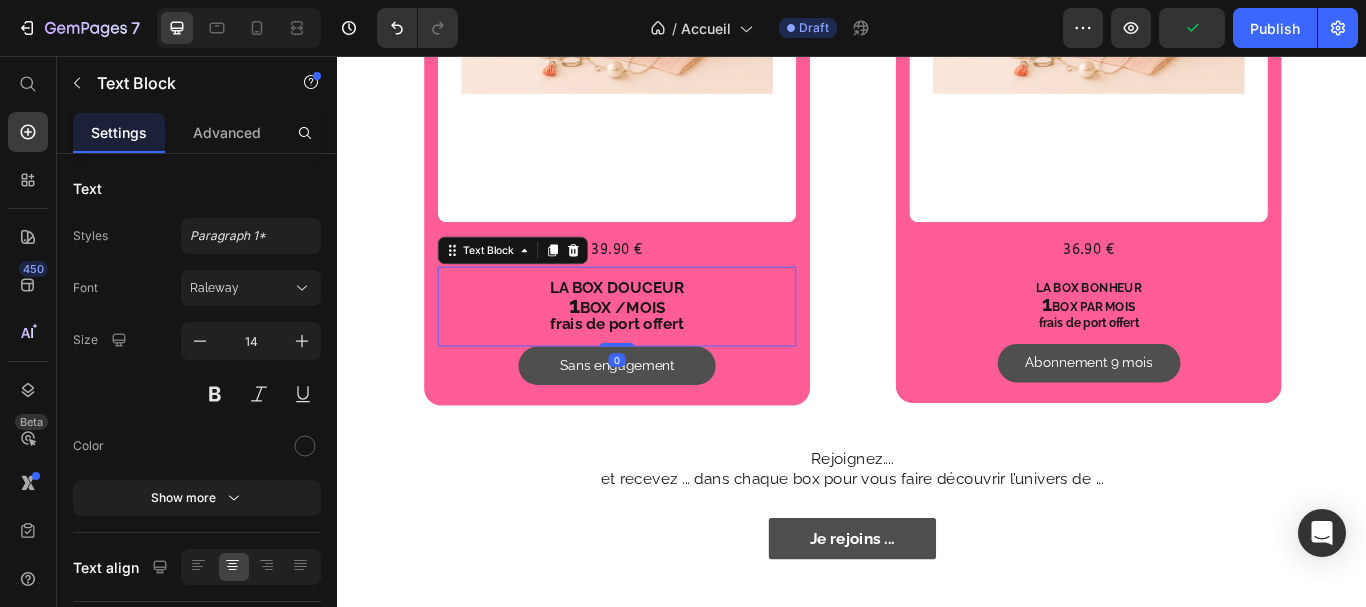 click on "BOX /MOIS" at bounding box center (670, 349) 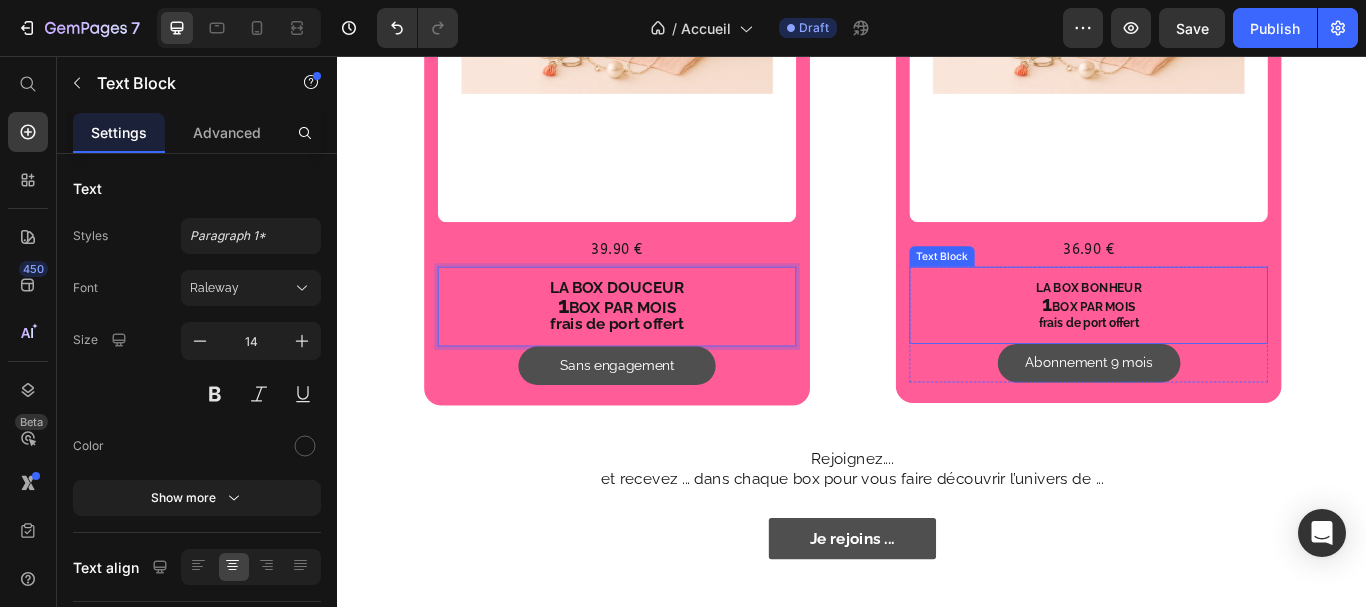 click on "1  BOX PAR MOIS" at bounding box center [1213, 347] 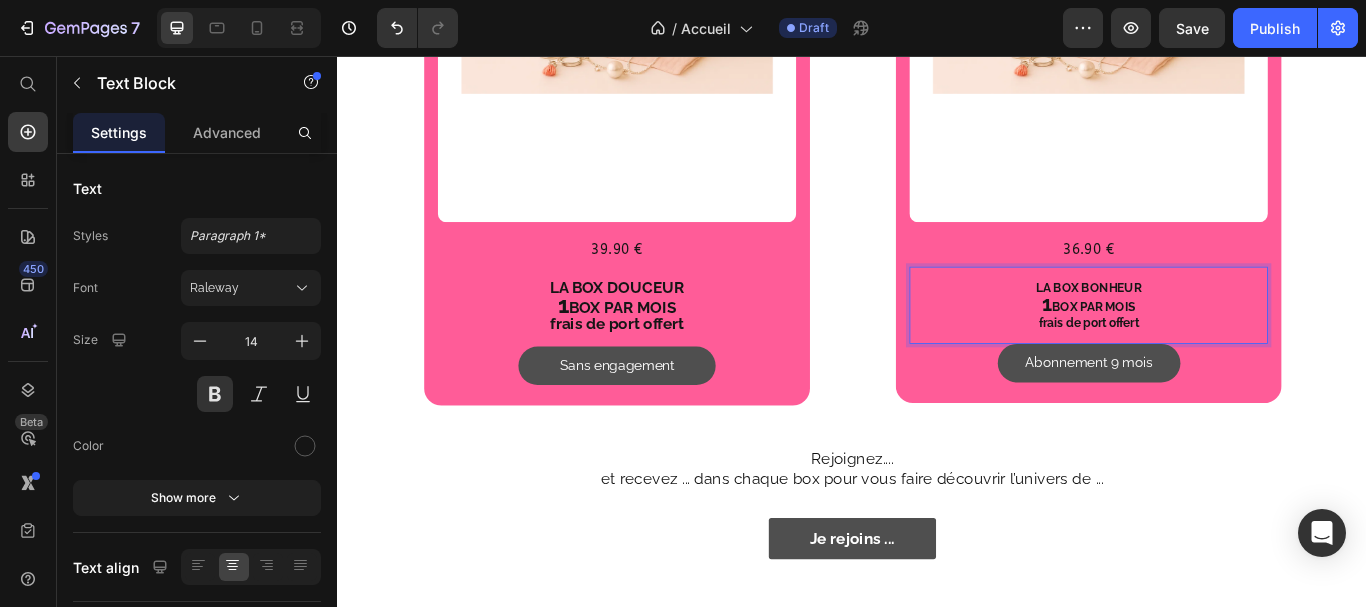 click on "1  BOX PAR MOIS" at bounding box center [1213, 347] 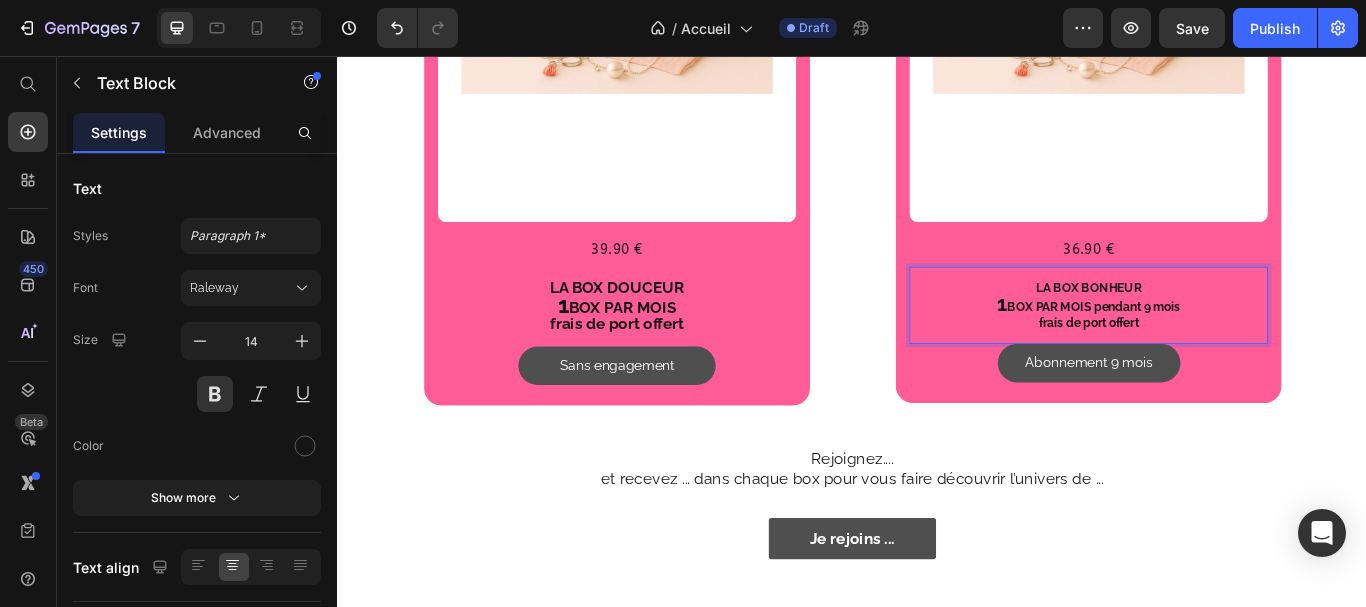click on "1  BOX PAR MOIS pendant 9 mois" at bounding box center (1213, 347) 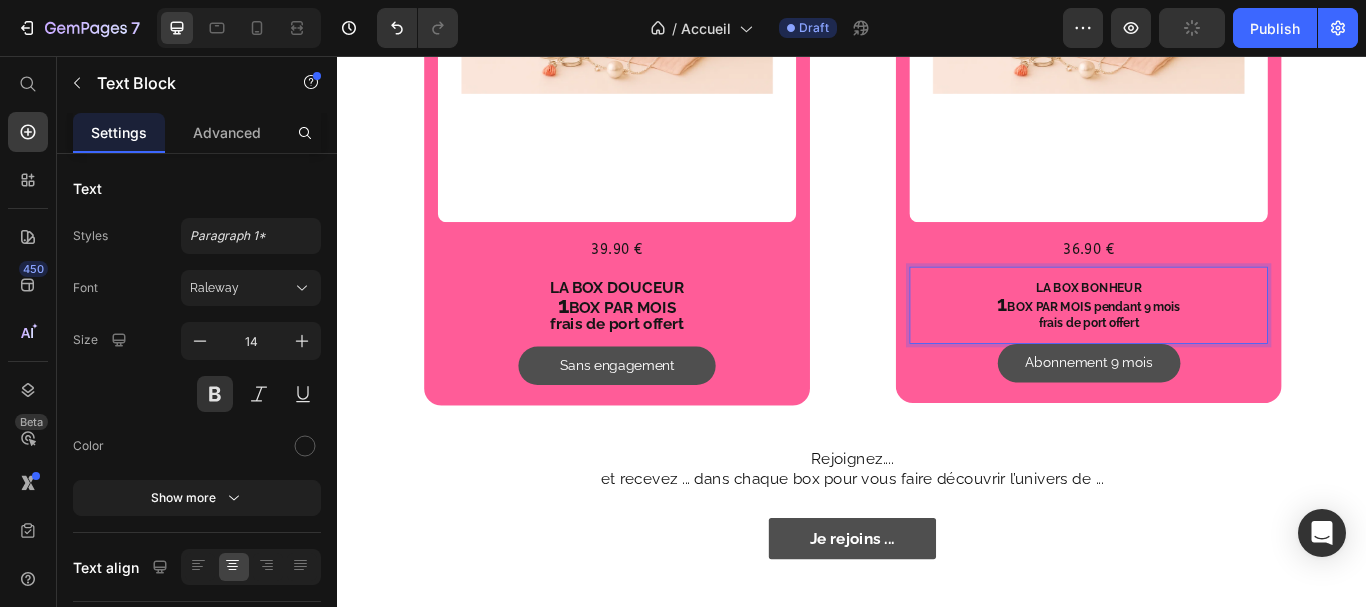click on "1  BOX PAR MOIS pendant 9 mois" at bounding box center (1213, 347) 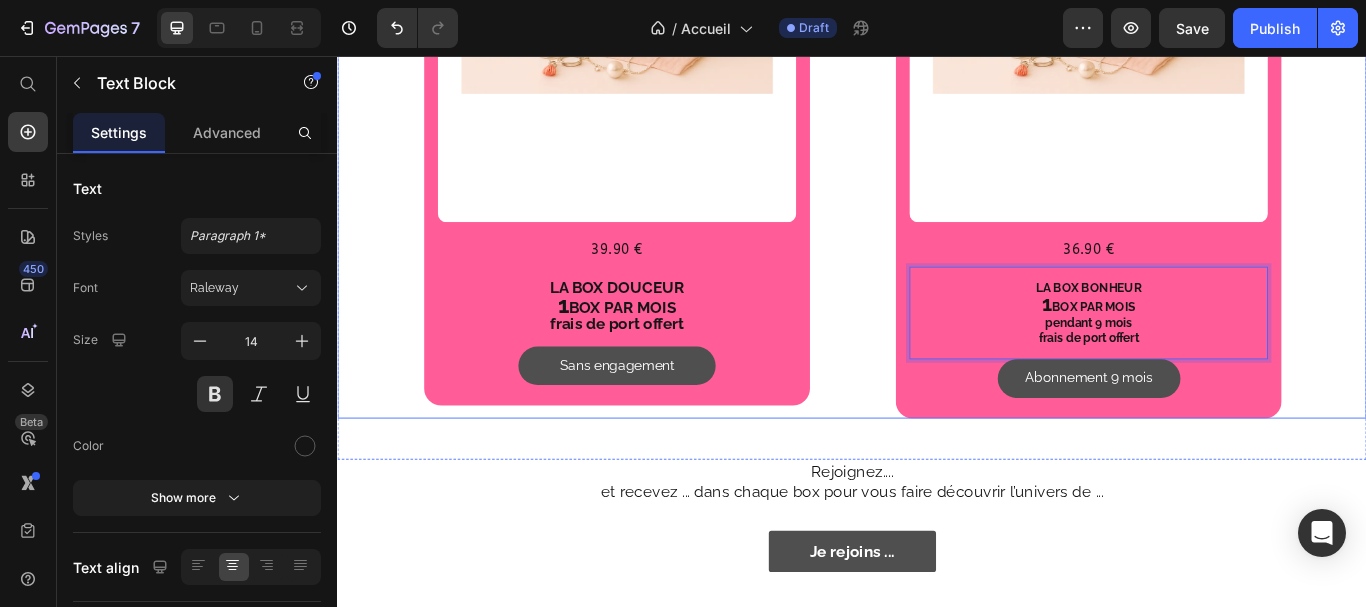 click on "Box Text Block Product Images 39.90 € Text Block Row LA BOX DOUCEUR  1  BOX PAR MOIS  frais de port offert  Text Block Sans engagement Button Row Product Row Box Text Block Product Images 36.90 € Text Block Row LA BOX BONHEUR 1  BOX PAR MOIS  pendant 9 mois  frais de port offert  Text Block   0 Abonnement 9 mois Button Row Product Row Row" at bounding box center (937, 121) 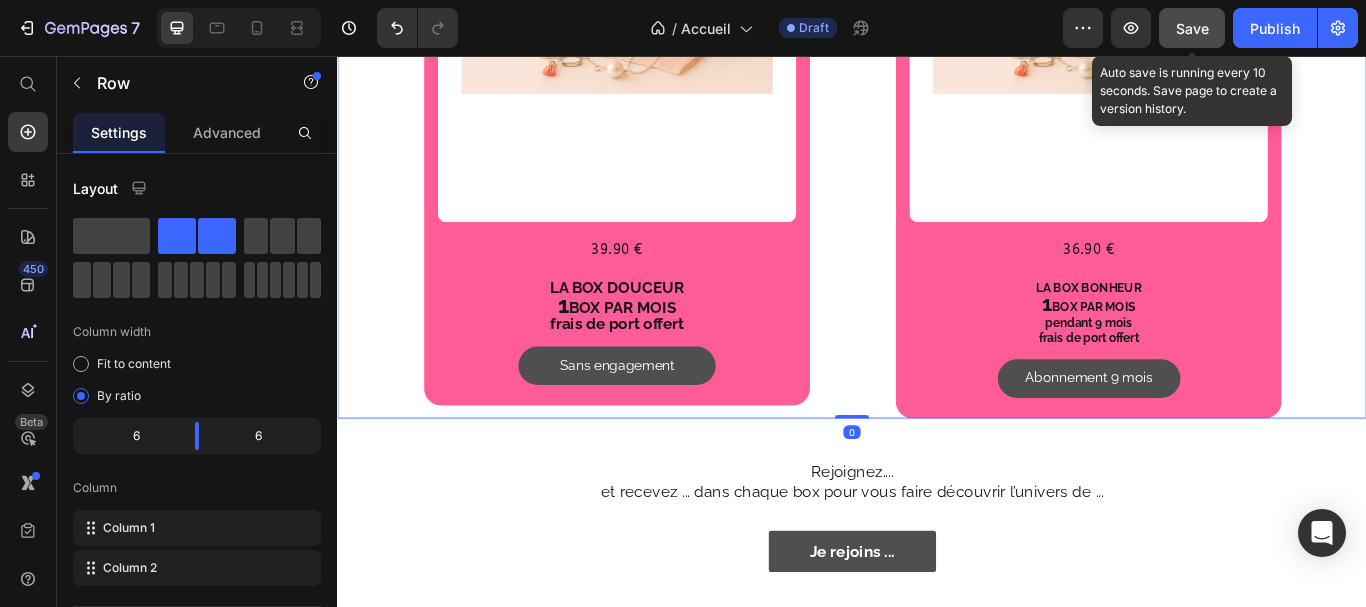 click on "Save" at bounding box center [1192, 28] 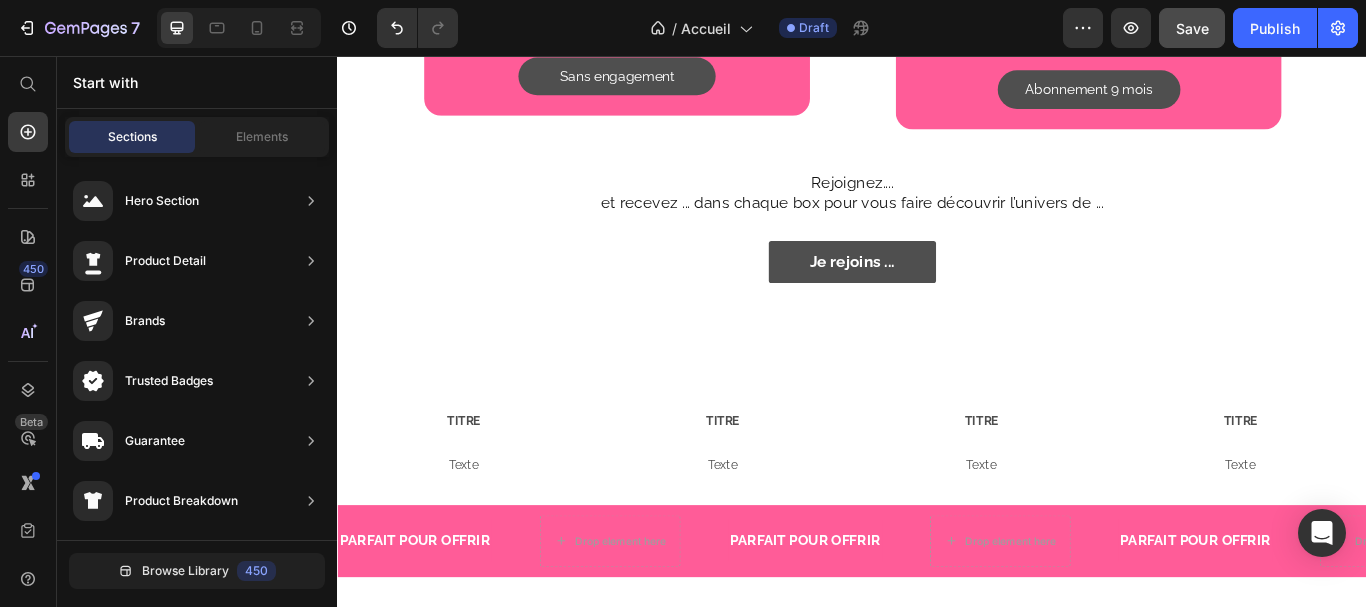 scroll, scrollTop: 3556, scrollLeft: 0, axis: vertical 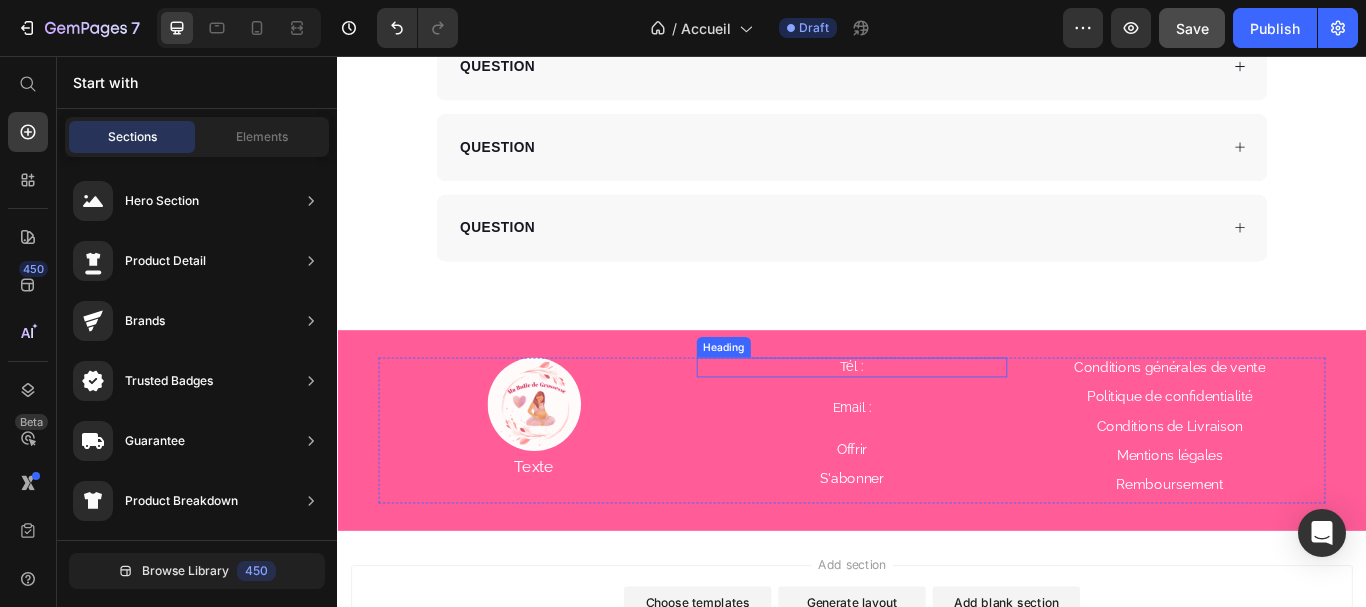 click on "Tél :" at bounding box center [937, 420] 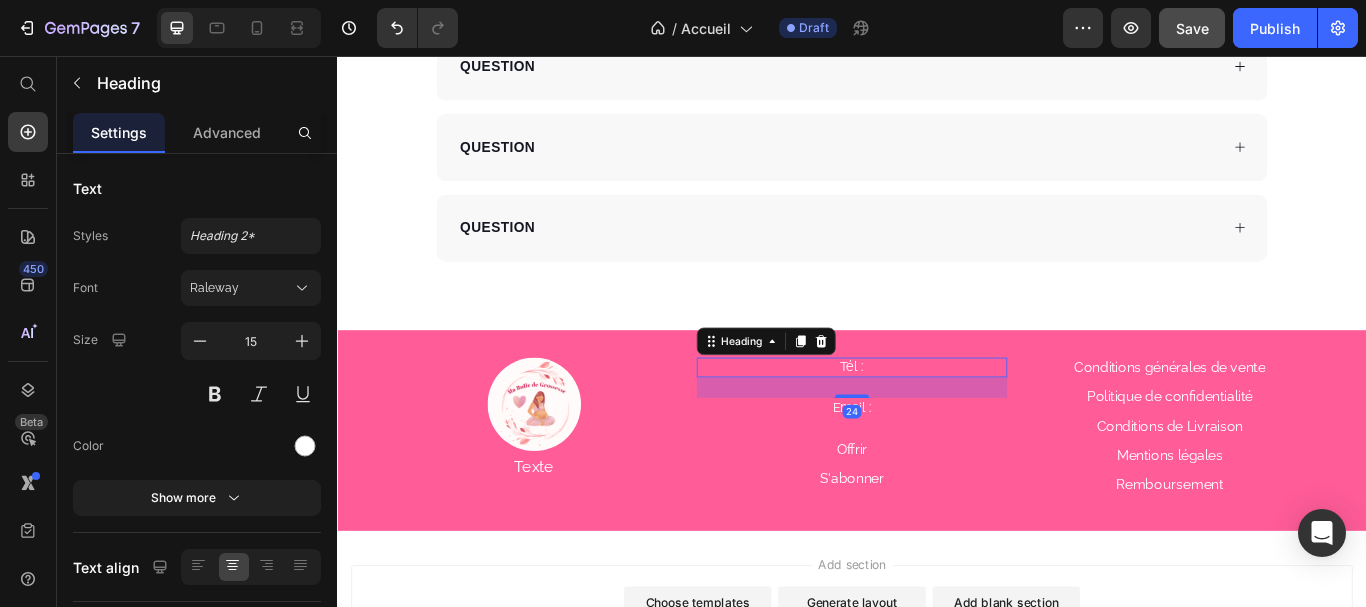 click on "Tél :" at bounding box center (937, 420) 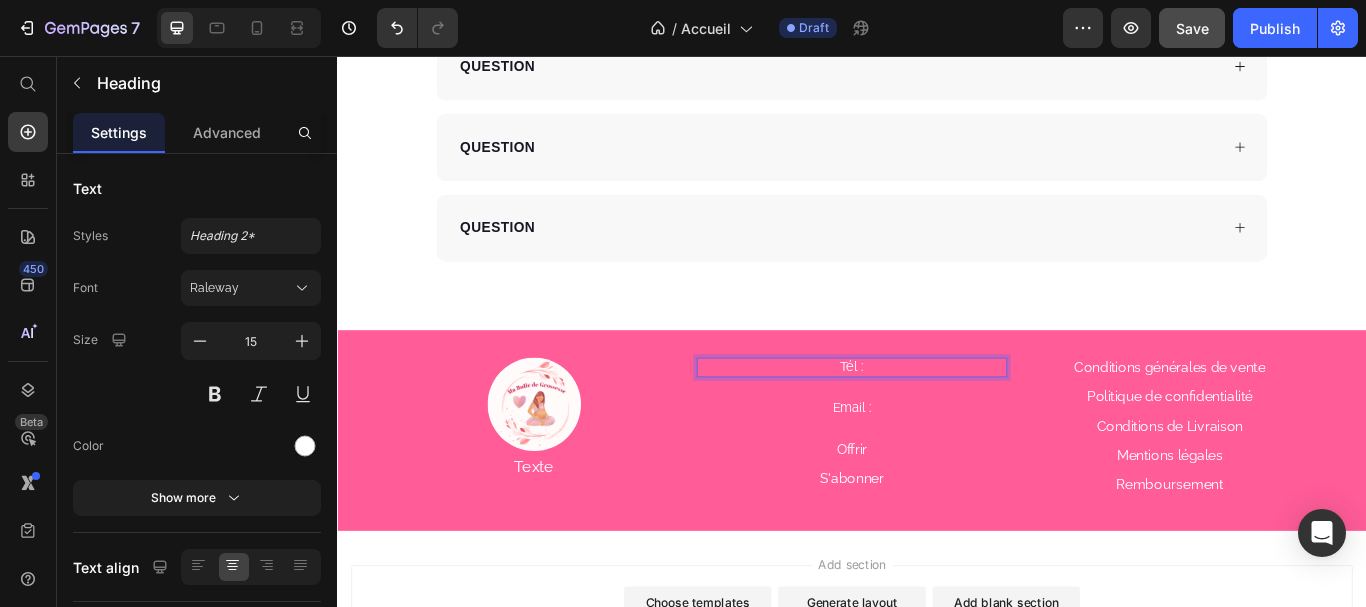 click on "Tél :" at bounding box center (937, 420) 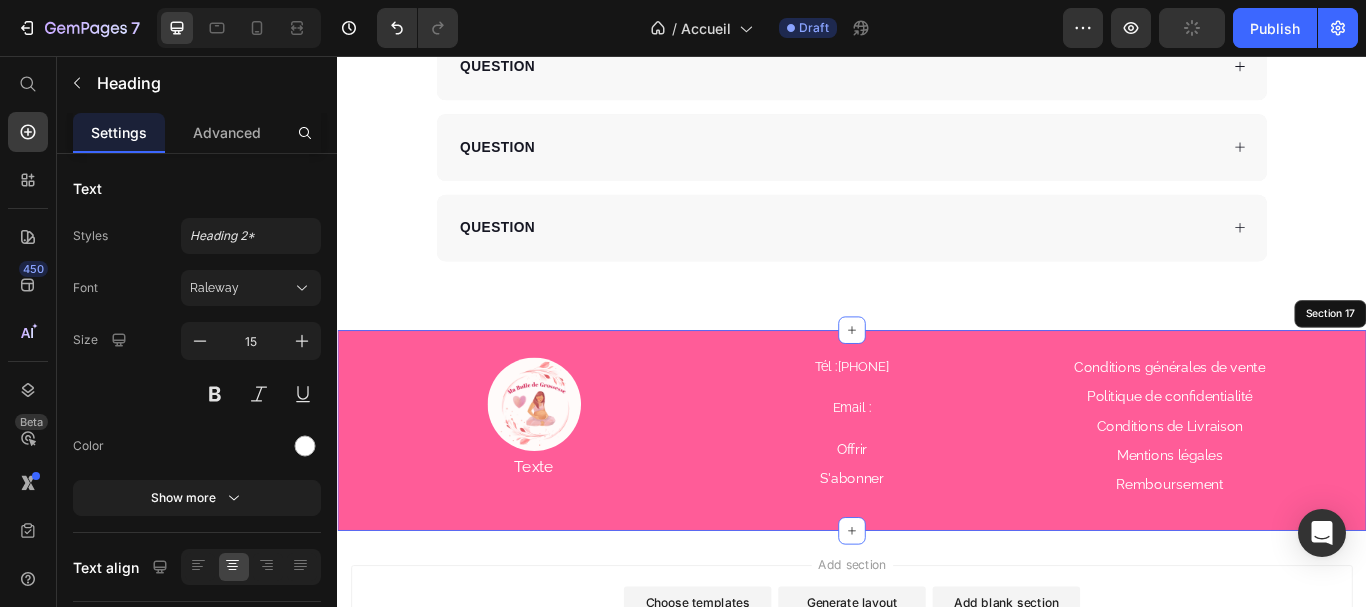 click on "Image Texte Text Block Tél :[PHONE] Heading   24 Email : Heading Offrir Button S'abonner Button Conditions générales de vente Button Politique de confidentialité Button Conditions de Livraison Button Mentions légales Button Remboursement Button Row Section 17" at bounding box center (937, 493) 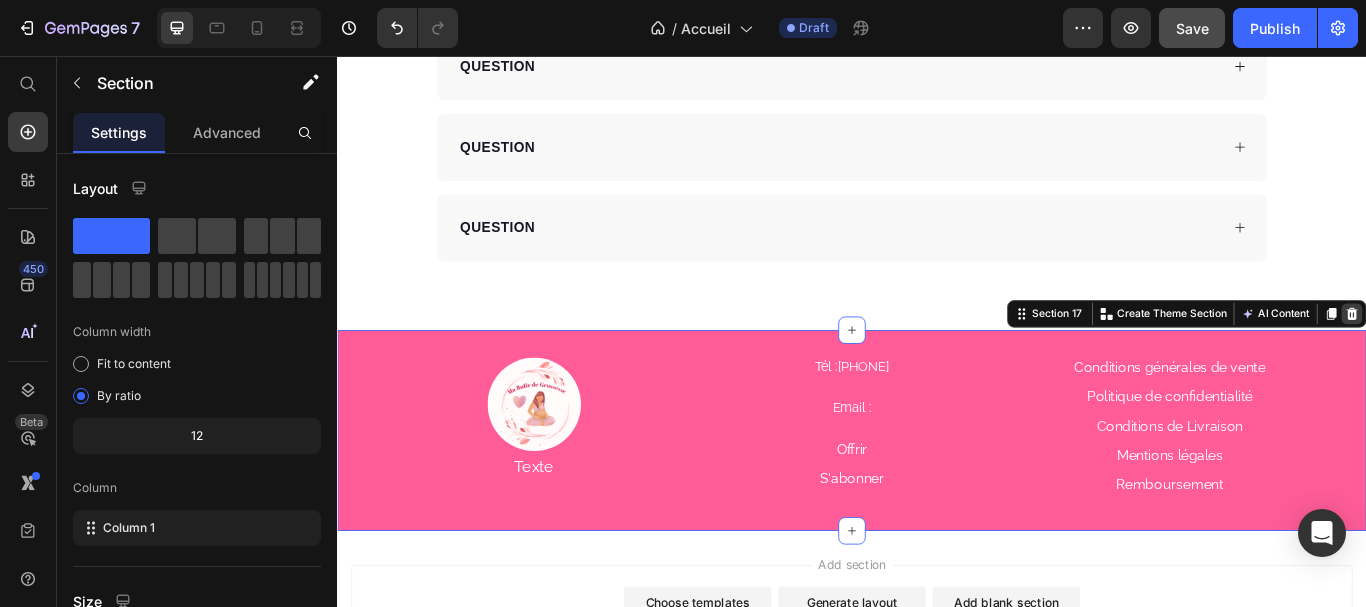 click at bounding box center (1520, 357) 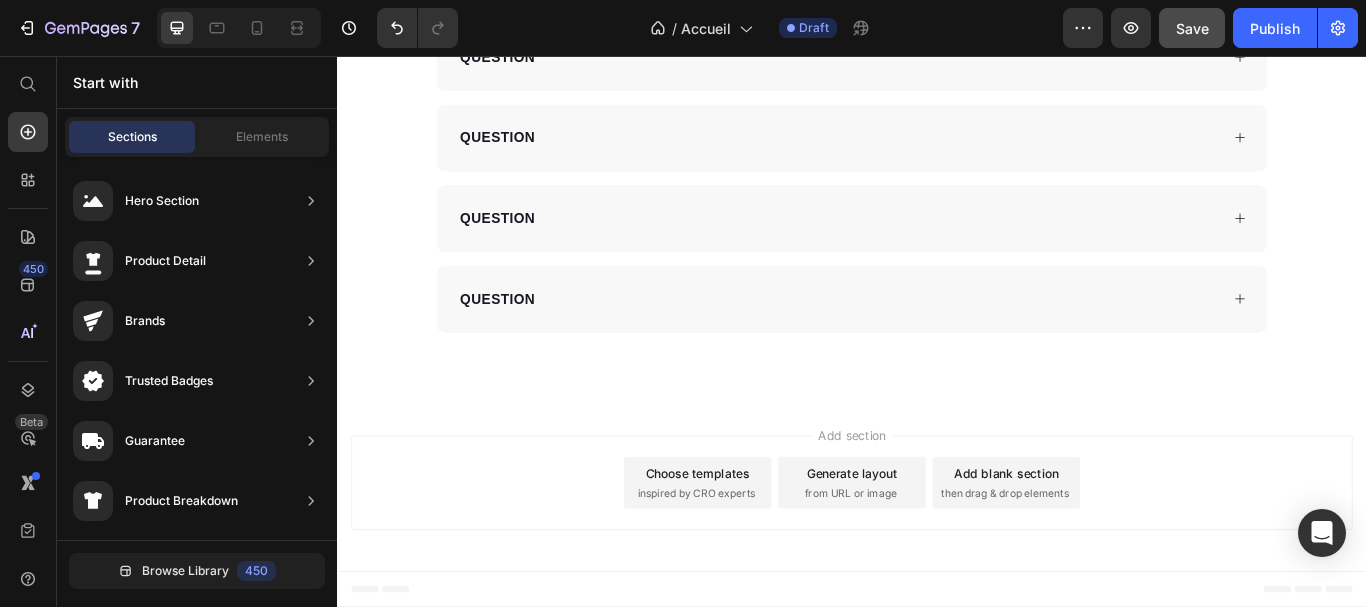 scroll, scrollTop: 4597, scrollLeft: 0, axis: vertical 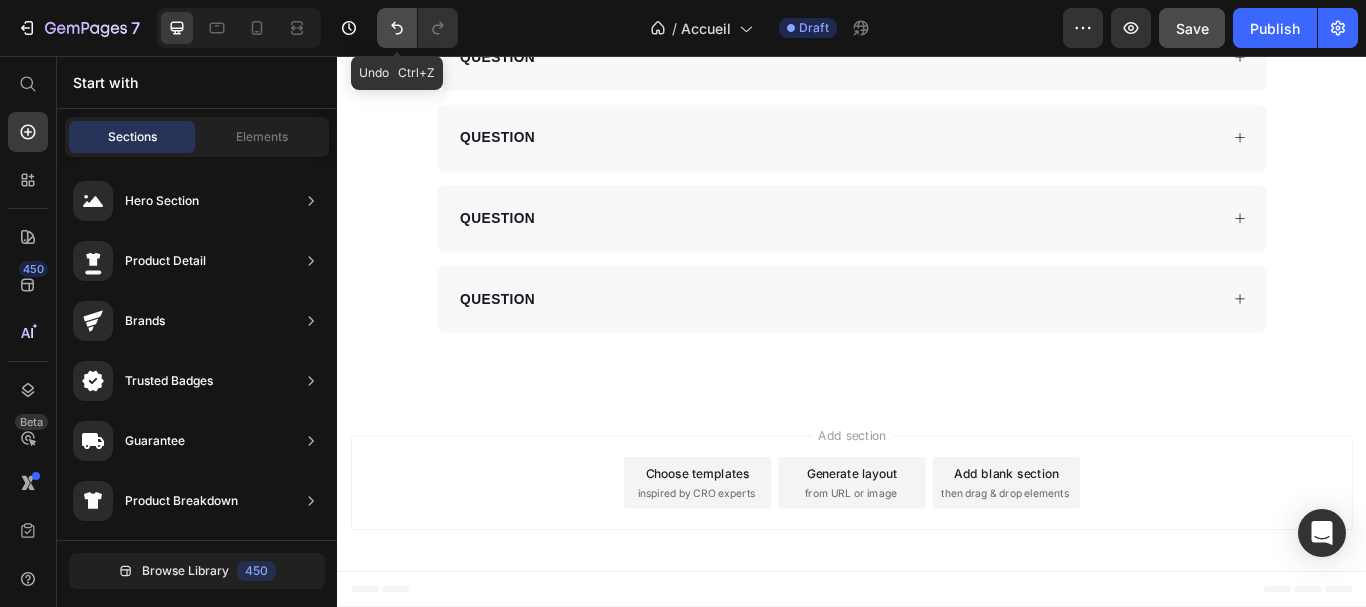 click 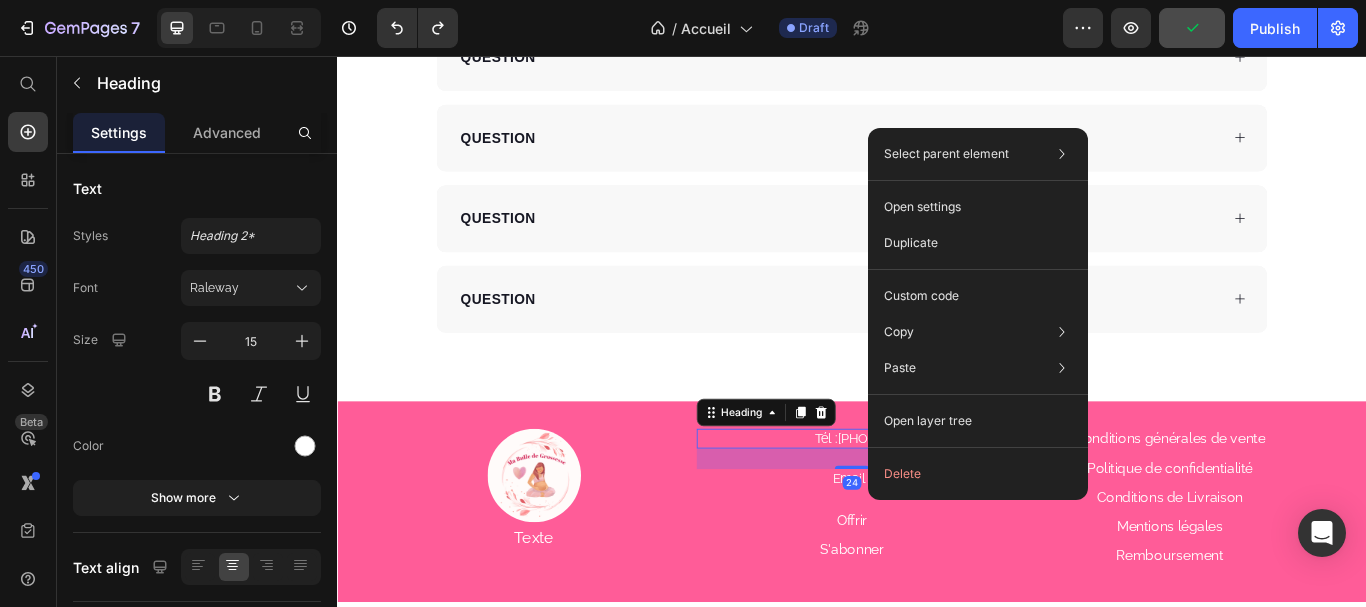 click on "Select parent element Section Row 3 cols Heading Open settings Duplicate Custom code Copy Copy element  Ctrl + C Copy style  Copy class  .gT9v1vILG0 Paste Paste element  Ctrl + V Paste style  Ctrl + Shift + V  Please allow access tp clipboard to paste content from other pages  Allow Access Open layer tree  Delete" at bounding box center [978, 314] 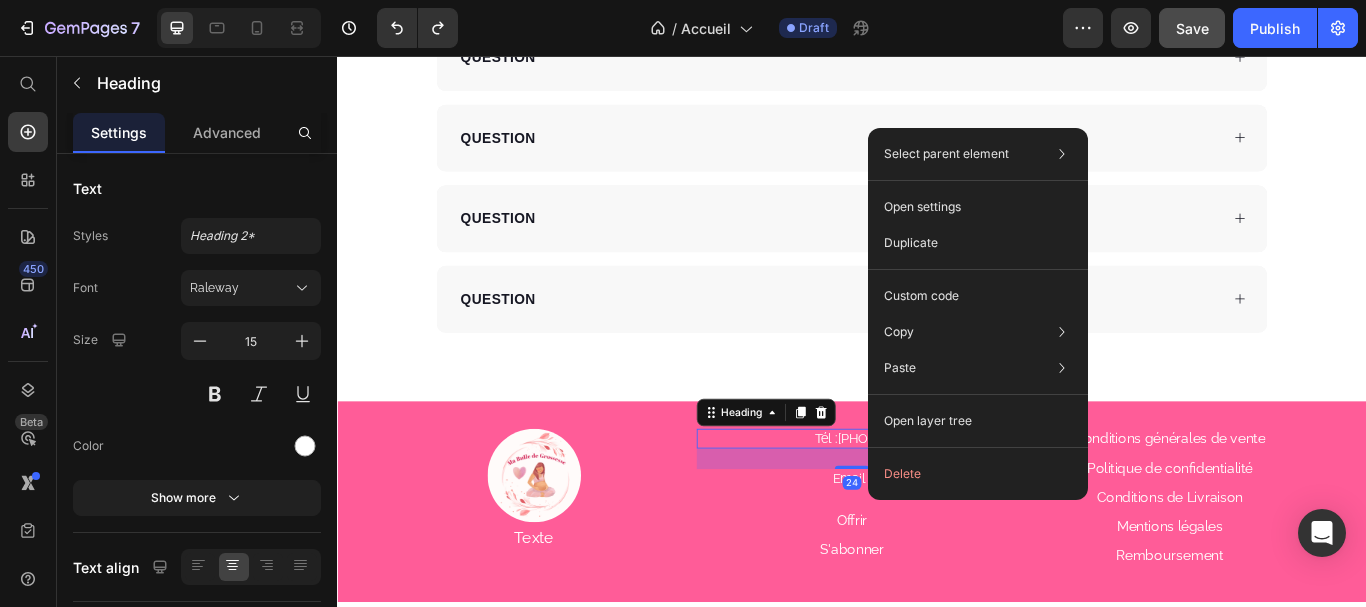 click on "Tél :[PHONE]" at bounding box center [937, 503] 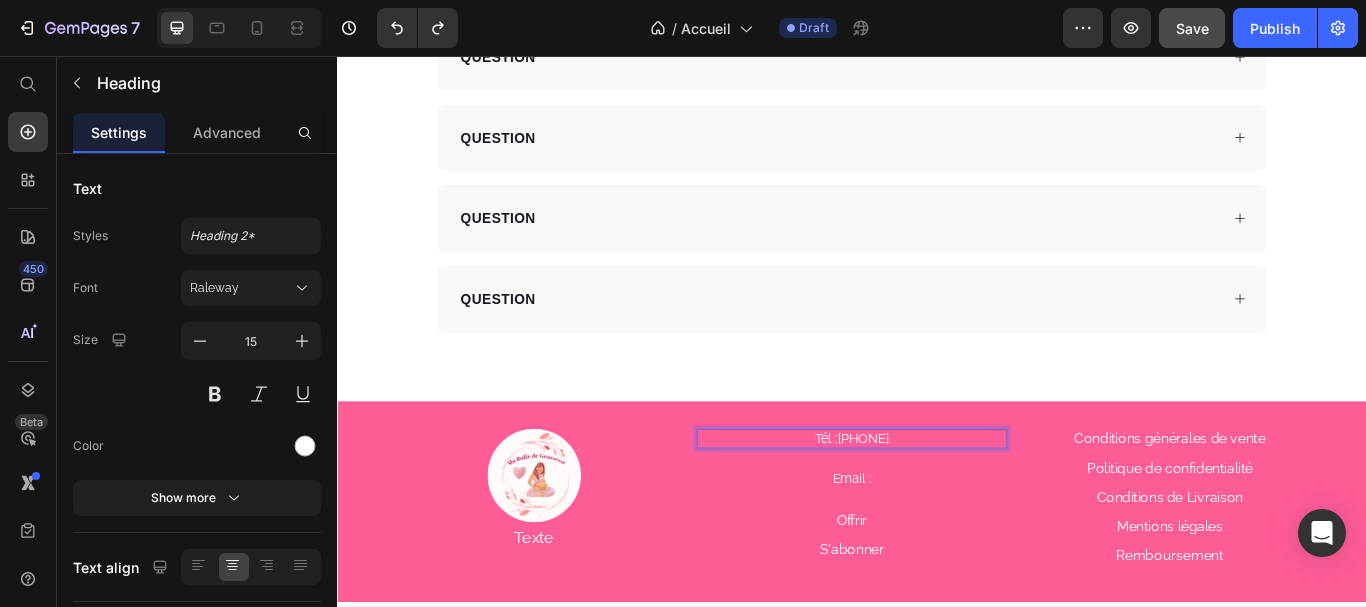 click on "Tél :[PHONE]" at bounding box center [937, 503] 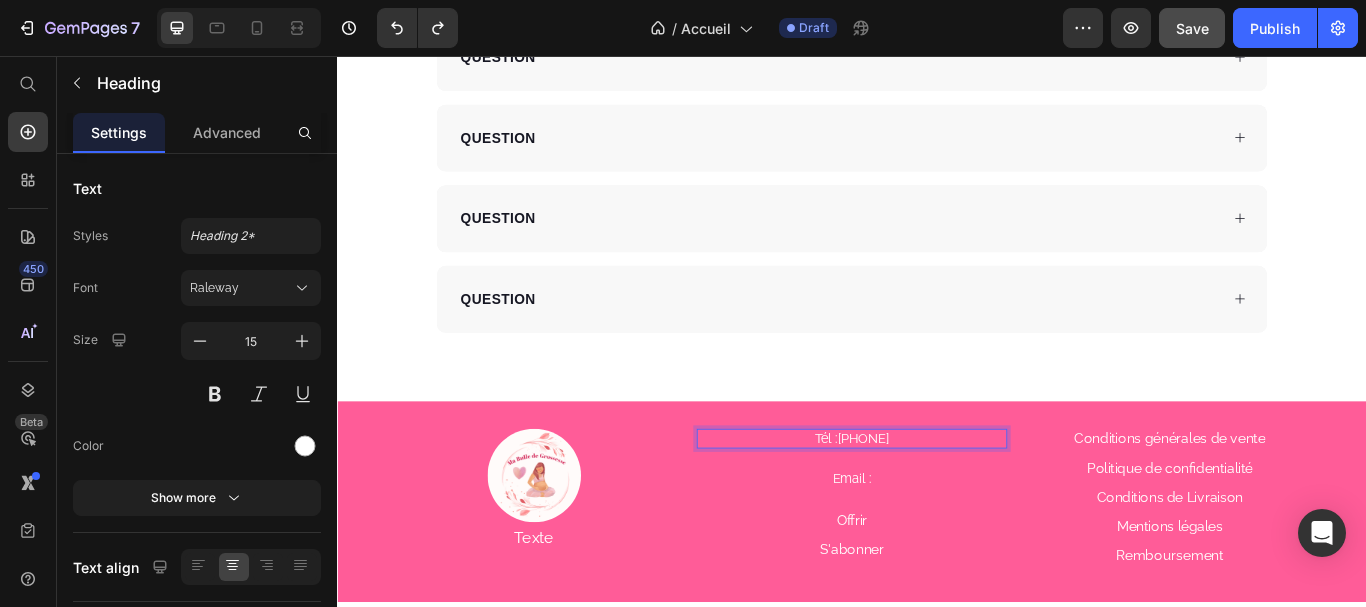 click on "Tél :[PHONE]" at bounding box center (937, 503) 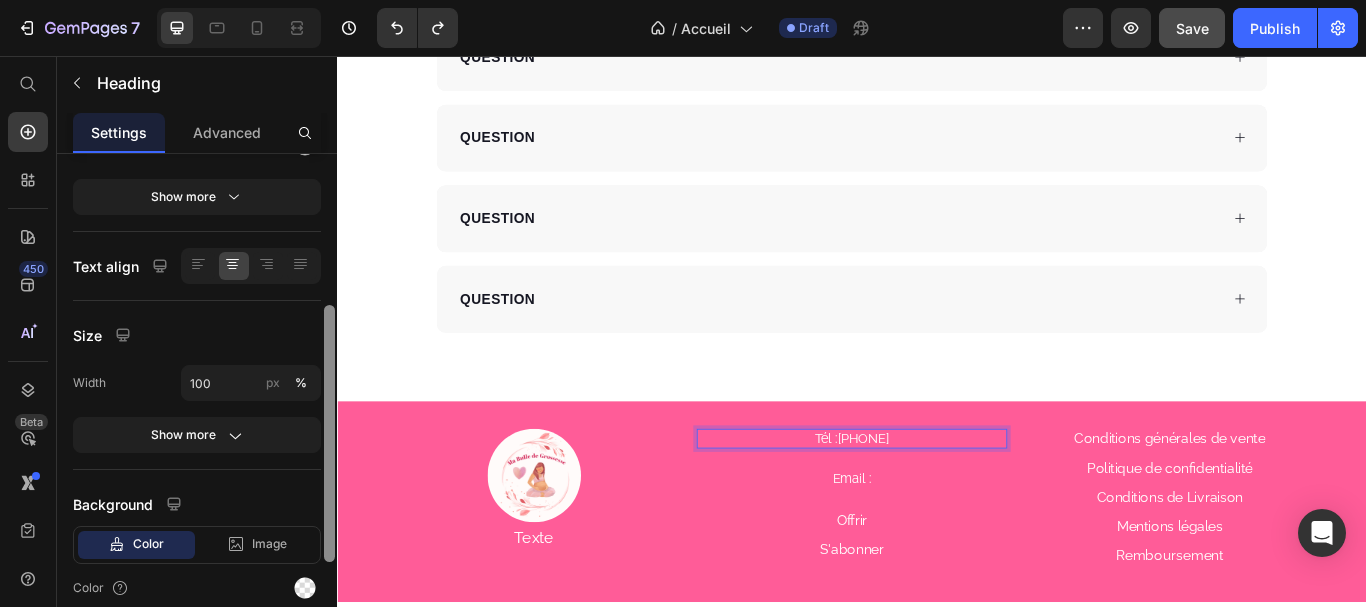 drag, startPoint x: 330, startPoint y: 335, endPoint x: 343, endPoint y: 650, distance: 315.26813 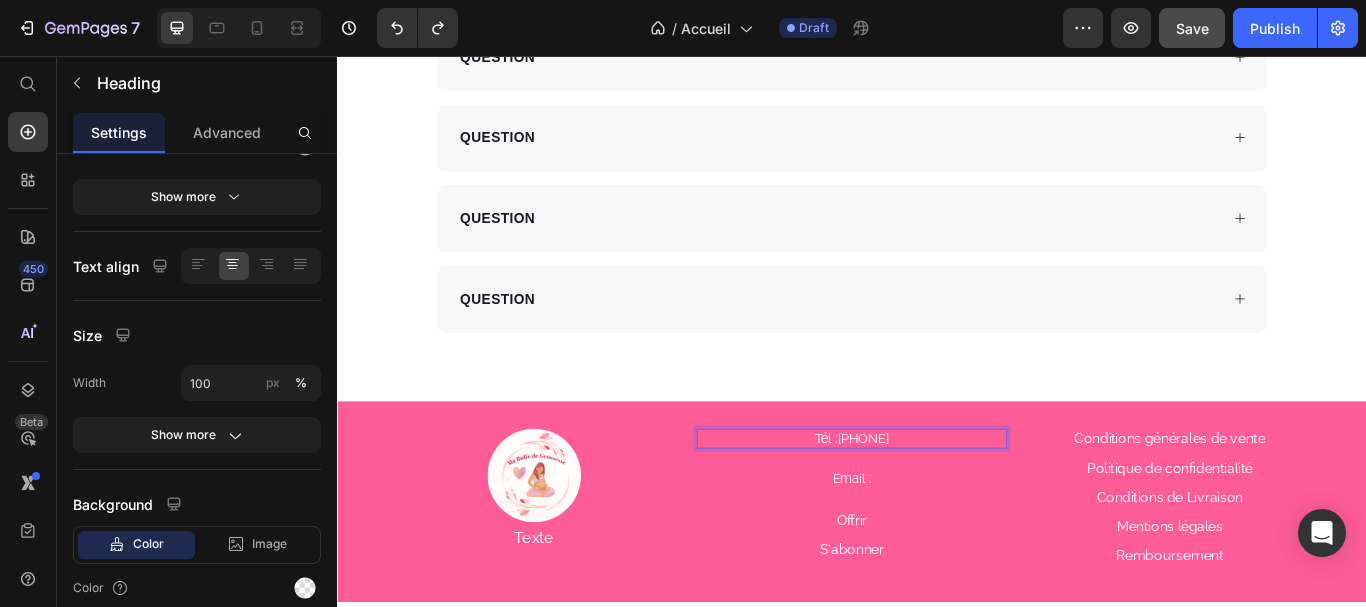 scroll, scrollTop: 502, scrollLeft: 0, axis: vertical 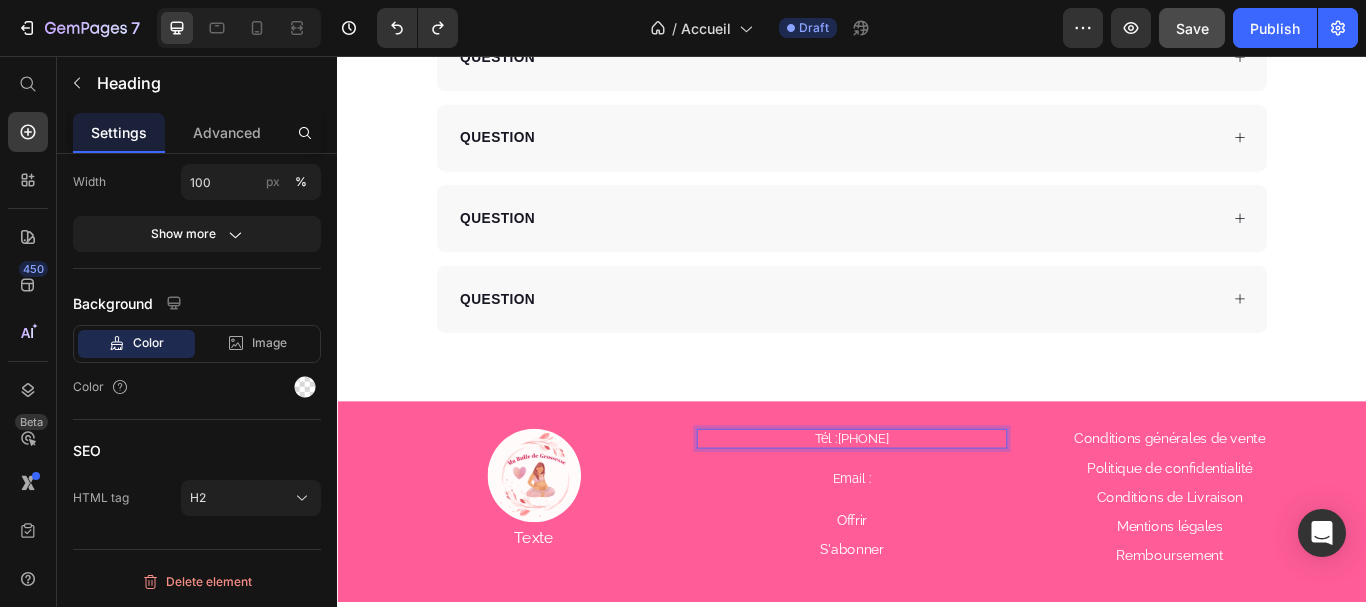 drag, startPoint x: 1010, startPoint y: 499, endPoint x: 961, endPoint y: 521, distance: 53.712196 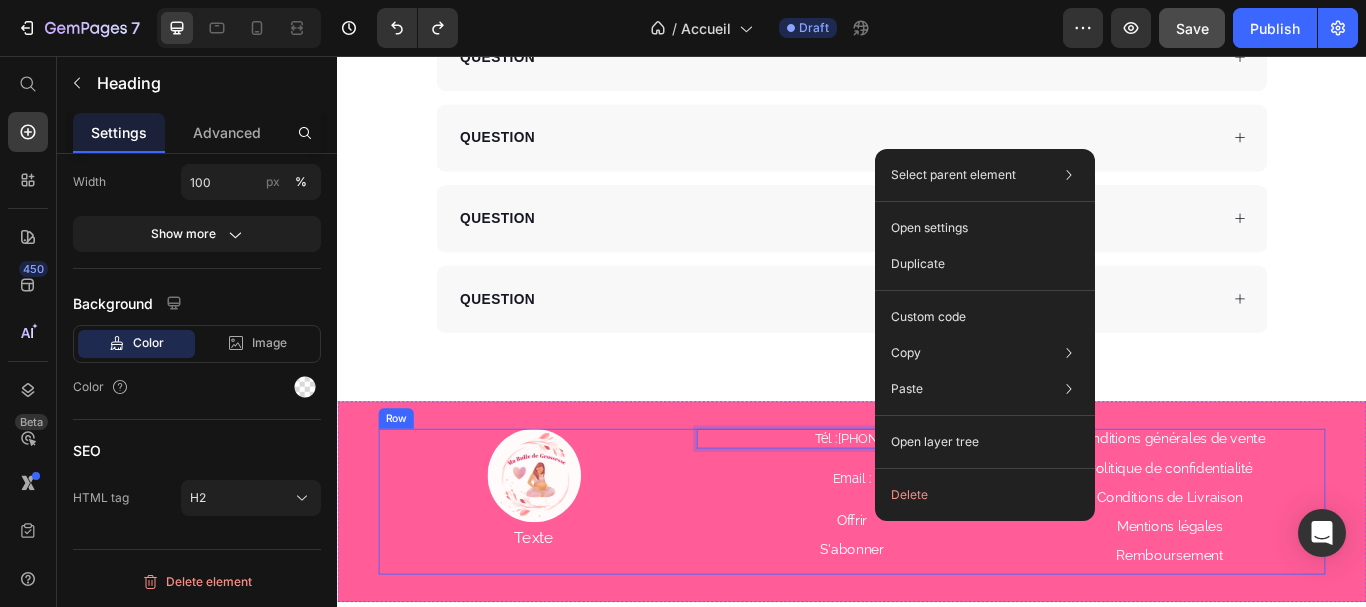 scroll, scrollTop: 502, scrollLeft: 0, axis: vertical 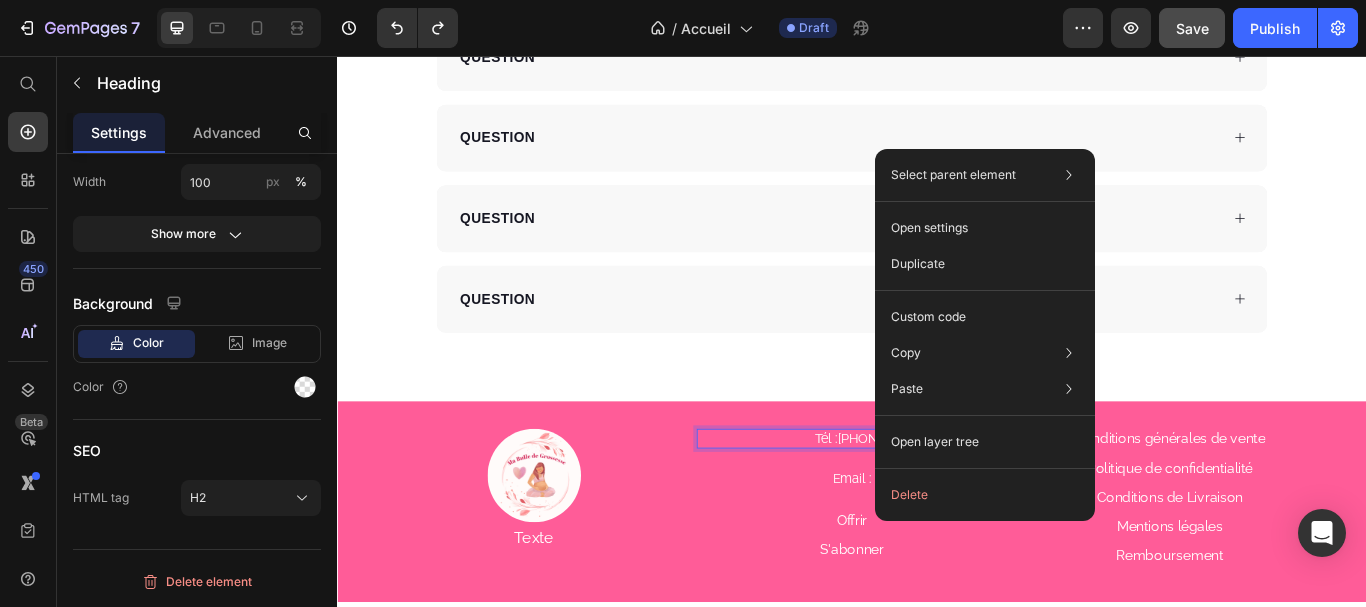 click on "Tél :[PHONE]" at bounding box center [937, 503] 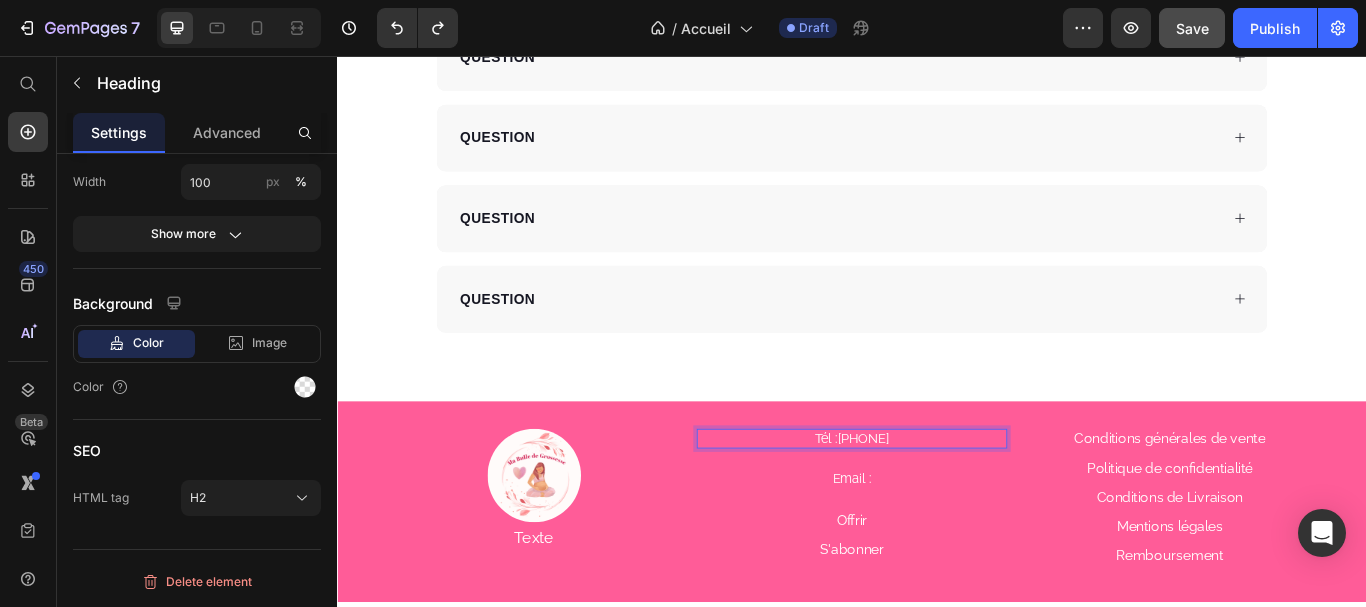 click on "Tél :[PHONE]" at bounding box center [937, 503] 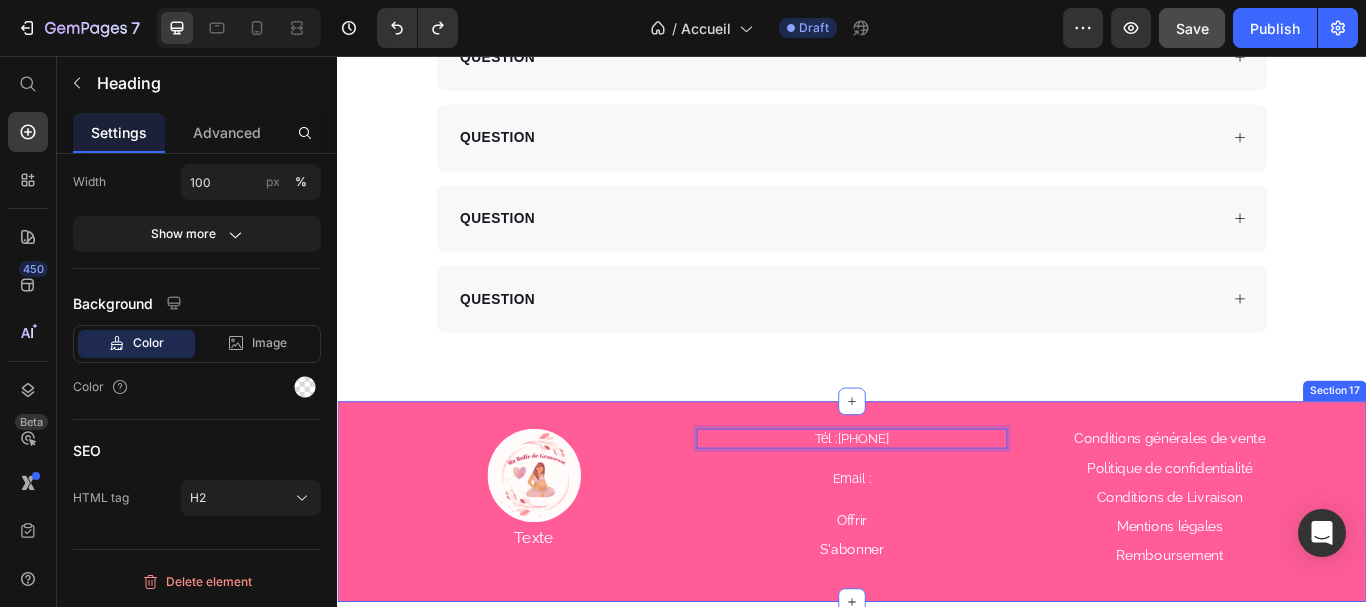 click on "Image Texte Text Block Tél :[PHONE] Heading   24 Email : Heading Offrir Button S'abonner Button Conditions générales de vente Button Politique de confidentialité Button Conditions de Livraison Button Mentions légales Button Remboursement Button Row Section 17" at bounding box center (937, 576) 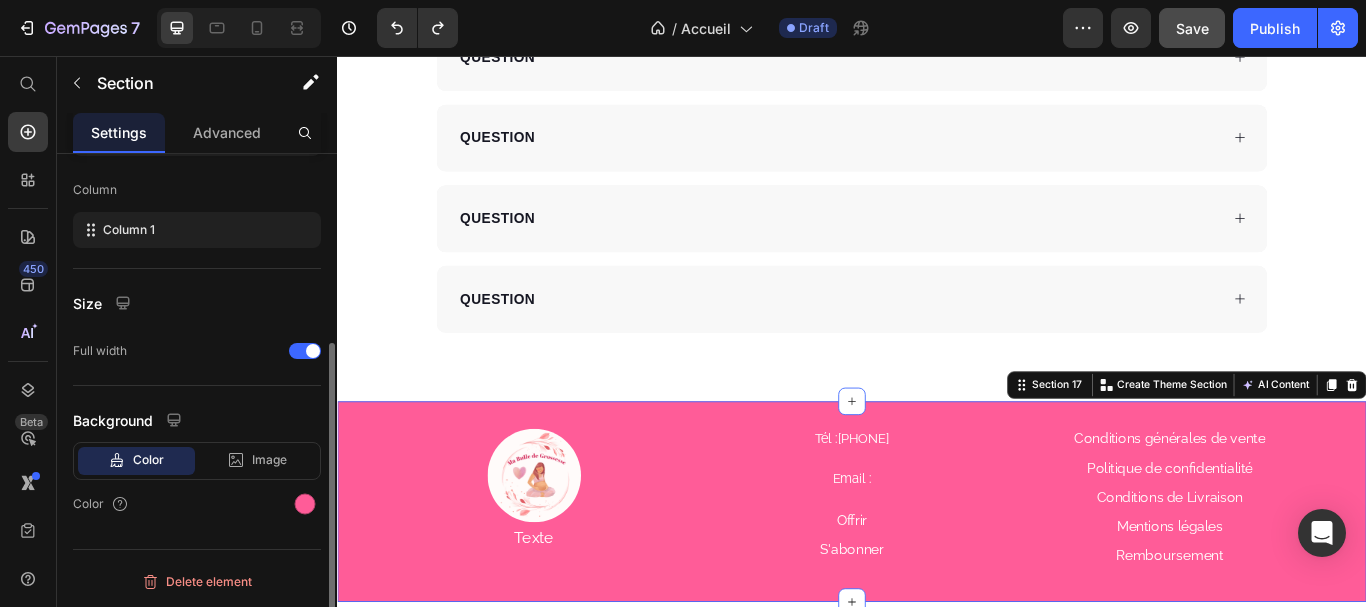 scroll, scrollTop: 0, scrollLeft: 0, axis: both 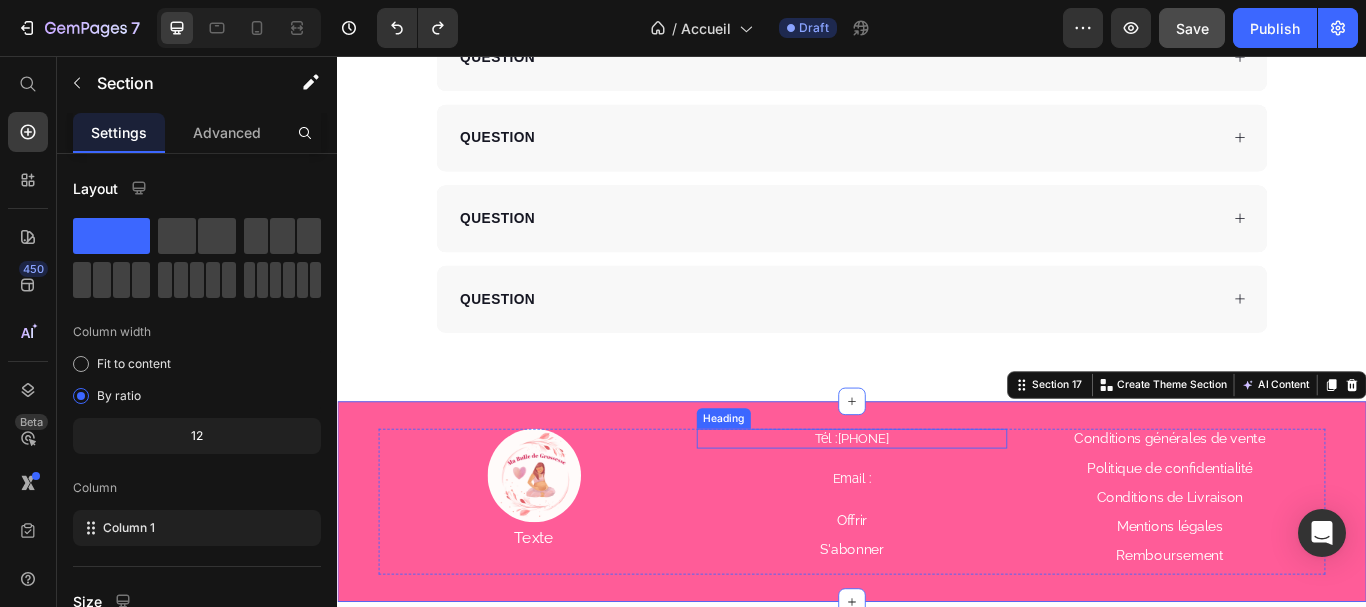 click on "Tél :[PHONE]" at bounding box center [937, 503] 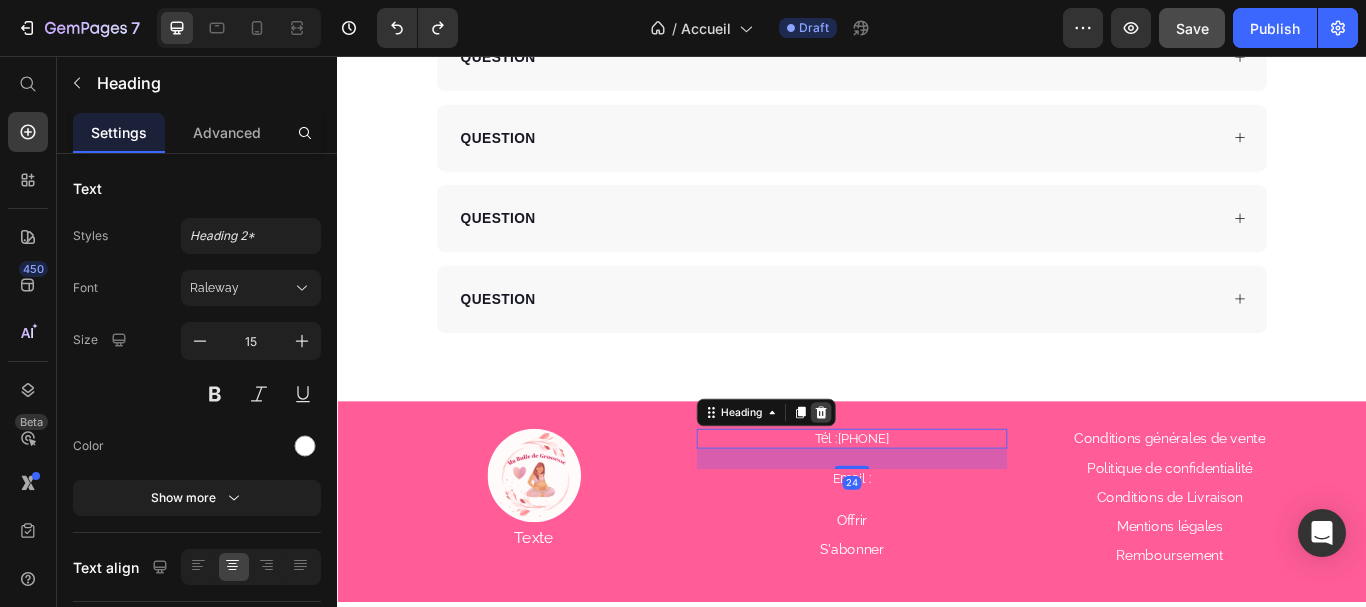 click 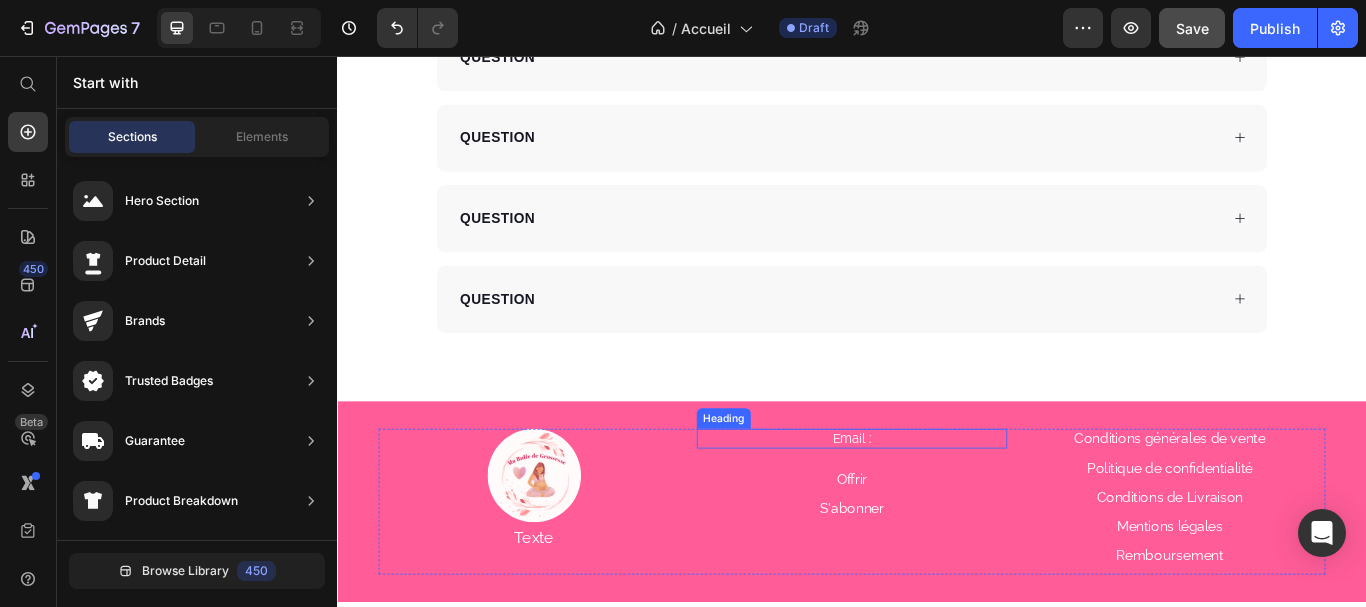 click on "Email :" at bounding box center [937, 503] 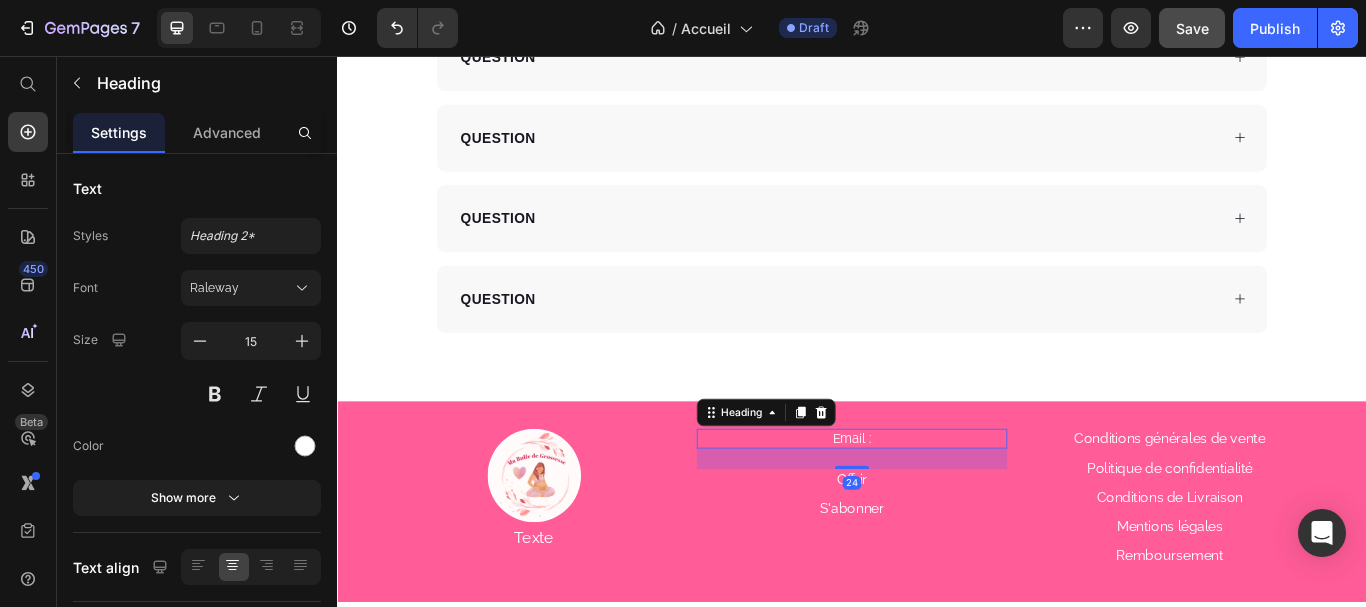 click on "Email :" at bounding box center [937, 503] 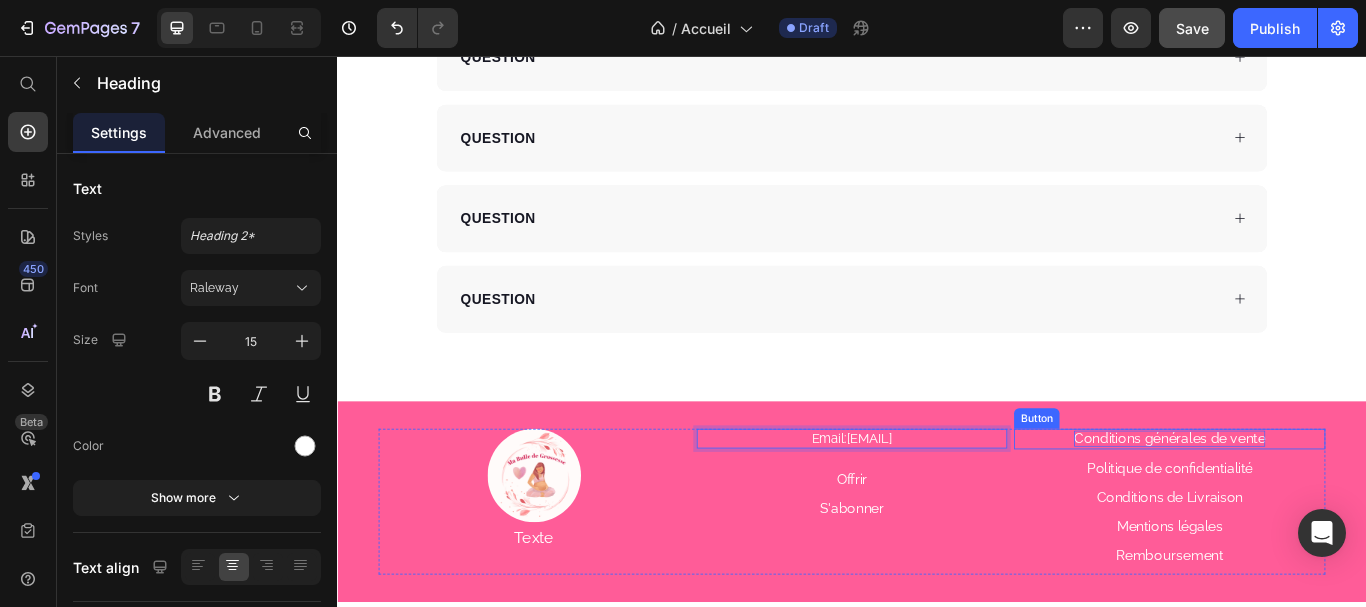 click on "Conditions générales de vente" at bounding box center [1307, 502] 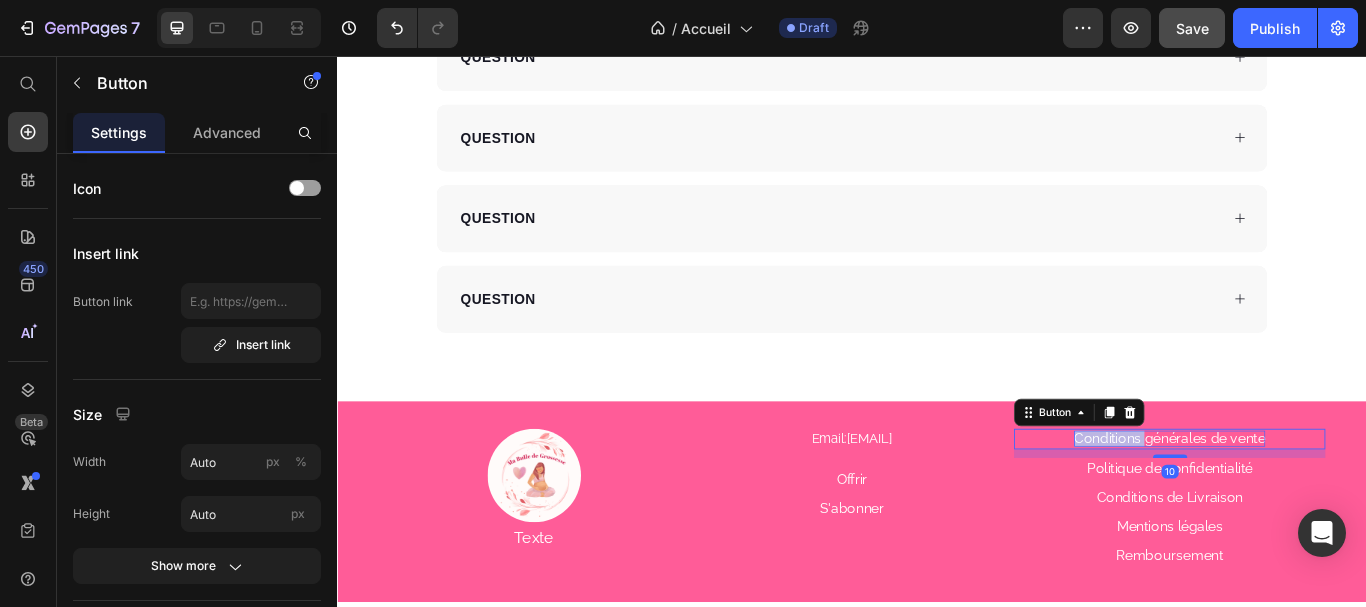 drag, startPoint x: 1450, startPoint y: 492, endPoint x: 1419, endPoint y: 501, distance: 32.280025 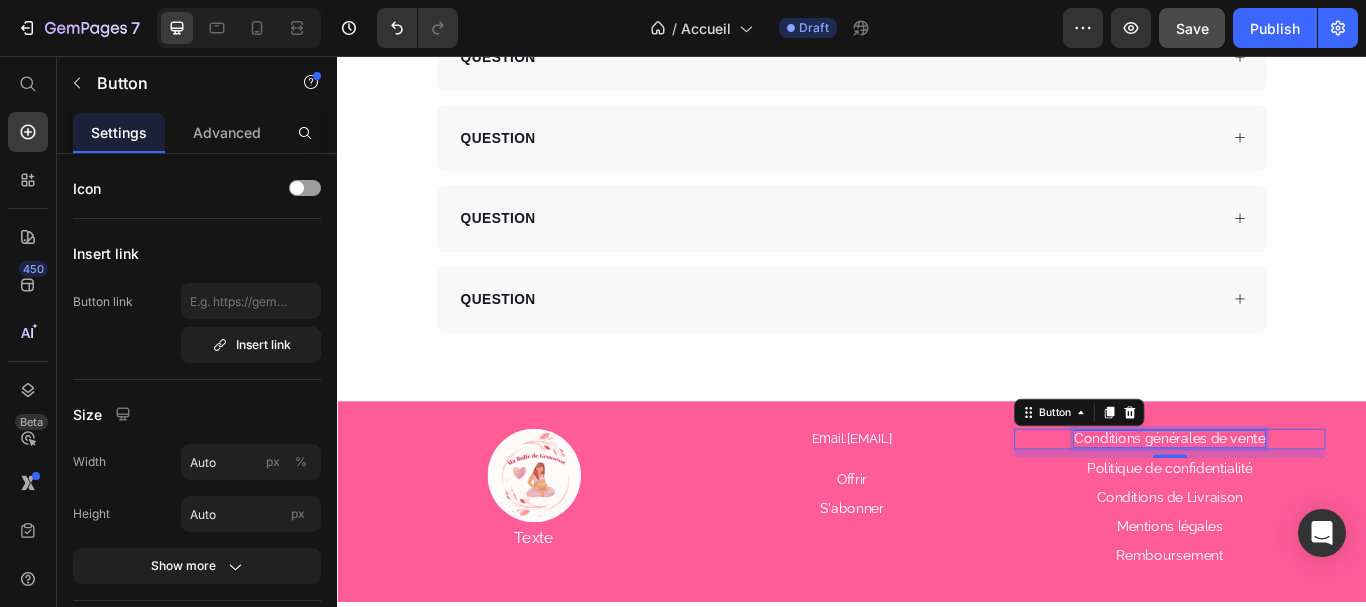 click on "Conditions générales de vente" at bounding box center (1307, 502) 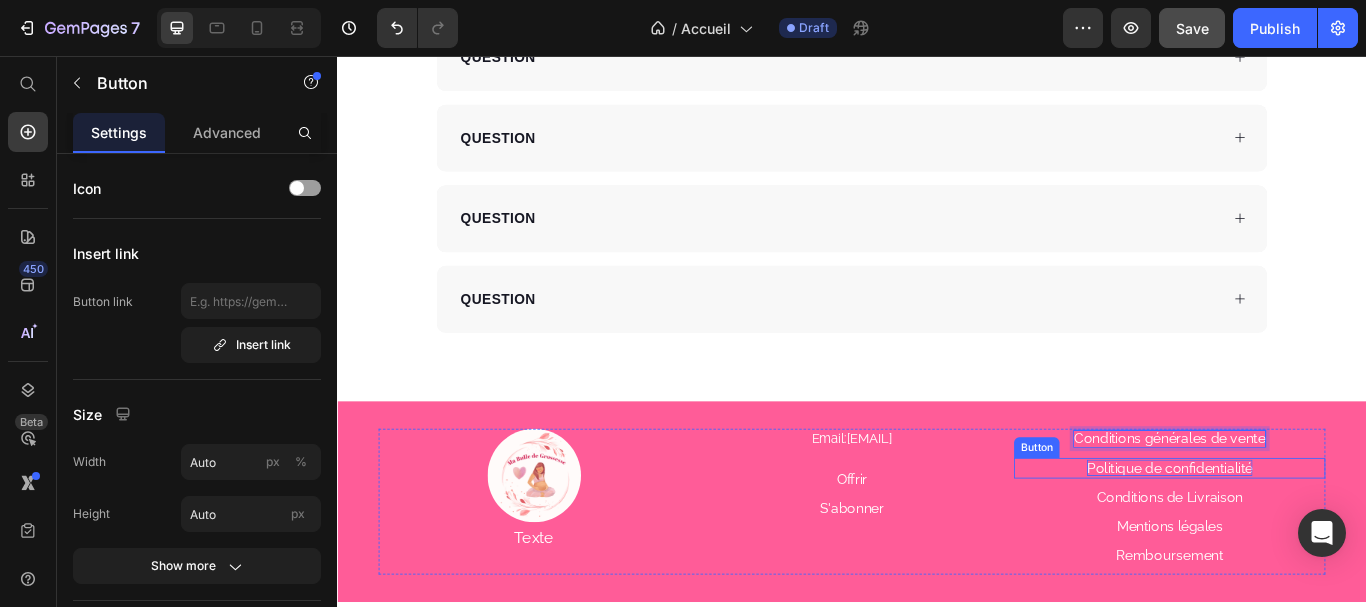 click on "Politique de confidentialité" at bounding box center (1307, 536) 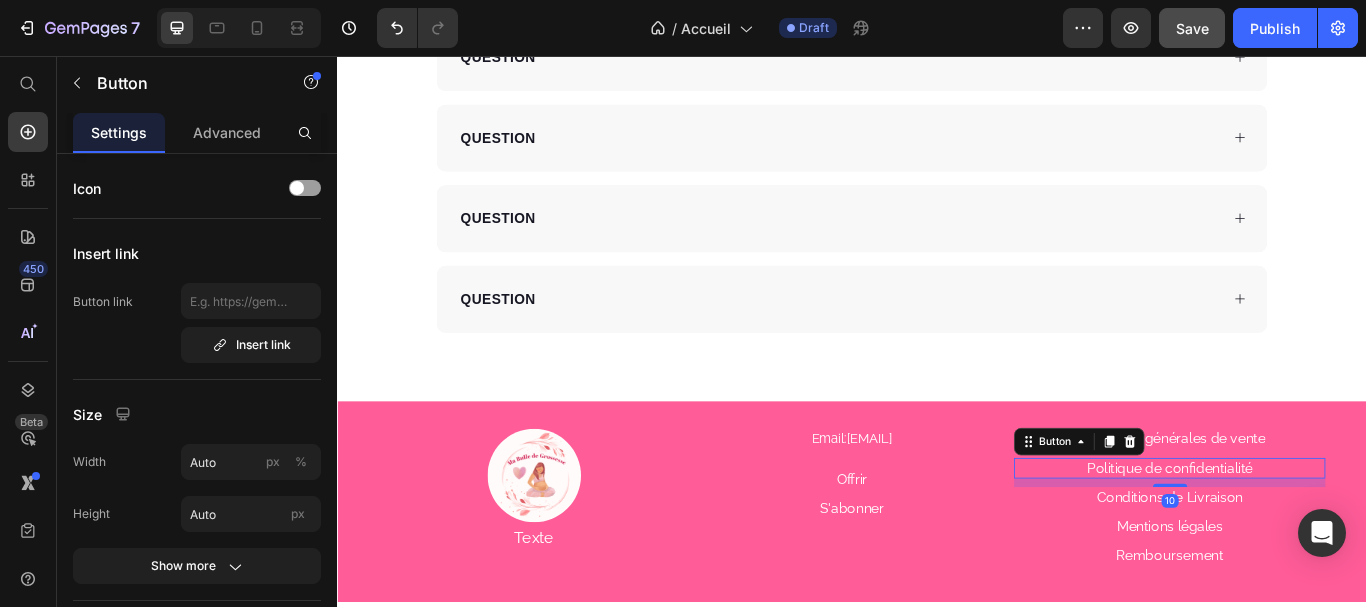 click on "Conditions générales de vente Button Politique de confidentialité Button 10 Conditions de Livraison Button Mentions légales Button Remboursement Button" at bounding box center (1307, 576) 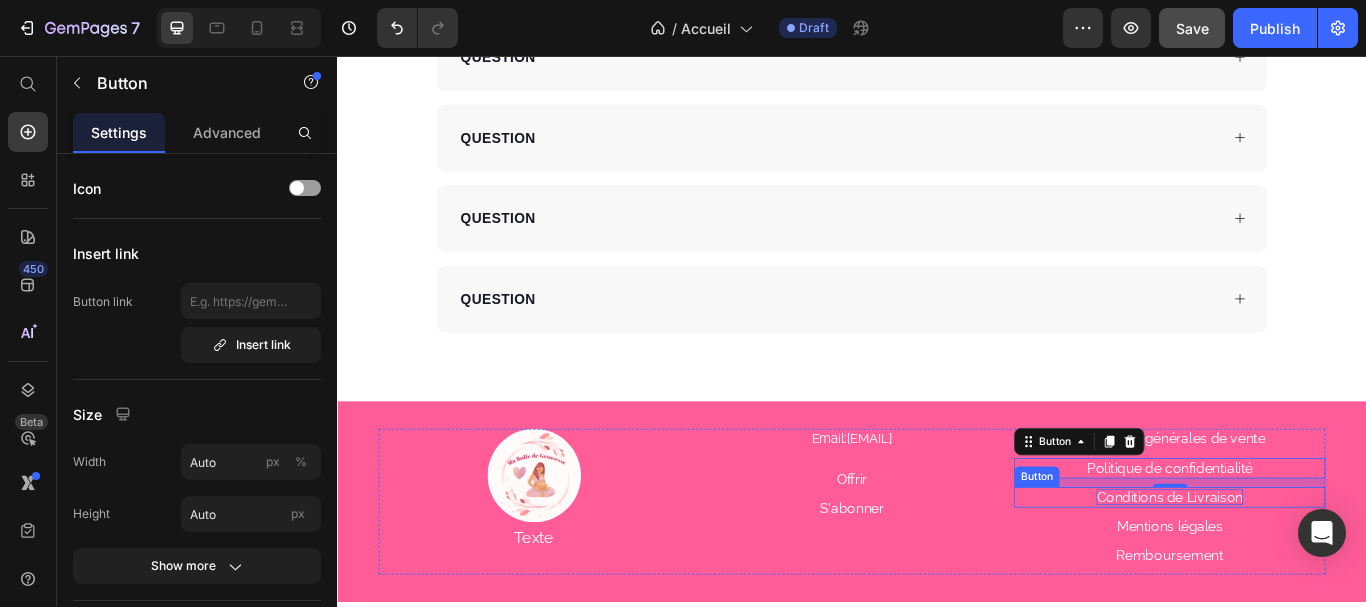 click on "Conditions de Livraison" at bounding box center [1307, 570] 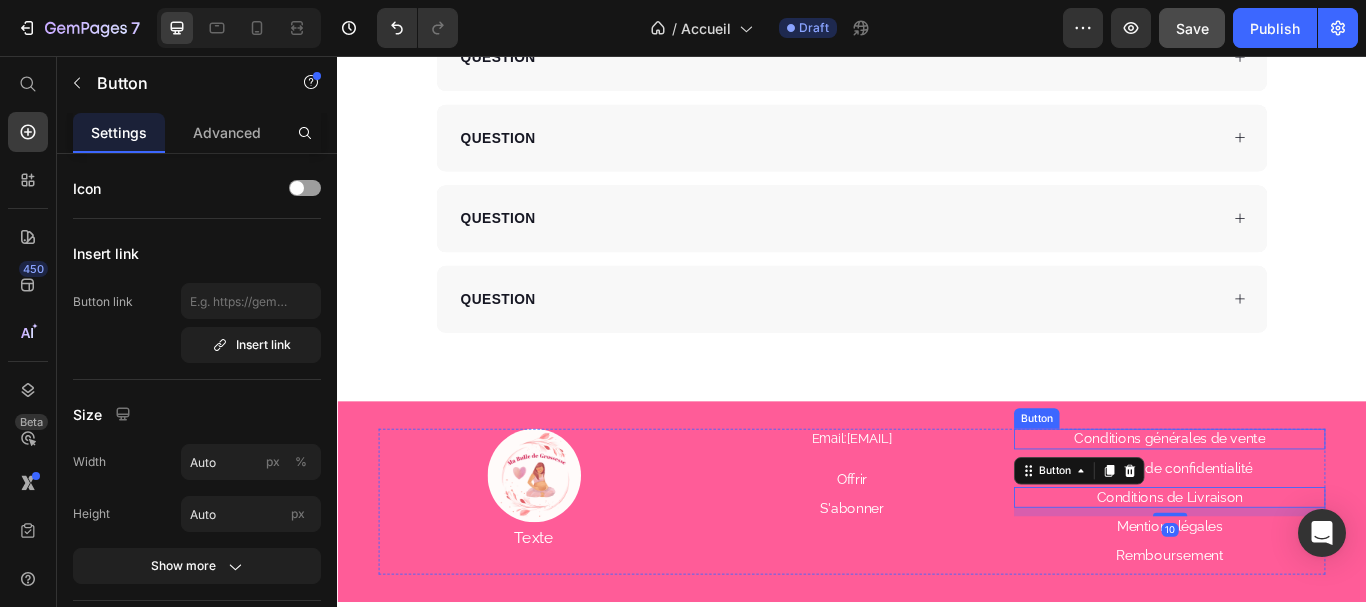 click on "Conditions générales de vente Button" at bounding box center (1307, 503) 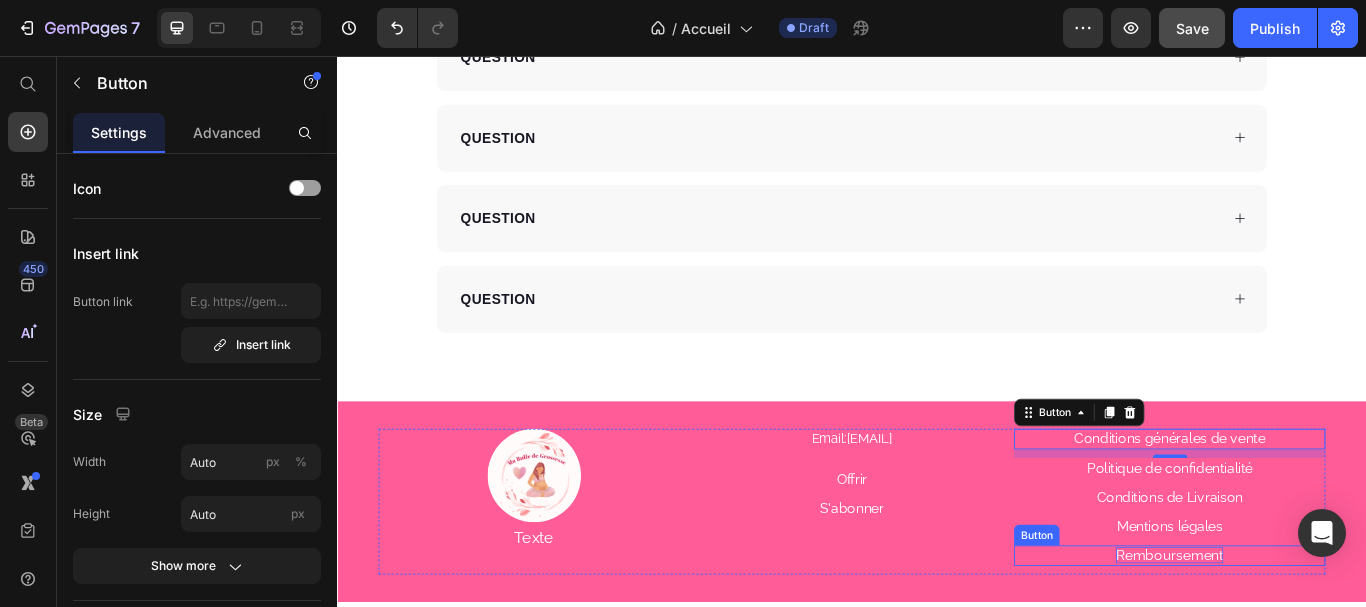 click on "Remboursement" at bounding box center (1307, 638) 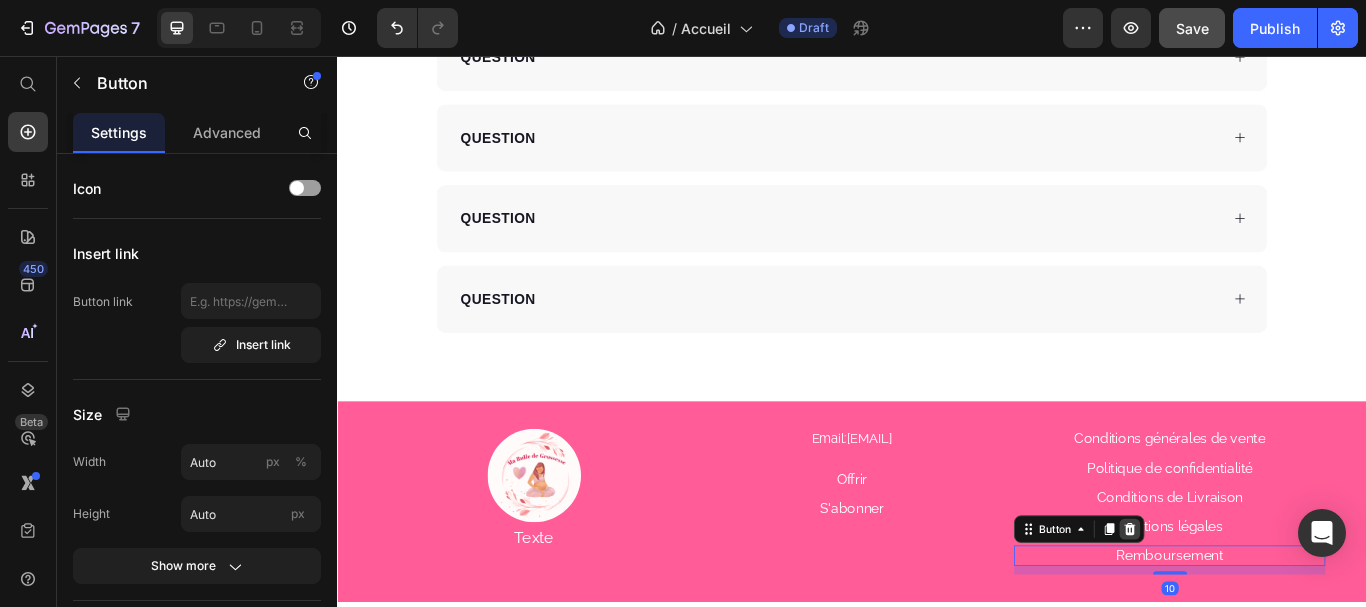 click 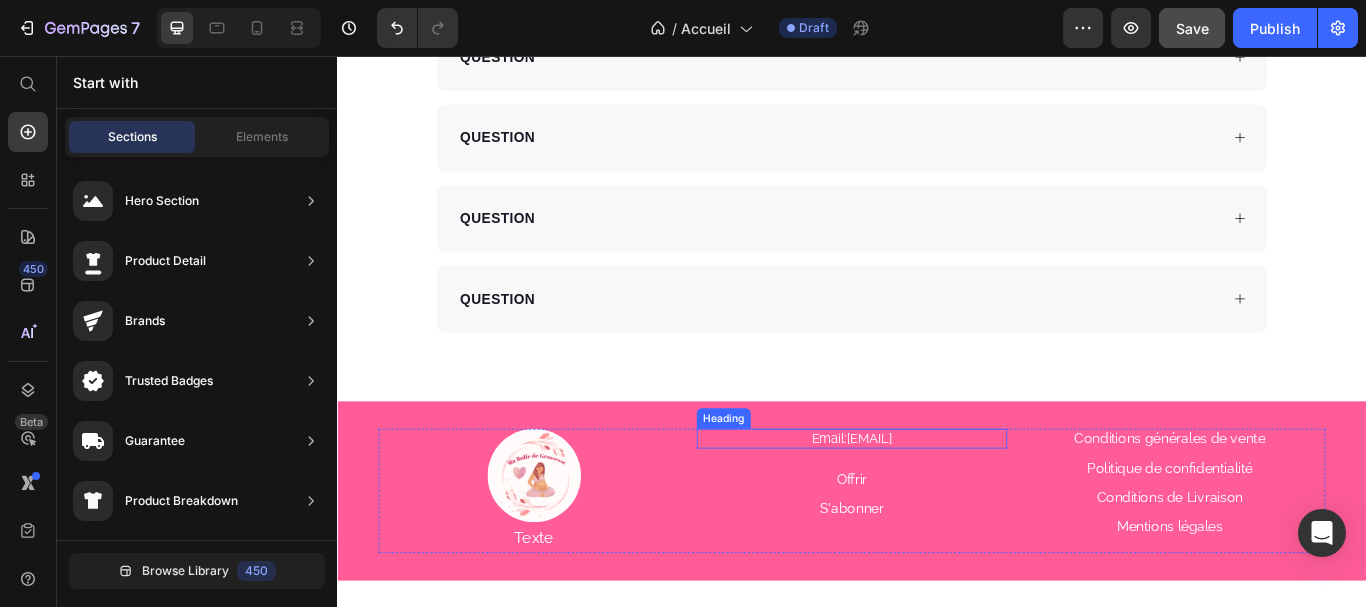 click on "Email:[EMAIL]" at bounding box center [937, 503] 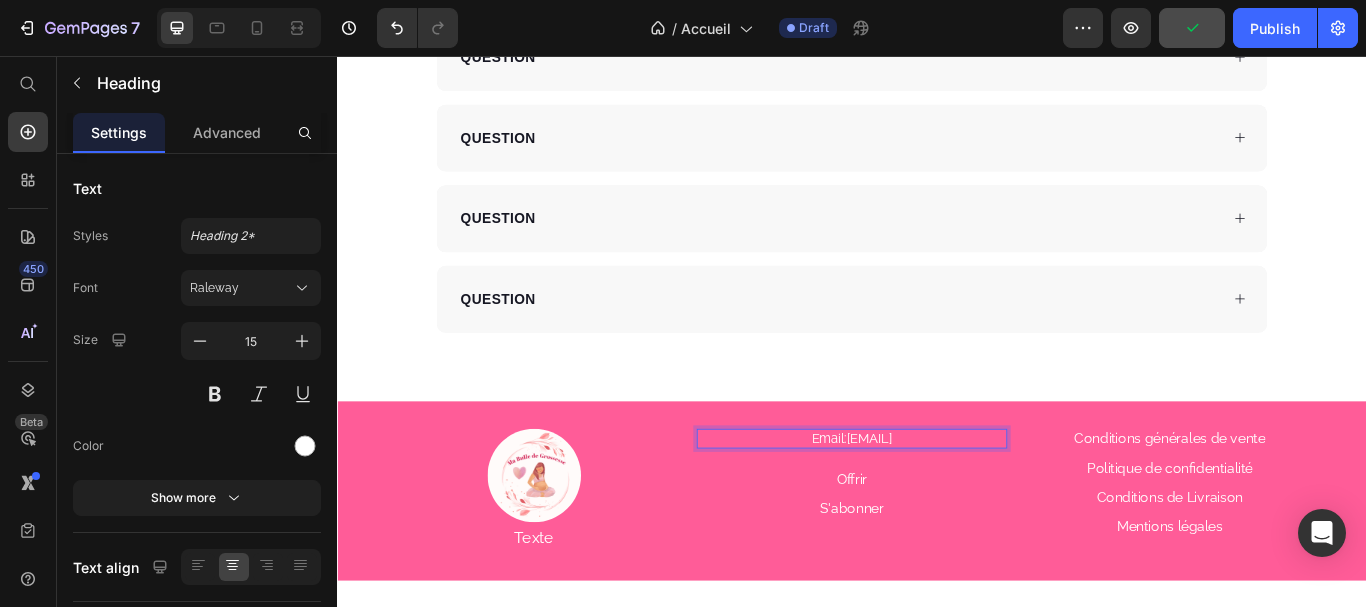 click on "Email:[EMAIL]" at bounding box center [937, 503] 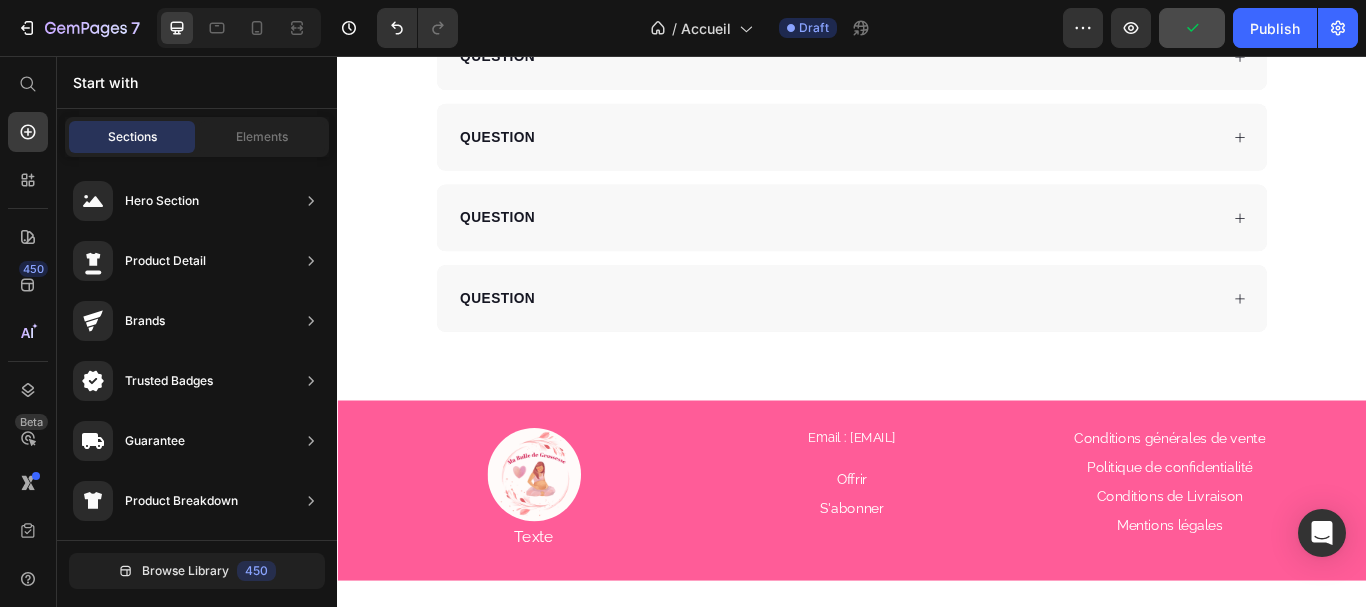 scroll, scrollTop: 4141, scrollLeft: 0, axis: vertical 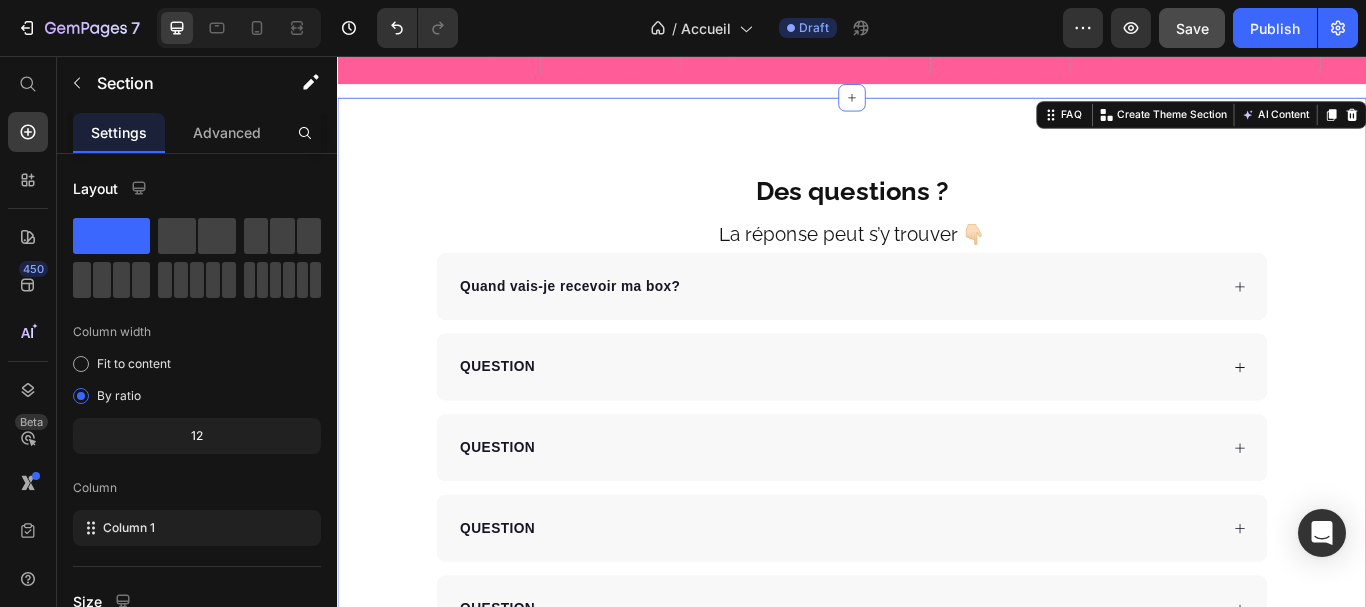 click on "Des questions ? Text Block La réponse peut s’y trouver 👇🏻 Text Block Quand vais-je recevoir ma box? QUESTION QUESTION QUESTION QUESTION QUESTION Accordion Row FAQ You can create reusable sections Create Theme Section AI Content Write with GemAI What would you like to describe here? Tone and Voice Persuasive Product Show more Generate" at bounding box center (937, 510) 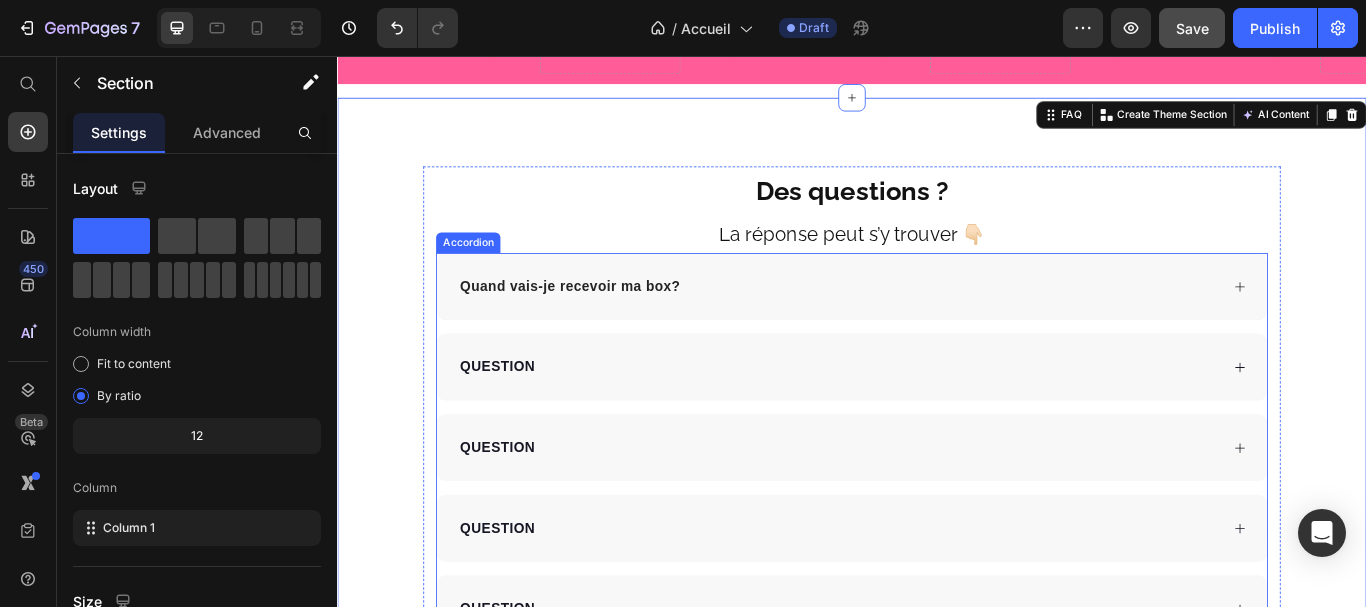 click 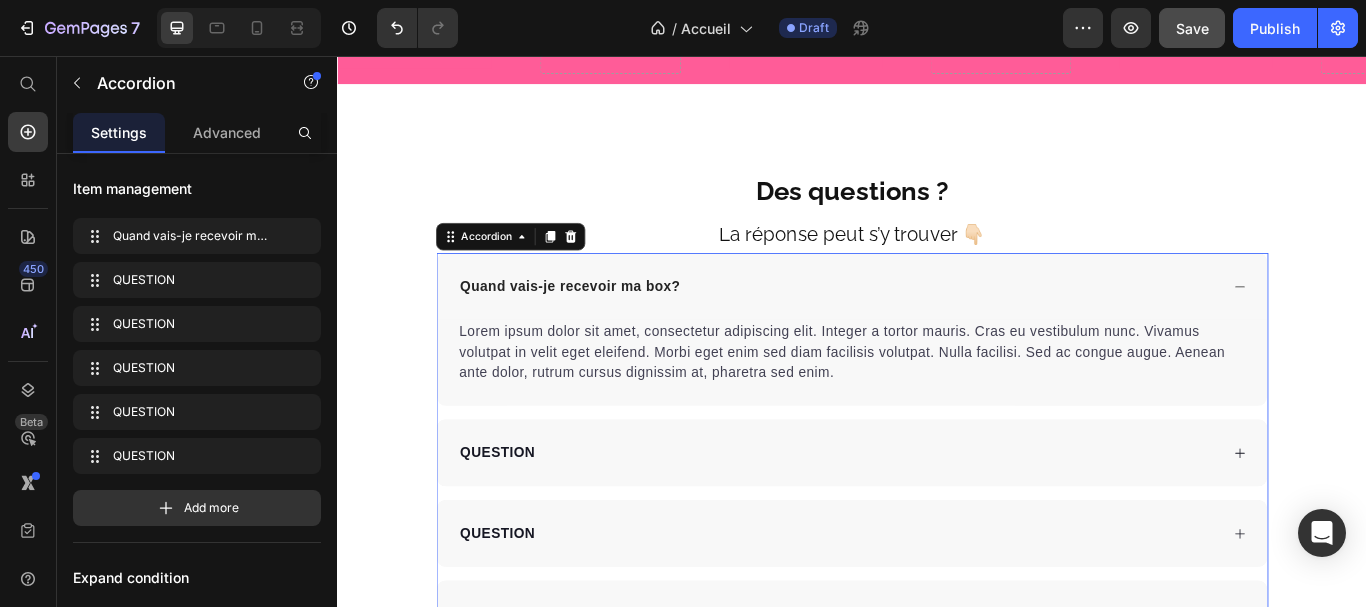 click on "Quand vais-je recevoir ma box?" at bounding box center [921, 325] 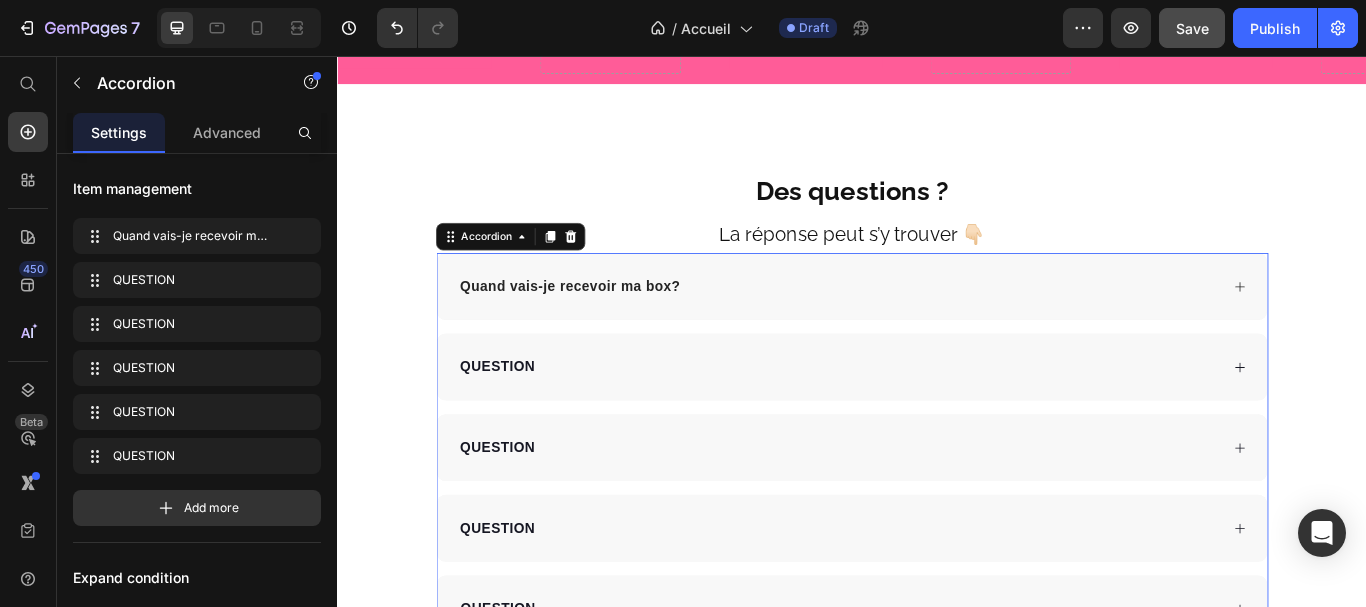 click 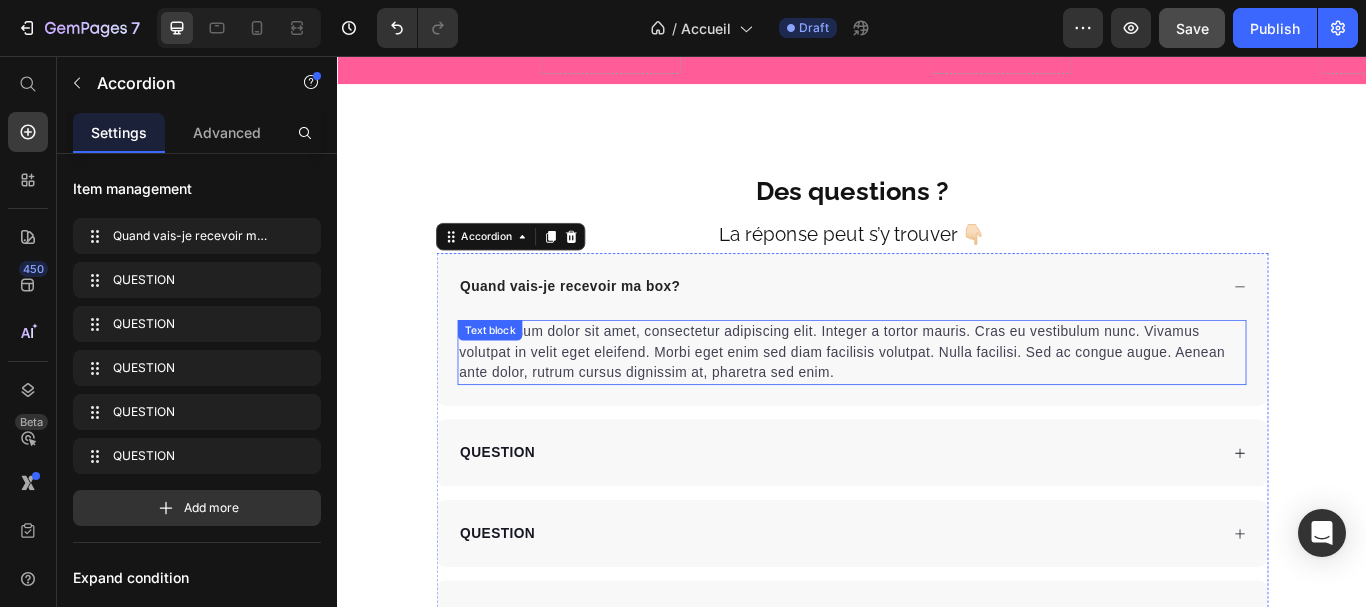 click on "Lorem ipsum dolor sit amet, consectetur adipiscing elit. Integer a tortor mauris. Cras eu vestibulum nunc. Vivamus volutpat in velit eget eleifend. Morbi eget enim sed diam facilisis volutpat. Nulla facilisi. Sed ac congue augue. Aenean ante dolor, rutrum cursus dignissim at, pharetra sed enim." at bounding box center (937, 402) 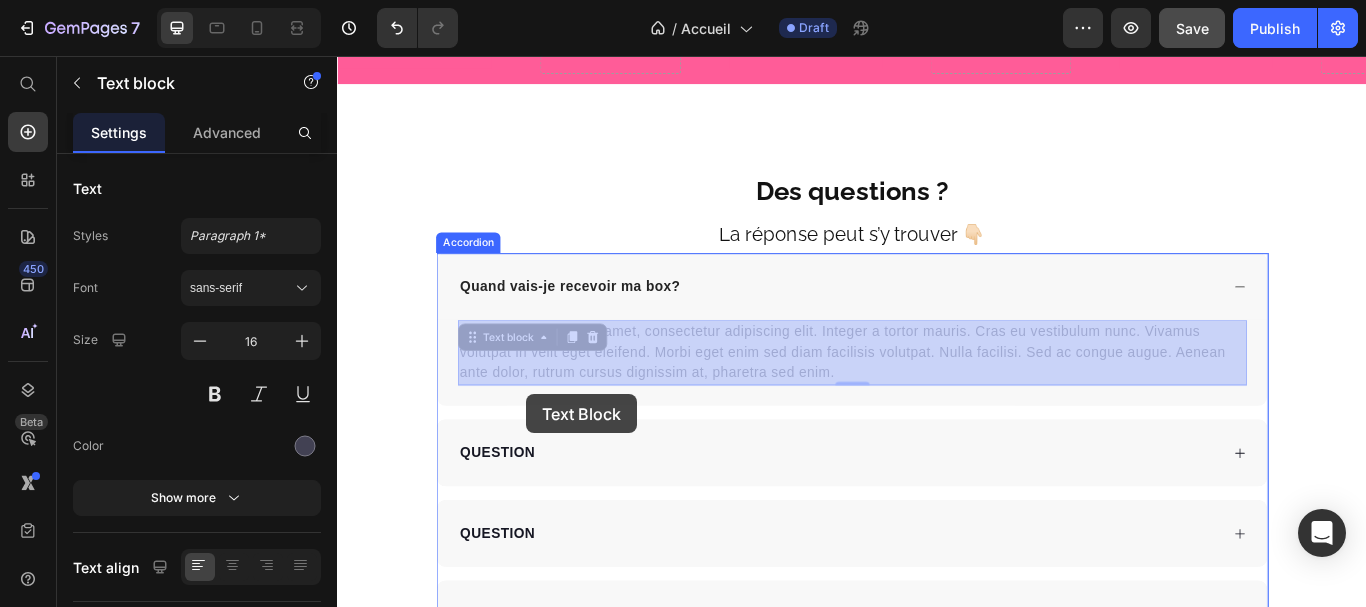 drag, startPoint x: 914, startPoint y: 415, endPoint x: 525, endPoint y: 387, distance: 390.0064 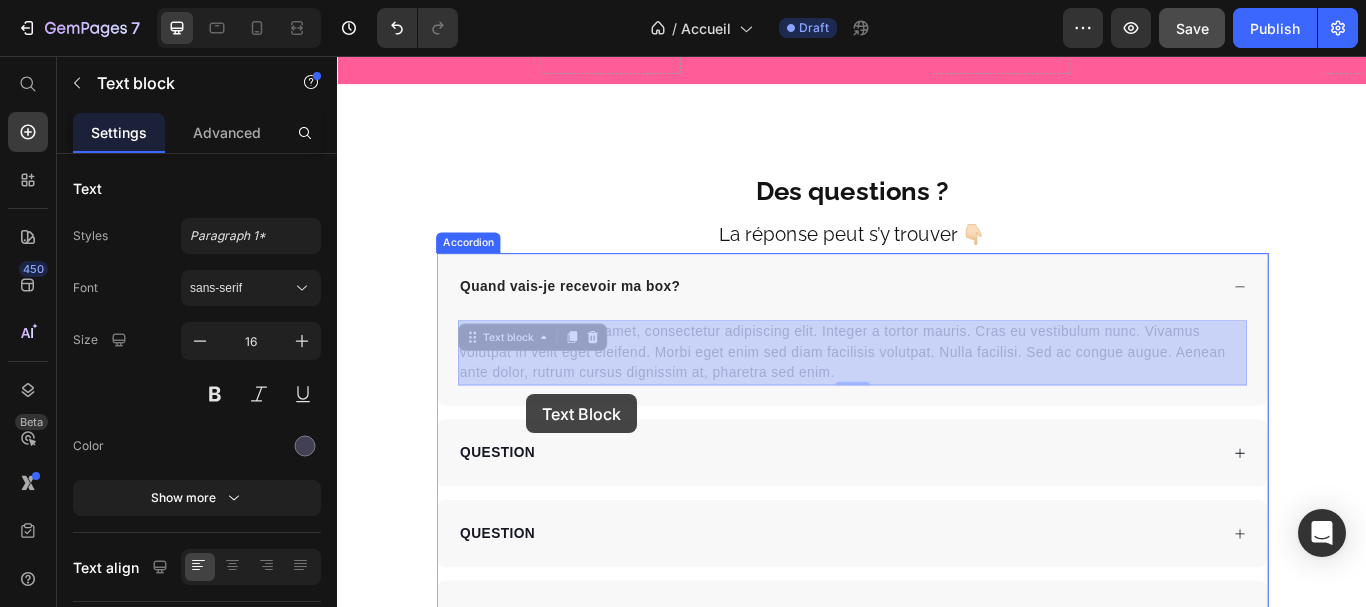 click on "Header Image Section 2 TITRE Heading Texte header Lorem ipsum dolor sit amet, consectetur adipiscing elit. Mauris suscipit diam a iaculis fringilla. Mauris metus arcu, dictum at ligula ut, accumsan maximus felis. Interdum et malesuada fames ac ante ipsum primis in faucibus. Aliquam placerat ullamcorper velit quis aliquam. Heading Essayer sans engagement Button J’offre Button Section 3 Box Text Block Product Images 39.90 € Text Block Row LA BOX DOUCEUR  1  BOX PAR MOIS  frais de port offert  Text Block Sans engagement Button Row Product Row Box Text Block Product Images 36.90 € Text Block Row LA BOX BONHEUR 1  BOX PAR MOIS  pendant 9 mois  frais de port offert  Text Block Abonnement 9 mois Button Row Product Row Row Boxs Rejoignez.... et recevez ... dans chaque box pour vous faire découvrir l’univers de ... Heading Section 12 Je rejoins ... Button Section 13 Image TITRE   Texte Text Block Image TITRE   Texte Text Block Image TITRE   Texte Text Block Image TITRE   Texte Text Block Row Text" at bounding box center (937, -1311) 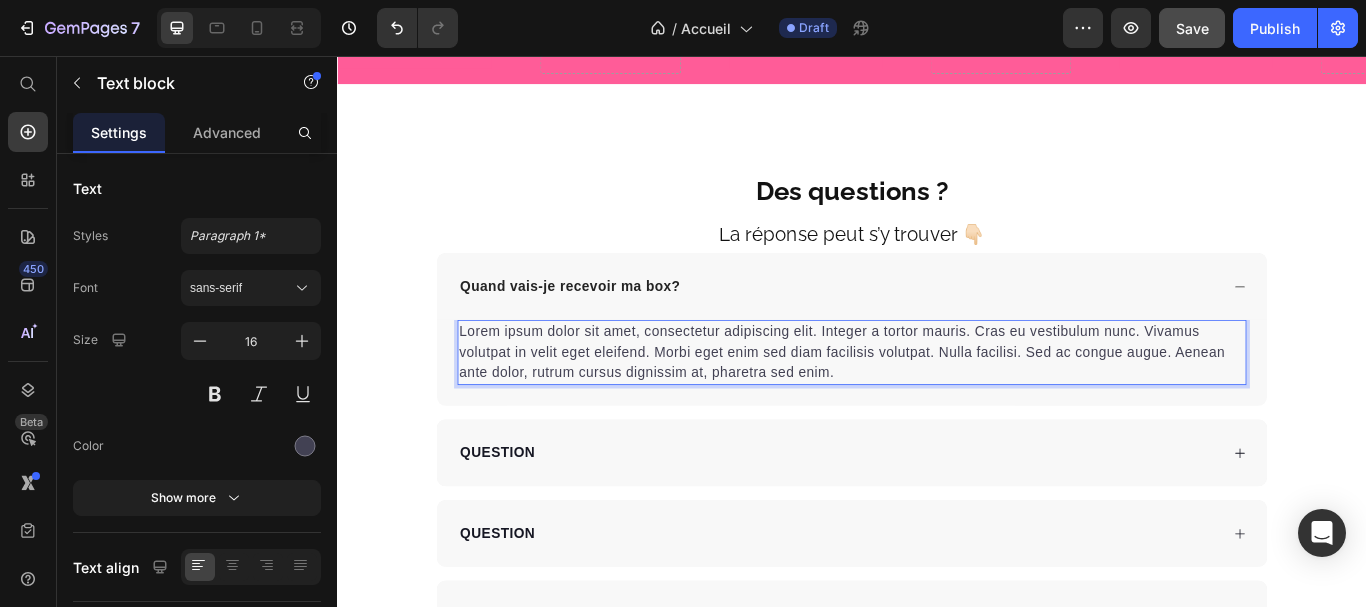 drag, startPoint x: 920, startPoint y: 428, endPoint x: 795, endPoint y: 402, distance: 127.67537 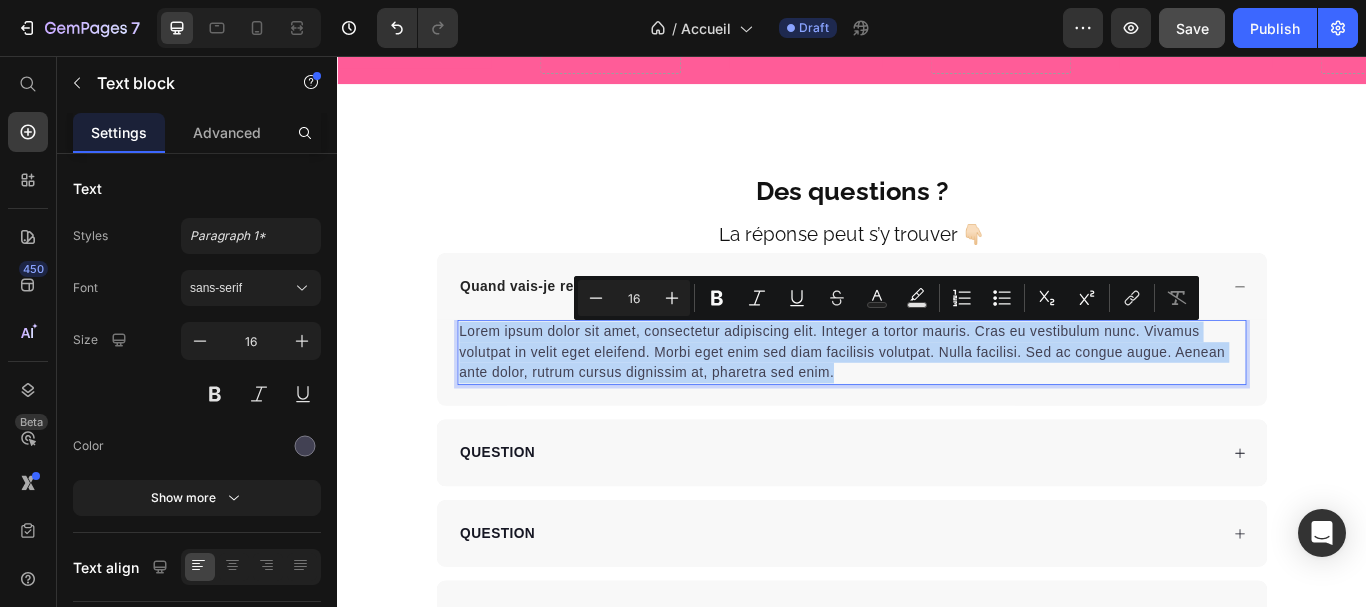 drag, startPoint x: 932, startPoint y: 428, endPoint x: 454, endPoint y: 371, distance: 481.38654 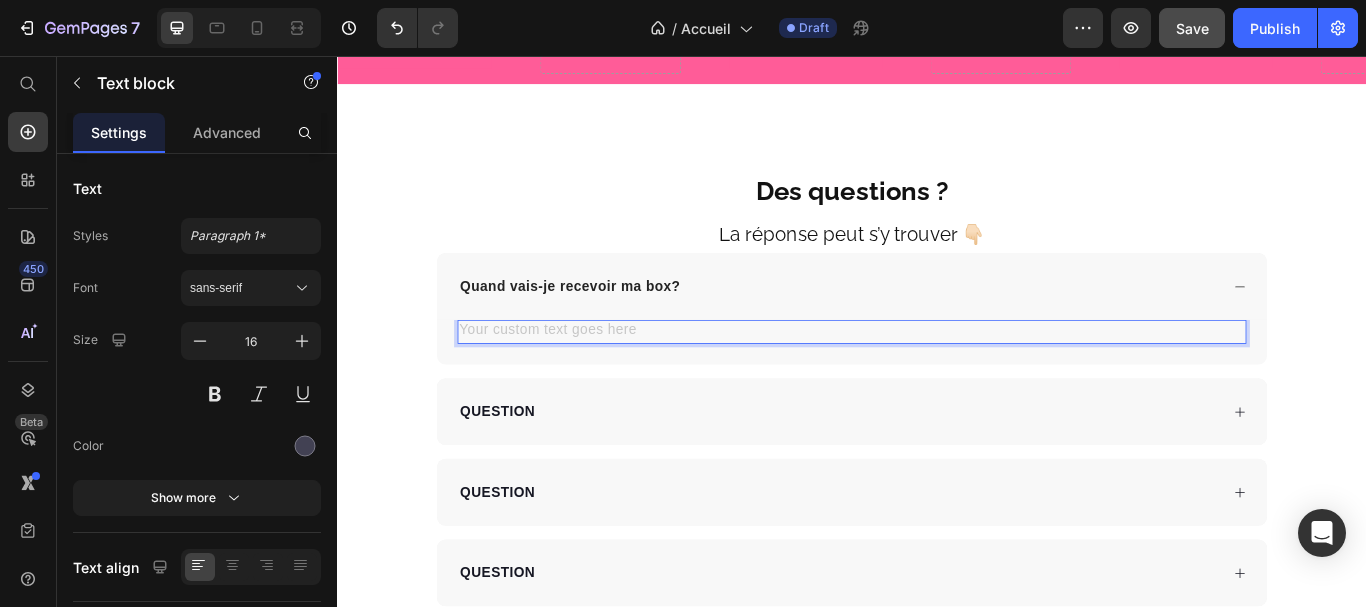 click at bounding box center (937, 378) 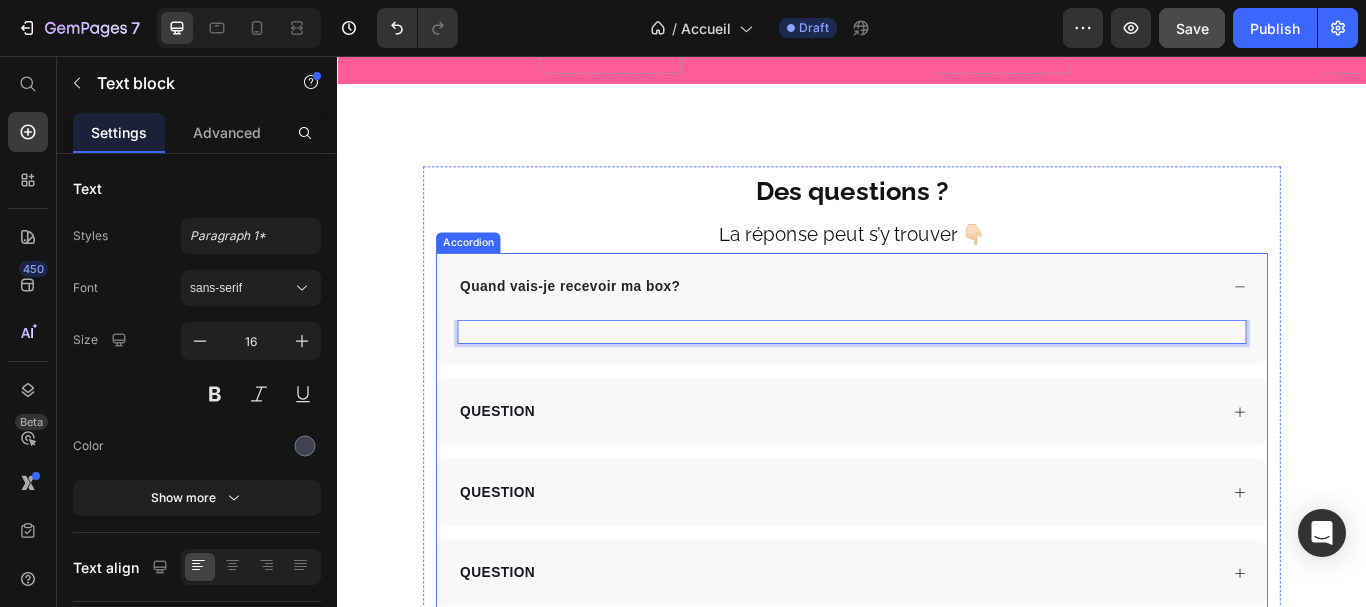 click on "Quand vais-je recevoir ma box?" at bounding box center (608, 325) 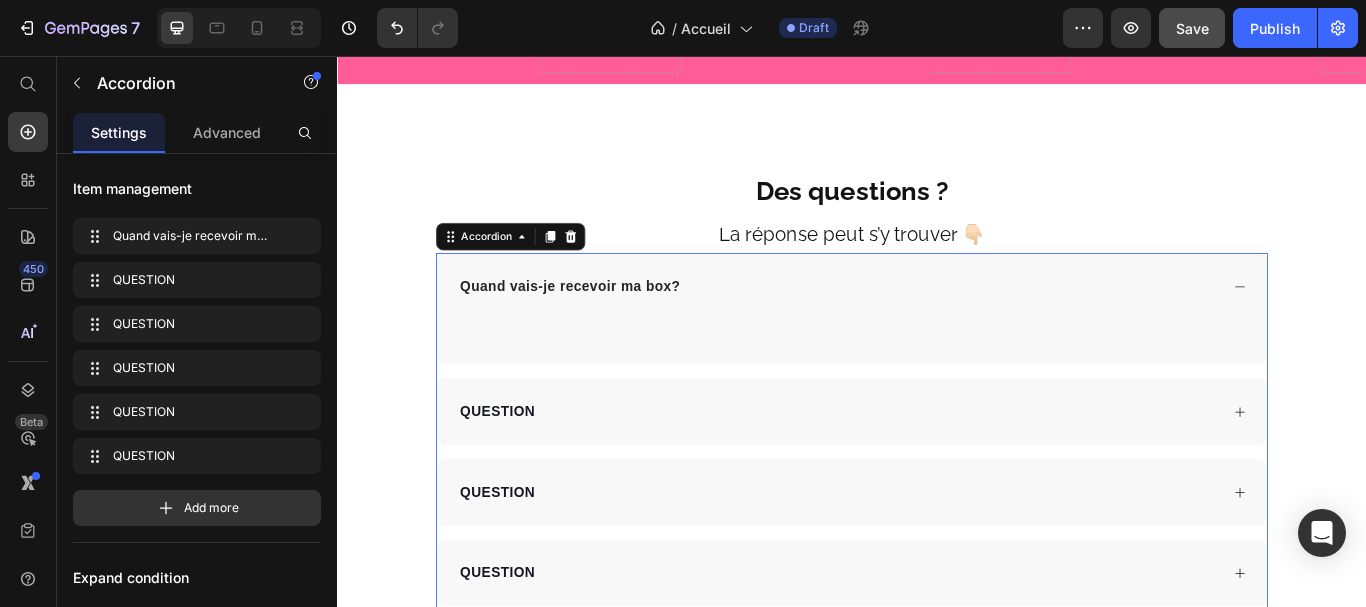 click on "Quand vais-je recevoir ma box?" at bounding box center (608, 325) 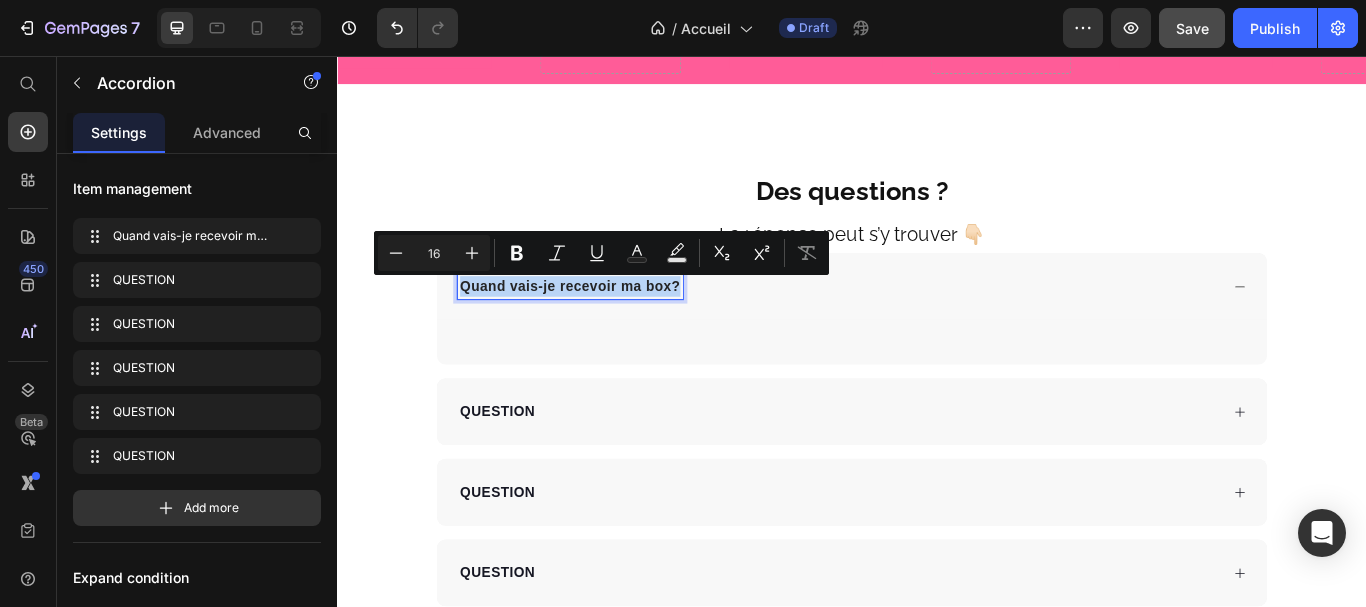 drag, startPoint x: 738, startPoint y: 322, endPoint x: 470, endPoint y: 310, distance: 268.26852 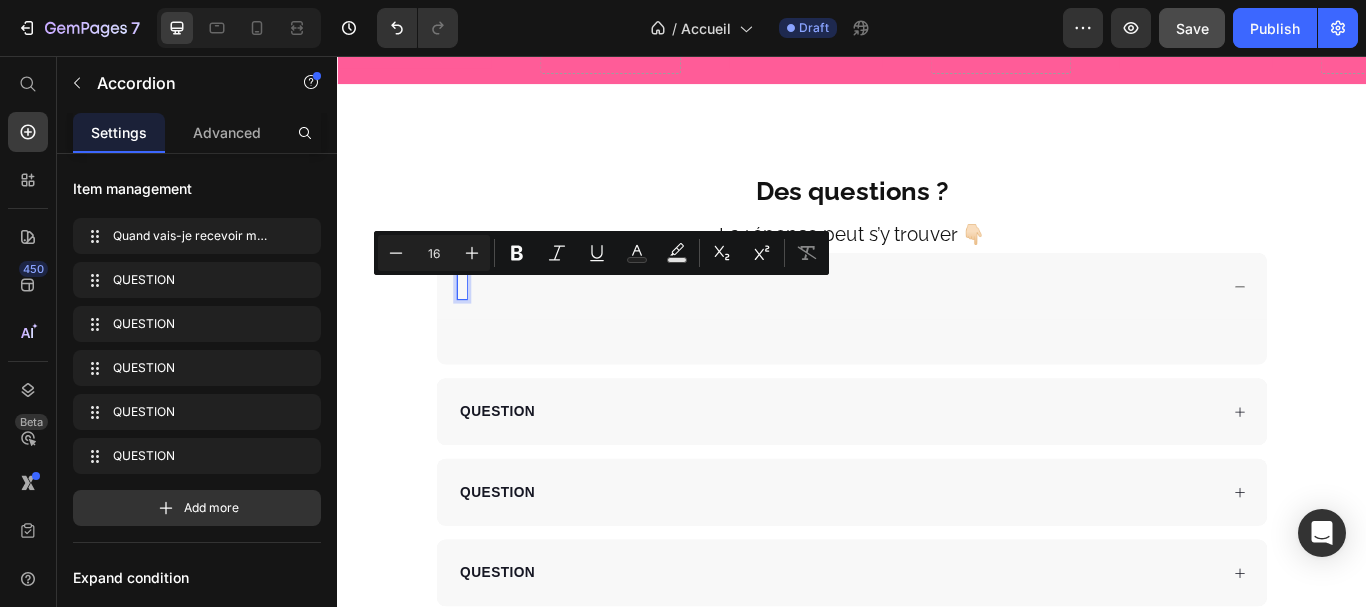 click at bounding box center (937, 325) 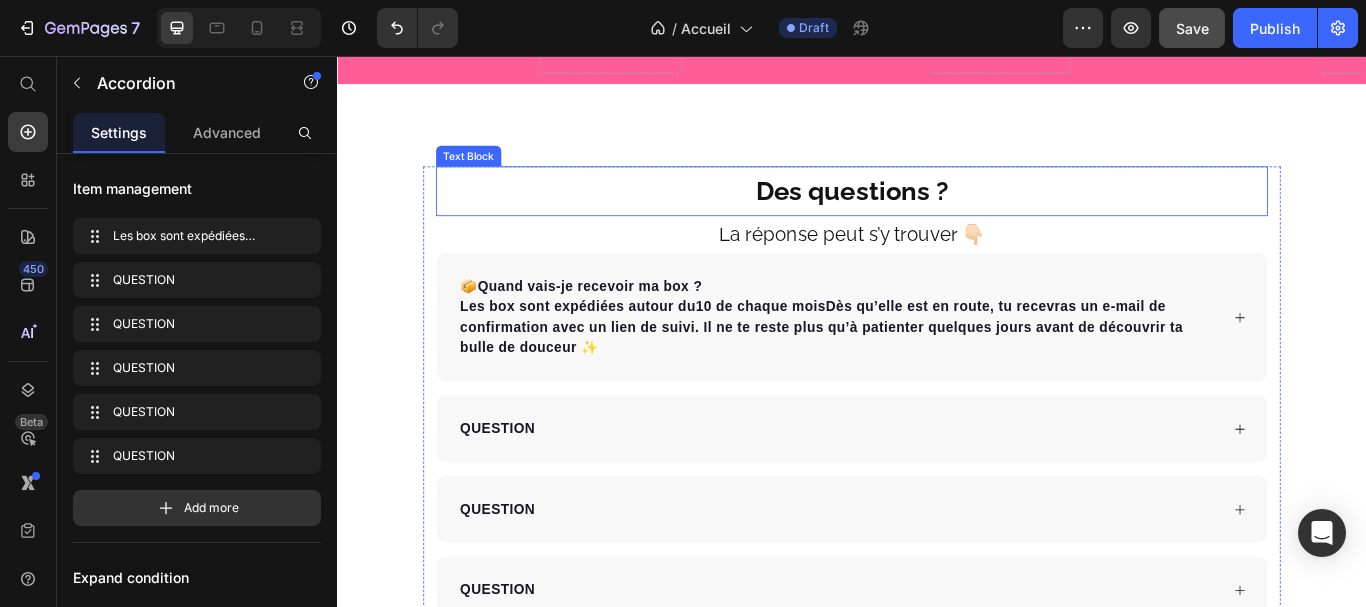 click on "Des questions ?" at bounding box center [937, 214] 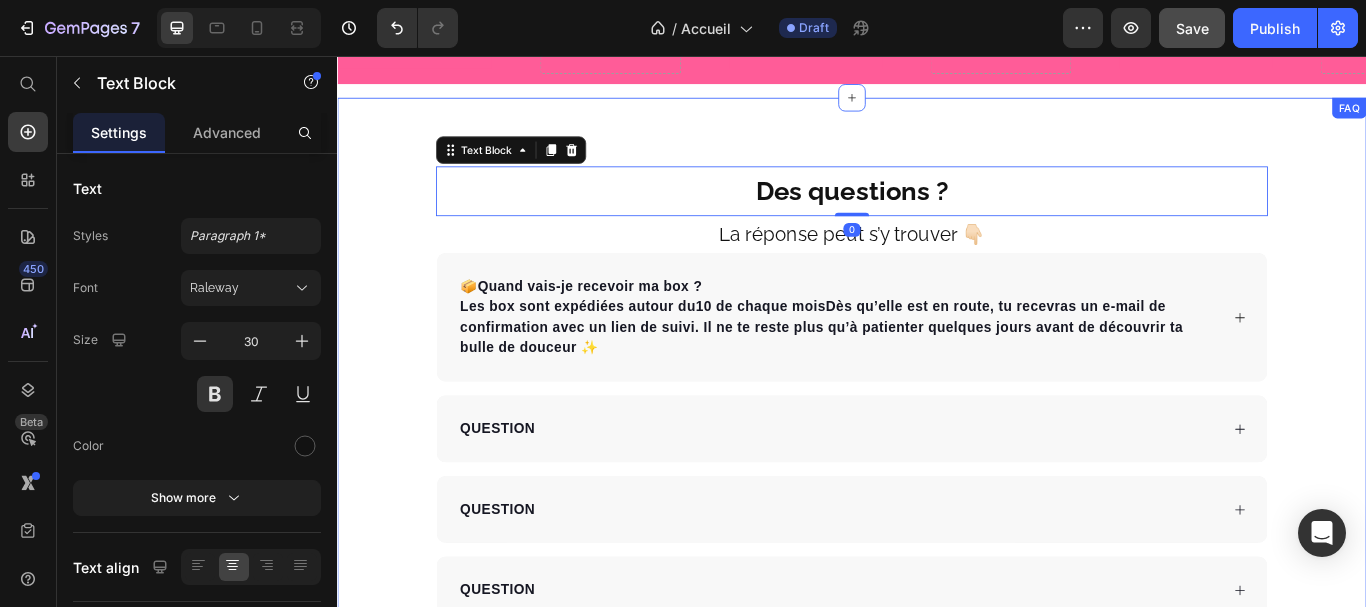 click on "Des questions ? Text Block   0 La réponse peut s’y trouver 👇🏻 Text Block
📦  Quand vais-je recevoir ma box ? Les box sont expédiées autour du  10 de chaque mois . Dès qu’elle est en route, tu recevras un e-mail de confirmation avec un lien de suivi. Il ne te reste plus qu’à patienter quelques jours avant de découvrir ta bulle de douceur ✨
QUESTION
QUESTION
QUESTION
QUESTION
QUESTION Accordion Row" at bounding box center (937, 546) 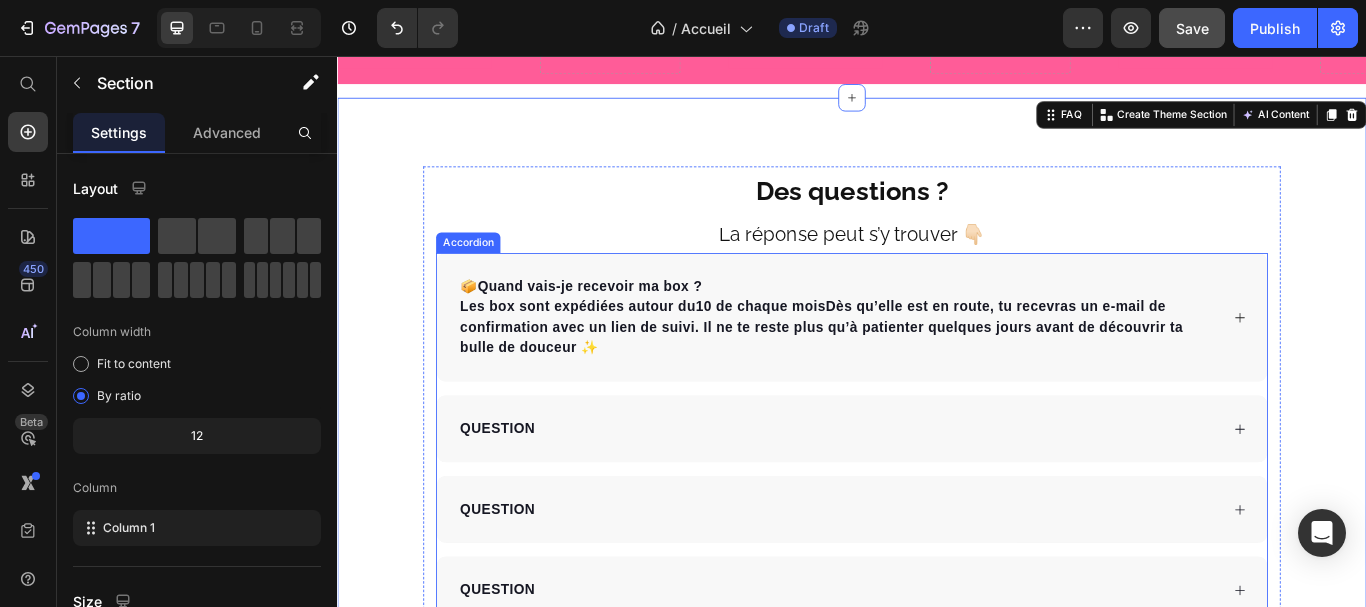 click 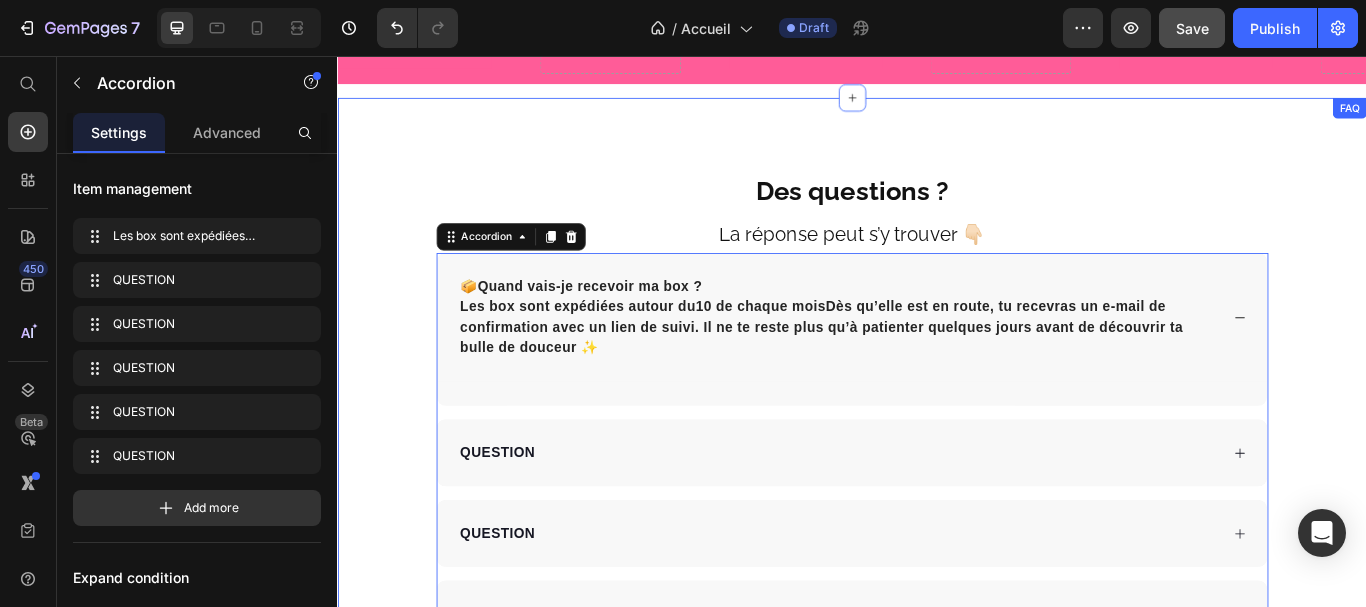 click on "Des questions ? Text Block La réponse peut s’y trouver 👇🏻 Text Block
📦  Quand vais-je recevoir ma box ? Les box sont expédiées autour du  10 de chaque mois . Dès qu’elle est en route, tu recevras un e-mail de confirmation avec un lien de suivi. Il ne te reste plus qu’à patienter quelques jours avant de découvrir ta bulle de douceur ✨  Text block
QUESTION
QUESTION
QUESTION
QUESTION
QUESTION Accordion   0 Row" at bounding box center [937, 560] 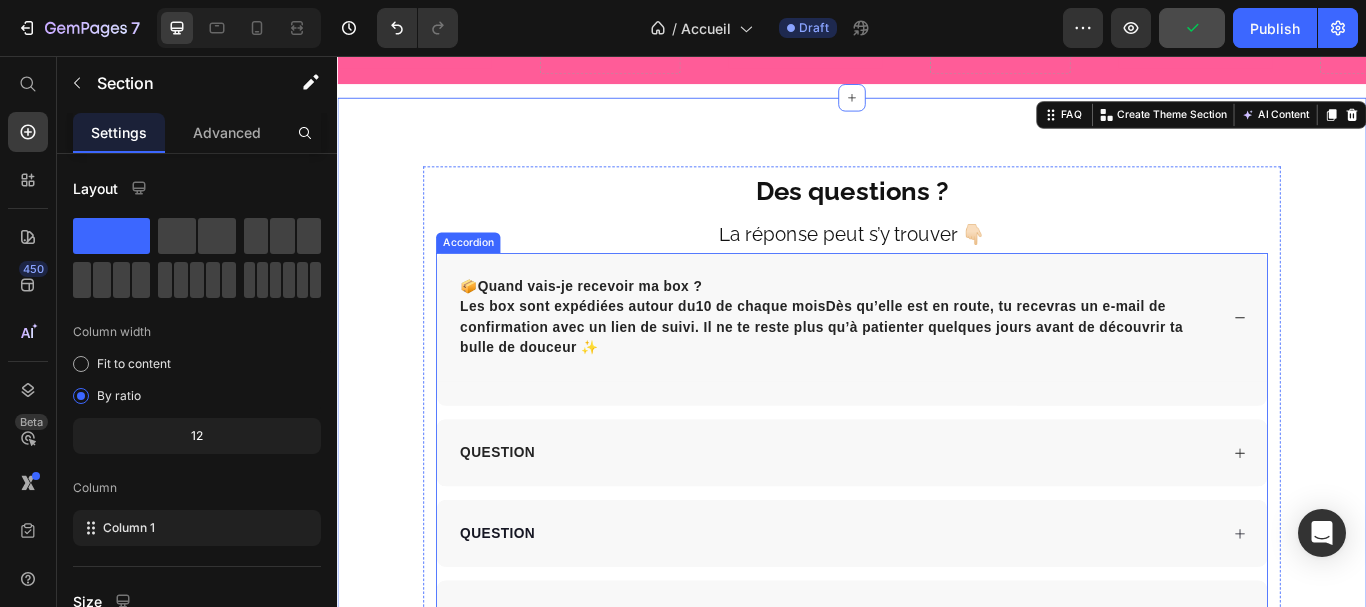 click on "QUESTION" at bounding box center (524, 519) 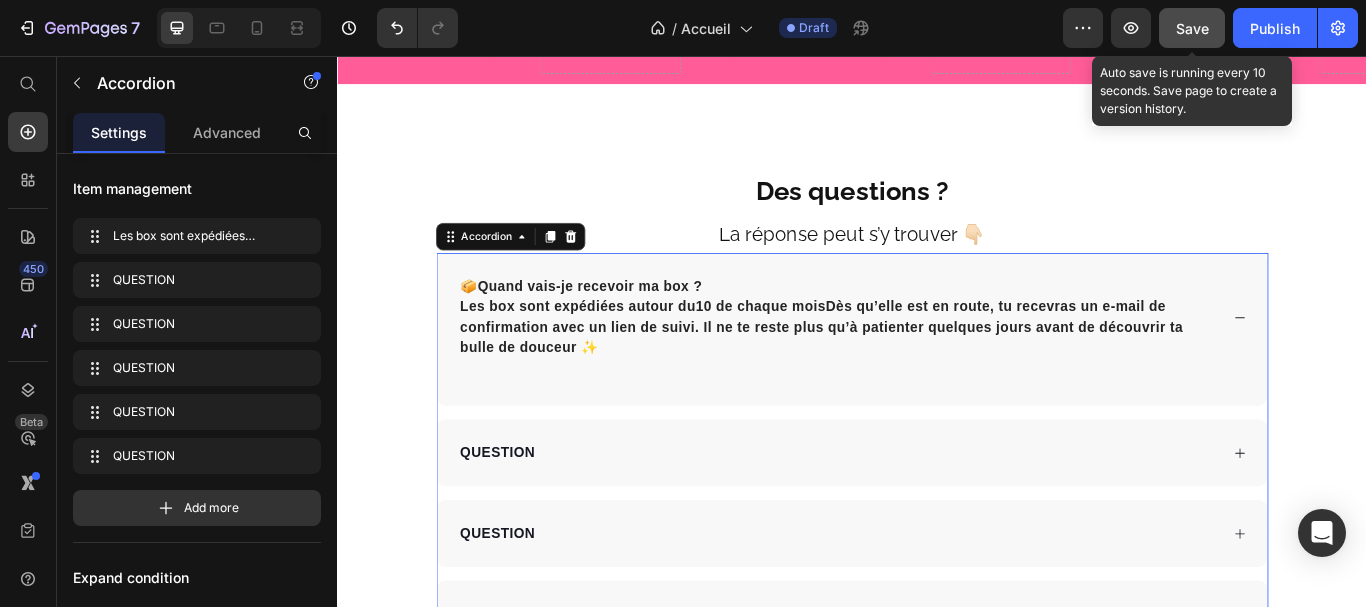 click on "Save" at bounding box center (1192, 28) 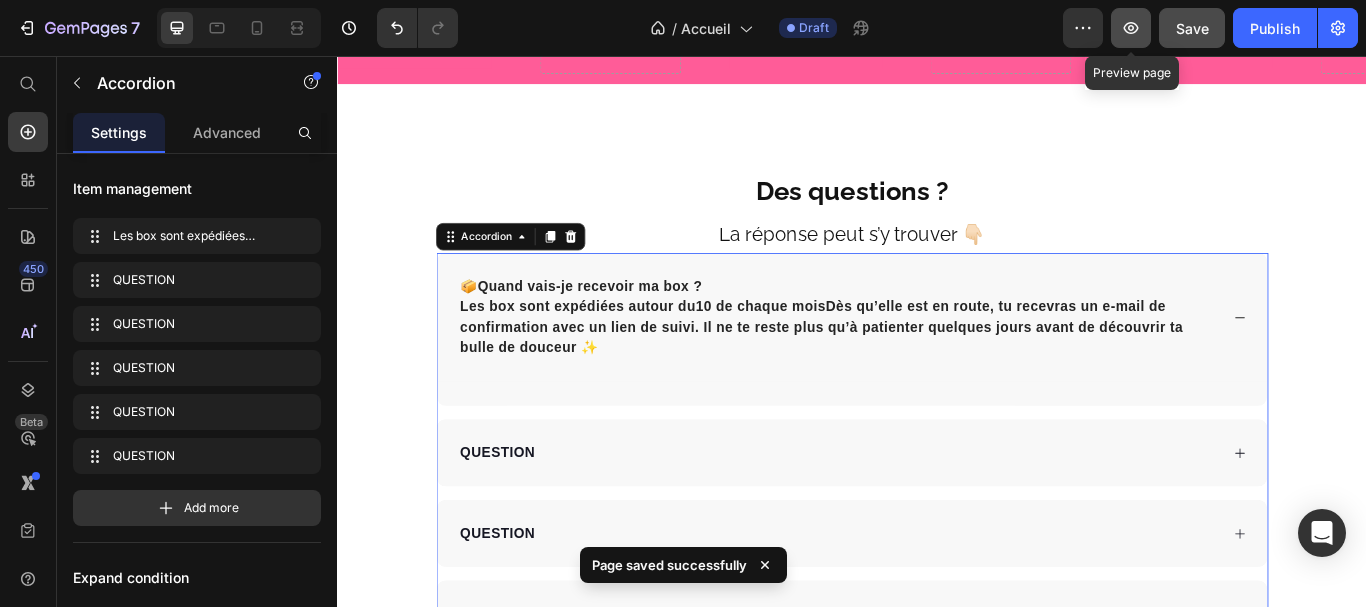 click 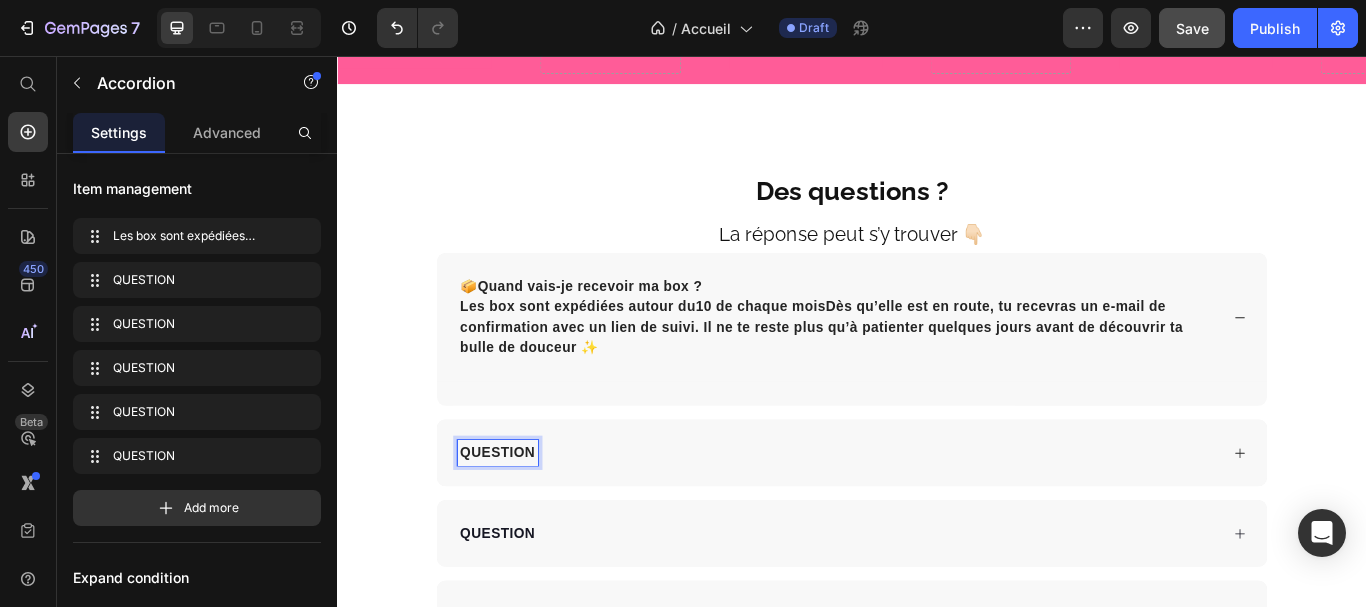 click on "QUESTION" at bounding box center [524, 519] 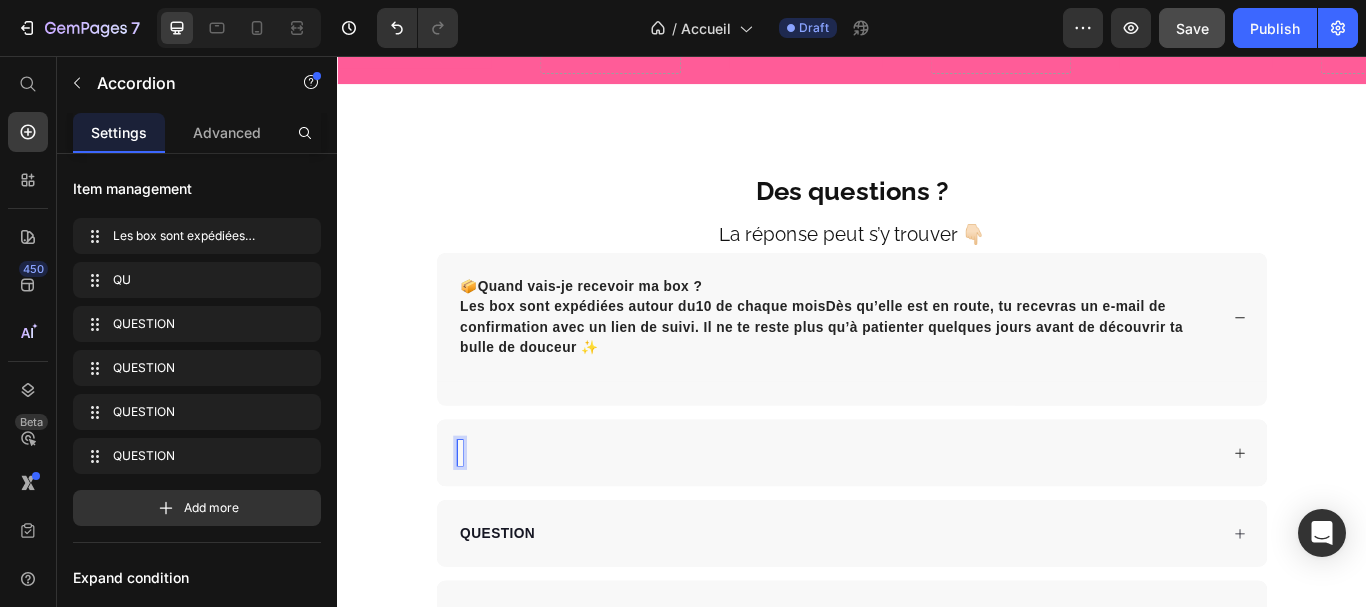 click at bounding box center [921, 519] 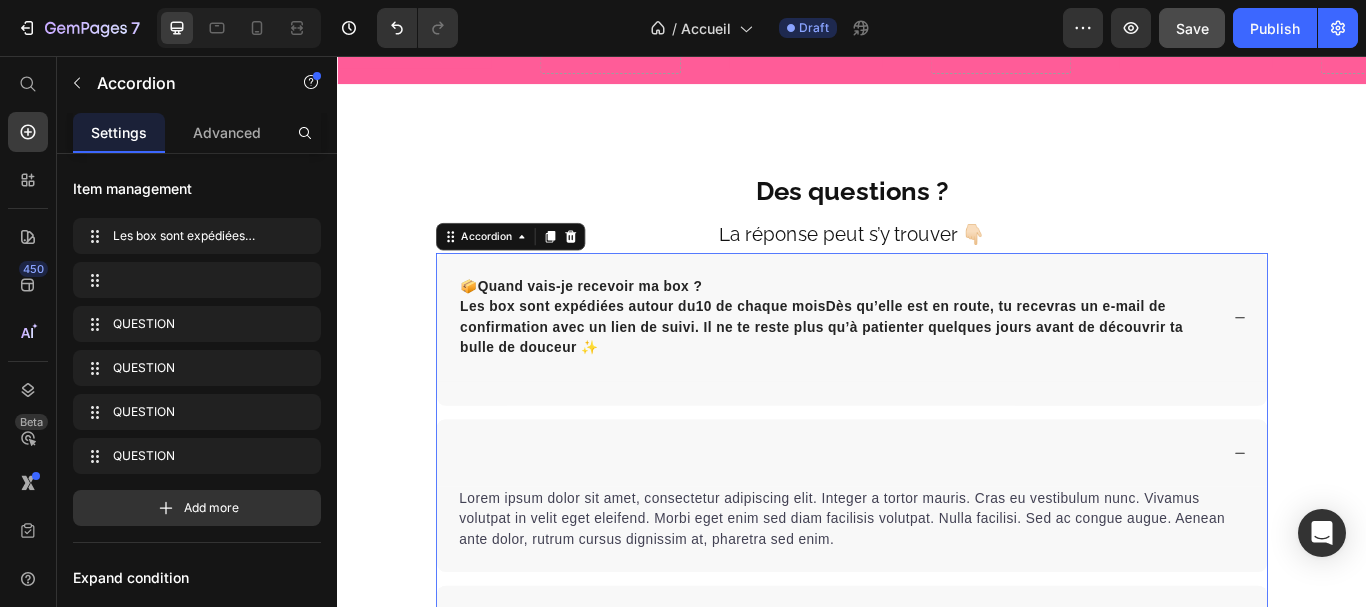 click at bounding box center (937, 519) 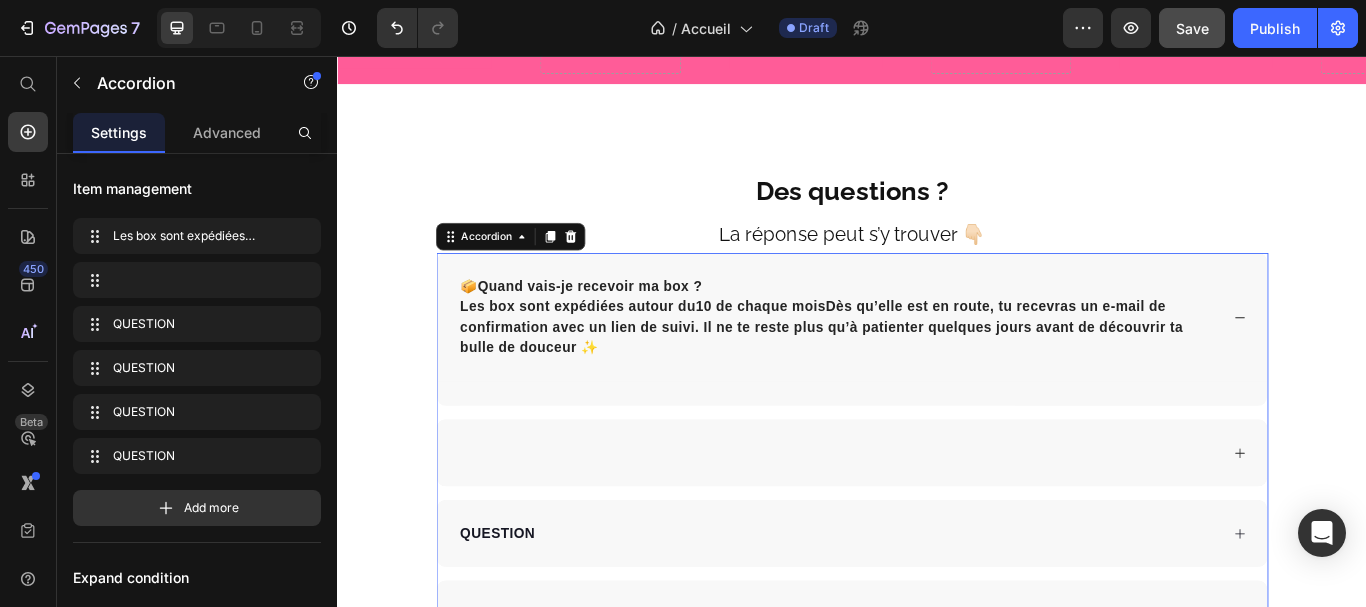 click at bounding box center (937, 519) 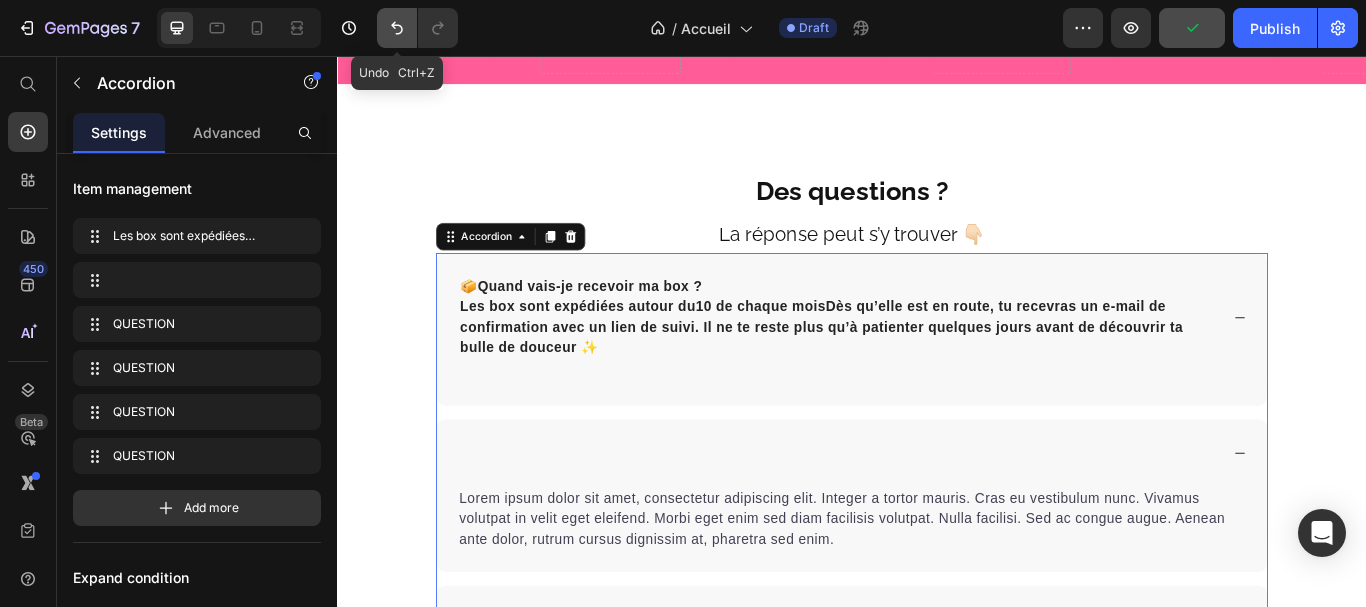 click 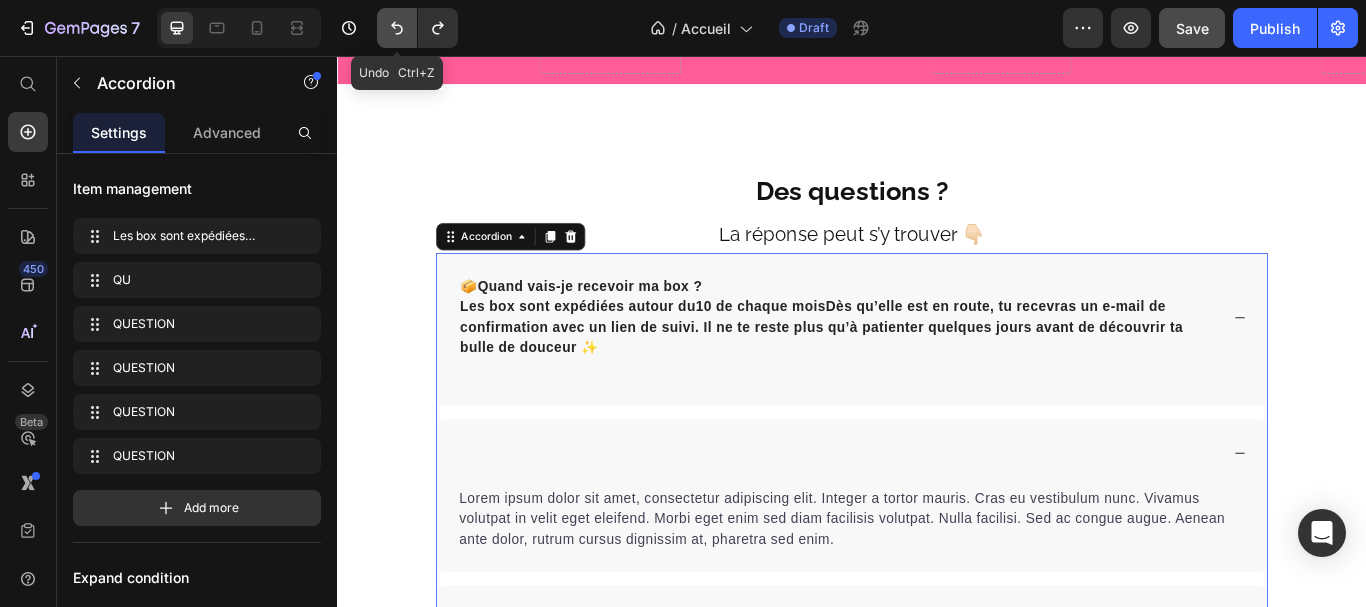 drag, startPoint x: 394, startPoint y: 30, endPoint x: 448, endPoint y: 423, distance: 396.69257 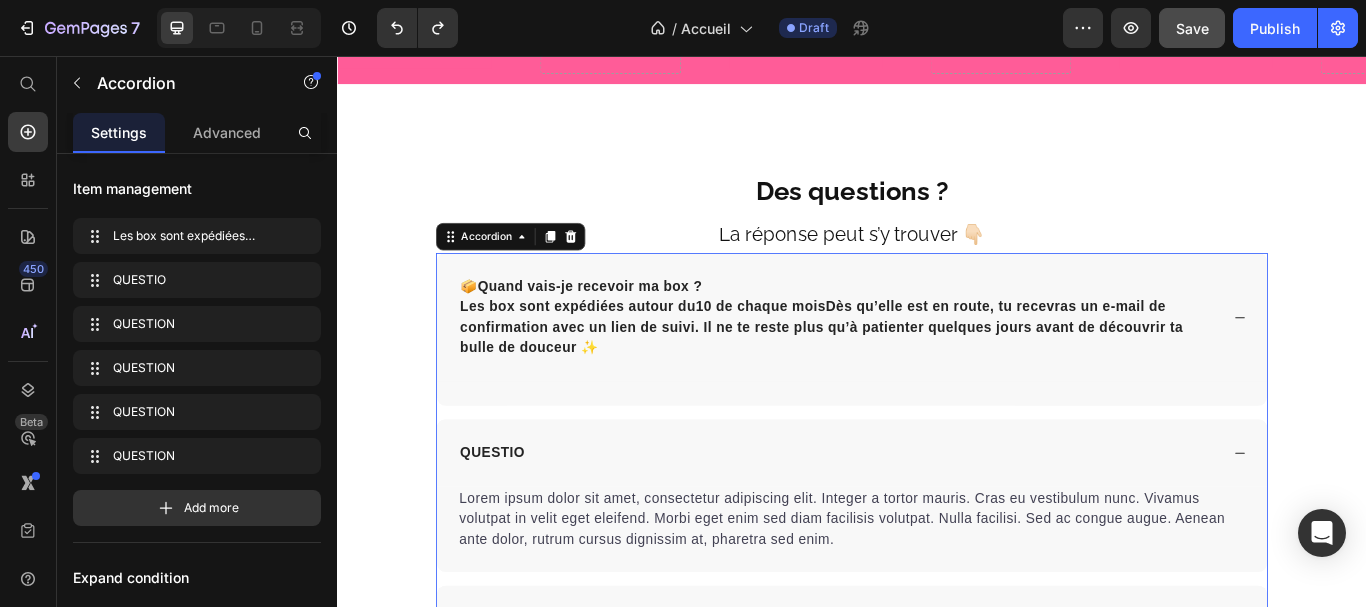 click on "QUESTIO" at bounding box center [921, 519] 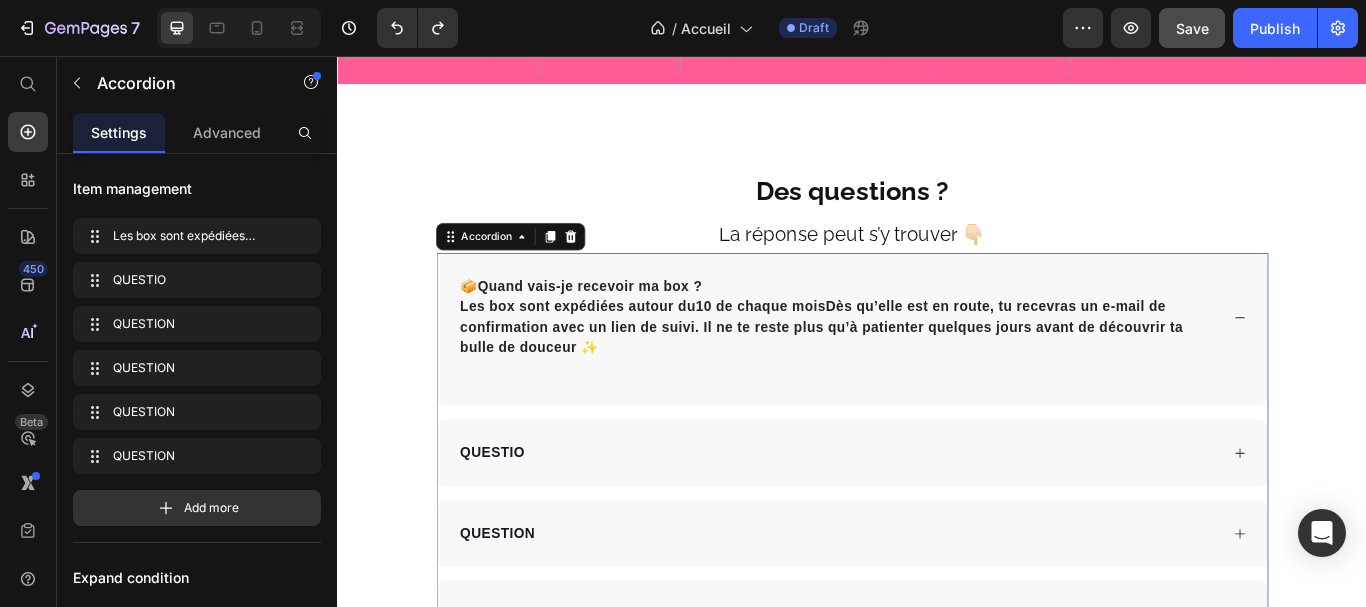 click on "QUESTIO" at bounding box center (518, 519) 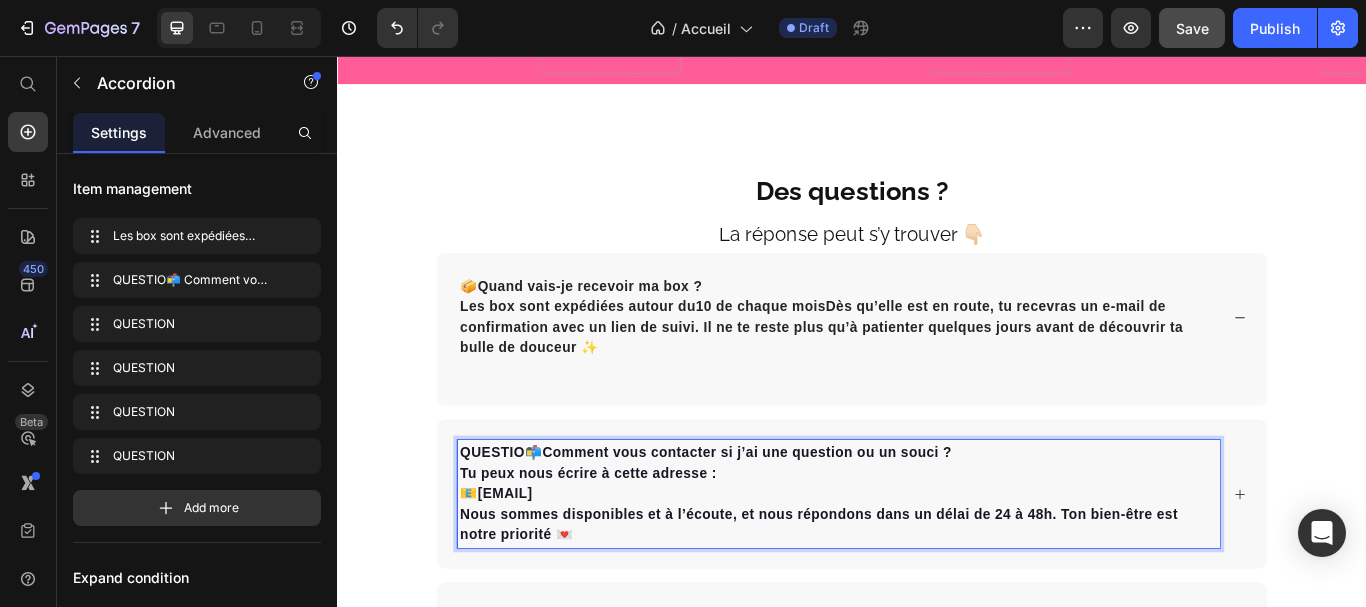 scroll, scrollTop: 38, scrollLeft: 0, axis: vertical 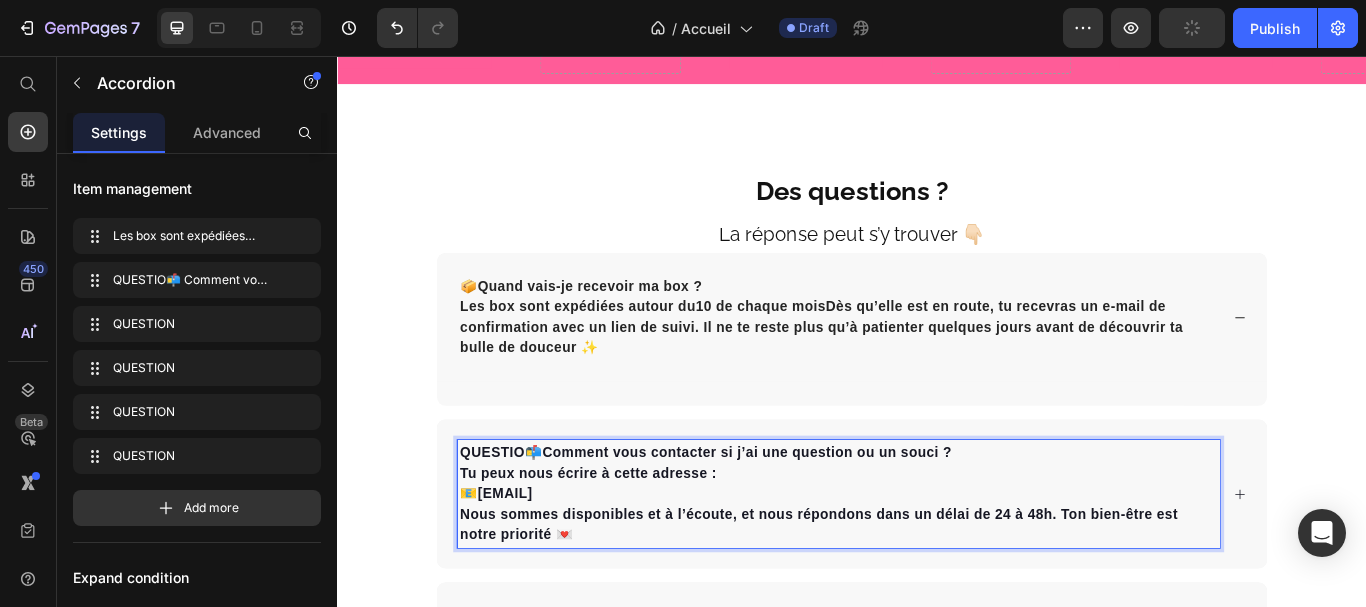 click on "QUESTIO📬  Comment vous contacter si j’ai une question ou un souci ?" at bounding box center [921, 519] 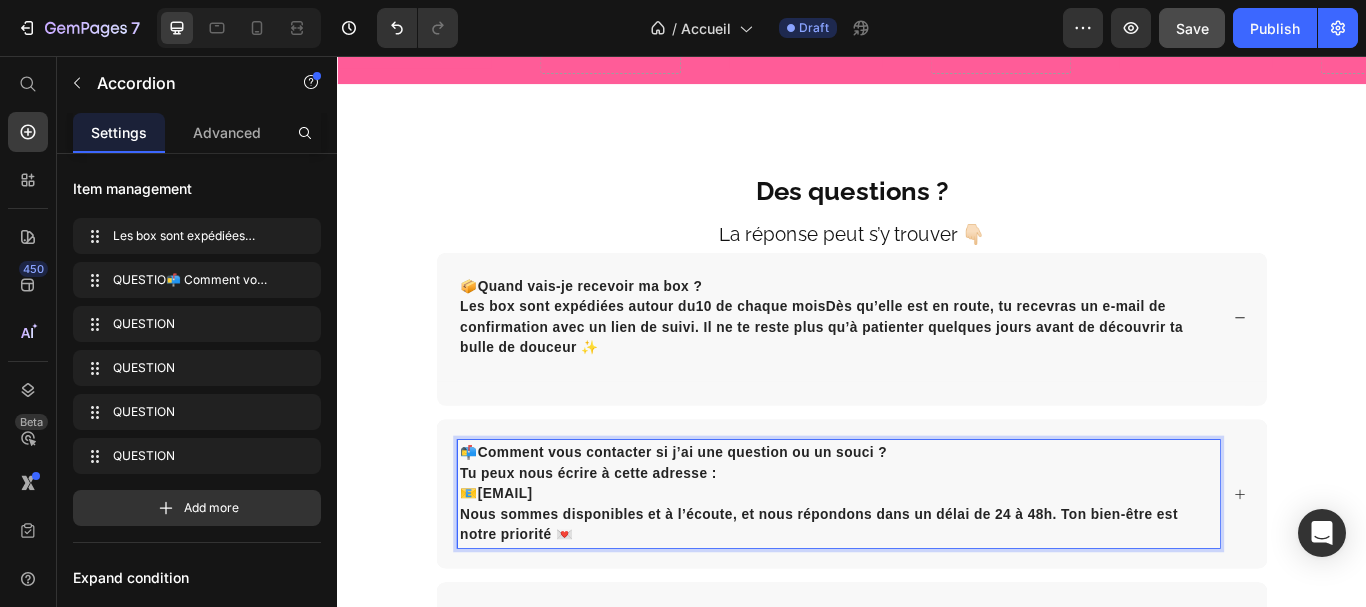 click on "[EMAIL]" at bounding box center [533, 566] 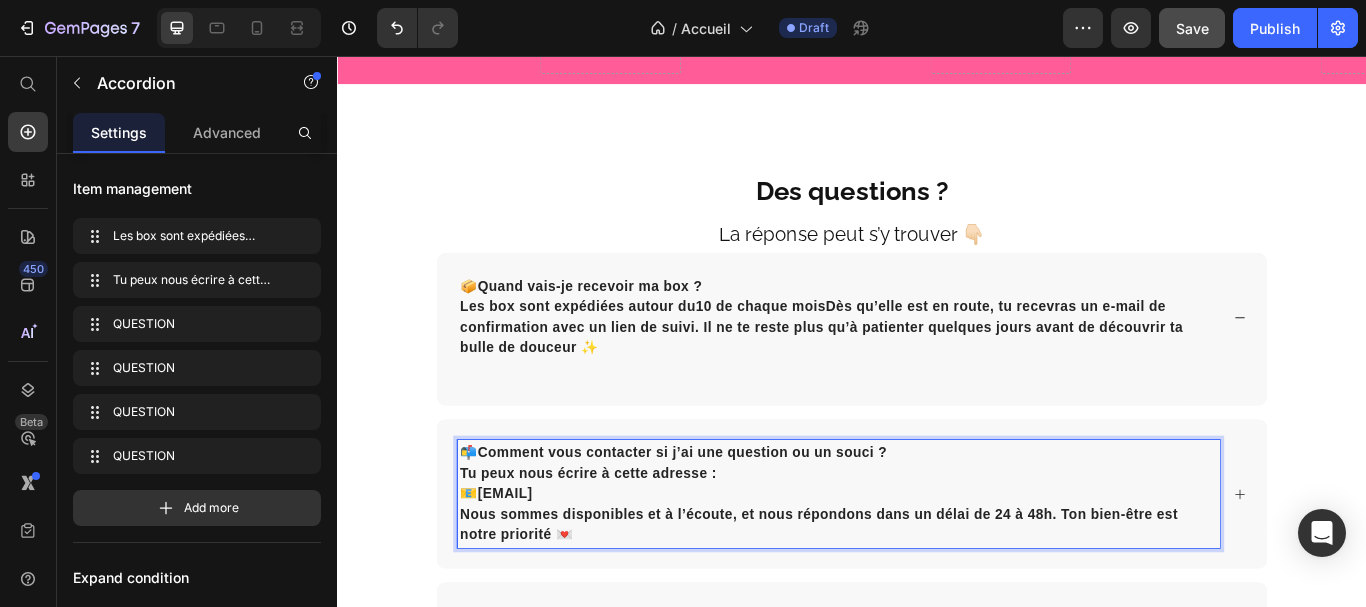 click on "[EMAIL]" at bounding box center (533, 566) 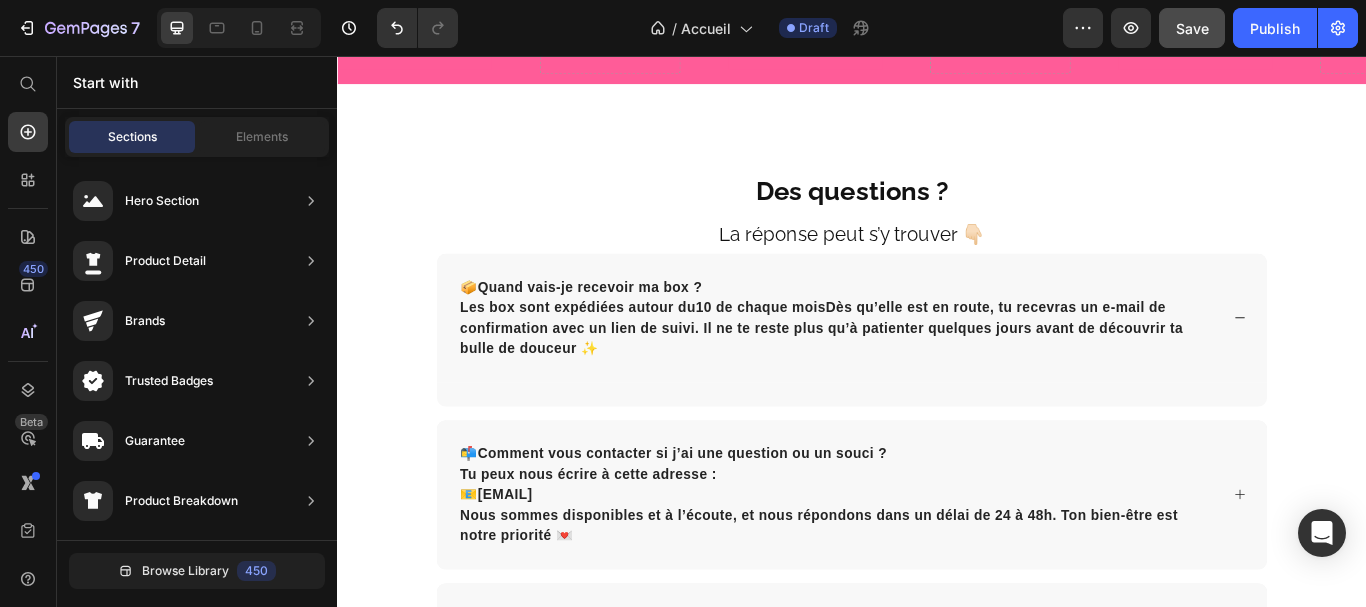 scroll, scrollTop: 4387, scrollLeft: 0, axis: vertical 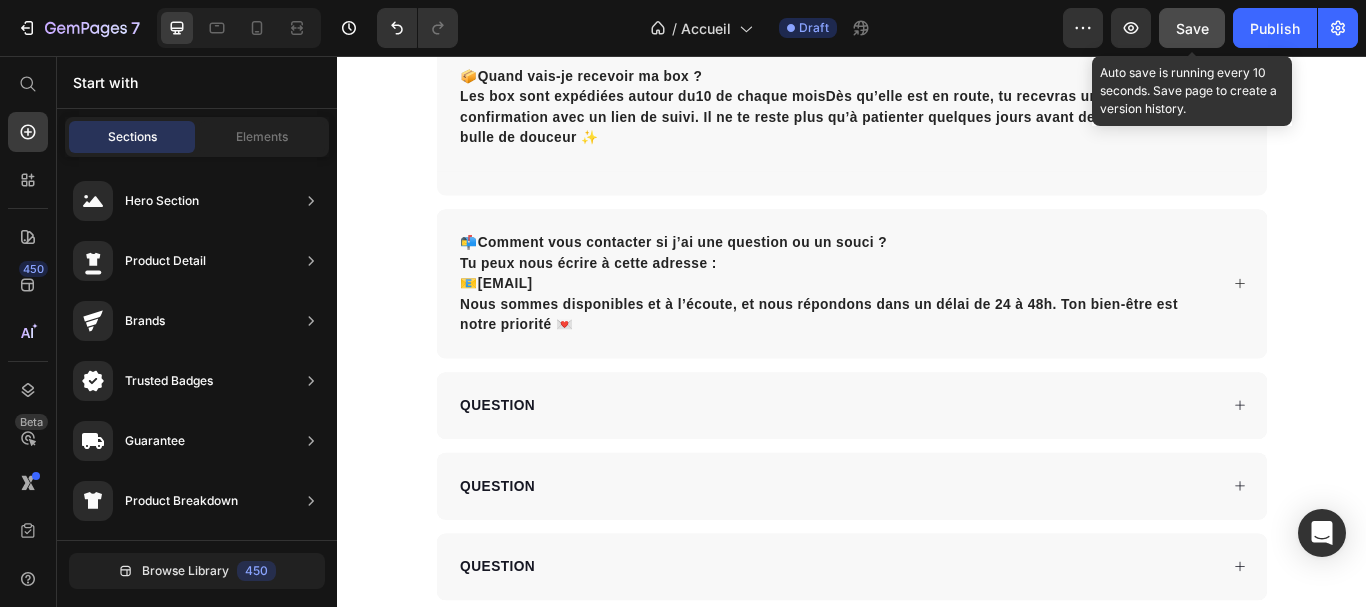 click on "Save" at bounding box center [1192, 28] 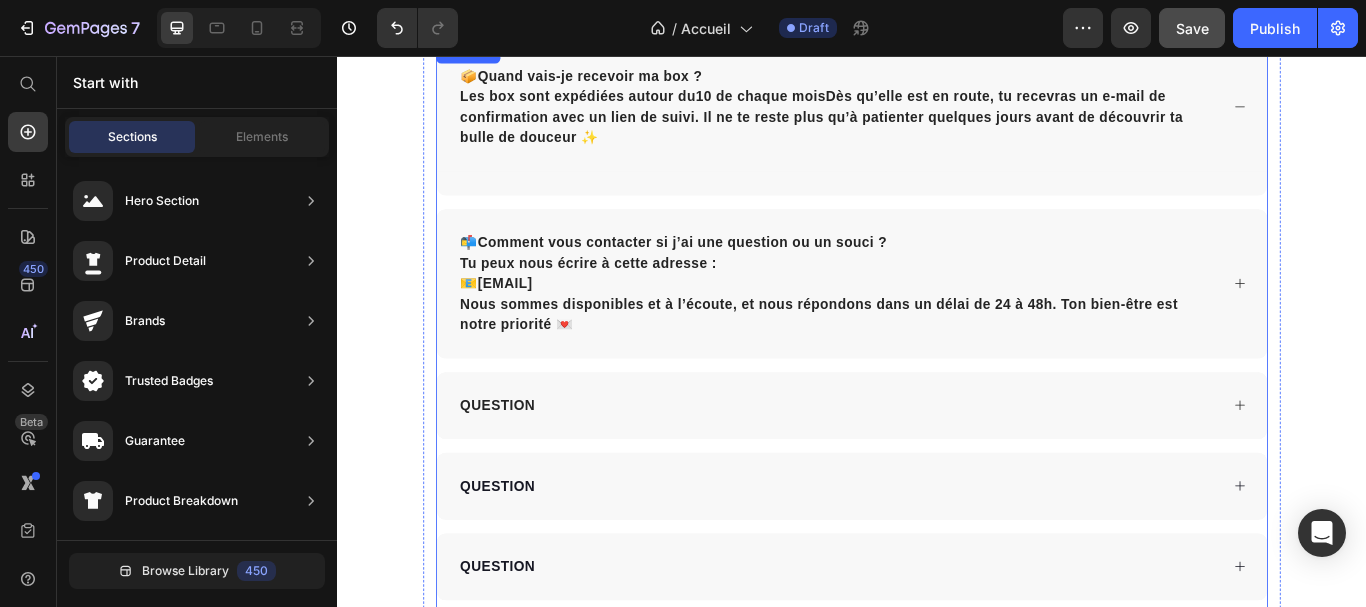 click on "QUESTION" at bounding box center [524, 464] 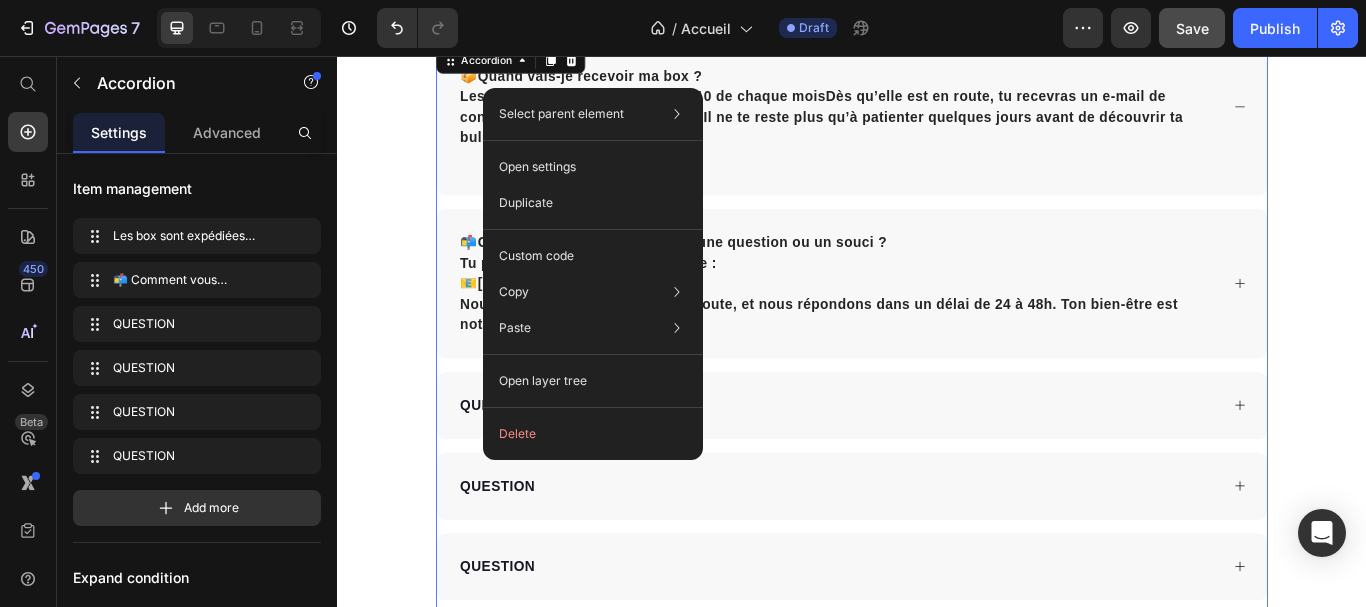 click on "Select parent element Section Row 1 col Accordion Open settings Duplicate Custom code Copy Copy element Ctrl + C Copy style Copy class .g-7YPJuRJB Paste Paste element Ctrl + V Paste style Ctrl + Shift + V Please allow access tp clipboard to paste content from other pages Allow Access Open layer tree Delete" at bounding box center [593, 274] 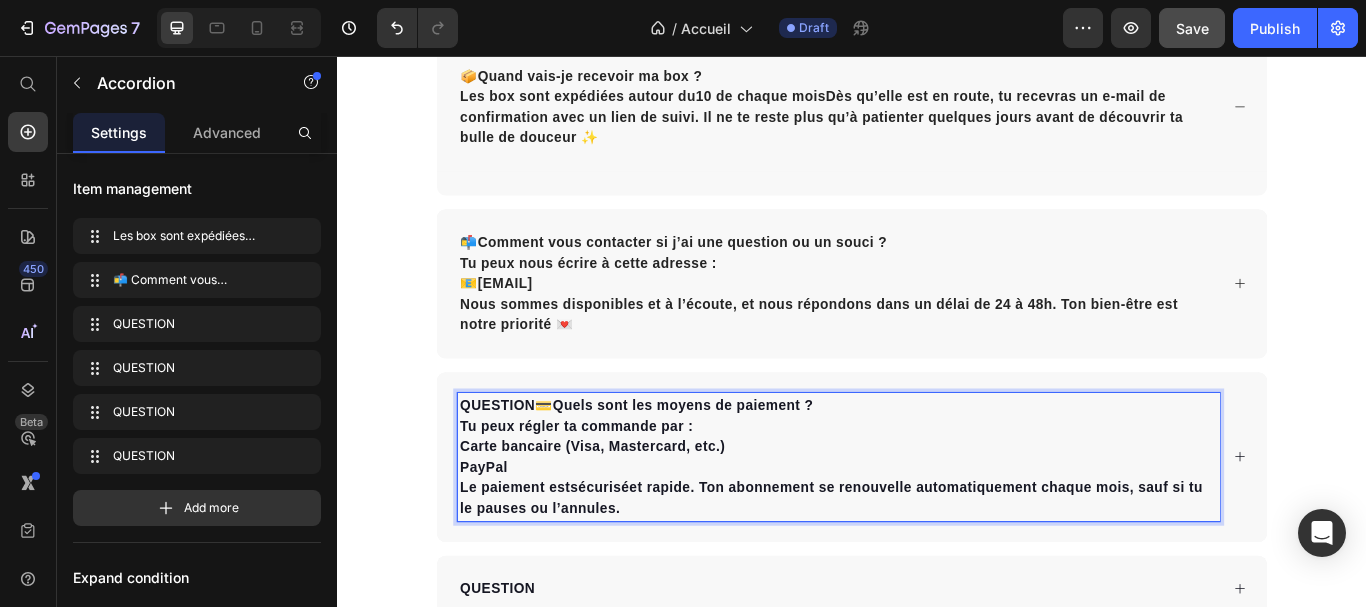 scroll, scrollTop: 5, scrollLeft: 0, axis: vertical 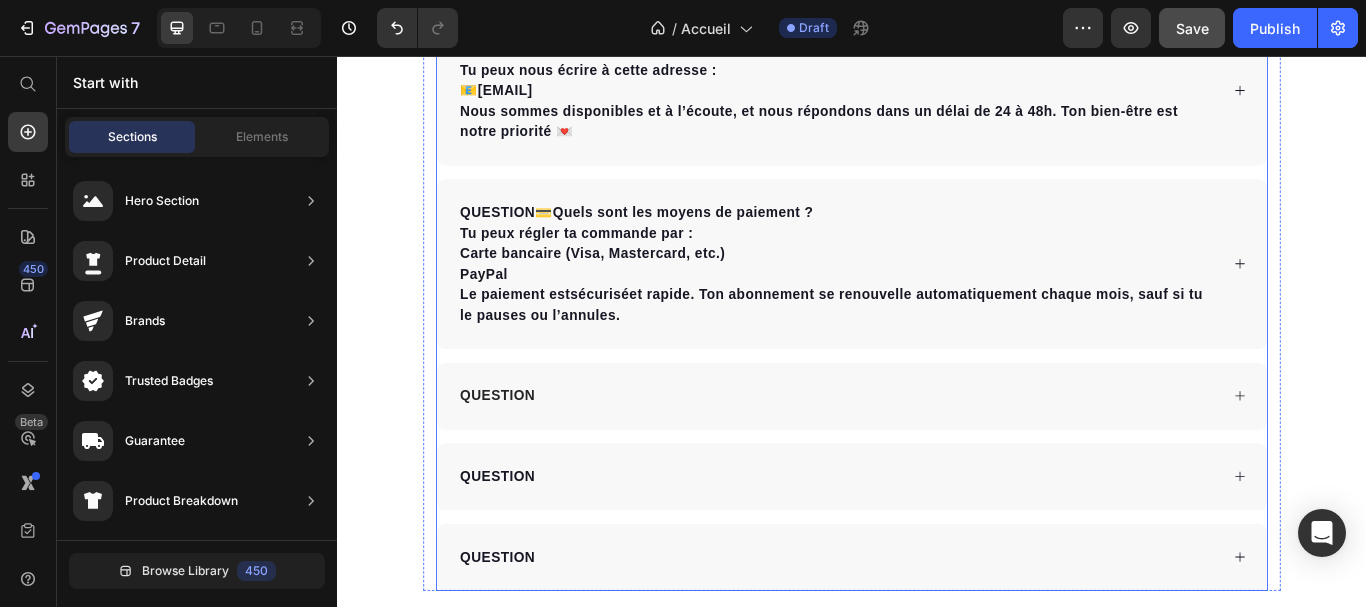 click on "QUESTION" at bounding box center (524, 453) 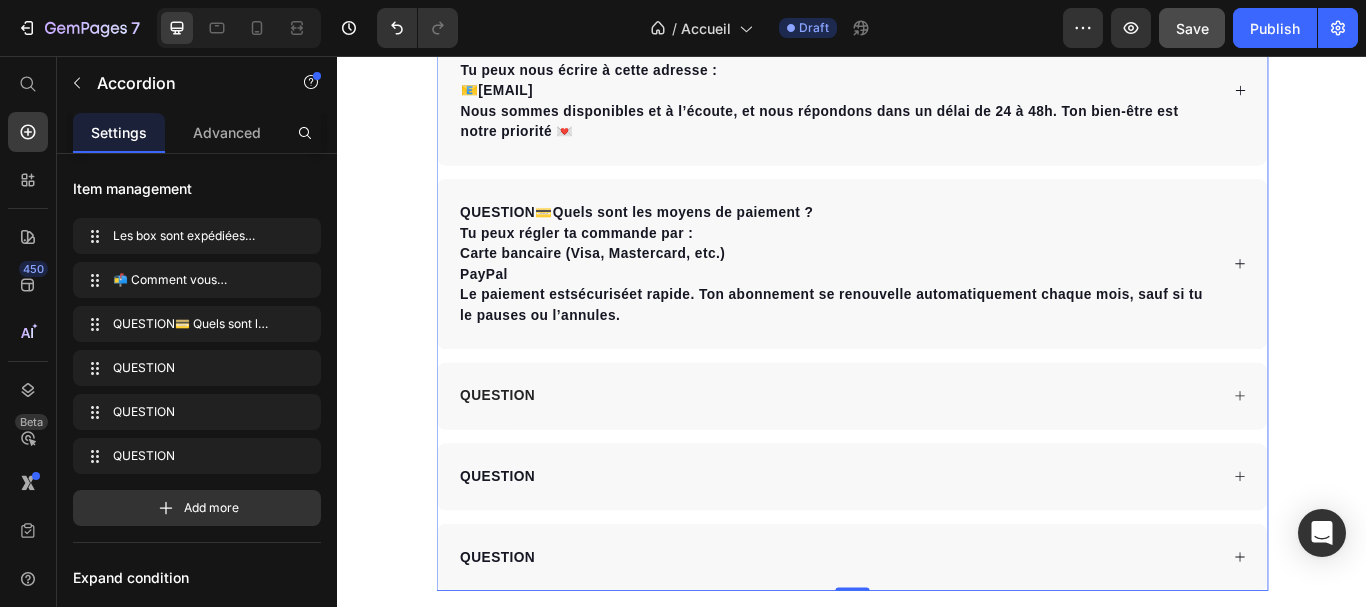 click on "Image Section 2 TITRE Heading Texte header Lorem ipsum dolor sit amet, consectetur adipiscing elit. Mauris suscipit diam a iaculis fringilla. Mauris metus arcu, dictum at ligula ut, accumsan maximus felis. Interdum et malesuada fames ac ante ipsum primis in faucibus. Aliquam placerat ullamcorper velit quis aliquam. Heading Essayer sans engagement Button J’offre Button Section 3 PARFAIT POUR OFFRIR Text
Drop element here PARFAIT POUR OFFRIR Text
Drop element here PARFAIT POUR OFFRIR Text
Drop element here PARFAIT POUR OFFRIR Text
Drop element here PARFAIT POUR OFFRIR Text
Drop element here PARFAIT POUR OFFRIR Text
Drop element here PARFAIT POUR OFFRIR Text
Drop element here PARFAIT POUR OFFRIR Text
Drop element here Marquee Section 15 Des questions ? Text Block La réponse peut s’y trouver 👇🏻 Text Block
📦  Quand vais-je recevoir ma box ?" at bounding box center (937, -1773) 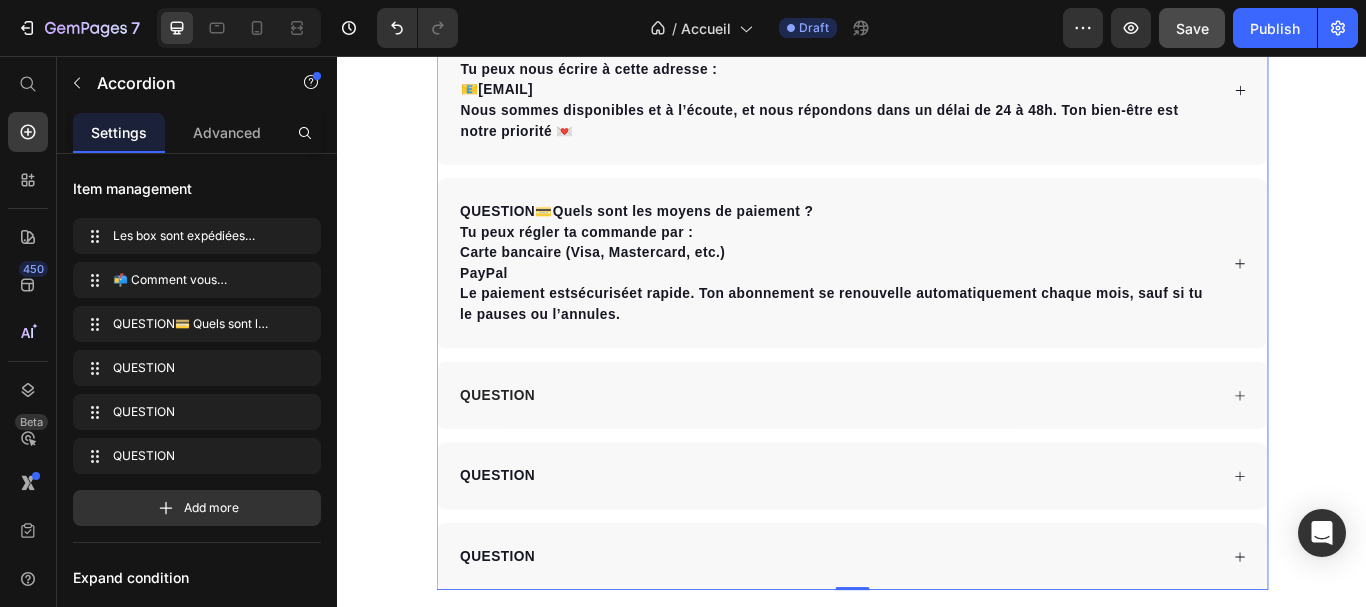 scroll, scrollTop: 3748, scrollLeft: 0, axis: vertical 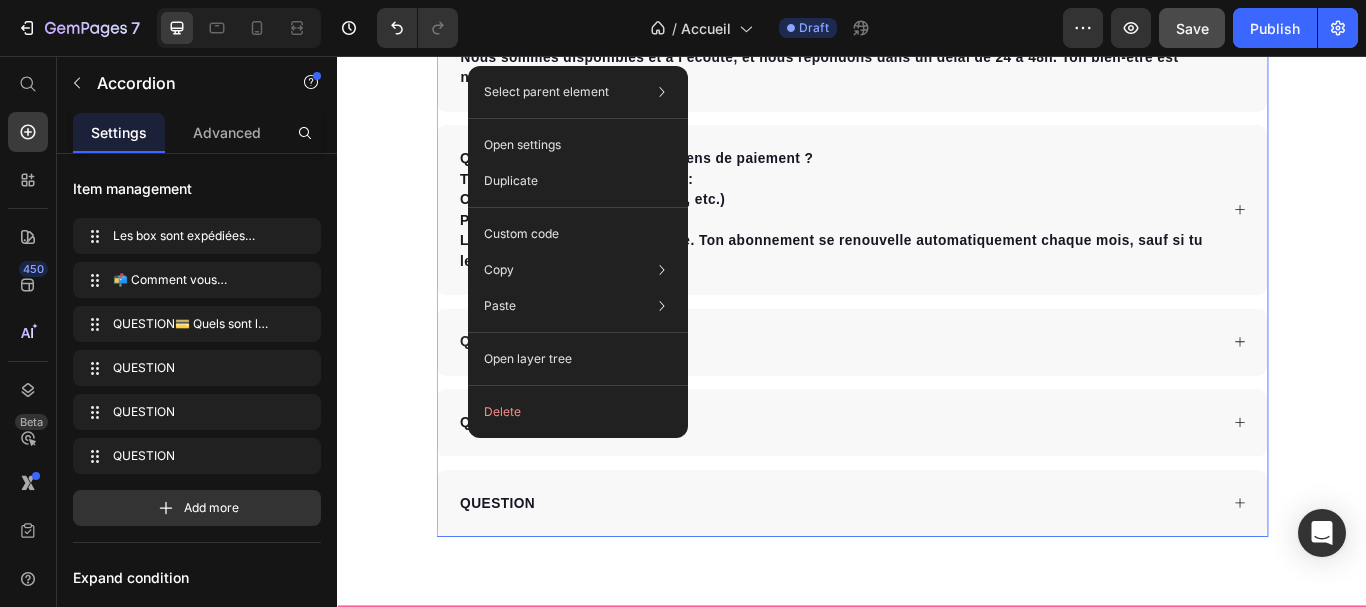 click on "Open layer tree" 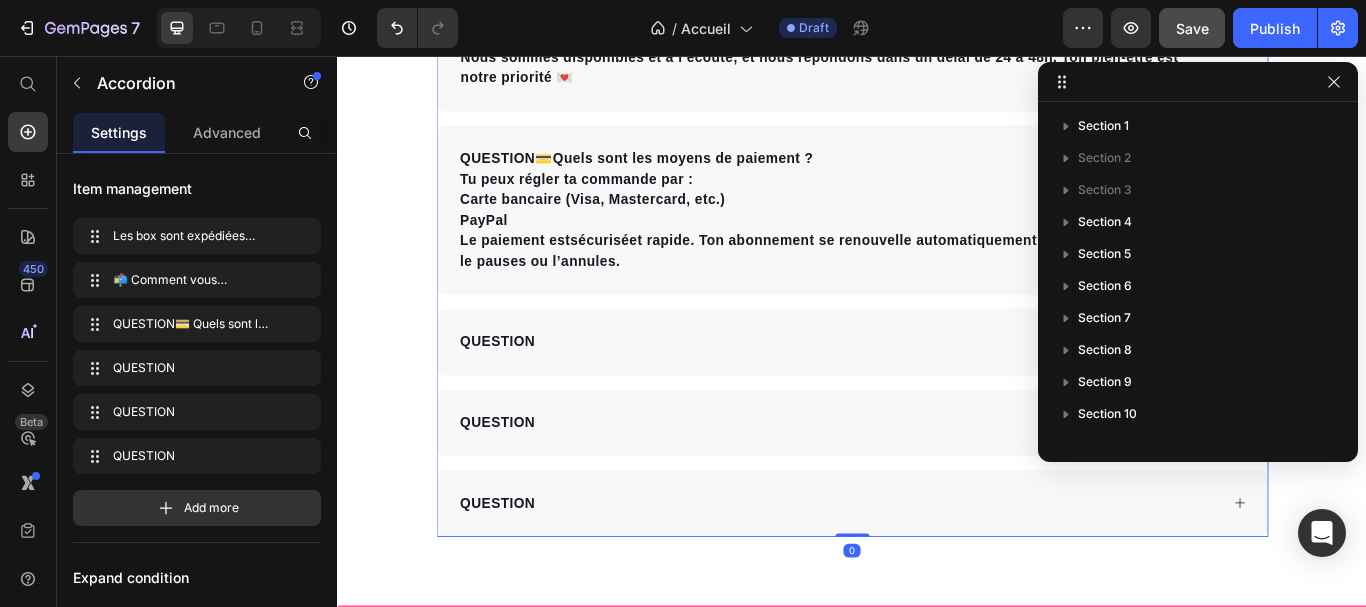 scroll, scrollTop: 406, scrollLeft: 0, axis: vertical 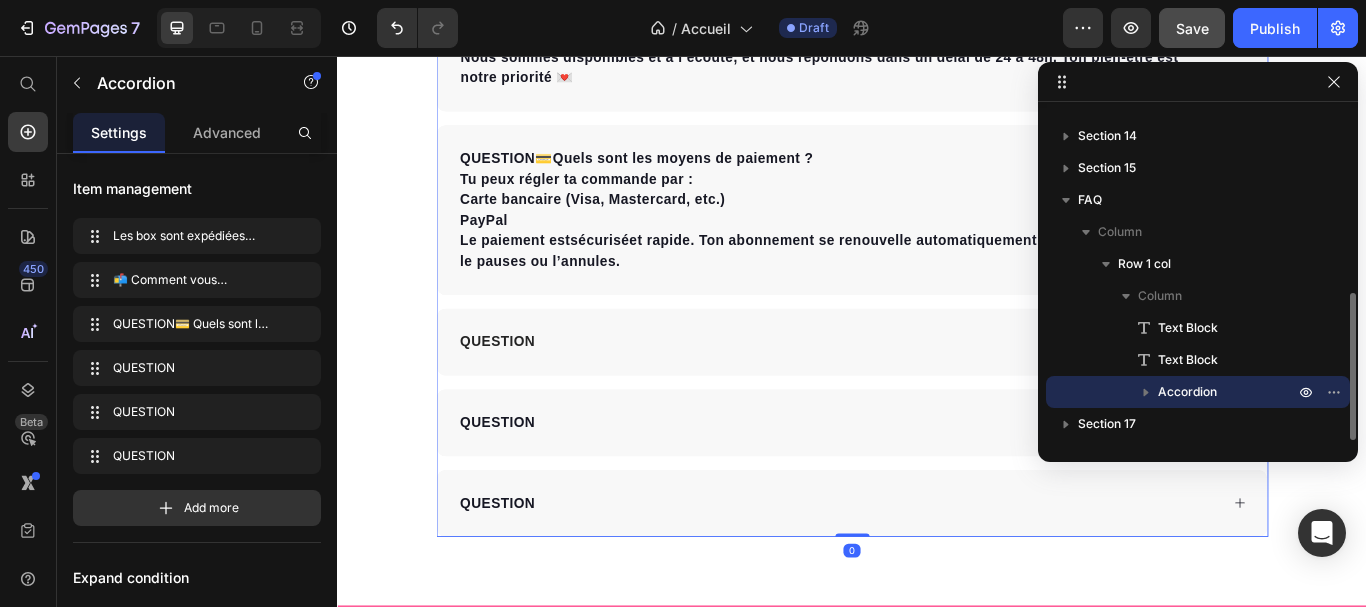 click on "QUESTION" at bounding box center [921, 390] 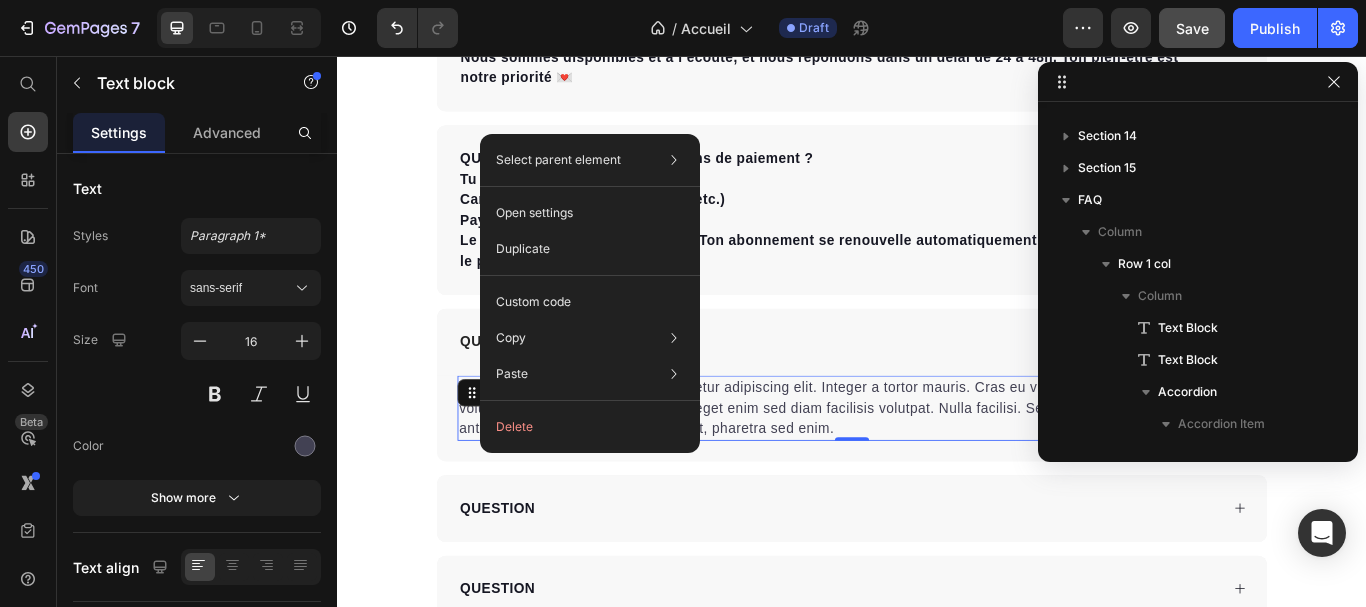 scroll, scrollTop: 922, scrollLeft: 0, axis: vertical 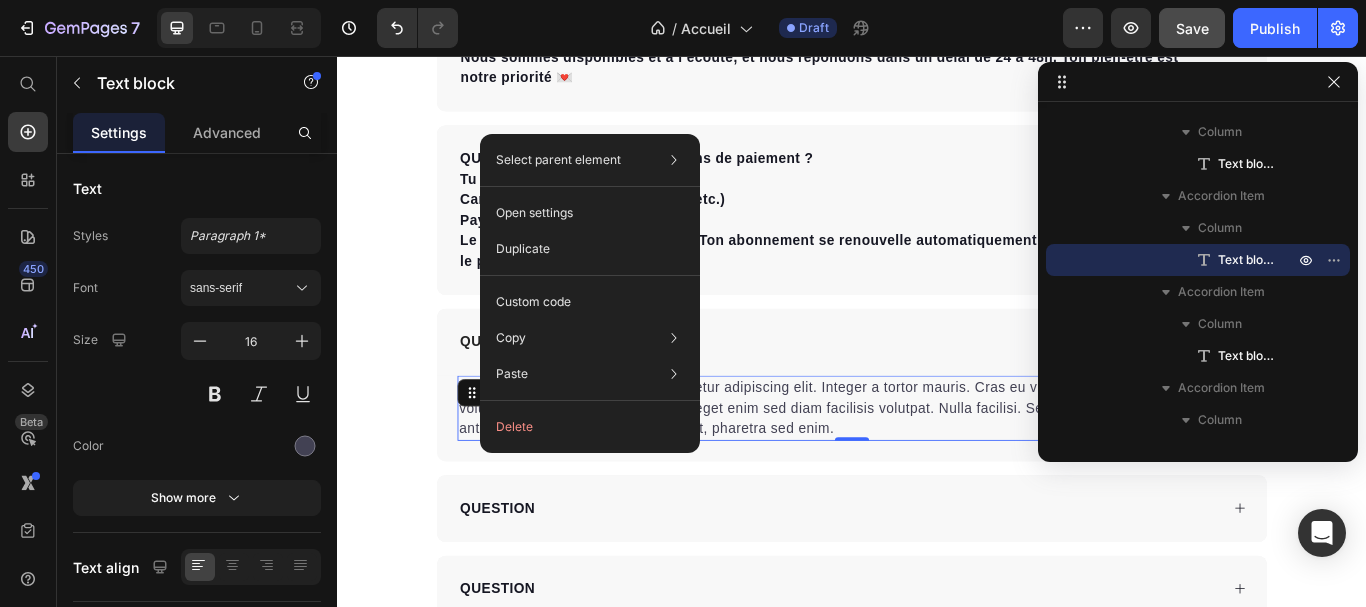 click on "Lorem ipsum dolor sit amet, consectetur adipiscing elit. Integer a tortor mauris. Cras eu vestibulum nunc. Vivamus volutpat in velit eget eleifend. Morbi eget enim sed diam facilisis volutpat. Nulla facilisi. Sed ac congue augue. Aenean ante dolor, rutrum cursus dignissim at, pharetra sed enim." at bounding box center [937, 467] 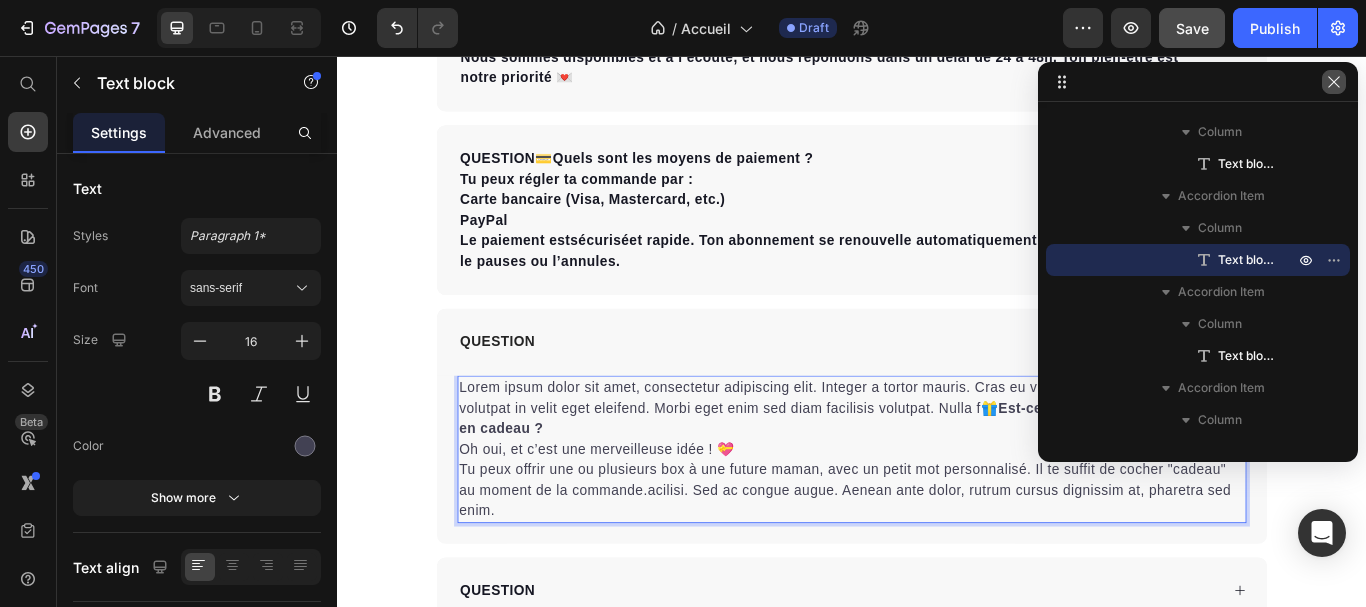 click 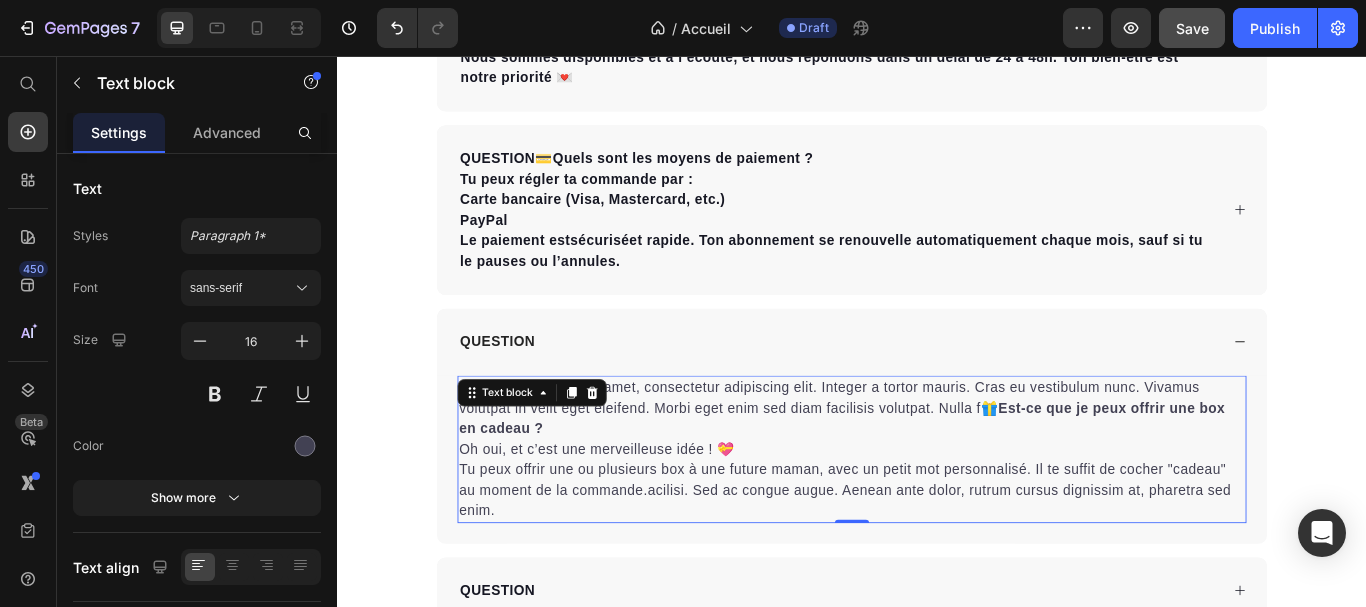 click on "Lorem ipsum dolor sit amet, consectetur adipiscing elit. Integer a tortor mauris. Cras eu vestibulum nunc. Vivamus volutpat in velit eget eleifend. Morbi eget enim sed diam facilisis volutpat. Nulla f🎁  Est-ce que je peux offrir une box en cadeau ?" at bounding box center [937, 467] 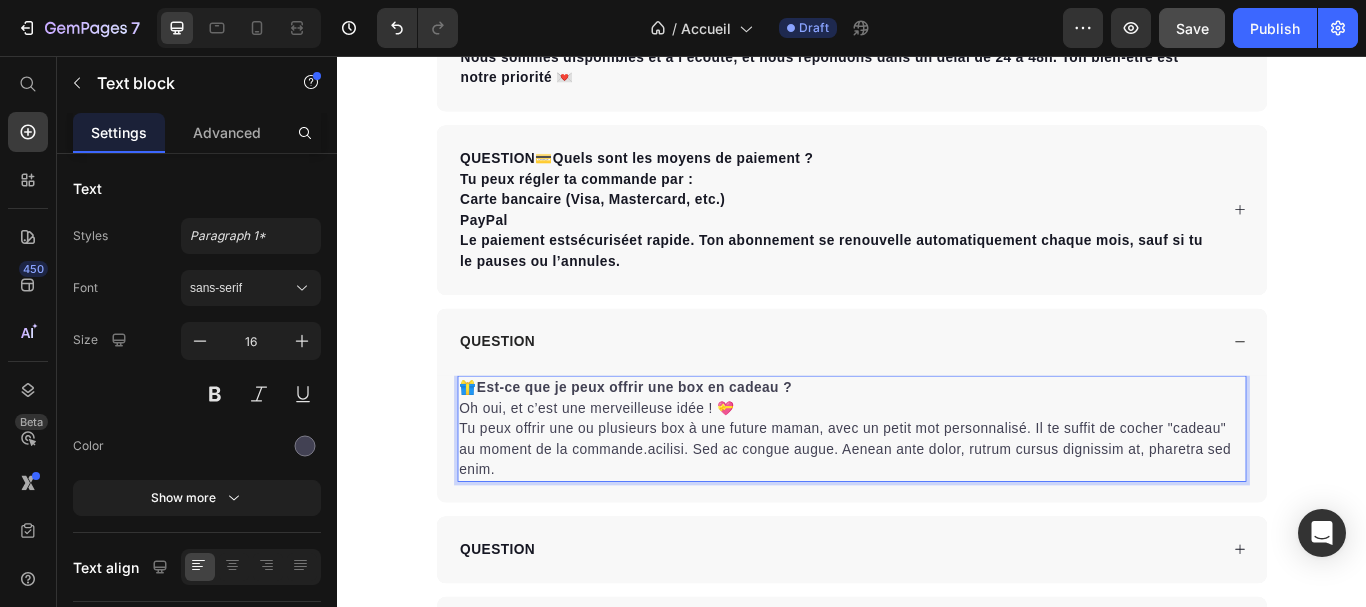 click on "Oh oui, et c’est une merveilleuse idée ! 💝 Tu peux offrir une ou plusieurs box à une future maman, avec un petit mot personnalisé. Il te suffit de cocher "cadeau" au moment de la commande.acilisi. Sed ac congue augue. Aenean ante dolor, rutrum cursus dignissim at, pharetra sed enim." at bounding box center (937, 503) 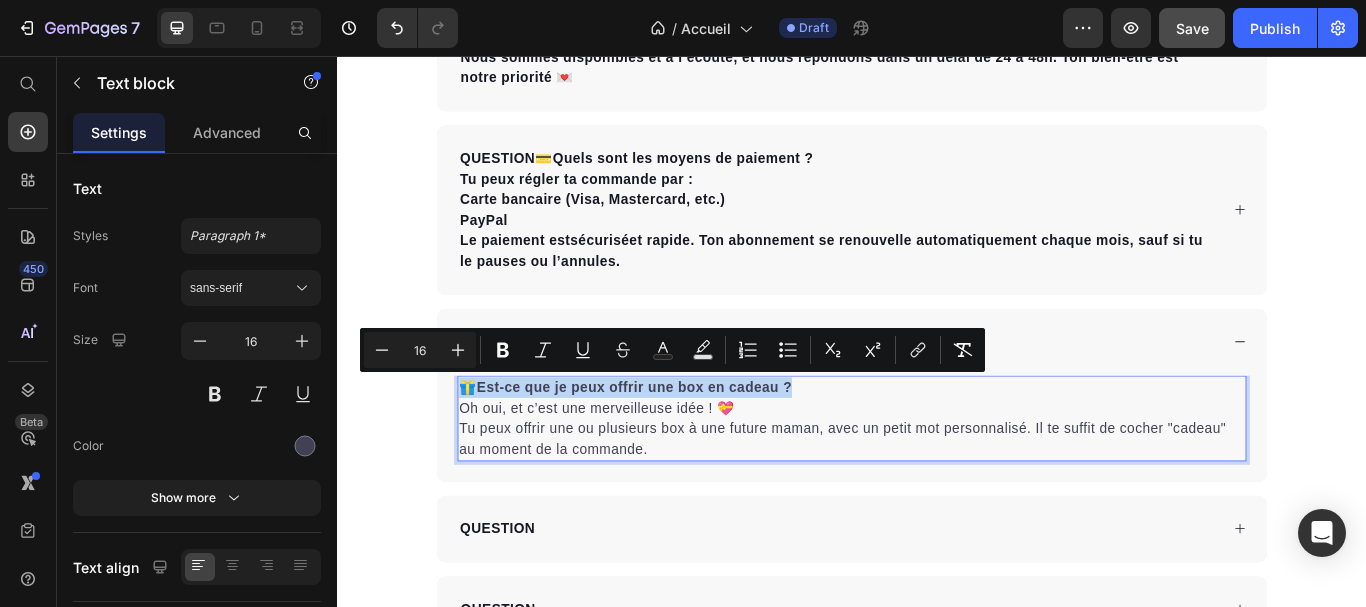 drag, startPoint x: 887, startPoint y: 441, endPoint x: 480, endPoint y: 447, distance: 407.04422 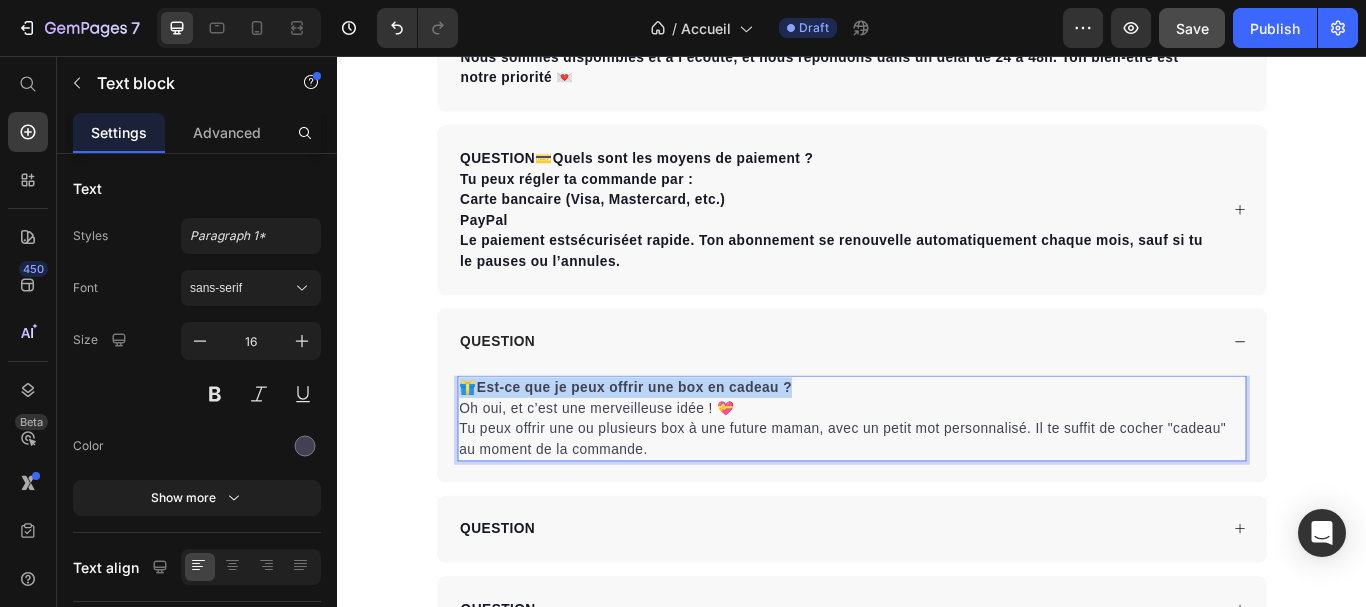 drag, startPoint x: 480, startPoint y: 447, endPoint x: 501, endPoint y: 442, distance: 21.587032 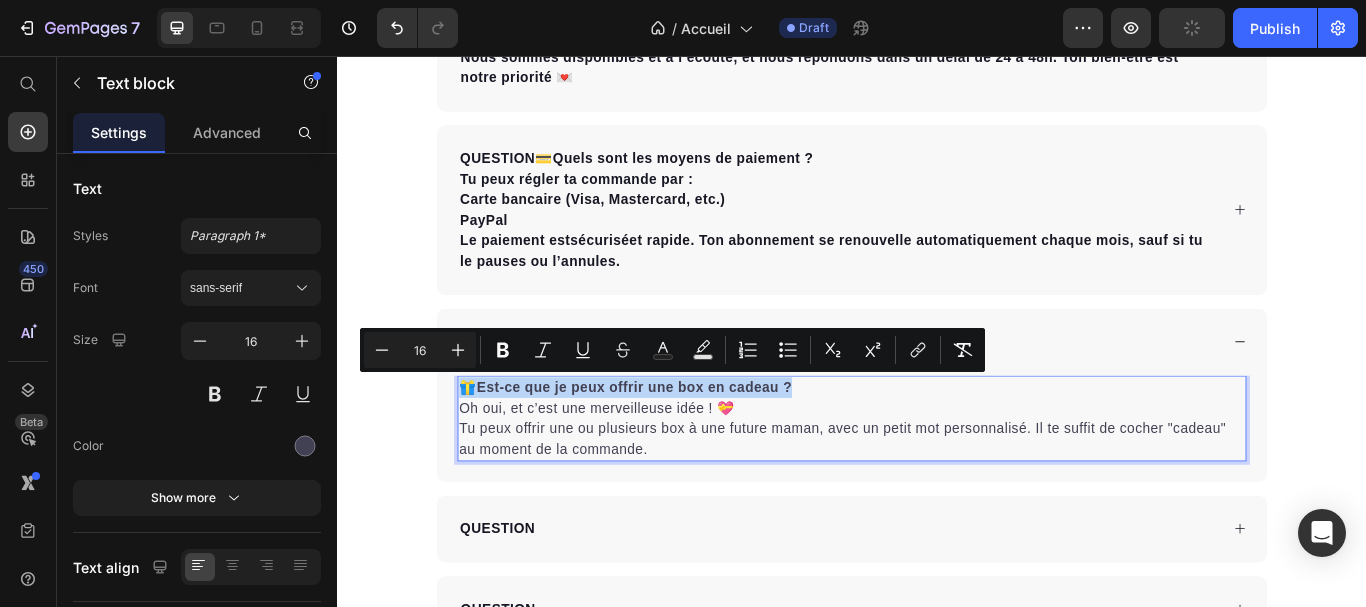 click on "🎁  Est-ce que je peux offrir une box en cadeau ?" at bounding box center (937, 443) 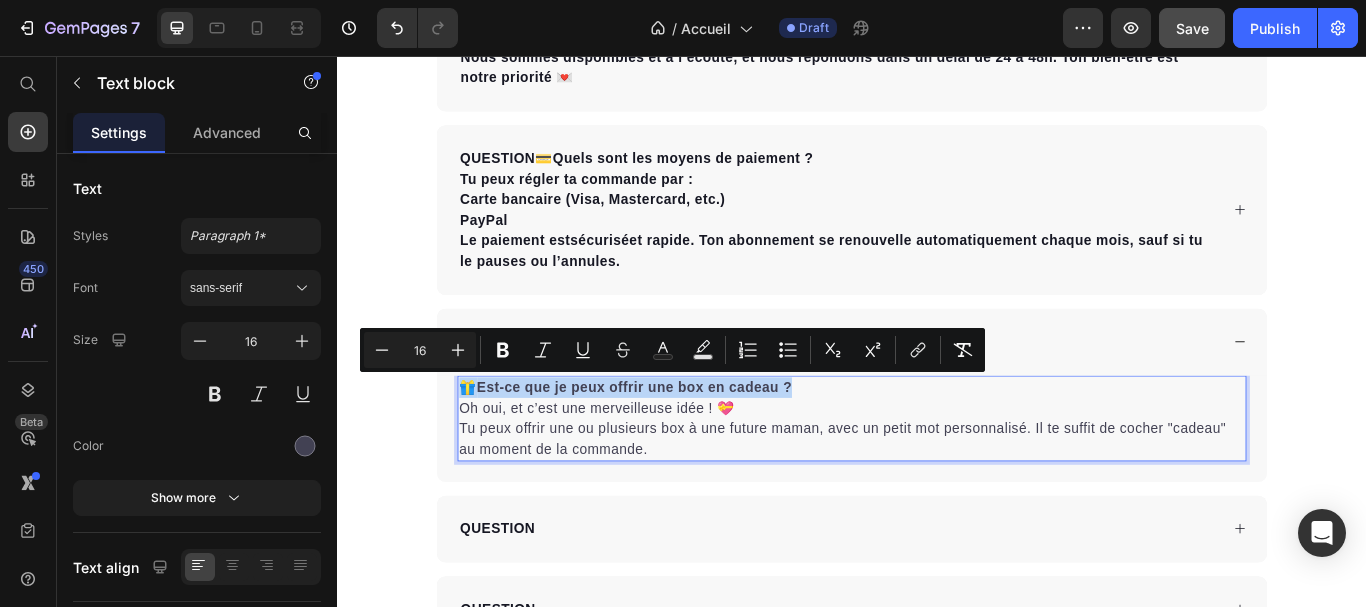 drag, startPoint x: 889, startPoint y: 441, endPoint x: 484, endPoint y: 447, distance: 405.04443 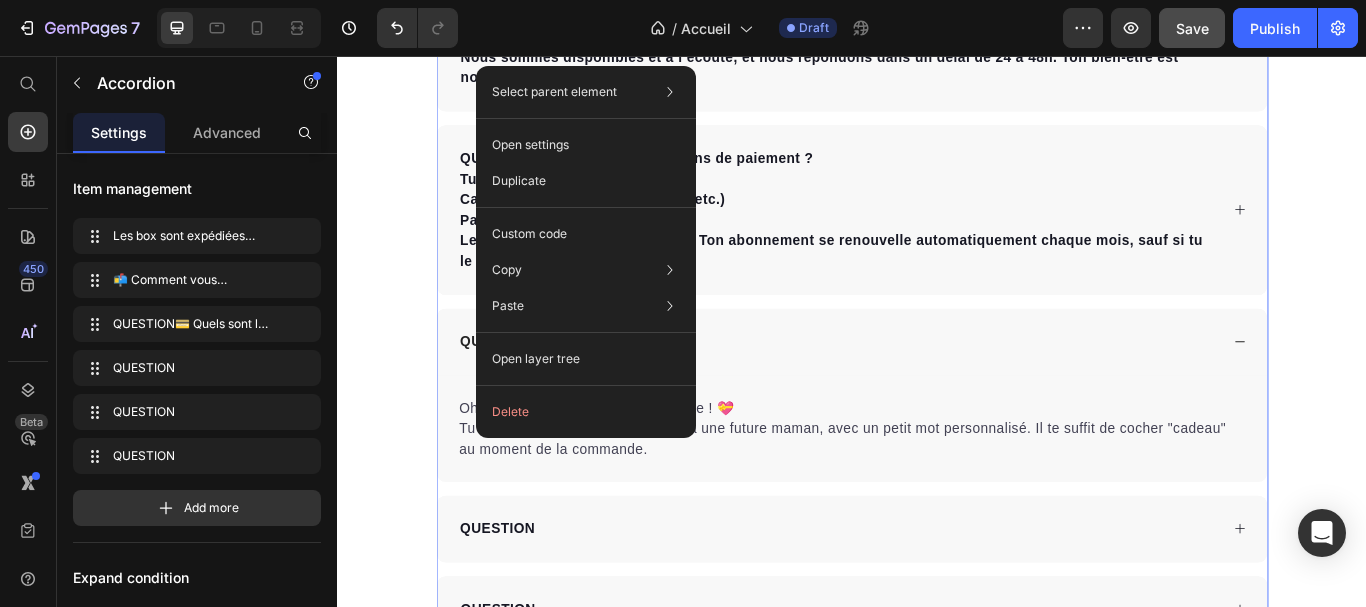 click on "QUESTION" at bounding box center (921, 390) 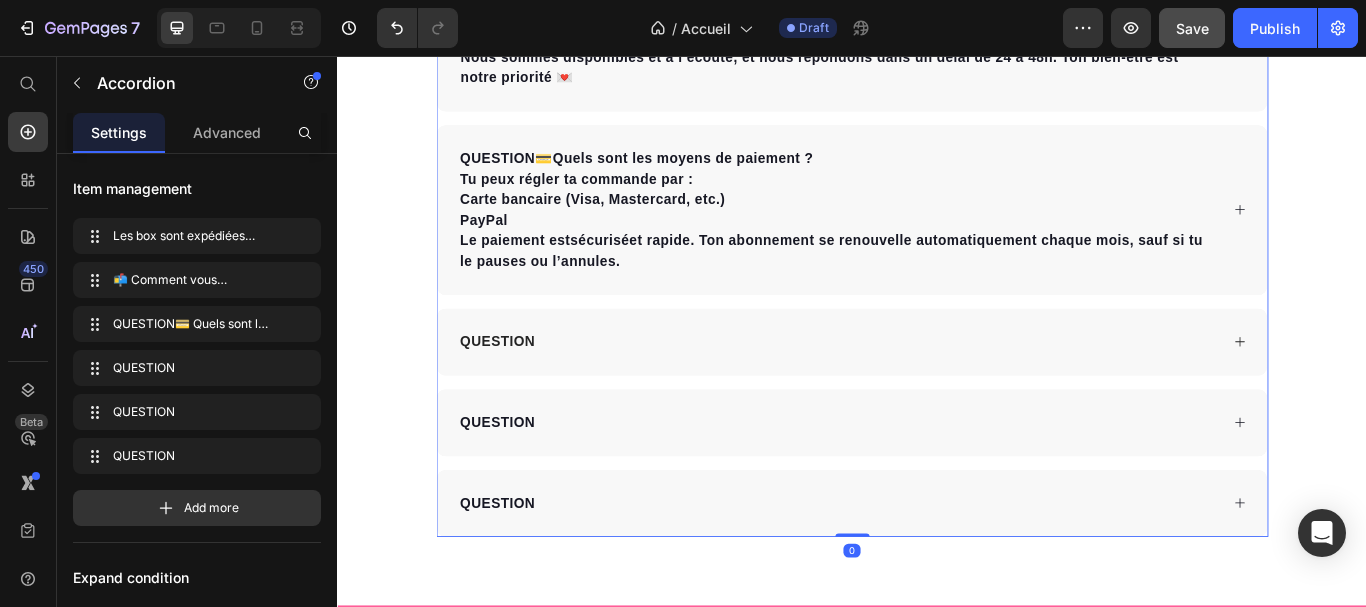 click on "QUESTION" at bounding box center (524, 390) 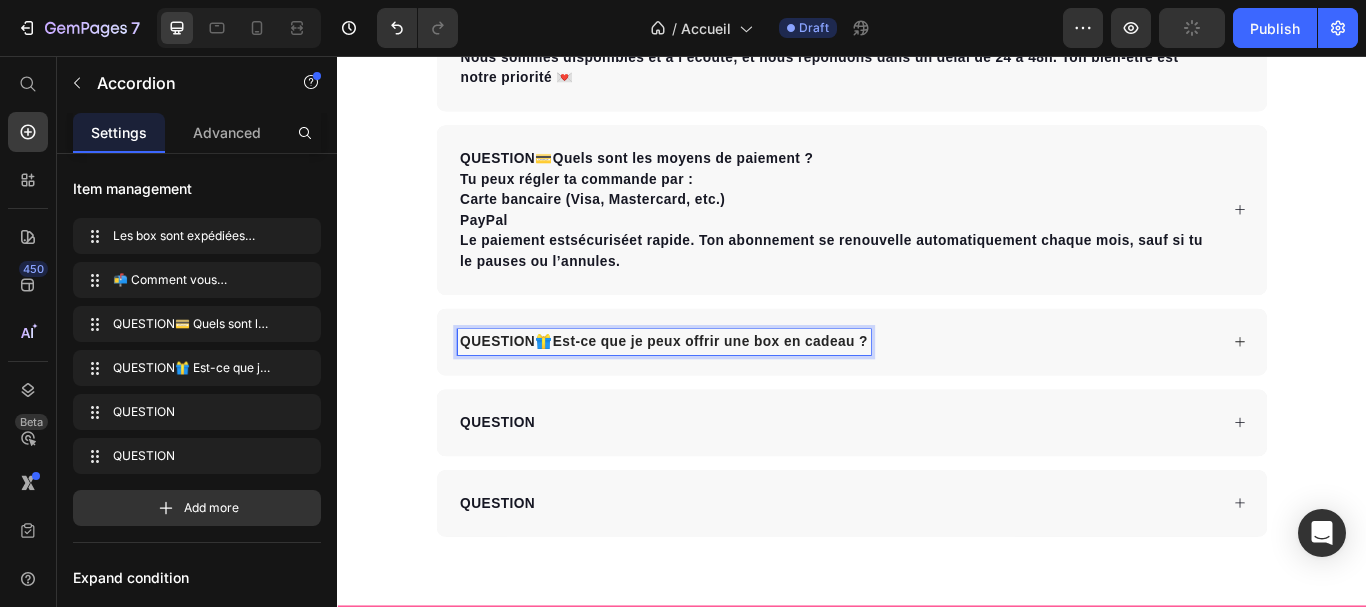 click on "QUESTION🎁  Est-ce que je peux offrir une box en cadeau ?" at bounding box center (718, 390) 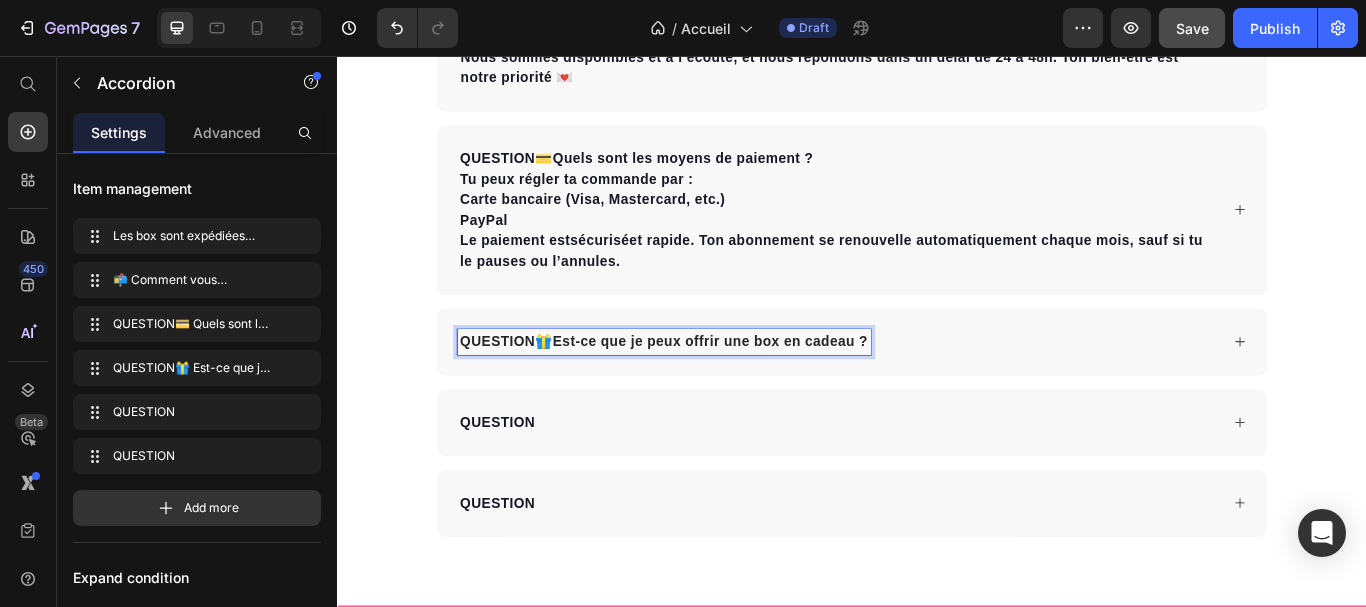 click on "QUESTION🎁  Est-ce que je peux offrir une box en cadeau ?" at bounding box center (718, 390) 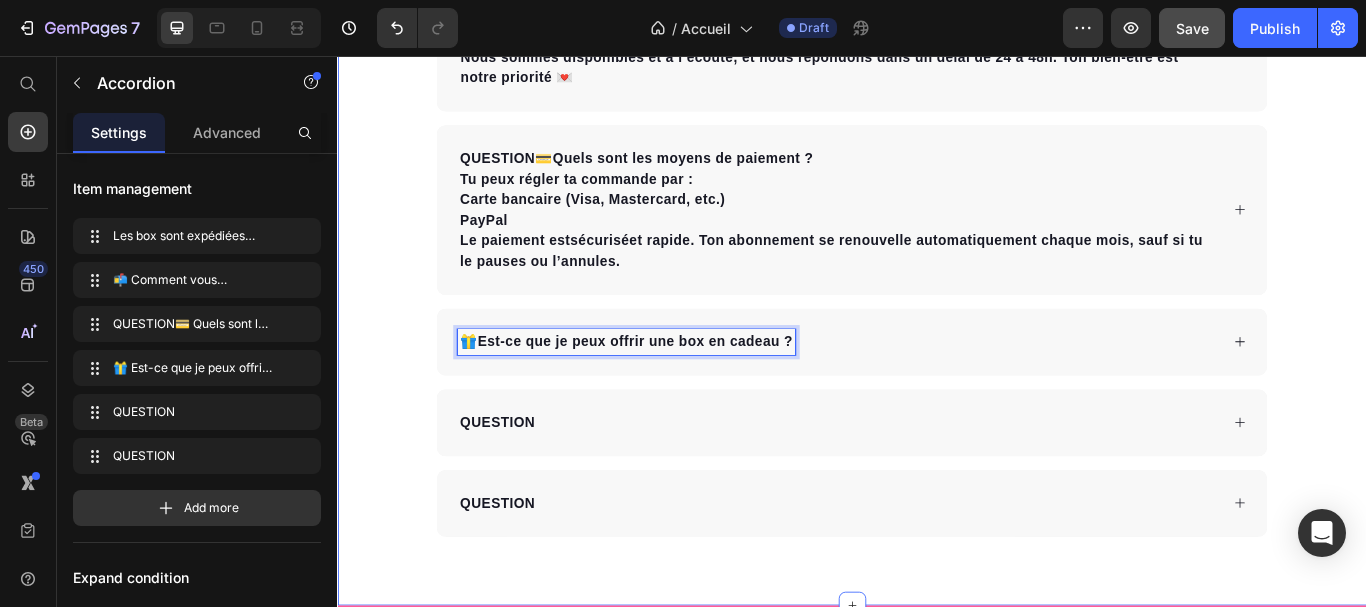 click on "Des questions ? Text Block La réponse peut s’y trouver 👇🏻 Text Block
📦  Quand vais-je recevoir ma box ? Les box sont expédiées autour du  10 de chaque mois . Dès qu’elle est en route, tu recevras un e-mail de confirmation avec un lien de suivi. Il ne te reste plus qu’à patienter quelques jours avant de découvrir ta bulle de douceur ✨  Text block
📬  Comment vous contacter si j’ai une question ou un souci ? Tu peux nous écrire à cette adresse : 📧  [EMAIL] Nous sommes disponibles et à l’écoute, et nous répondons dans un délai de 24 à 48h. Ton bien-être est notre priorité 💌
QUESTION💳  Quels sont les moyens de paiement ? Tu peux régler ta commande par : Carte bancaire (Visa, Mastercard, etc.) PayPal Le paiement est  sécurisé  et rapide. Ton abonnement se renouvelle automatiquement chaque mois, sauf si tu le pauses ou l’annules.
🎁  Est-ce que je peux offrir une box en cadeau ?" at bounding box center [937, 134] 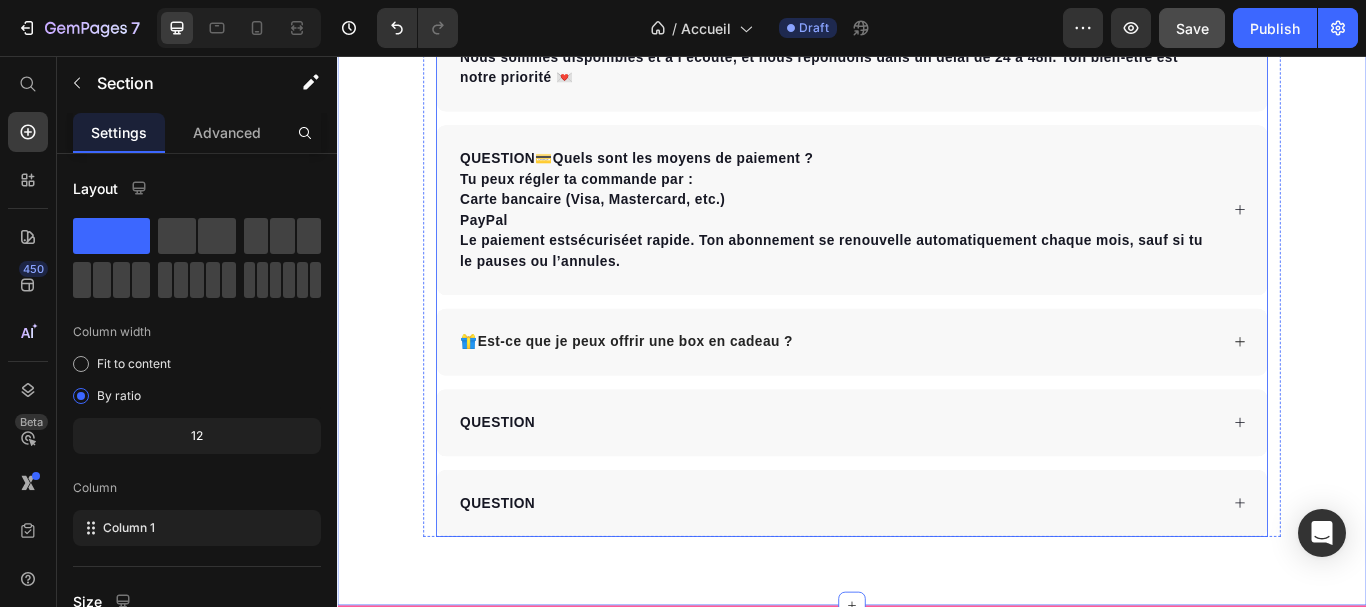 click on "🎁  Est-ce que je peux offrir une box en cadeau ?" at bounding box center (921, 390) 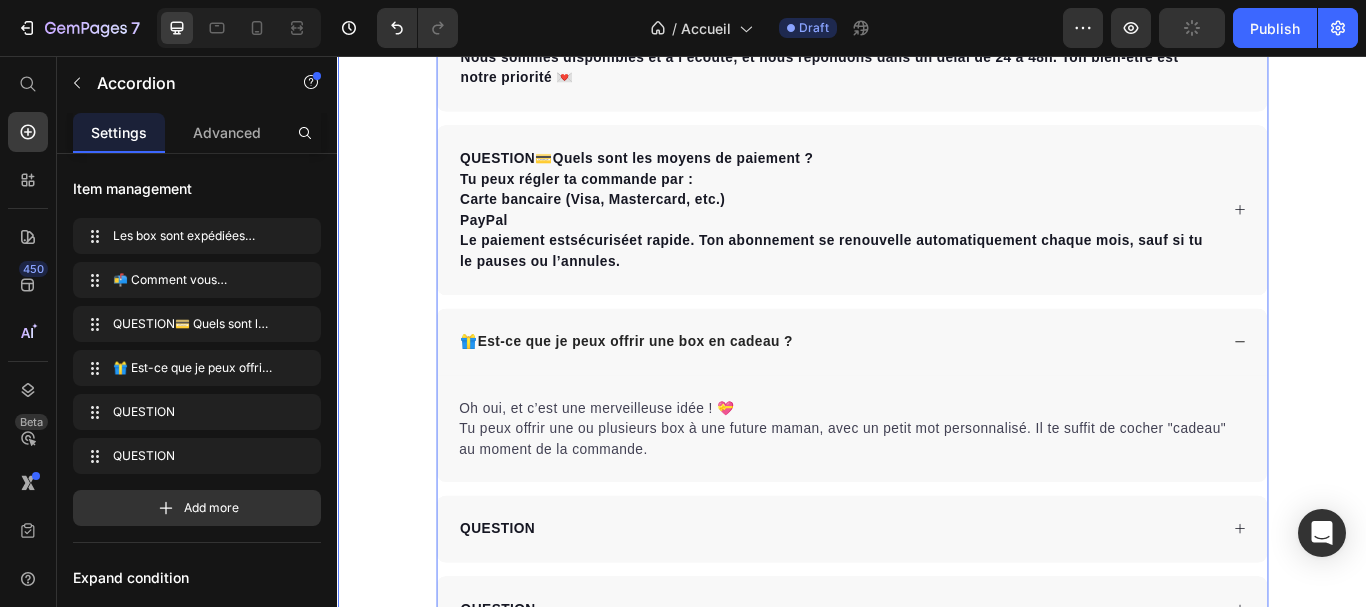click on "Des questions ? Text Block La réponse peut s’y trouver 👇🏻 Text Block
📦  Quand vais-je recevoir ma box ? Les box sont expédiées autour du  10 de chaque mois . Dès qu’elle est en route, tu recevras un e-mail de confirmation avec un lien de suivi. Il ne te reste plus qu’à patienter quelques jours avant de découvrir ta bulle de douceur ✨  Text block
📬  Comment vous contacter si j’ai une question ou un souci ? Tu peux nous écrire à cette adresse : 📧  [EMAIL] Nous sommes disponibles et à l’écoute, et nous répondons dans un délai de 24 à 48h. Ton bien-être est notre priorité 💌
QUESTION💳  Quels sont les moyens de paiement ? Tu peux régler ta commande par : Carte bancaire (Visa, Mastercard, etc.) PayPal Le paiement est  sécurisé  et rapide. Ton abonnement se renouvelle automatiquement chaque mois, sauf si tu le pauses ou l’annules.
🎁  Est-ce que je peux offrir une box en cadeau ?" at bounding box center [937, 196] 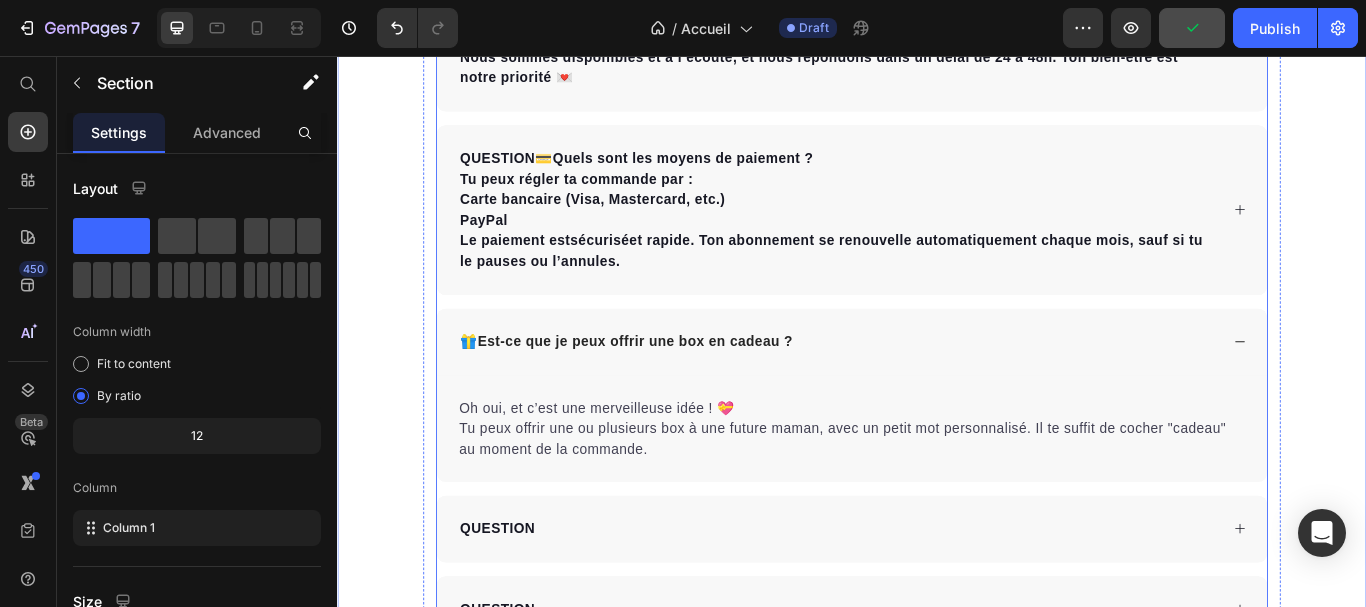 click 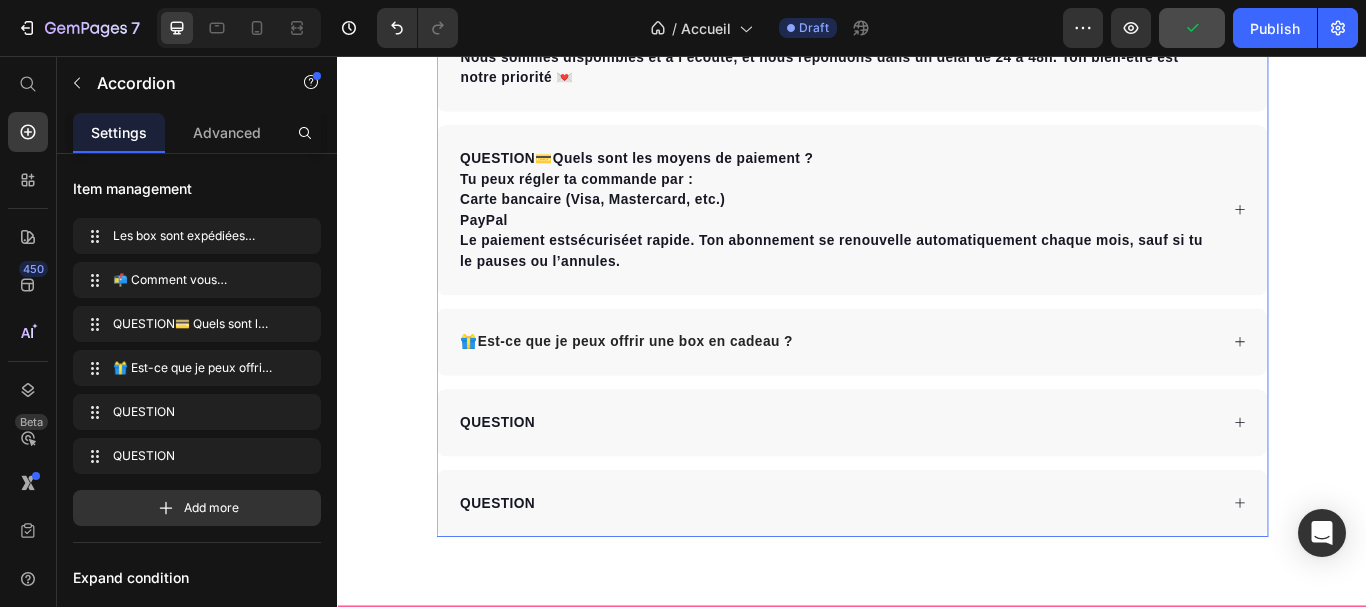 click on "🎁  Est-ce que je peux offrir une box en cadeau ?" at bounding box center [937, 390] 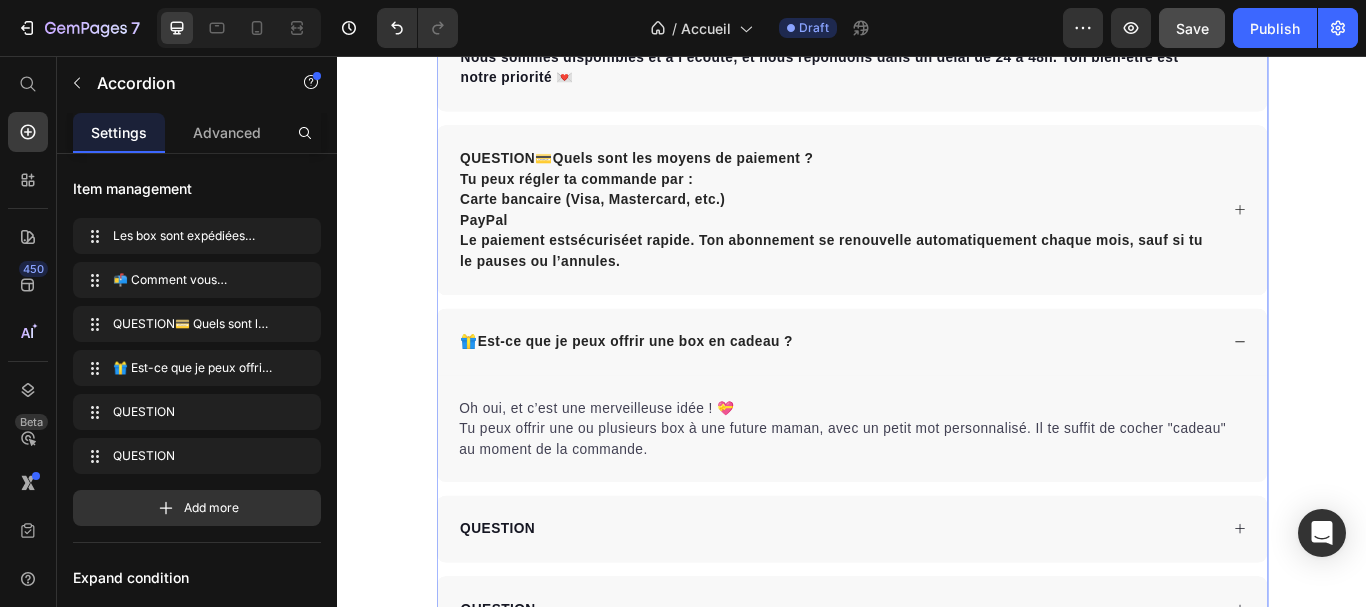 drag, startPoint x: 919, startPoint y: 176, endPoint x: 741, endPoint y: 173, distance: 178.02528 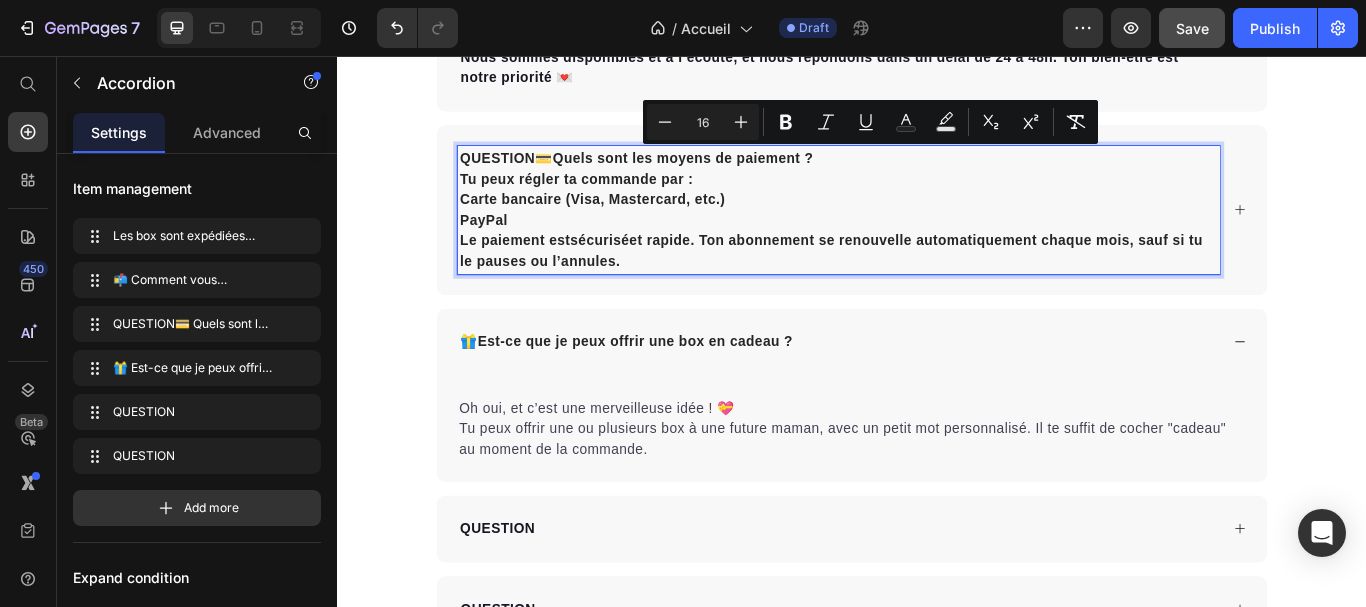 drag, startPoint x: 480, startPoint y: 173, endPoint x: 1471, endPoint y: 295, distance: 998.4813 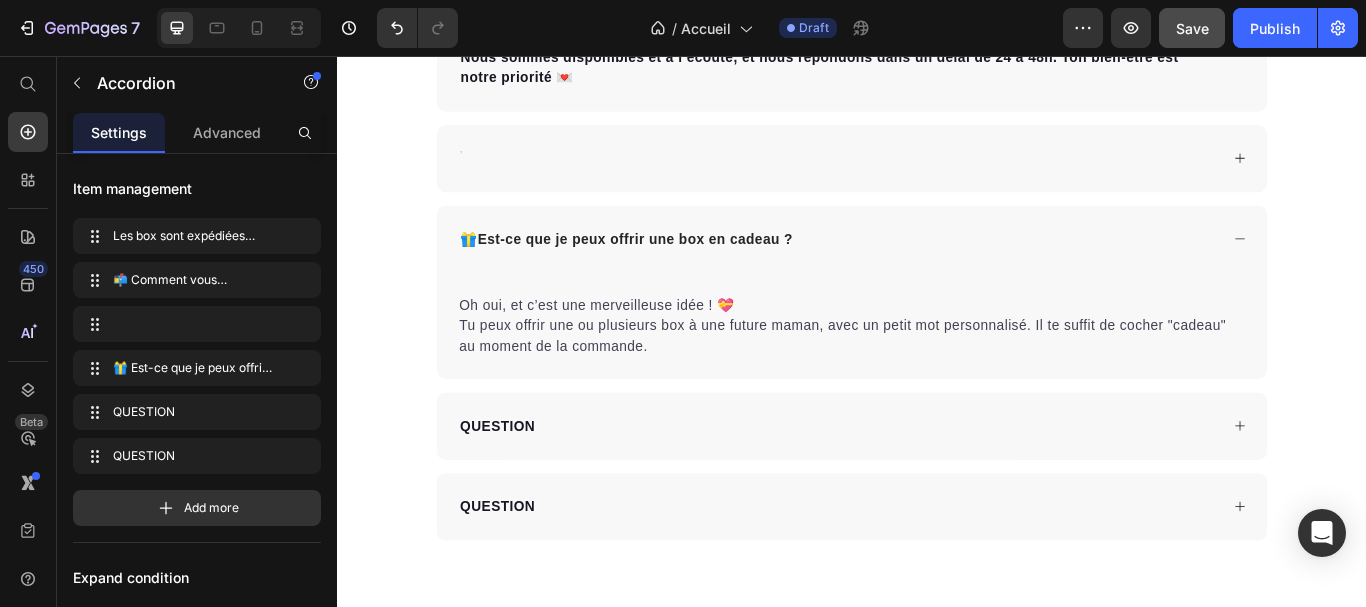 click 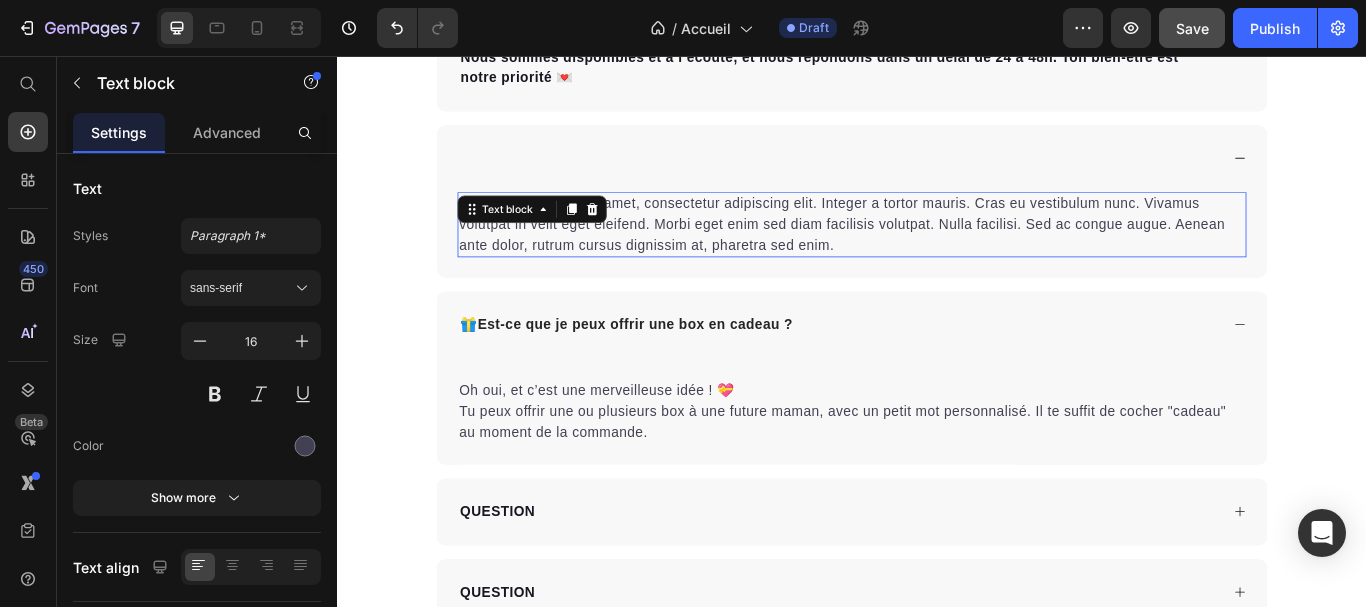 drag, startPoint x: 925, startPoint y: 283, endPoint x: 943, endPoint y: 262, distance: 27.658634 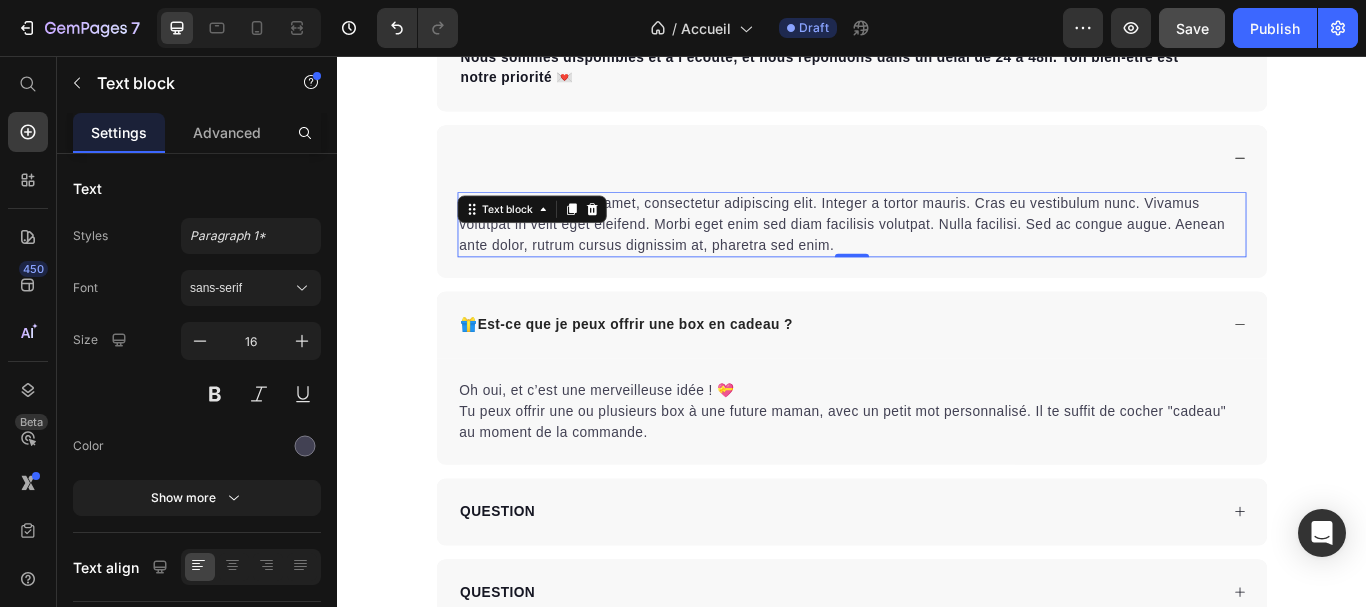 click on "Lorem ipsum dolor sit amet, consectetur adipiscing elit. Integer a tortor mauris. Cras eu vestibulum nunc. Vivamus volutpat in velit eget eleifend. Morbi eget enim sed diam facilisis volutpat. Nulla facilisi. Sed ac congue augue. Aenean ante dolor, rutrum cursus dignissim at, pharetra sed enim." at bounding box center (937, 253) 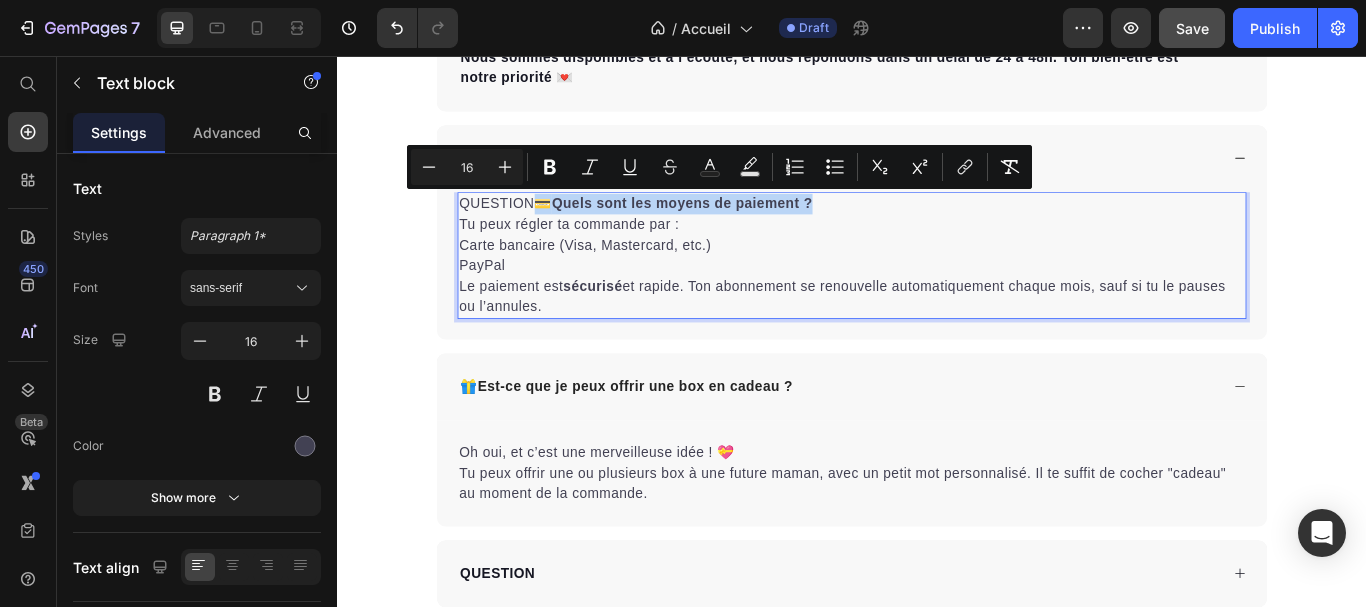 drag, startPoint x: 914, startPoint y: 234, endPoint x: 567, endPoint y: 233, distance: 347.00143 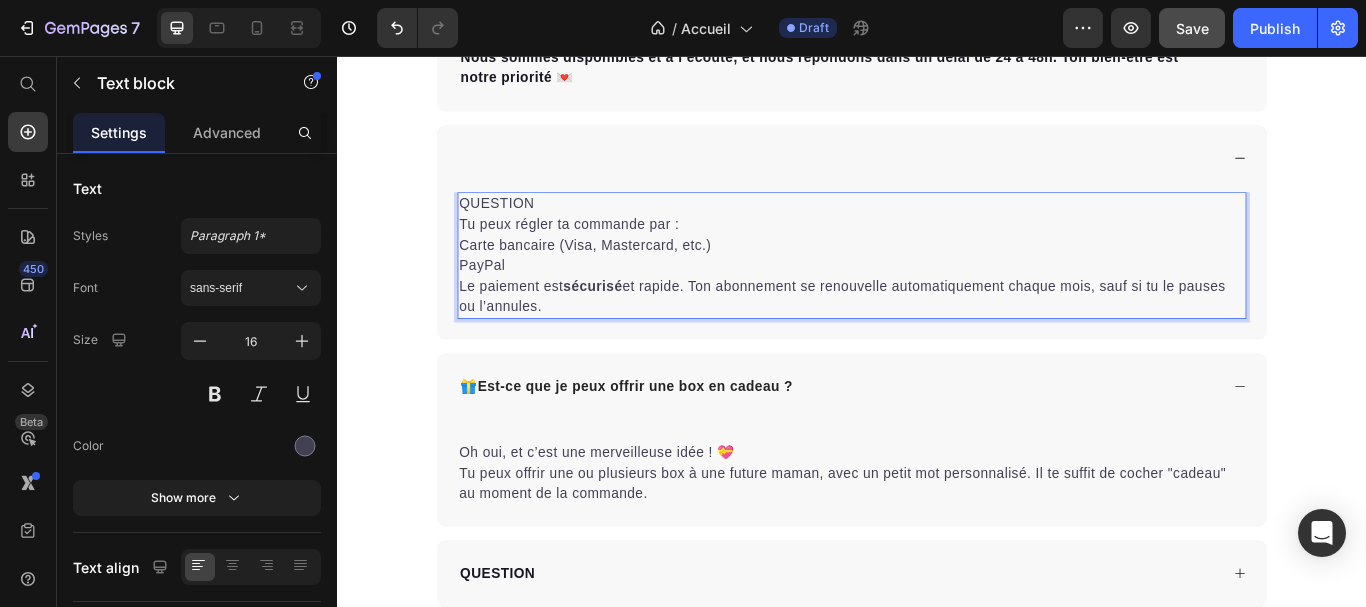 click on "QUESTION" at bounding box center [937, 229] 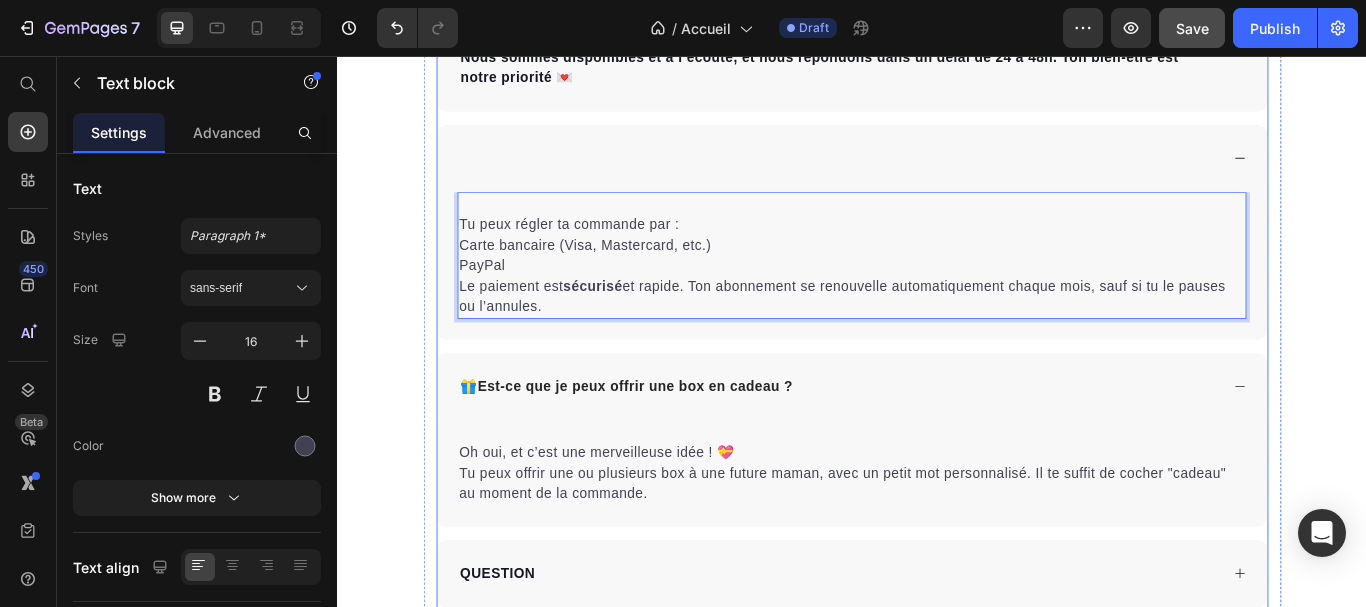 click at bounding box center [921, 176] 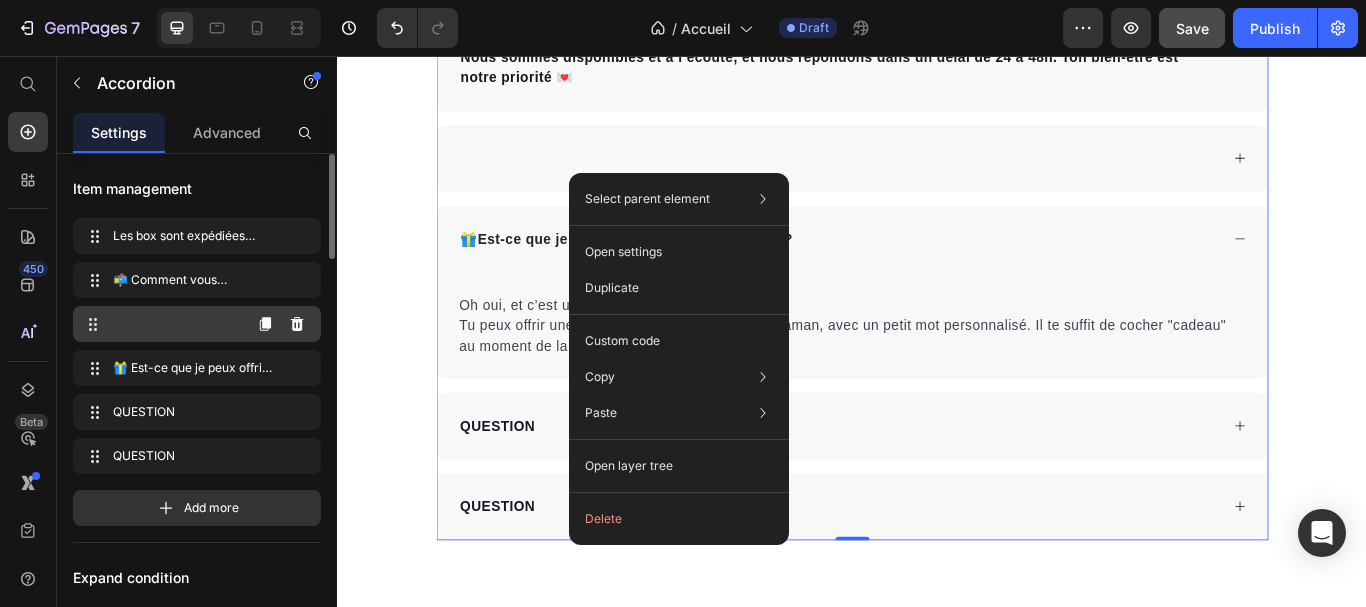 click at bounding box center (161, 324) 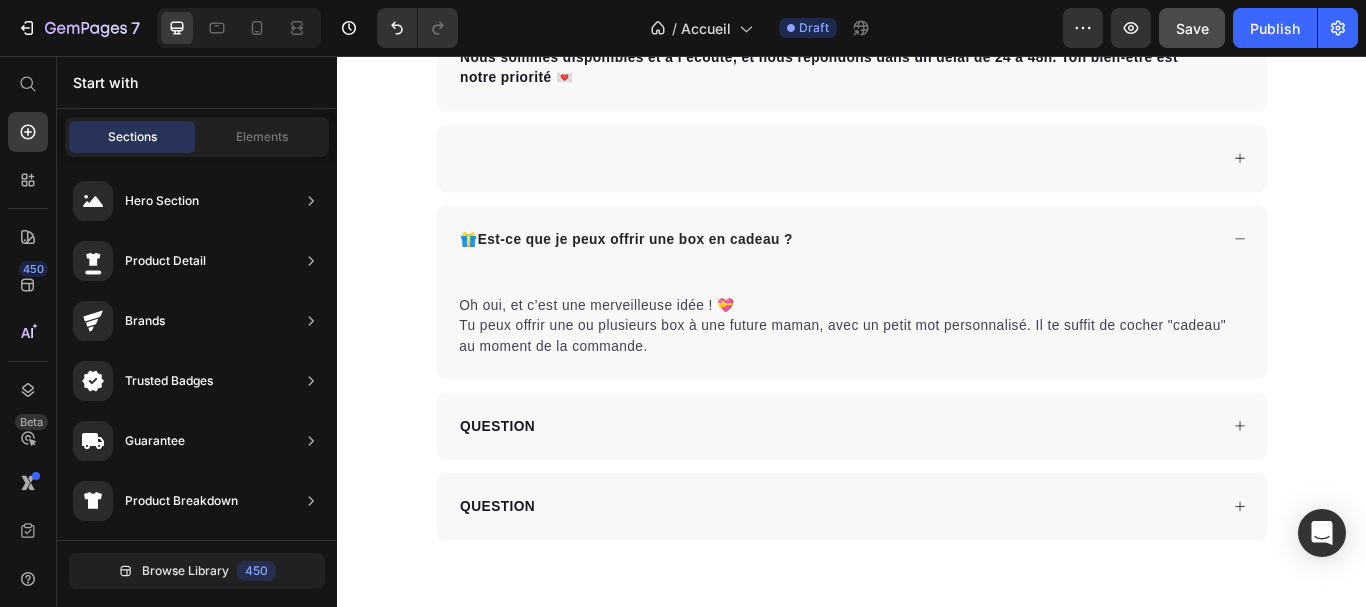 scroll, scrollTop: 4428, scrollLeft: 0, axis: vertical 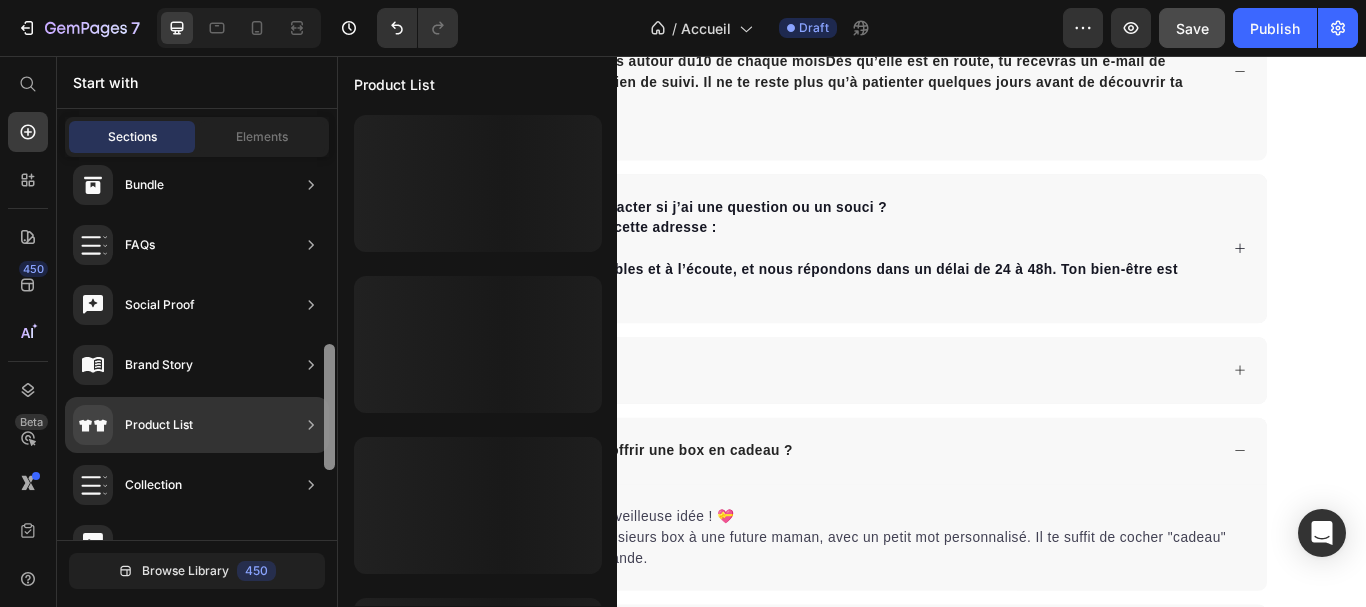 drag, startPoint x: 328, startPoint y: 231, endPoint x: 313, endPoint y: 414, distance: 183.61372 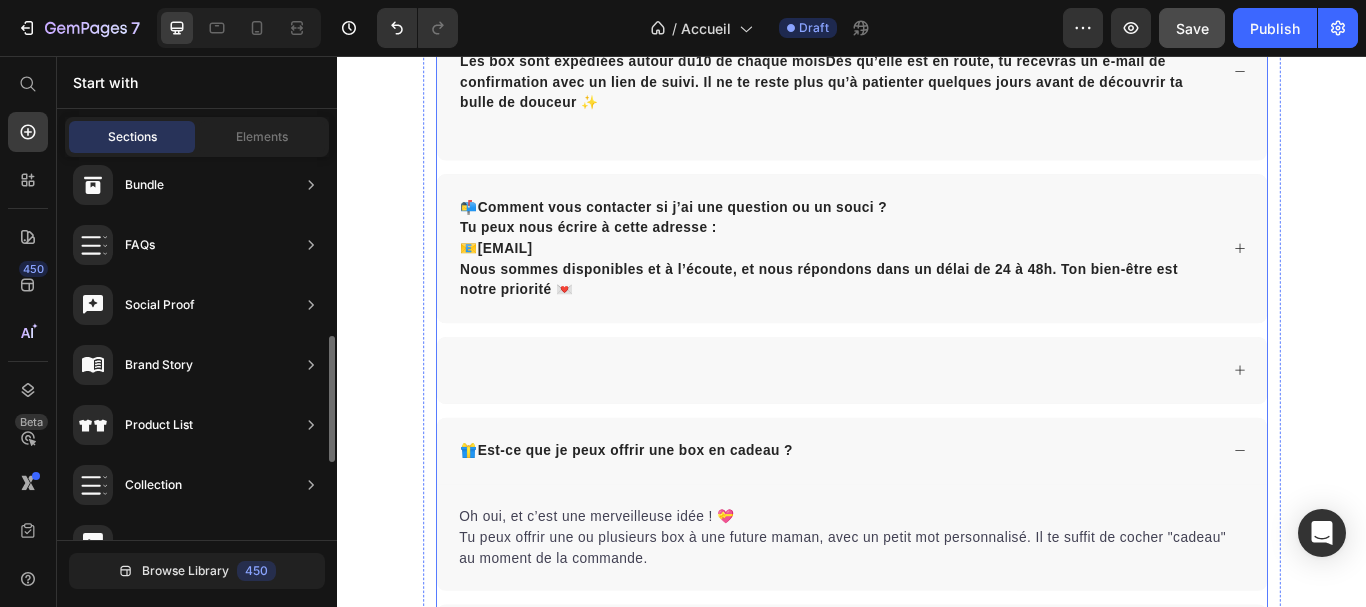 scroll, scrollTop: 553, scrollLeft: 0, axis: vertical 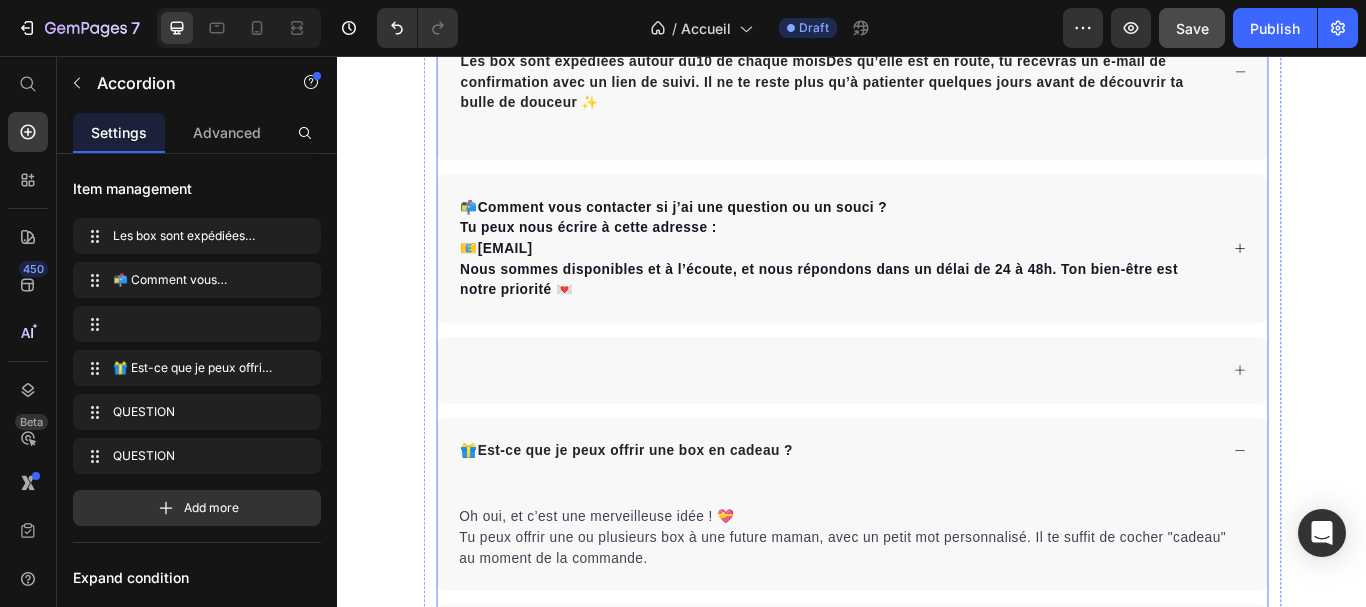 click at bounding box center [921, 423] 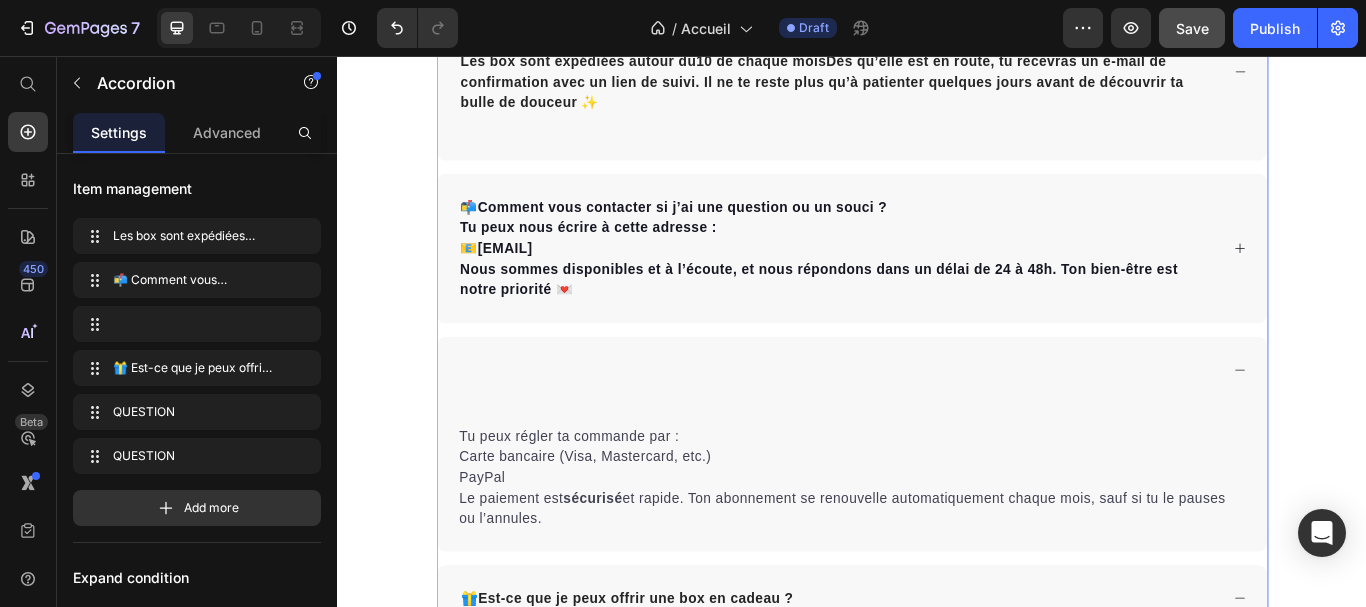 click 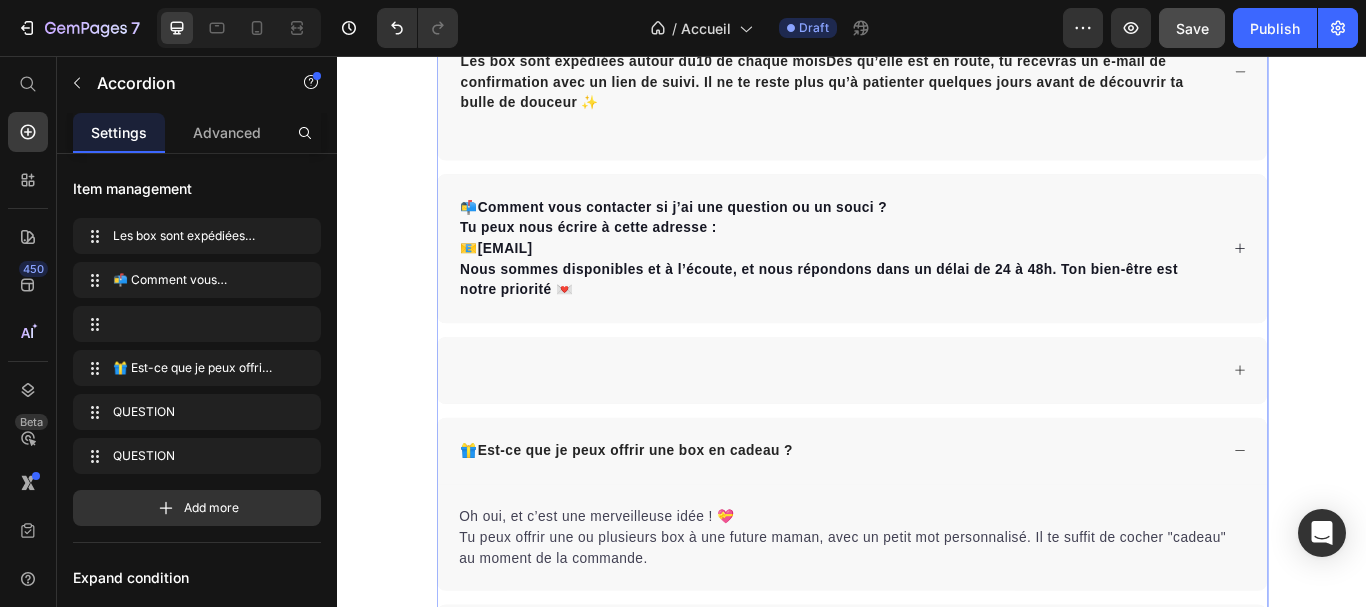 click at bounding box center [921, 423] 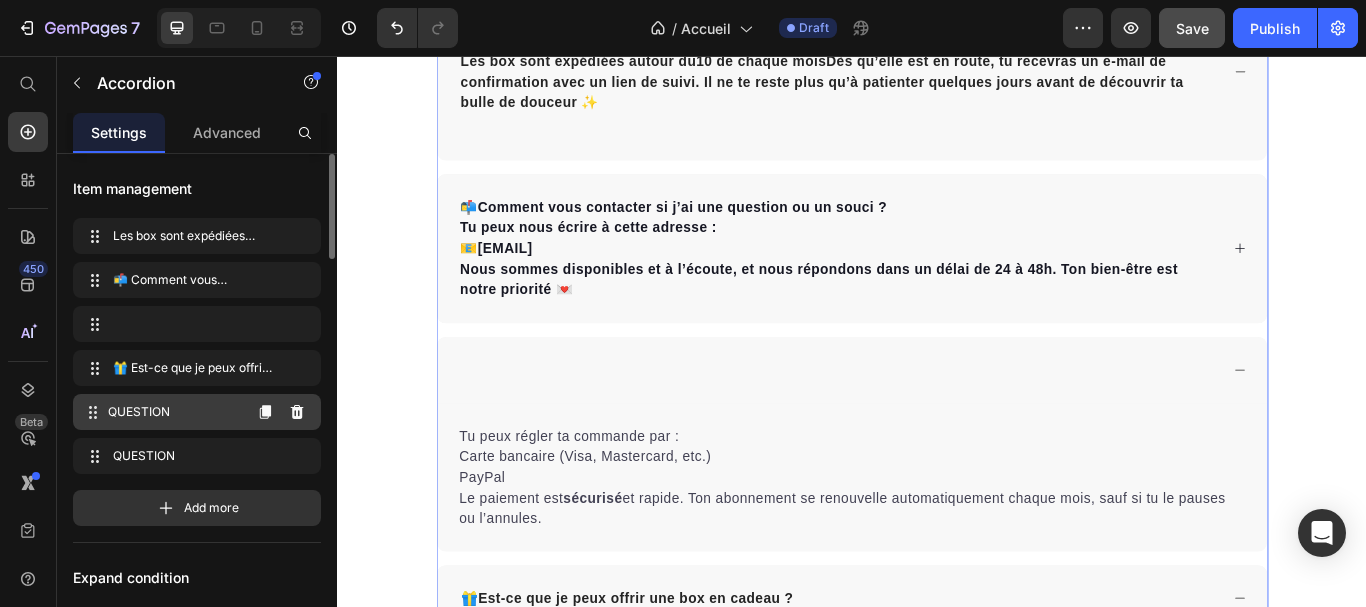 click on "QUESTION" at bounding box center [174, 412] 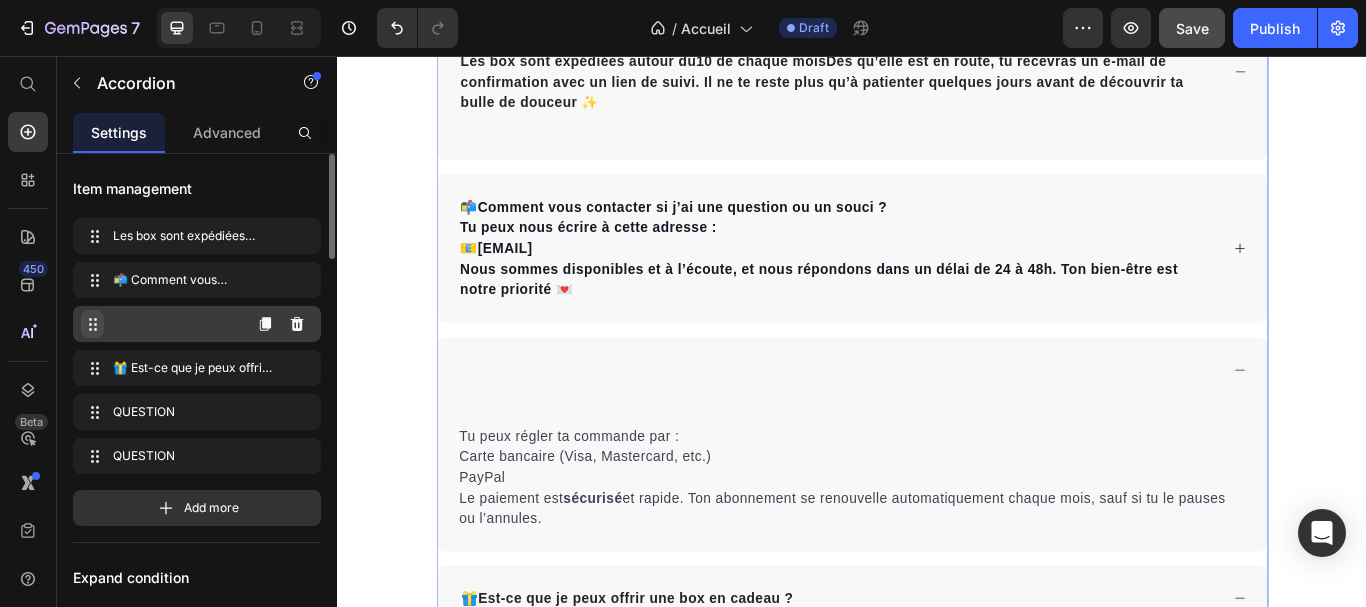 click 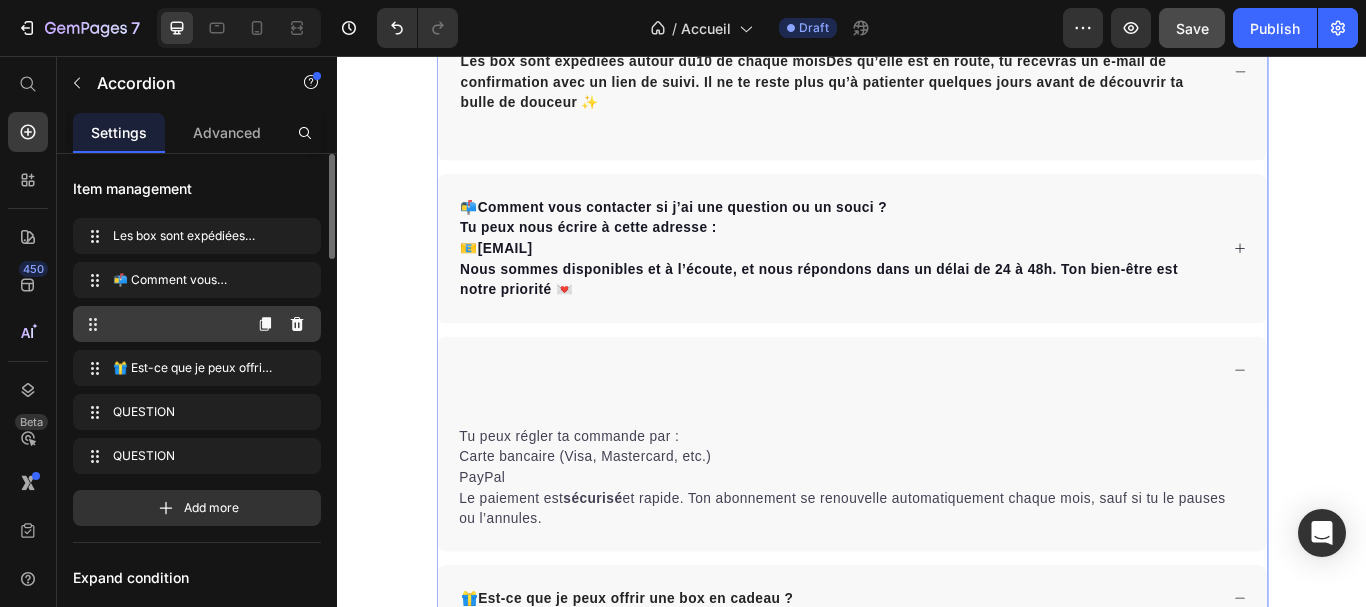 click at bounding box center [161, 324] 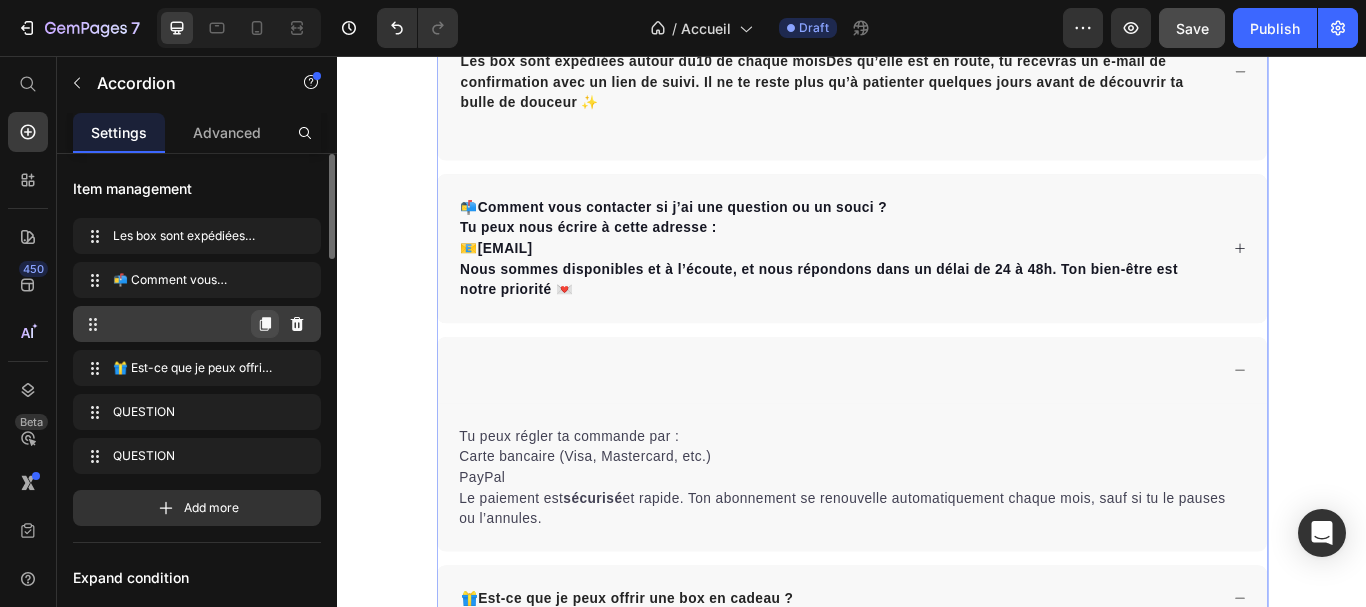 click 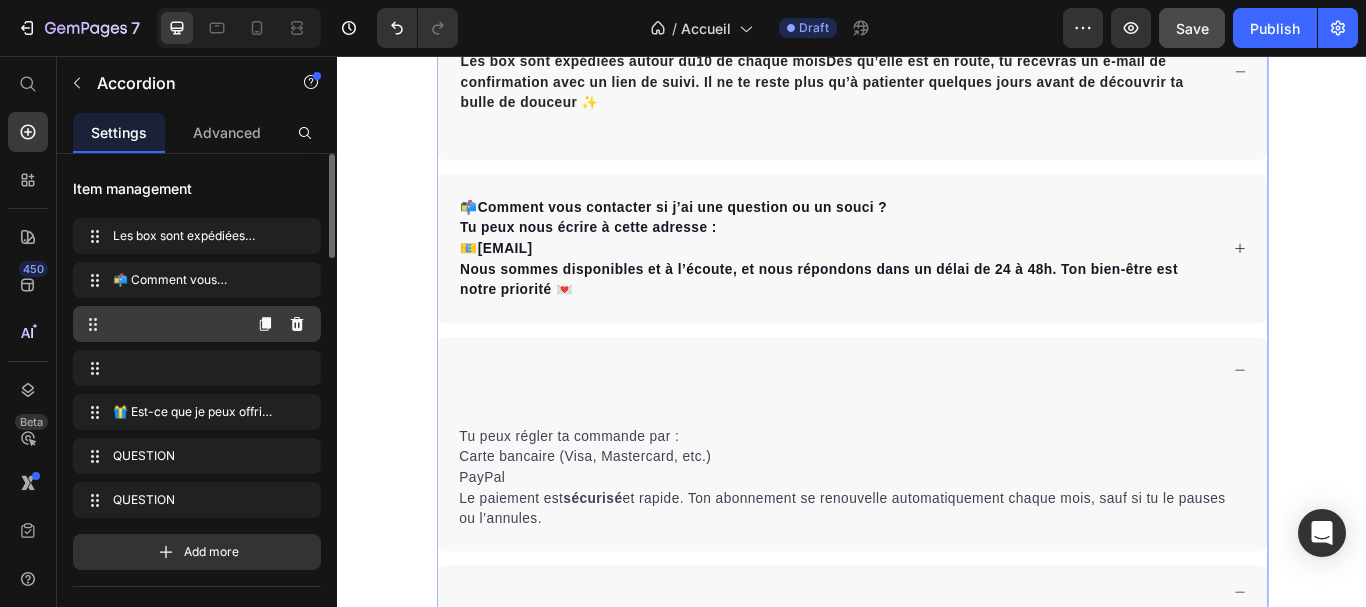click at bounding box center (161, 324) 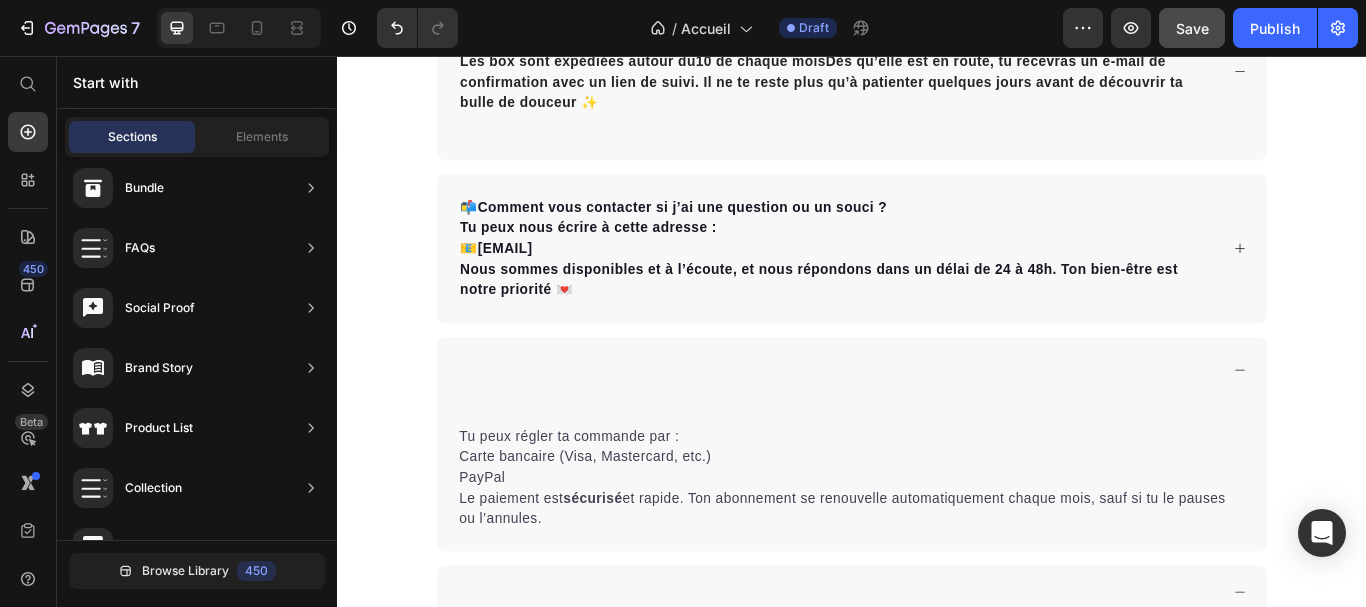 scroll, scrollTop: 4233, scrollLeft: 0, axis: vertical 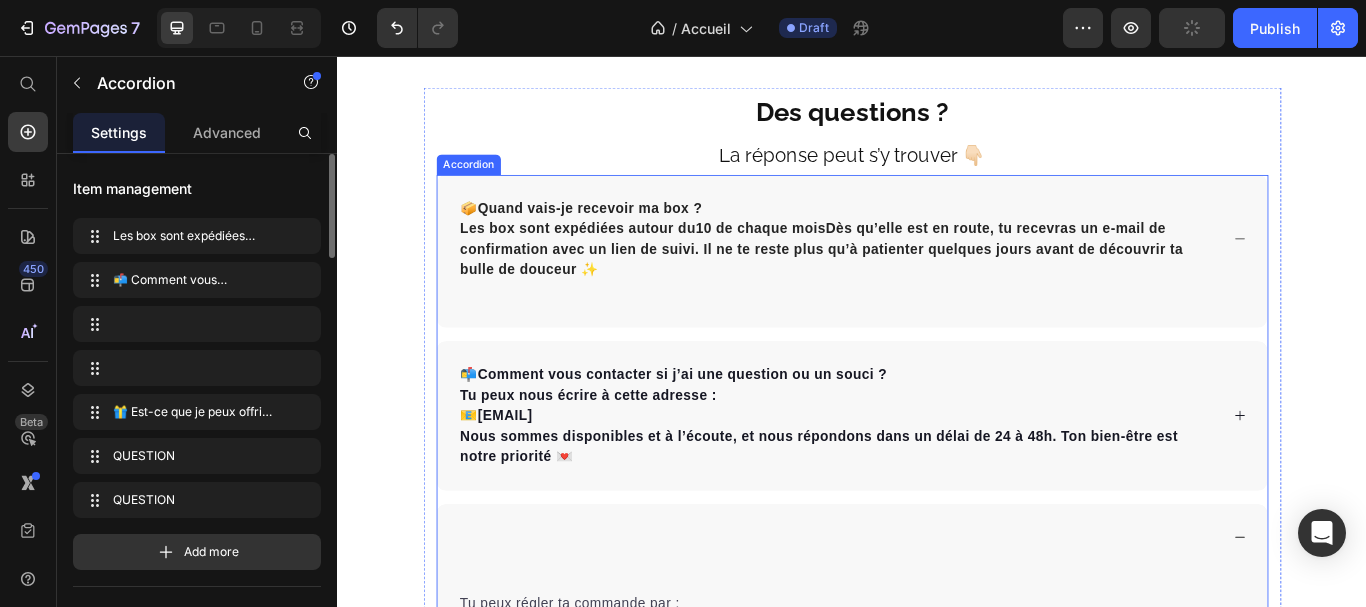 click 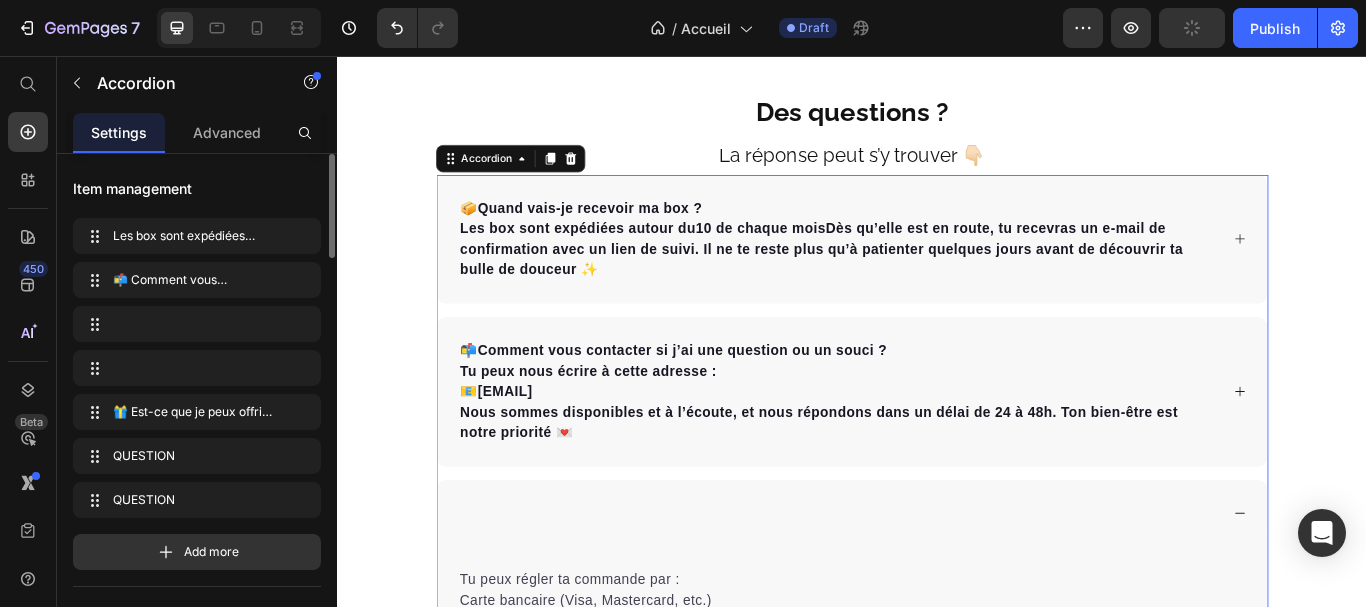 click 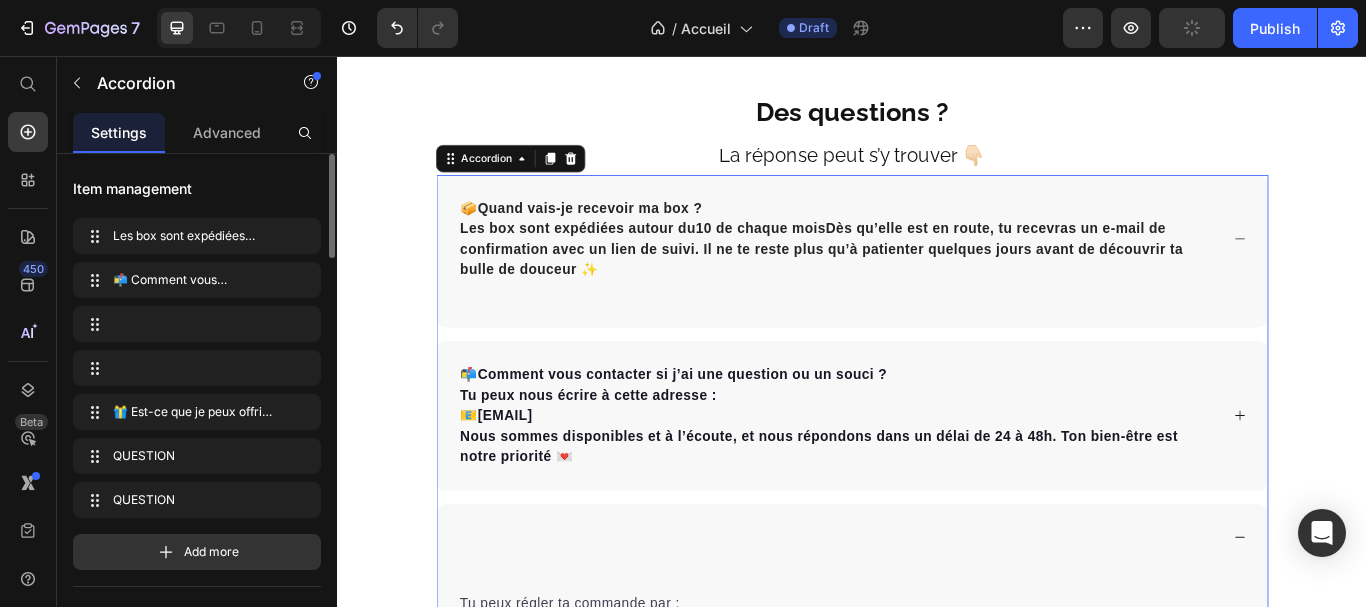 click 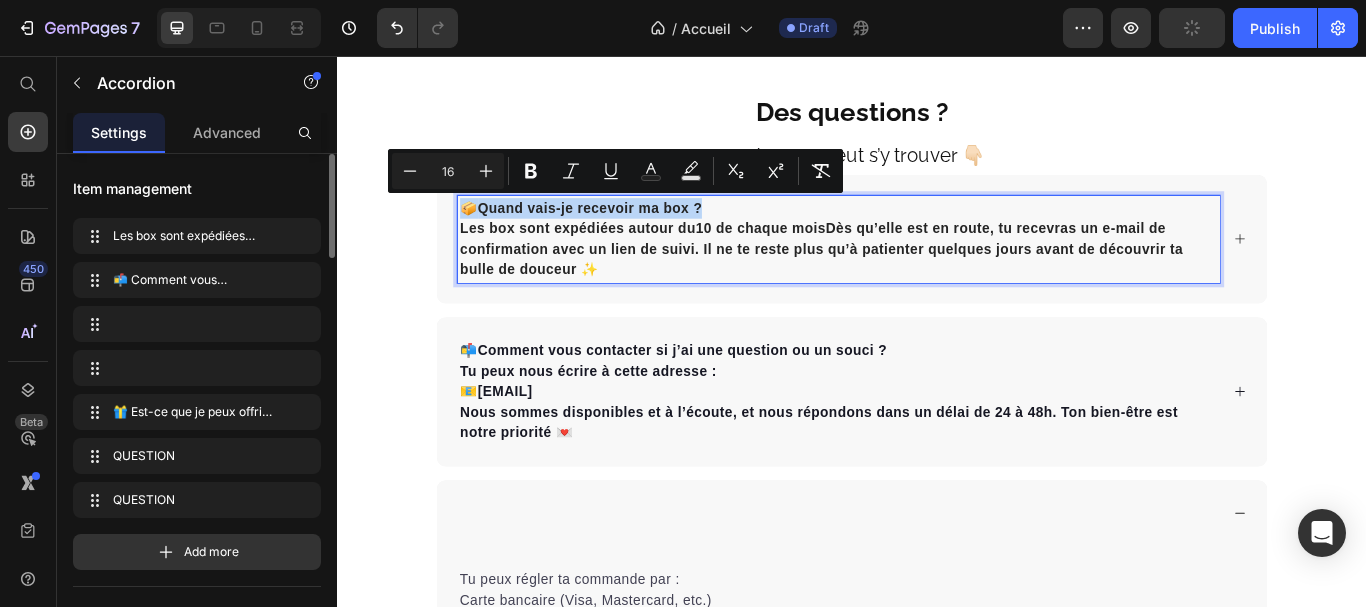 drag, startPoint x: 787, startPoint y: 225, endPoint x: 470, endPoint y: 231, distance: 317.05676 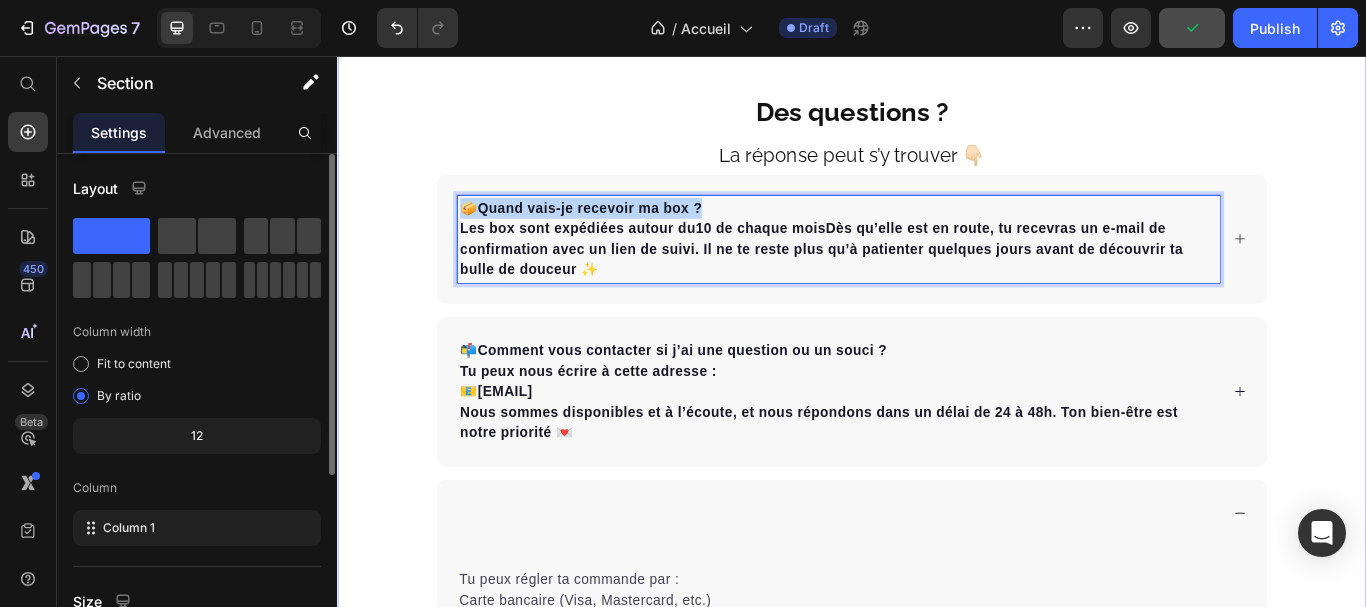 click on "Des questions ? Text Block La réponse peut s’y trouver 👇🏻 Text Block
📦  Quand vais-je recevoir ma box ? Les box sont expédiées autour du  10 de chaque mois . Dès qu’elle est en route, tu recevras un e-mail de confirmation avec un lien de suivi. Il ne te reste plus qu’à patienter quelques jours avant de découvrir ta bulle de douceur ✨
📬  Comment vous contacter si j’ai une question ou un souci ? Tu peux nous écrire à cette adresse : 📧  [EMAIL] Nous sommes disponibles et à l’écoute, et nous répondons dans un délai de 24 à 48h. Ton bien-être est notre priorité 💌
Tu peux régler ta commande par : Carte bancaire (Visa, Mastercard, etc.) PayPal Le paiement est  sécurisé  et rapide. Ton abonnement se renouvelle automatiquement chaque mois, sauf si tu le pauses ou l’annules. Text block
Tu peux régler ta commande par : Carte bancaire (Visa, Mastercard, etc.) PayPal sécurisé   0" at bounding box center [937, 721] 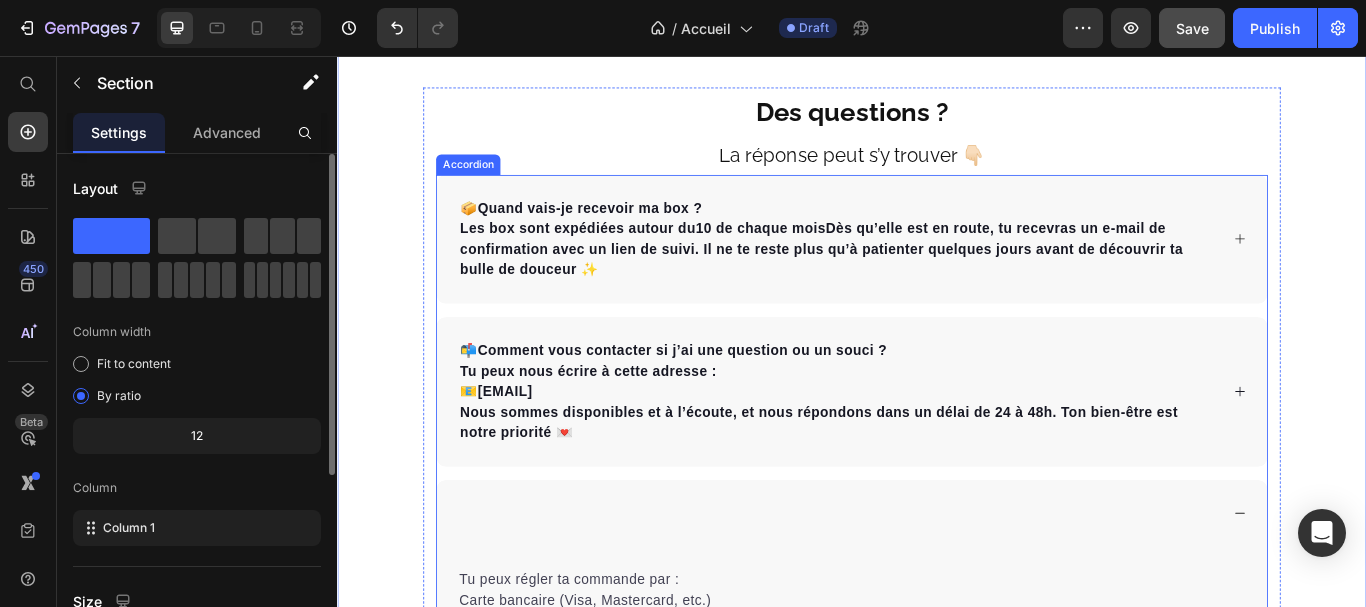 click at bounding box center (921, 590) 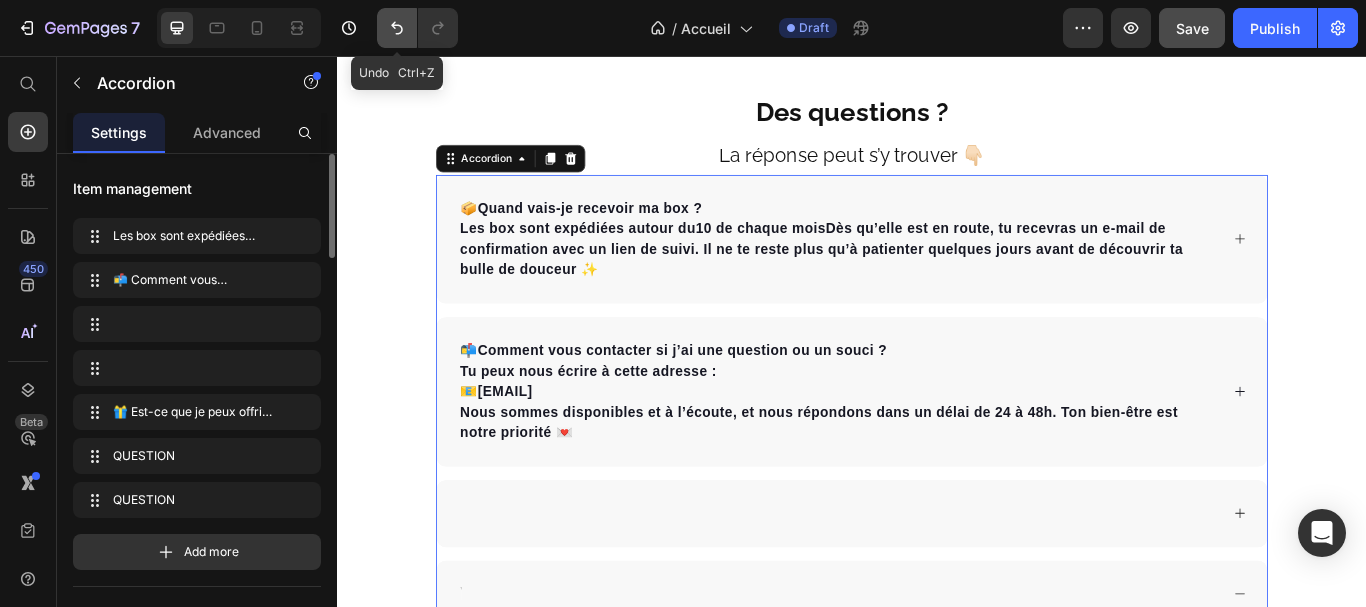 click 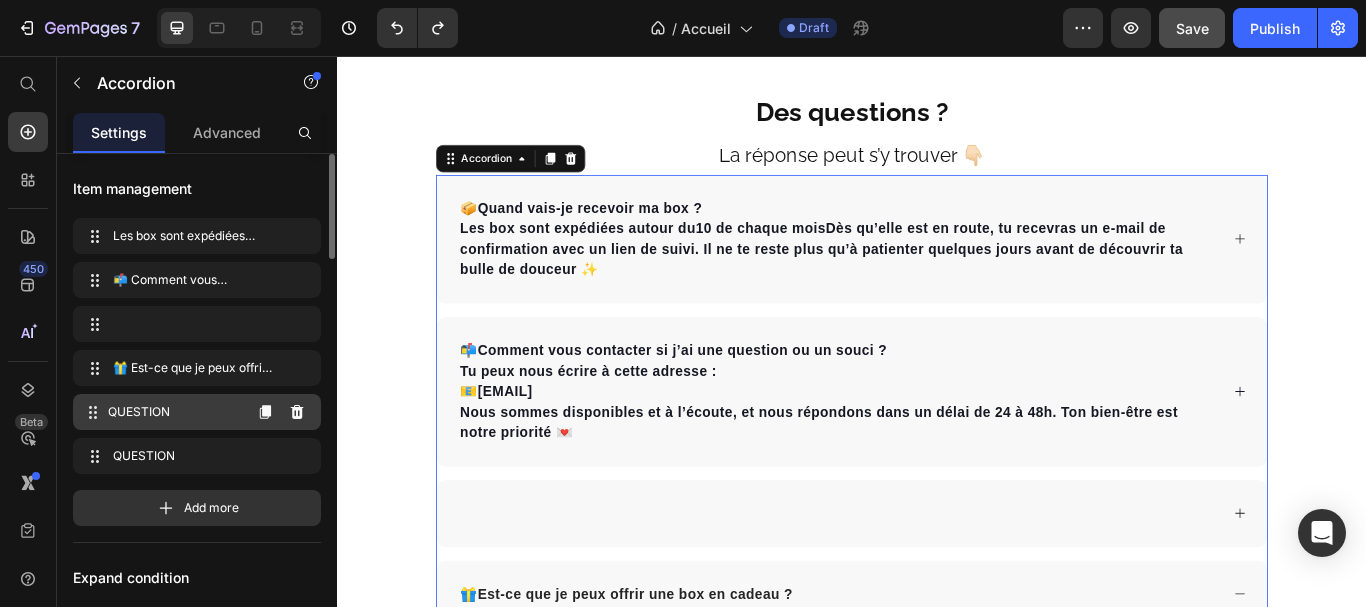 click on "QUESTION" at bounding box center (174, 412) 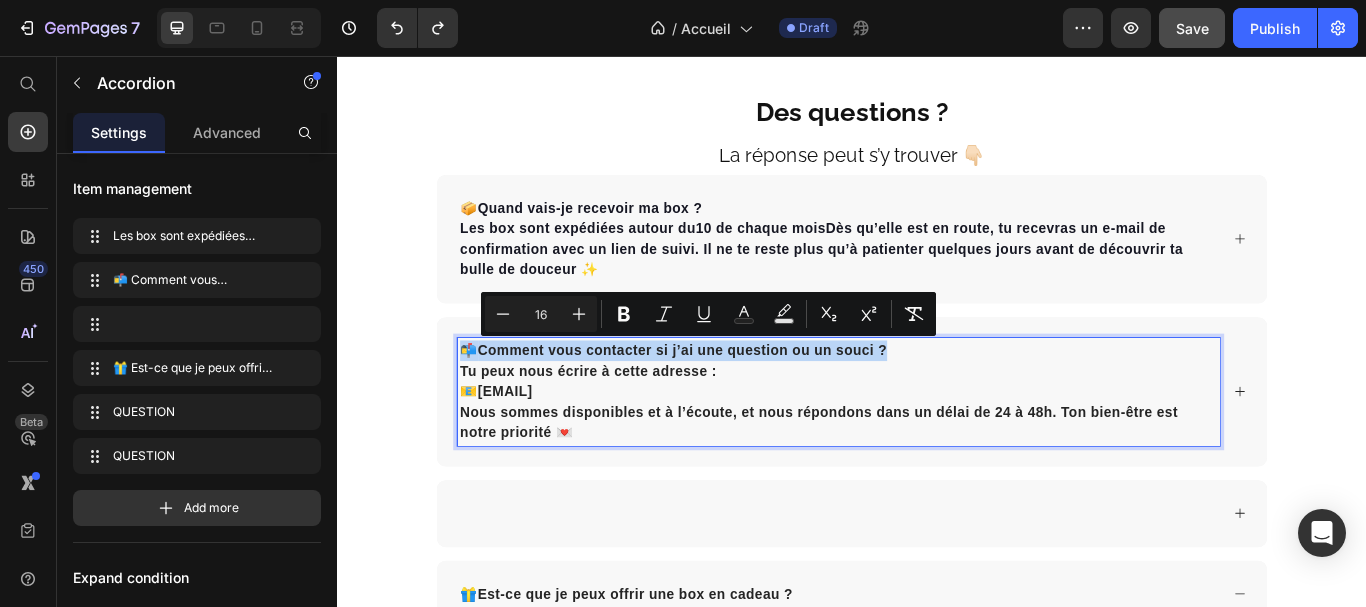 drag, startPoint x: 990, startPoint y: 400, endPoint x: 451, endPoint y: 399, distance: 539.0009 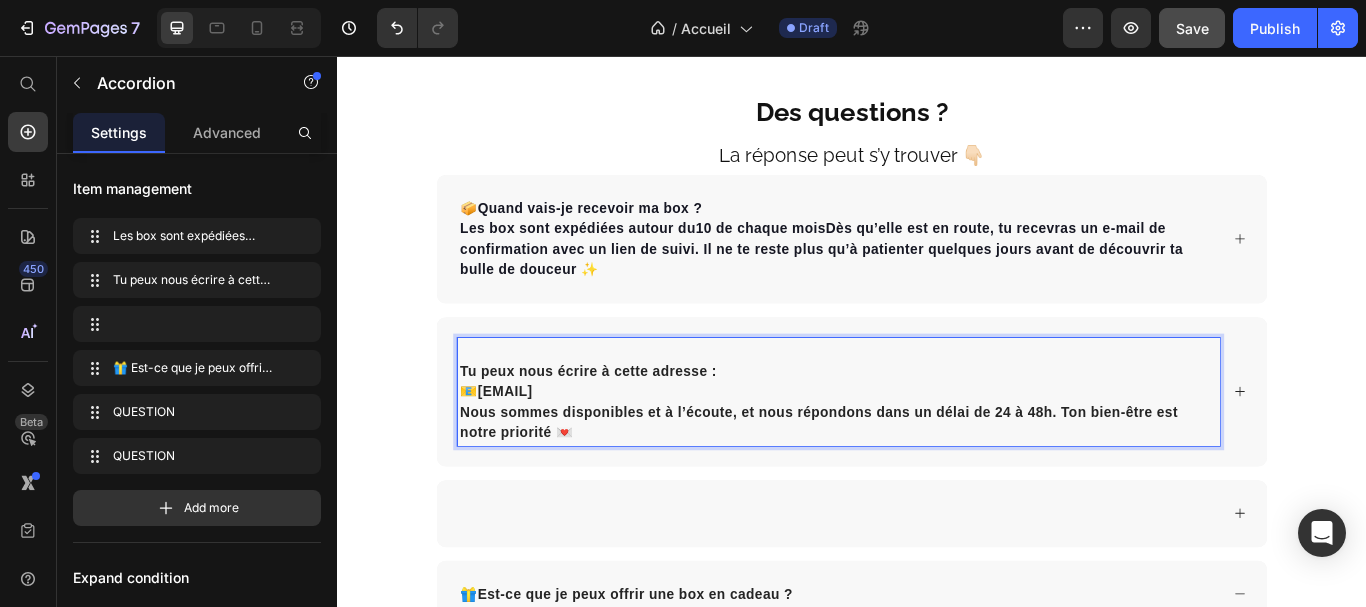 click on "Tu peux nous écrire à cette adresse : 📧  [EMAIL] Nous sommes disponibles et à l’écoute, et nous répondons dans un délai de 24 à 48h. Ton bien-être est notre priorité 💌" at bounding box center [937, 448] 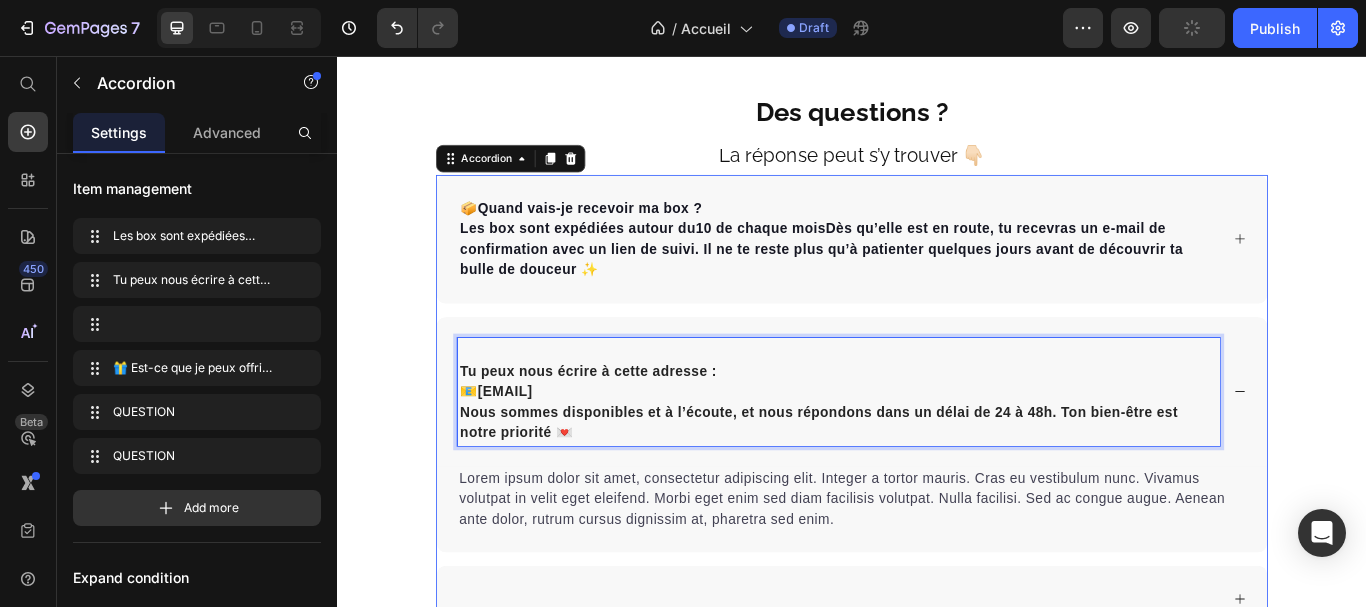 drag, startPoint x: 485, startPoint y: 426, endPoint x: 869, endPoint y: 519, distance: 395.10126 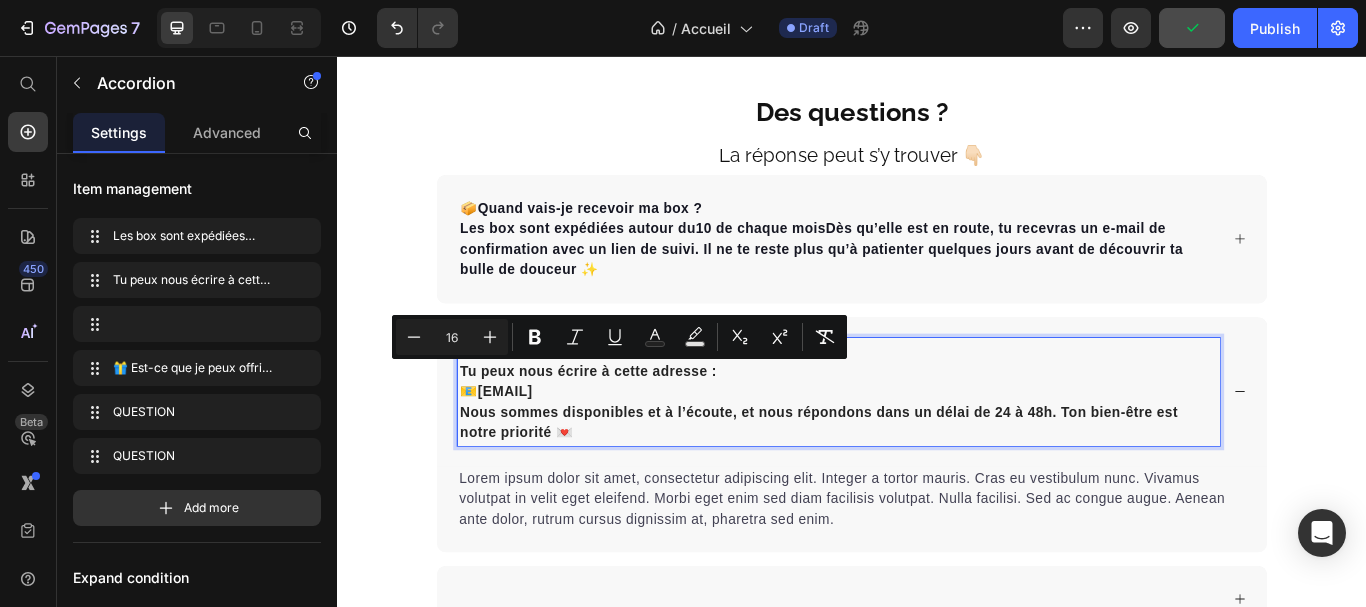 click on "Tu peux nous écrire à cette adresse : 📧  [EMAIL] Nous sommes disponibles et à l’écoute, et nous répondons dans un délai de 24 à 48h. Ton bien-être est notre priorité 💌" at bounding box center [921, 460] 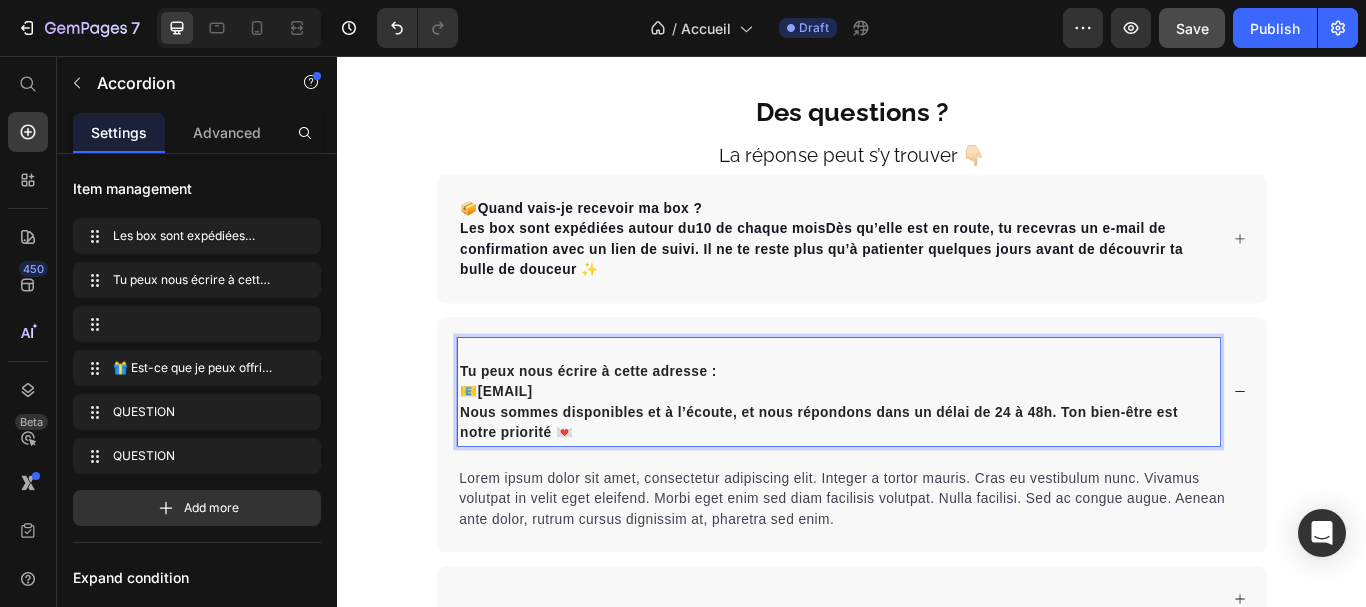 click at bounding box center (921, 400) 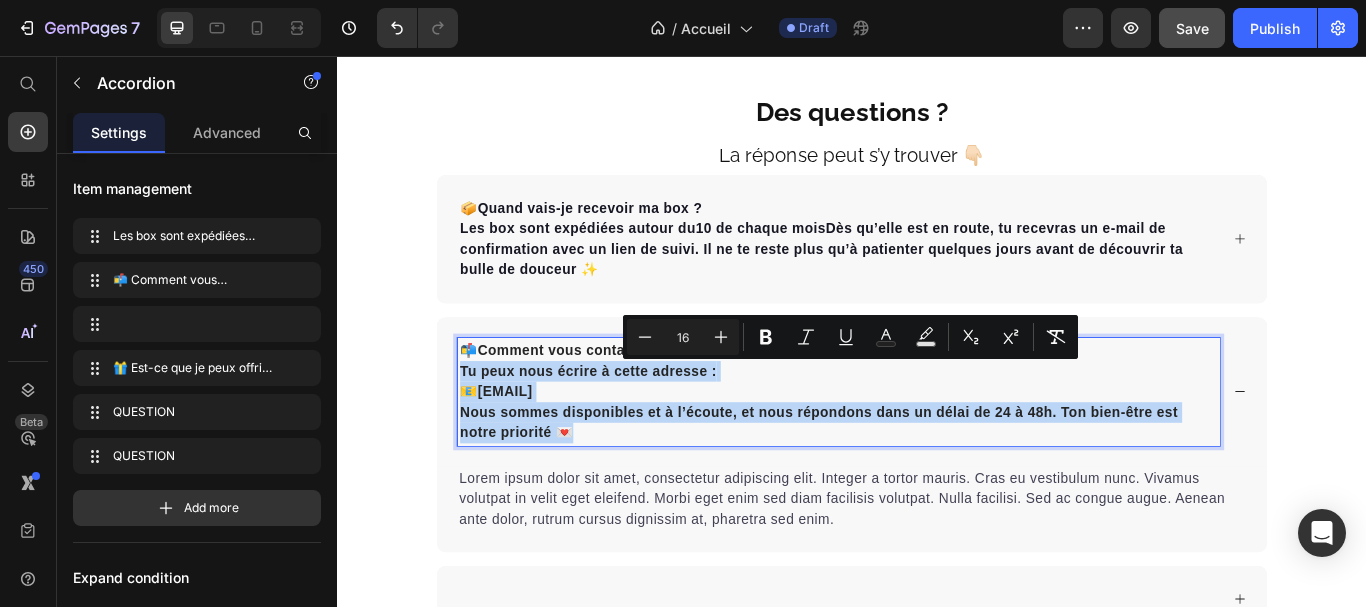 drag, startPoint x: 482, startPoint y: 423, endPoint x: 976, endPoint y: 492, distance: 498.79556 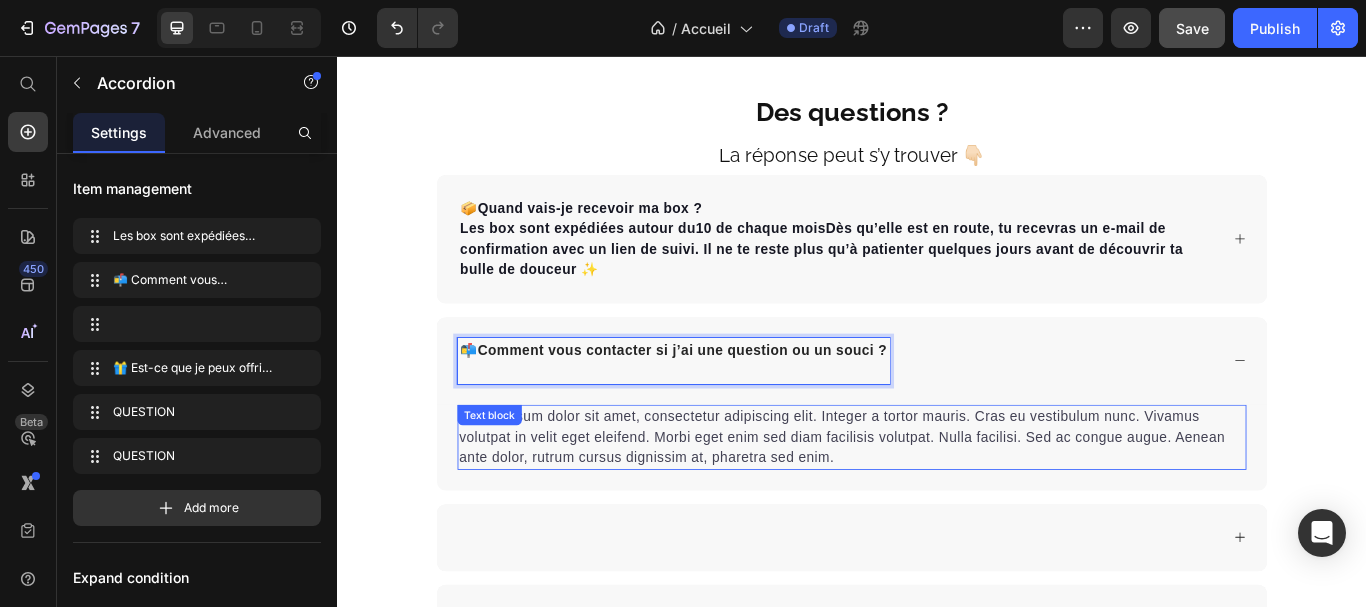 click on "Lorem ipsum dolor sit amet, consectetur adipiscing elit. Integer a tortor mauris. Cras eu vestibulum nunc. Vivamus volutpat in velit eget eleifend. Morbi eget enim sed diam facilisis volutpat. Nulla facilisi. Sed ac congue augue. Aenean ante dolor, rutrum cursus dignissim at, pharetra sed enim." at bounding box center (937, 501) 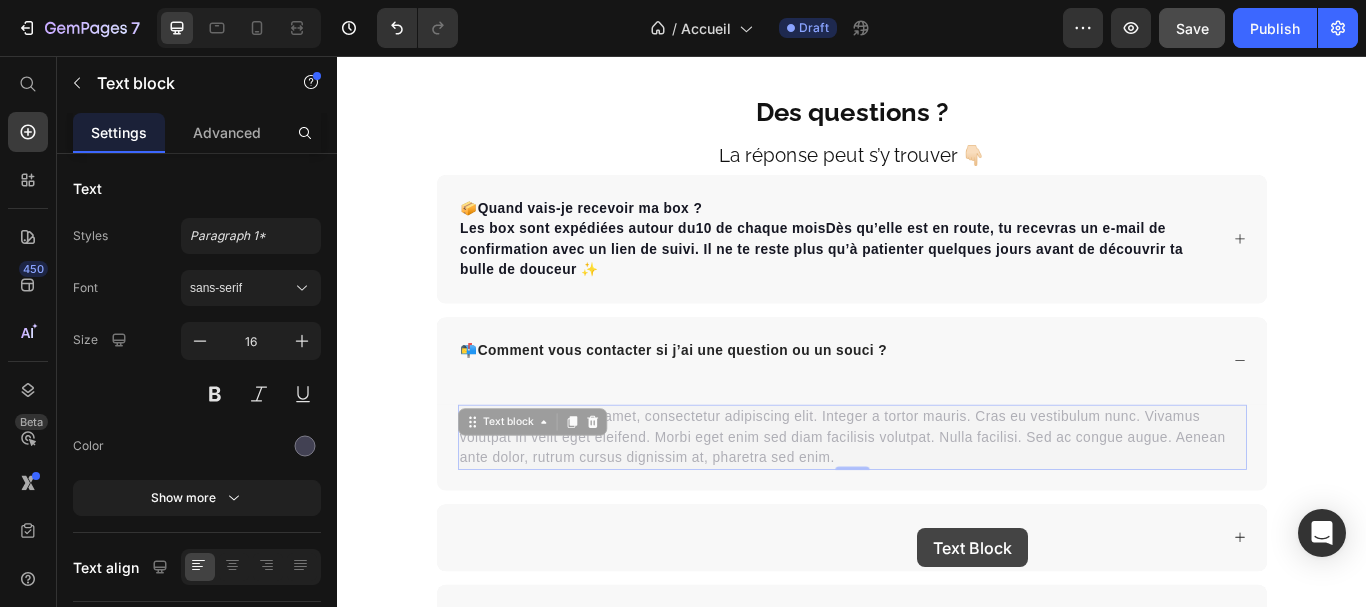 click on "Header Image Section 2 TITRE Heading Texte header Lorem ipsum dolor sit amet, consectetur adipiscing elit. Mauris suscipit diam a iaculis fringilla. Mauris metus arcu, dictum at ligula ut, accumsan maximus felis. Interdum et malesuada fames ac ante ipsum primis in faucibus. Aliquam placerat ullamcorper velit quis aliquam. Heading Essayer sans engagement Button J’offre Button Section 3 Rejoignez.... et recevez ... dans chaque box pour vous faire découvrir l’univers de ... Heading Section 12 Je rejoins ... Button Section 13 Image TITRE   Texte Text Block Image TITRE   Texte Text Block Image TITRE   Texte Text Block Image TITRE   Texte Text Block Row Section 14 PARFAIT POUR OFFRIR Text
Drop element here PARFAIT POUR OFFRIR Text
Drop element here PARFAIT POUR OFFRIR Text
Drop element here PARFAIT POUR OFFRIR Text
Drop element here PARFAIT POUR OFFRIR Text
Drop element here PARFAIT POUR OFFRIR Text" at bounding box center [937, -1293] 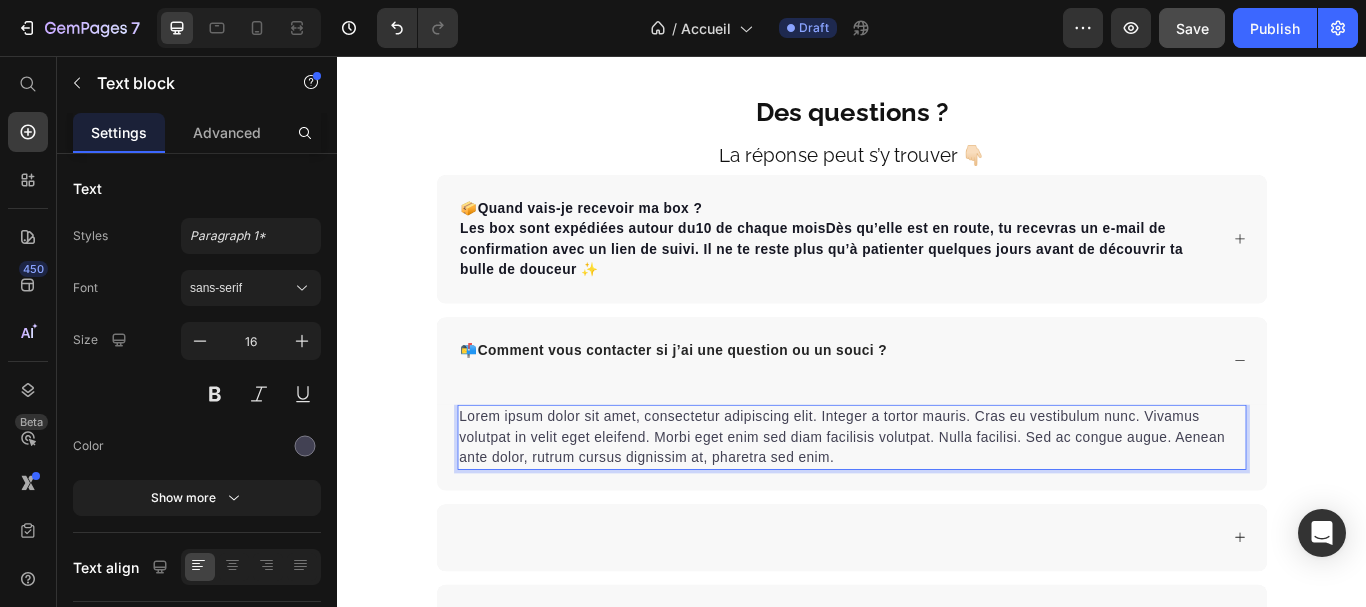 click on "Lorem ipsum dolor sit amet, consectetur adipiscing elit. Integer a tortor mauris. Cras eu vestibulum nunc. Vivamus volutpat in velit eget eleifend. Morbi eget enim sed diam facilisis volutpat. Nulla facilisi. Sed ac congue augue. Aenean ante dolor, rutrum cursus dignissim at, pharetra sed enim." at bounding box center [937, 501] 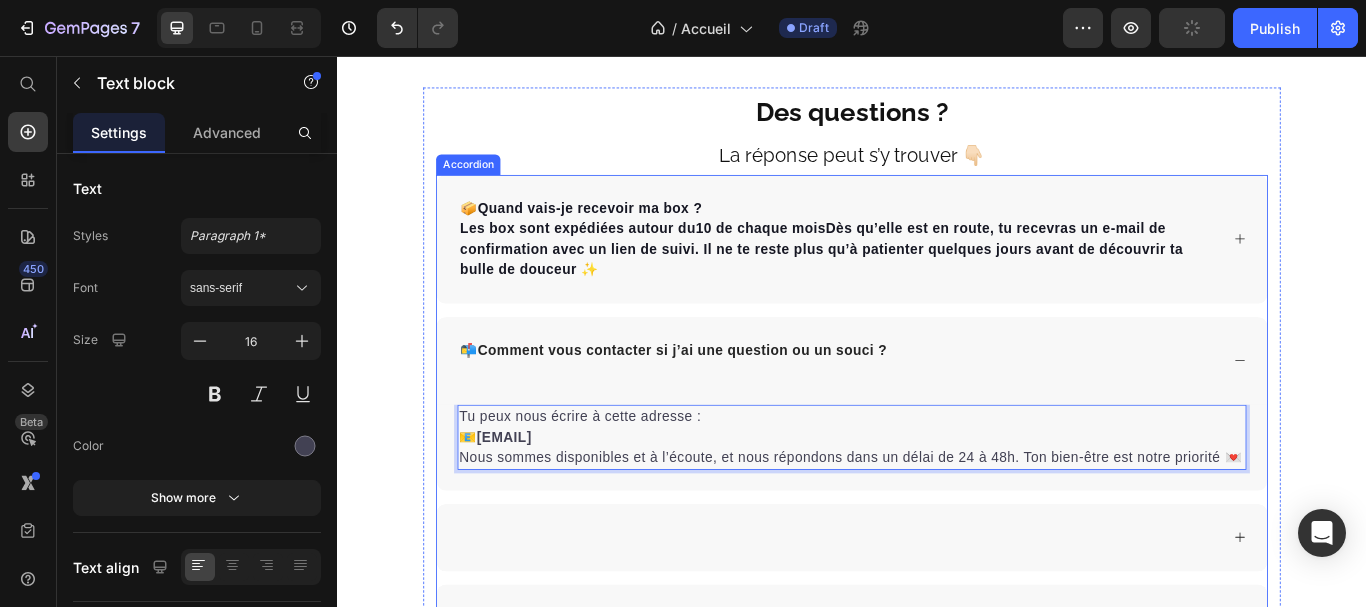 click on "📬 Comment vous contacter si j’ai une question ou un souci ?" at bounding box center [937, 412] 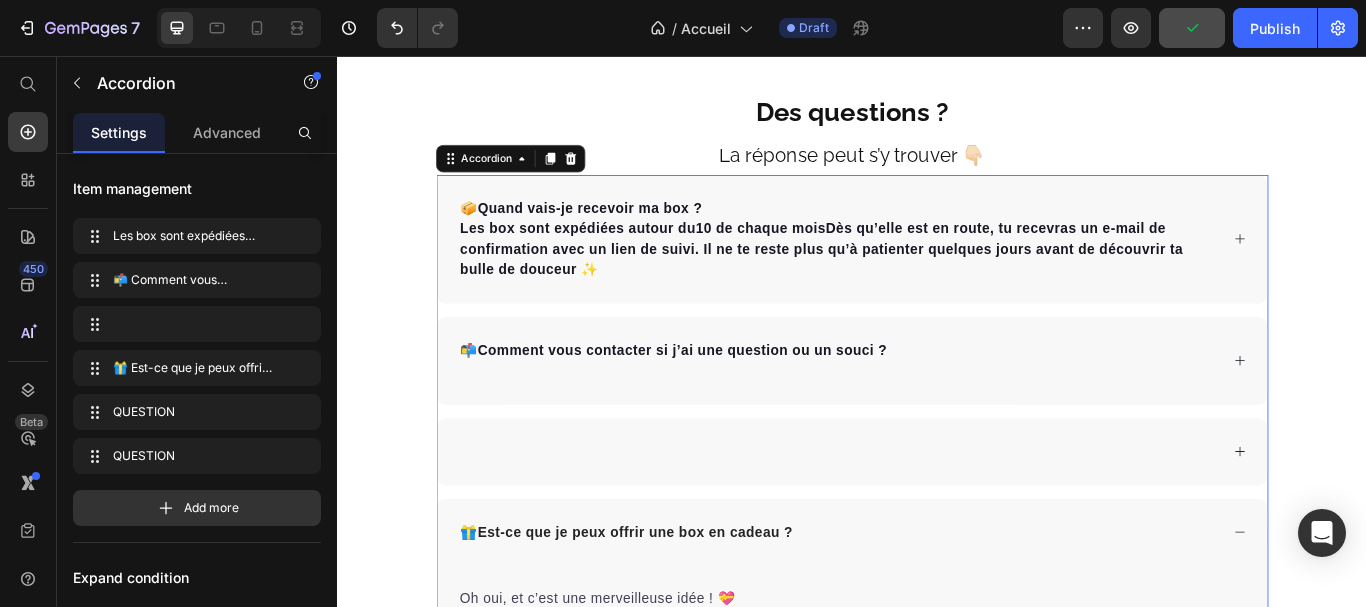 click on "Des questions ? Text Block La réponse peut s’y trouver 👇🏻 Text Block
📦  Quand vais-je recevoir ma box ? Les box sont expédiées autour du  10 de chaque mois . Dès qu’elle est en route, tu recevras un e-mail de confirmation avec un lien de suivi. Il ne te reste plus qu’à patienter quelques jours avant de découvrir ta bulle de douceur ✨
📬  Comment vous contacter si j’ai une question ou un souci ?
🎁  Est-ce que je peux offrir une box en cadeau ?   Oh oui, et c’est une merveilleuse idée ! 💝 Tu peux offrir une ou plusieurs box à une future maman, avec un petit mot personnalisé. Il te suffit de cocher "cadeau" au moment de la commande. Text block
QUESTION
QUESTION Accordion   0" at bounding box center (937, 528) 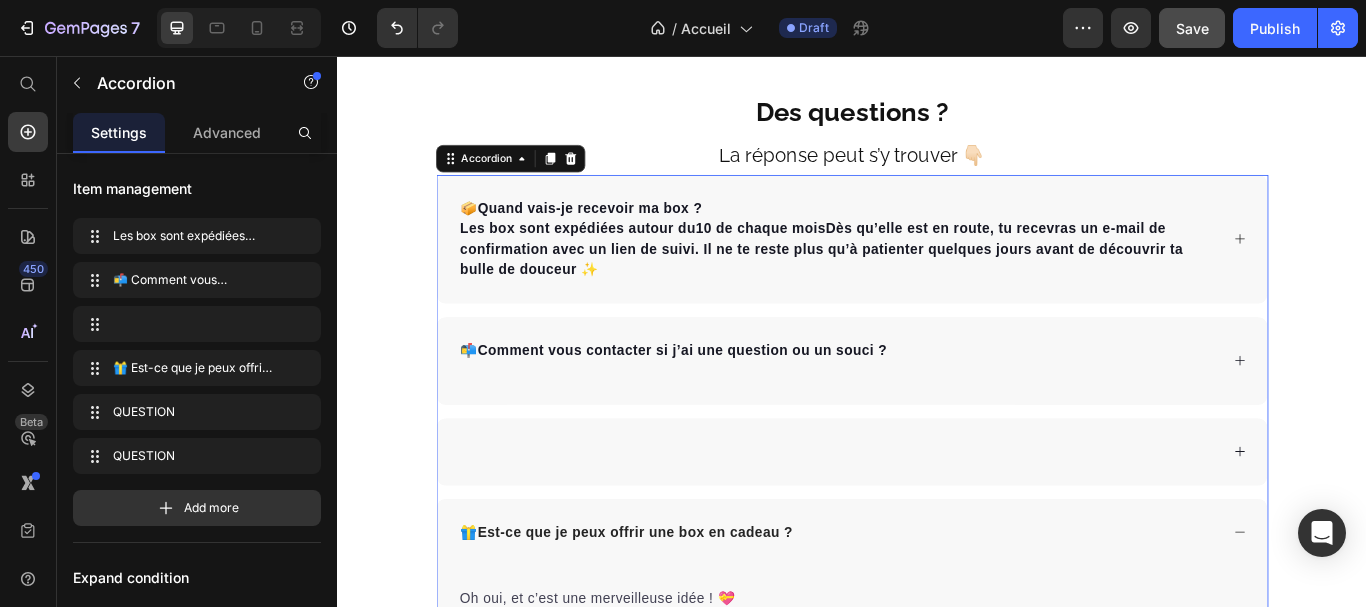 drag, startPoint x: 983, startPoint y: 517, endPoint x: 982, endPoint y: 498, distance: 19.026299 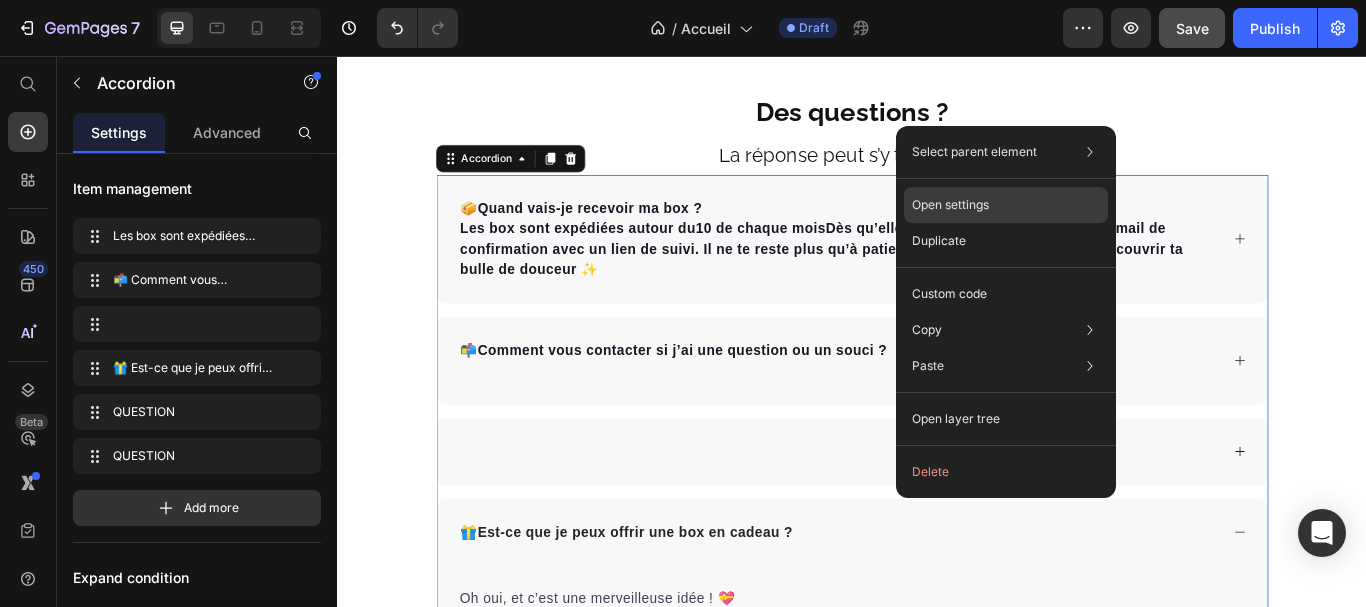 click on "Open settings" at bounding box center [950, 205] 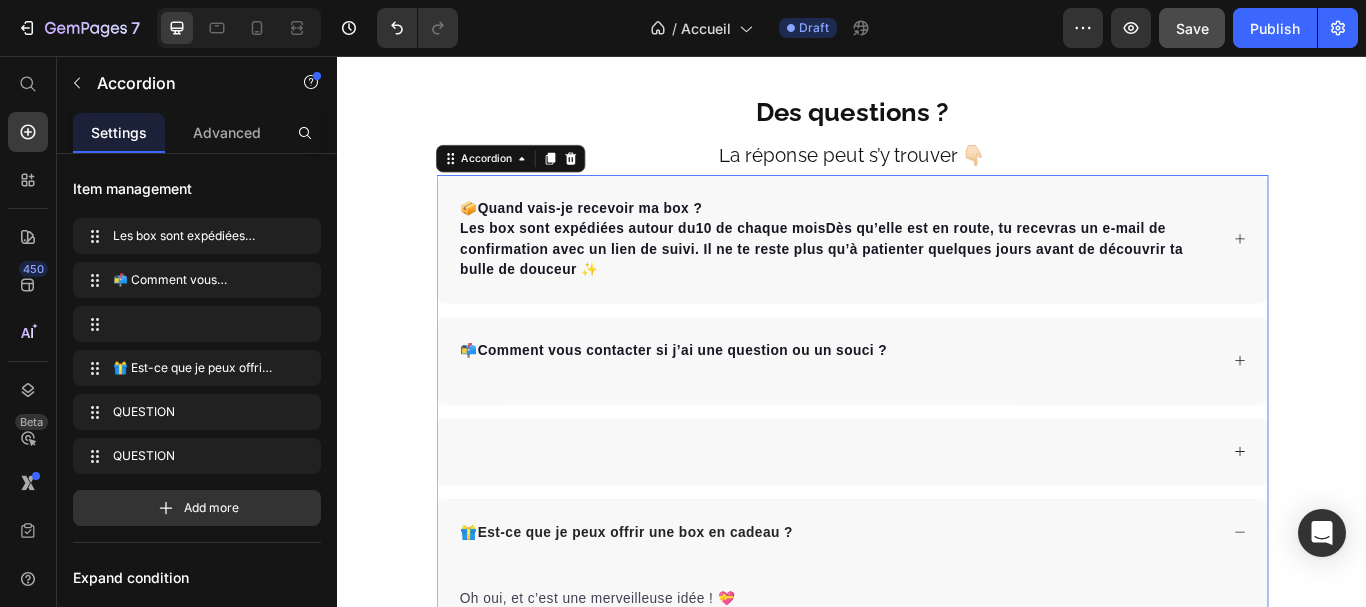 click on "Des questions ? Text Block La réponse peut s’y trouver 👇🏻 Text Block
📦  Quand vais-je recevoir ma box ? Les box sont expédiées autour du  10 de chaque mois . Dès qu’elle est en route, tu recevras un e-mail de confirmation avec un lien de suivi. Il ne te reste plus qu’à patienter quelques jours avant de découvrir ta bulle de douceur ✨
📬  Comment vous contacter si j’ai une question ou un souci ?
🎁  Est-ce que je peux offrir une box en cadeau ?   Oh oui, et c’est une merveilleuse idée ! 💝 Tu peux offrir une ou plusieurs box à une future maman, avec un petit mot personnalisé. Il te suffit de cocher "cadeau" au moment de la commande. Text block
QUESTION
QUESTION Accordion   0" at bounding box center [937, 528] 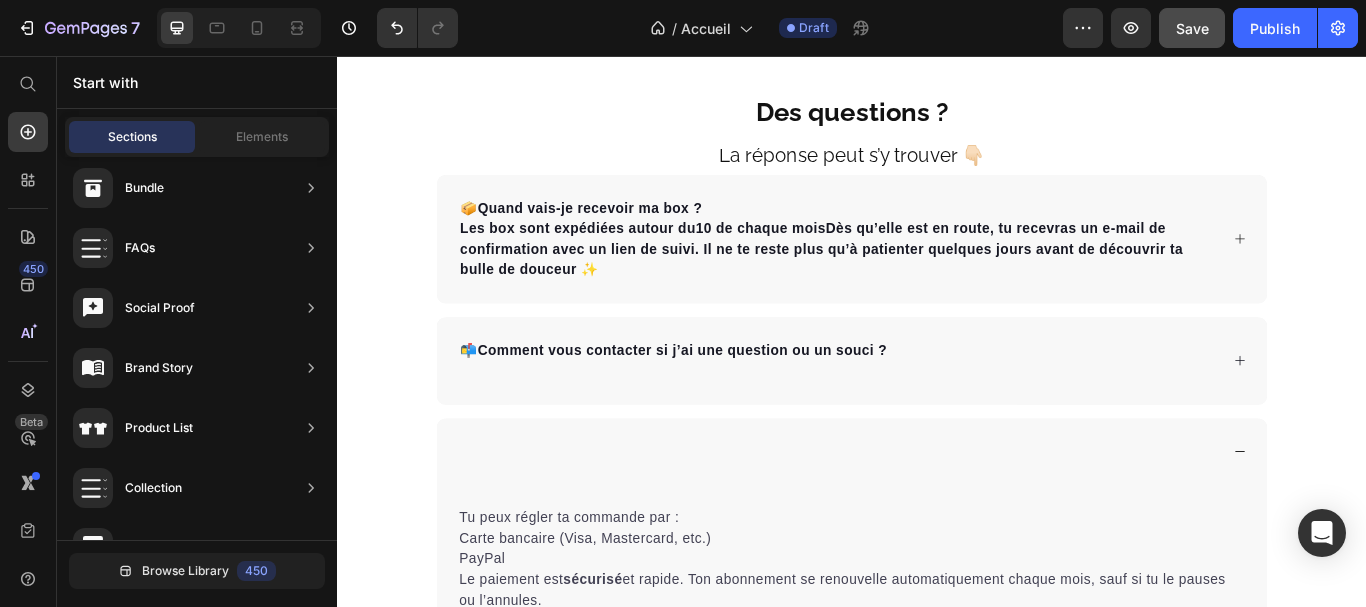 scroll, scrollTop: 4564, scrollLeft: 0, axis: vertical 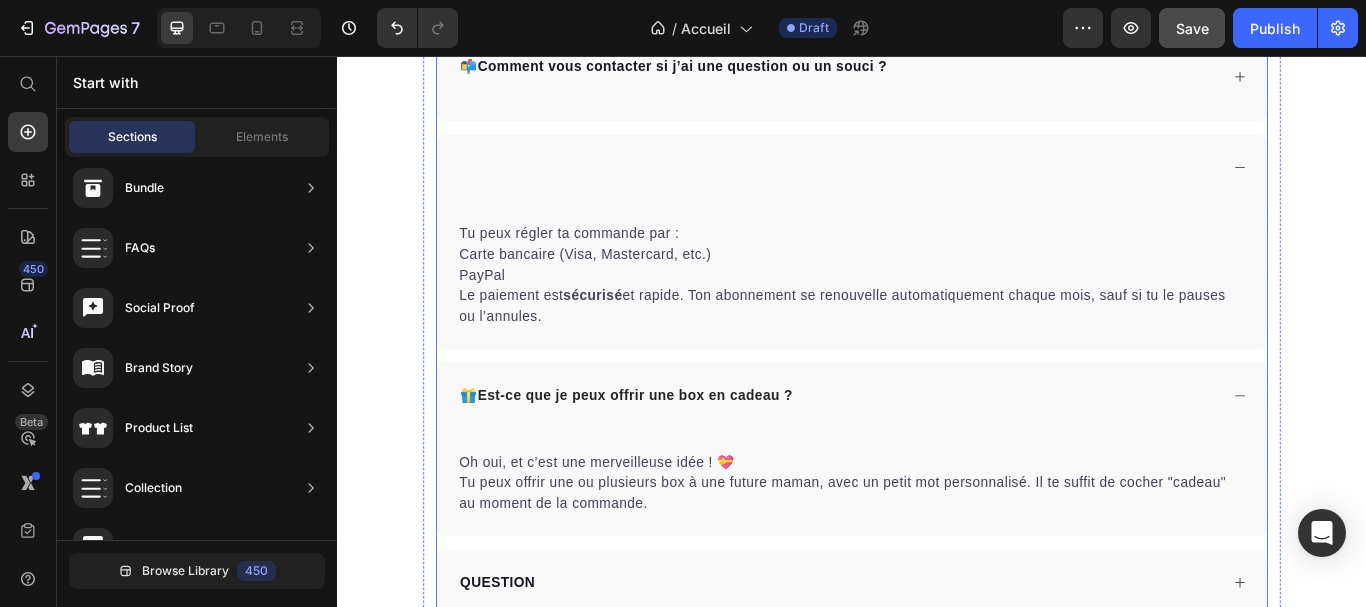 click at bounding box center (921, 187) 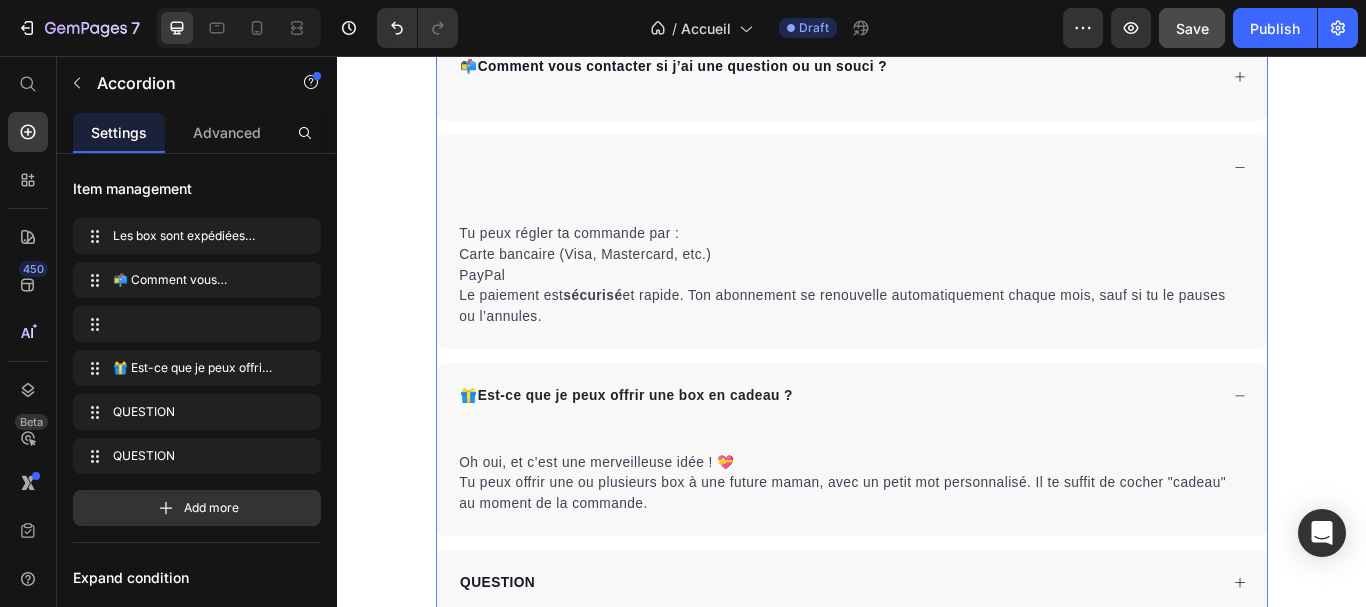 click at bounding box center (921, 187) 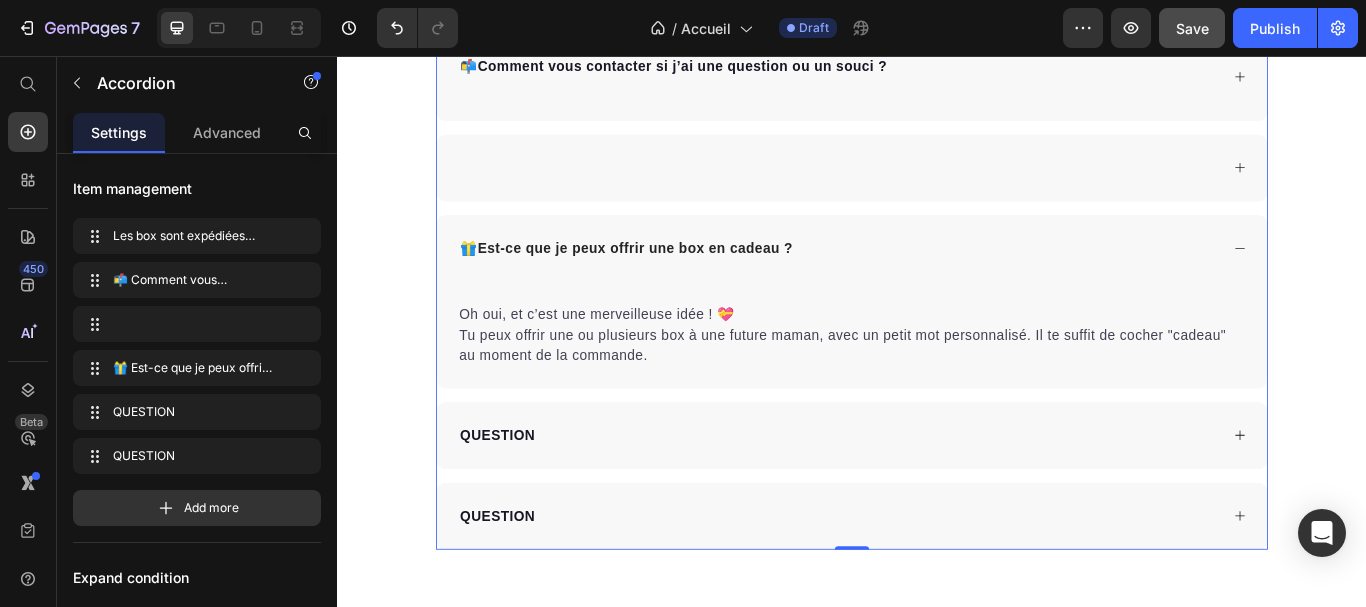 drag, startPoint x: 521, startPoint y: 175, endPoint x: 534, endPoint y: 379, distance: 204.4138 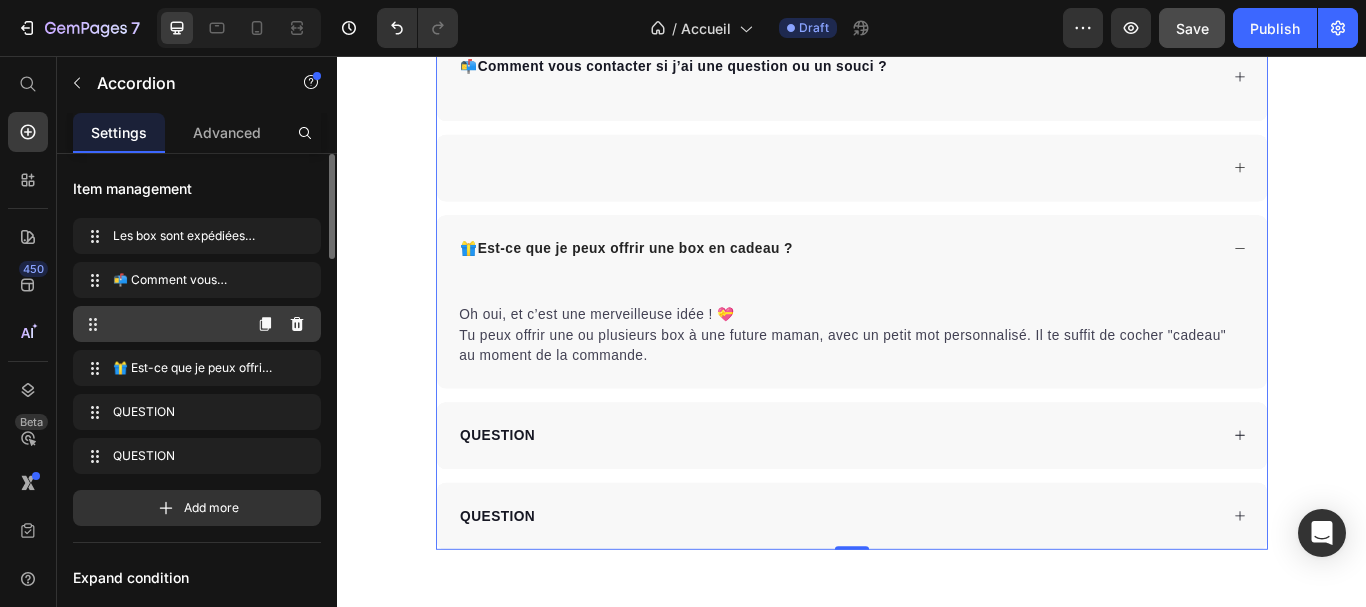 scroll, scrollTop: 3796, scrollLeft: 0, axis: vertical 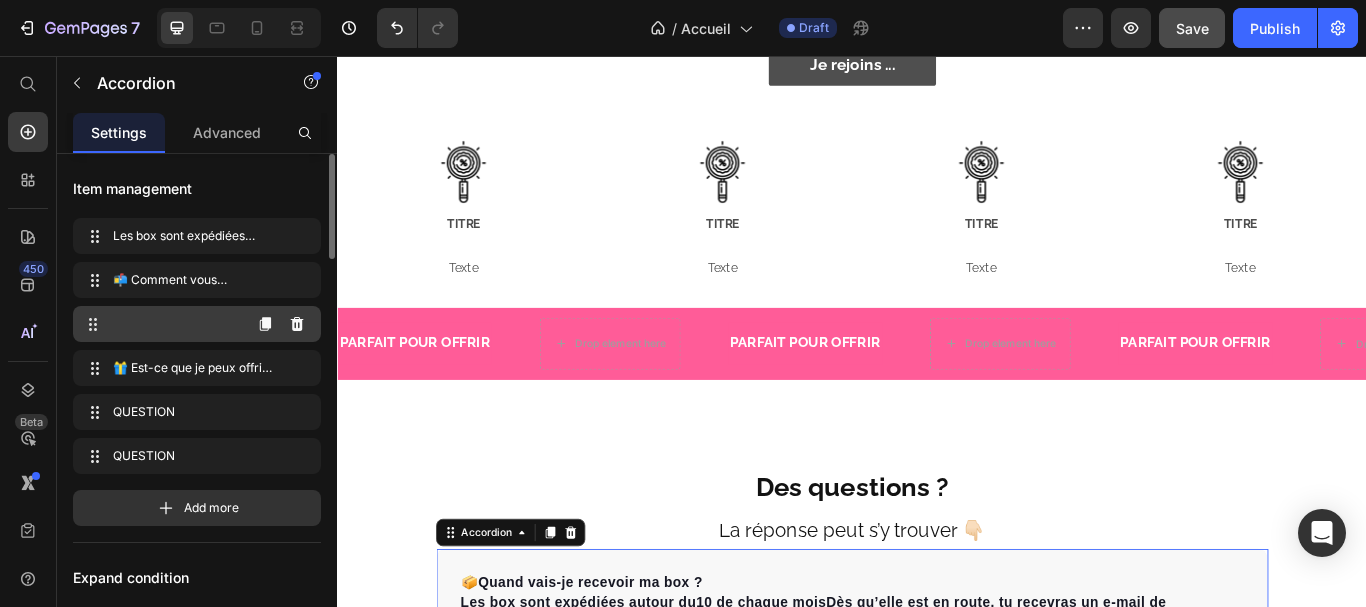 click 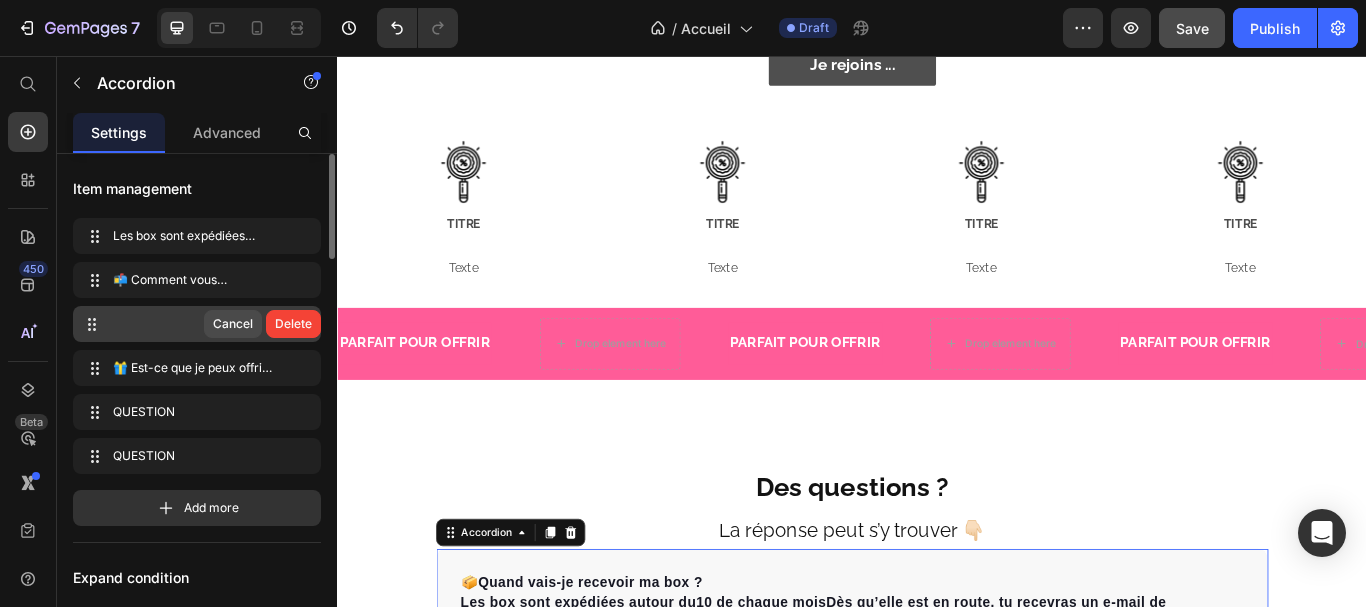 click on "Cancel" at bounding box center [233, 324] 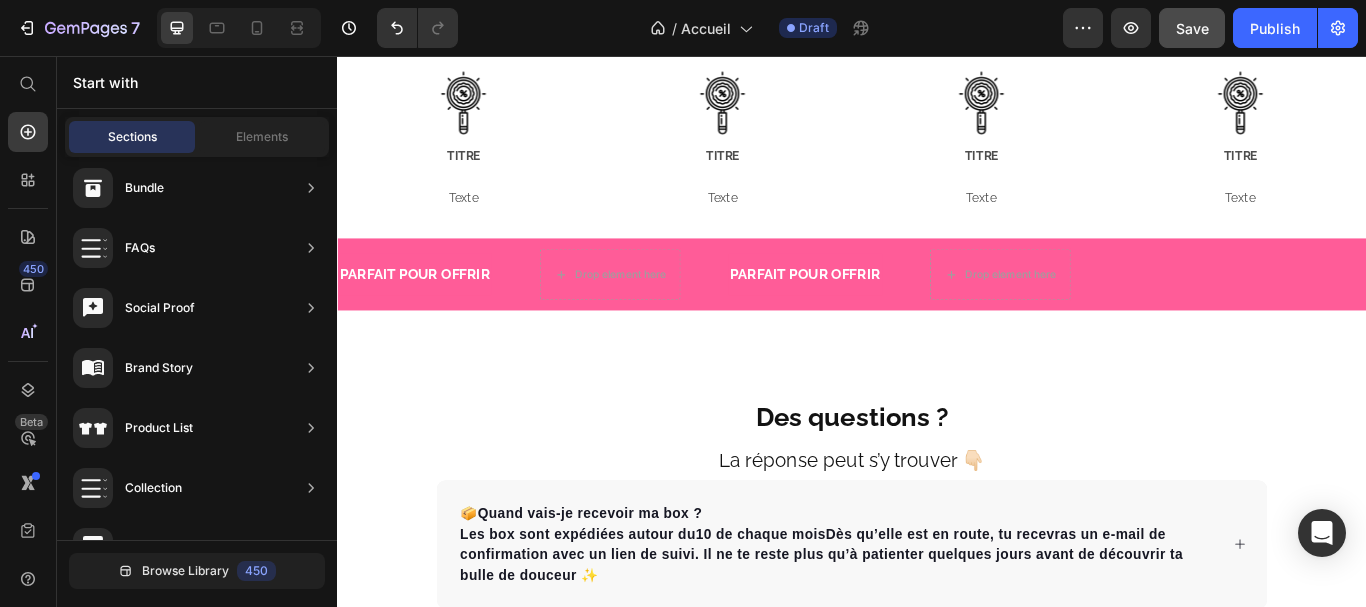 scroll, scrollTop: 3034, scrollLeft: 0, axis: vertical 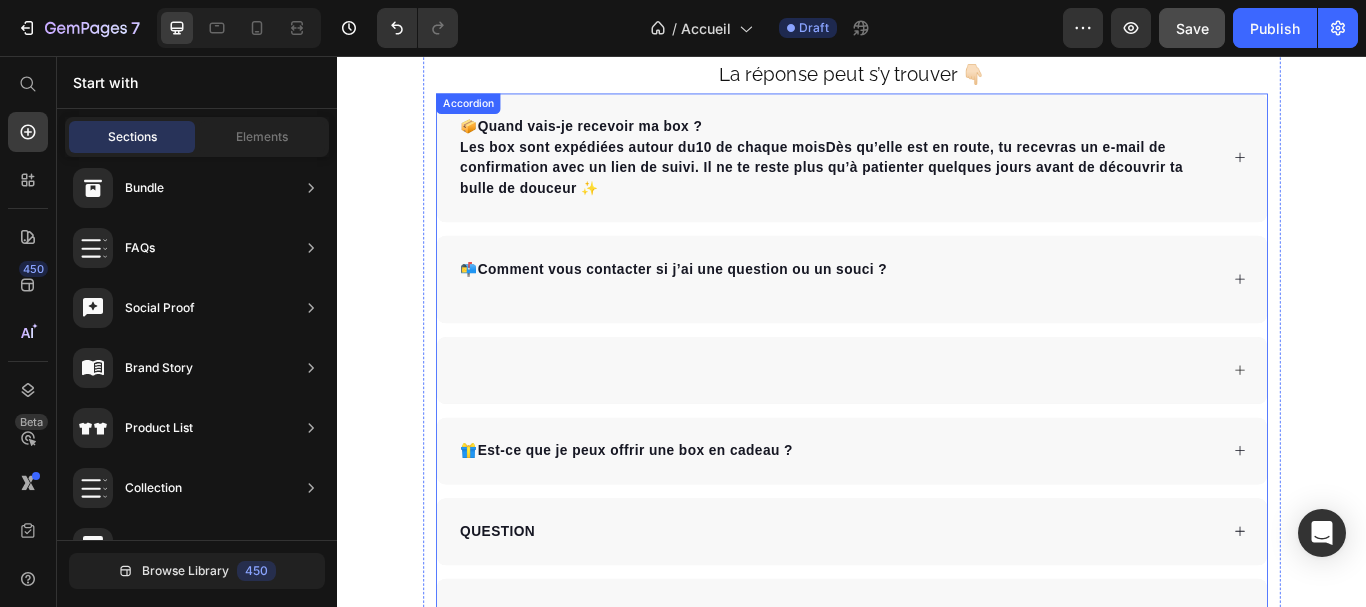 click at bounding box center (937, 423) 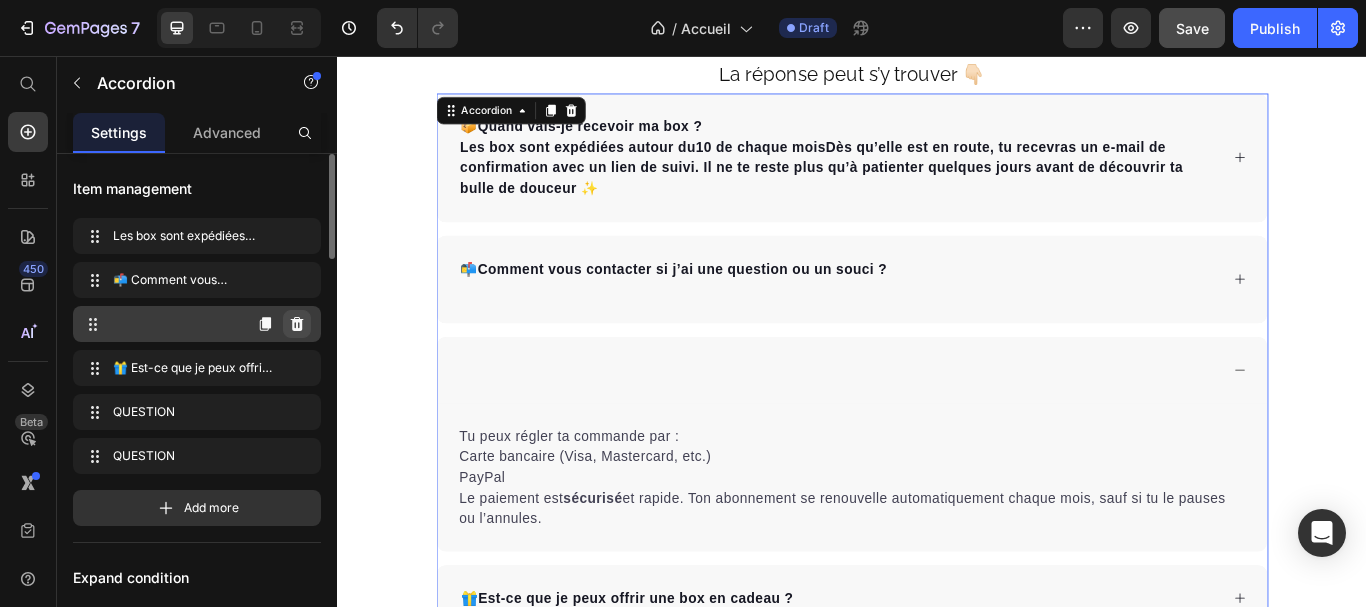 click 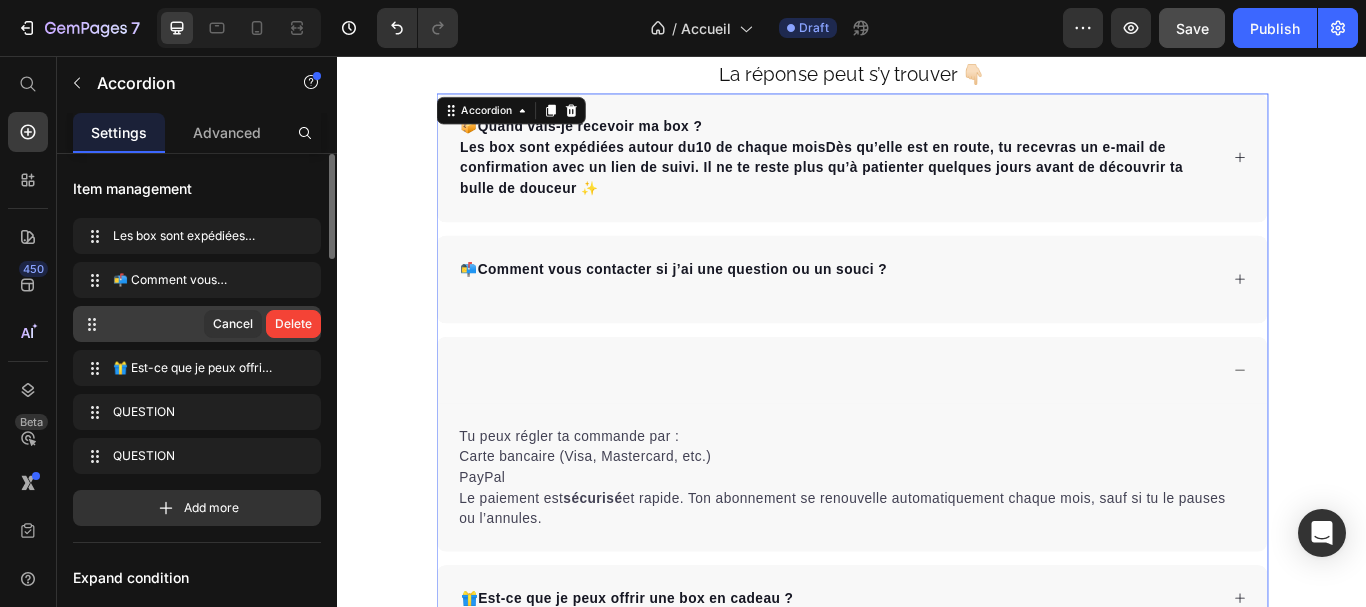 click on "Delete" at bounding box center [293, 324] 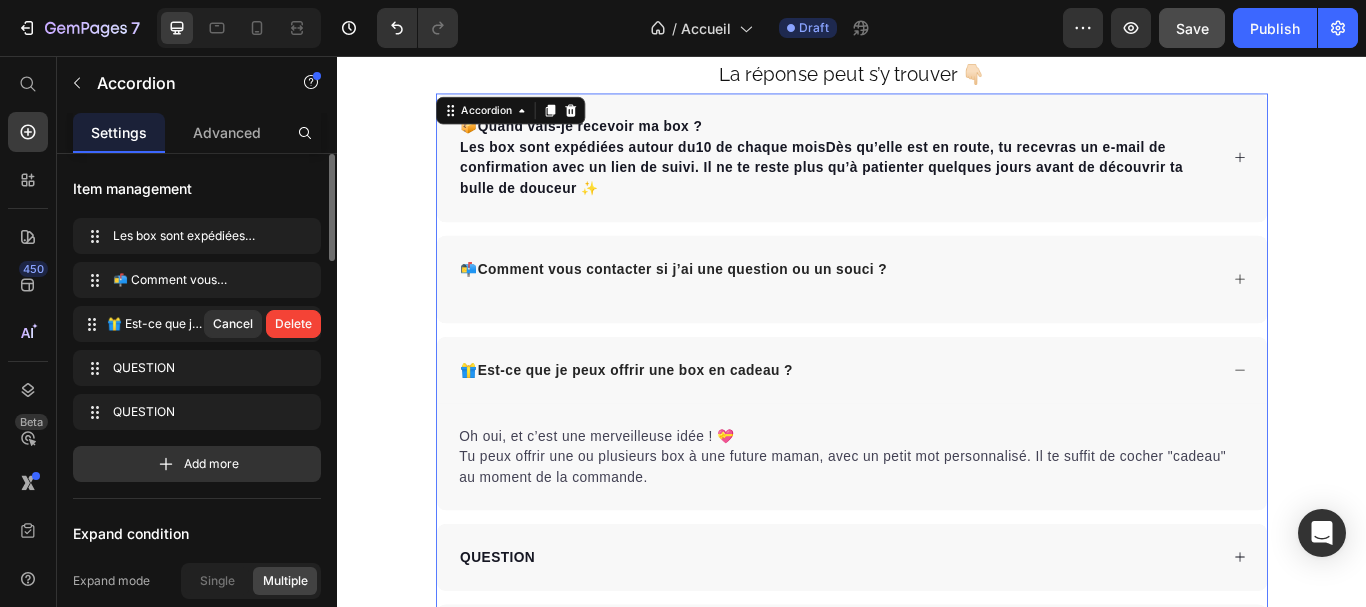 click 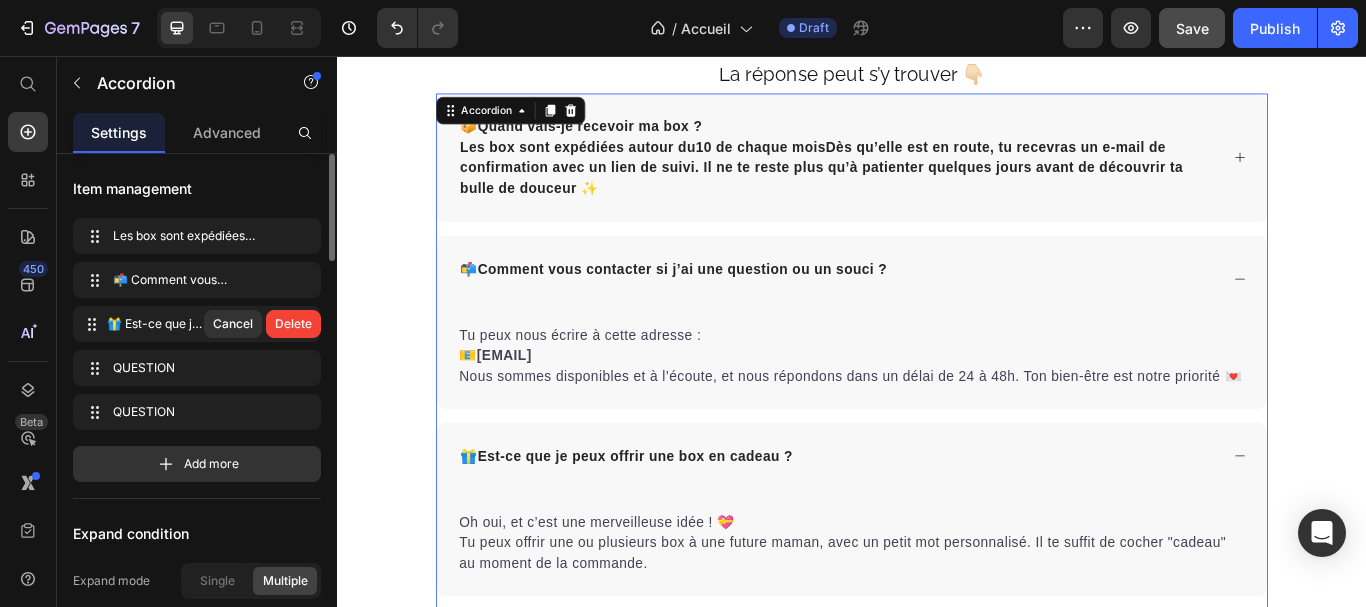 click 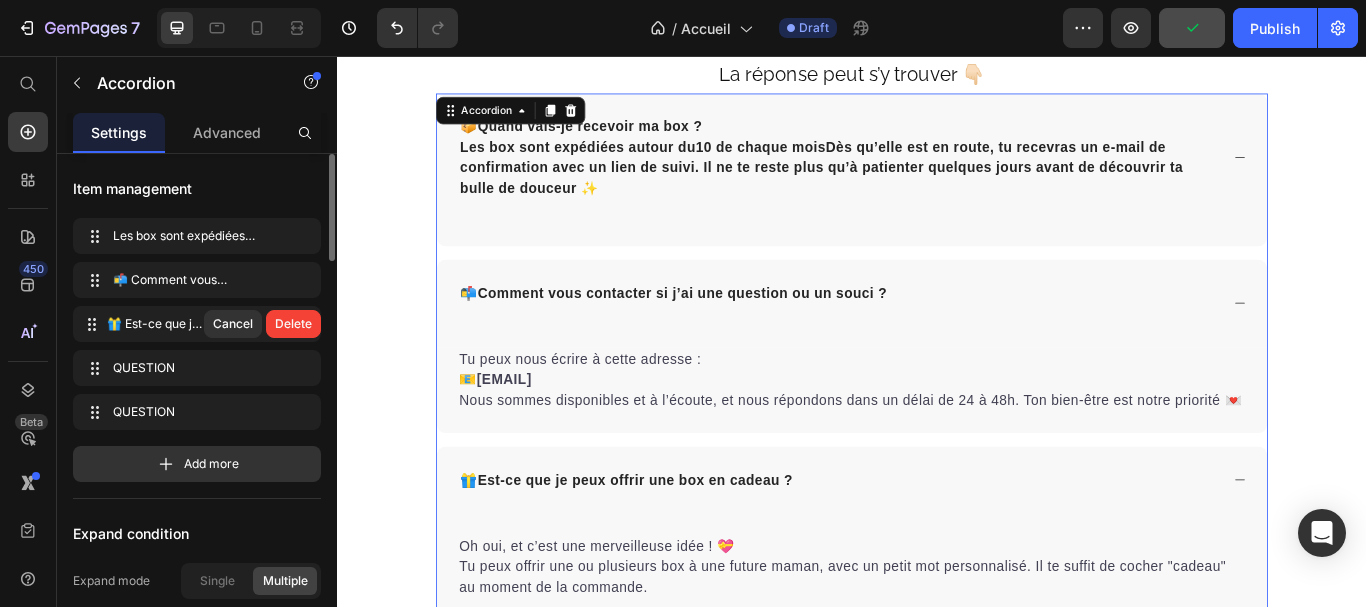 click on "Les box sont expédiées autour du  10 de chaque mois . Dès qu’elle est en route, tu recevras un e-mail de confirmation avec un lien de suivi. Il ne te reste plus qu’à patienter quelques jours avant de découvrir ta bulle de douceur ✨" at bounding box center (921, 187) 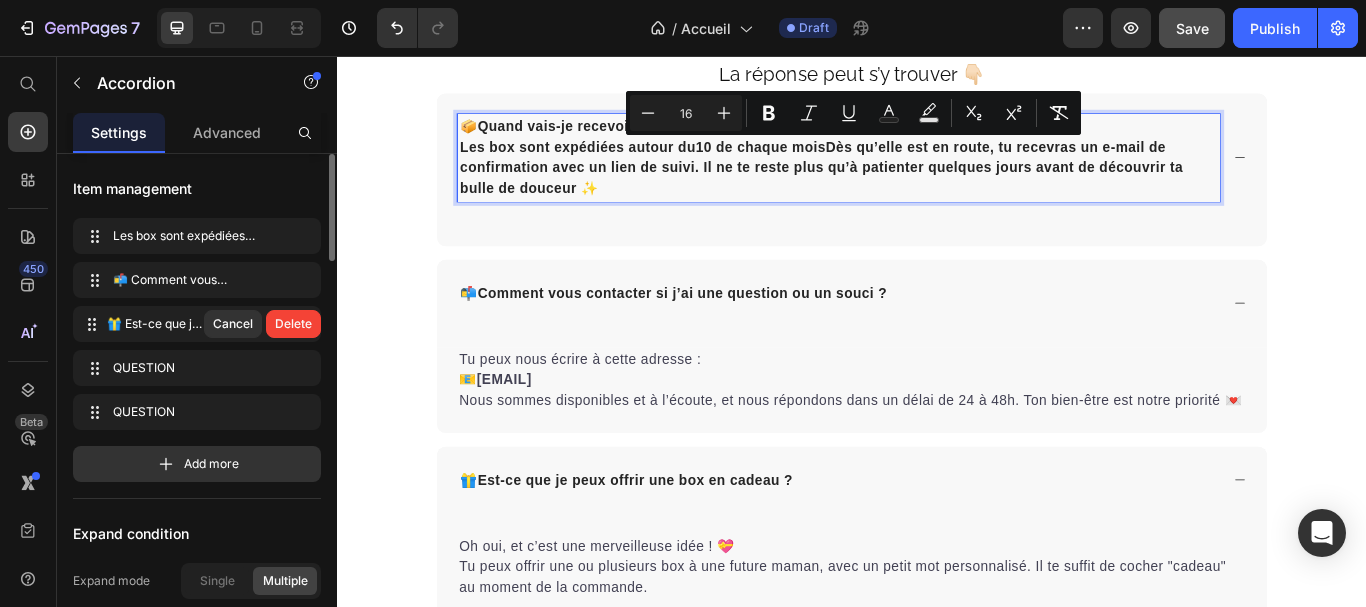 drag, startPoint x: 652, startPoint y: 208, endPoint x: 445, endPoint y: 160, distance: 212.49236 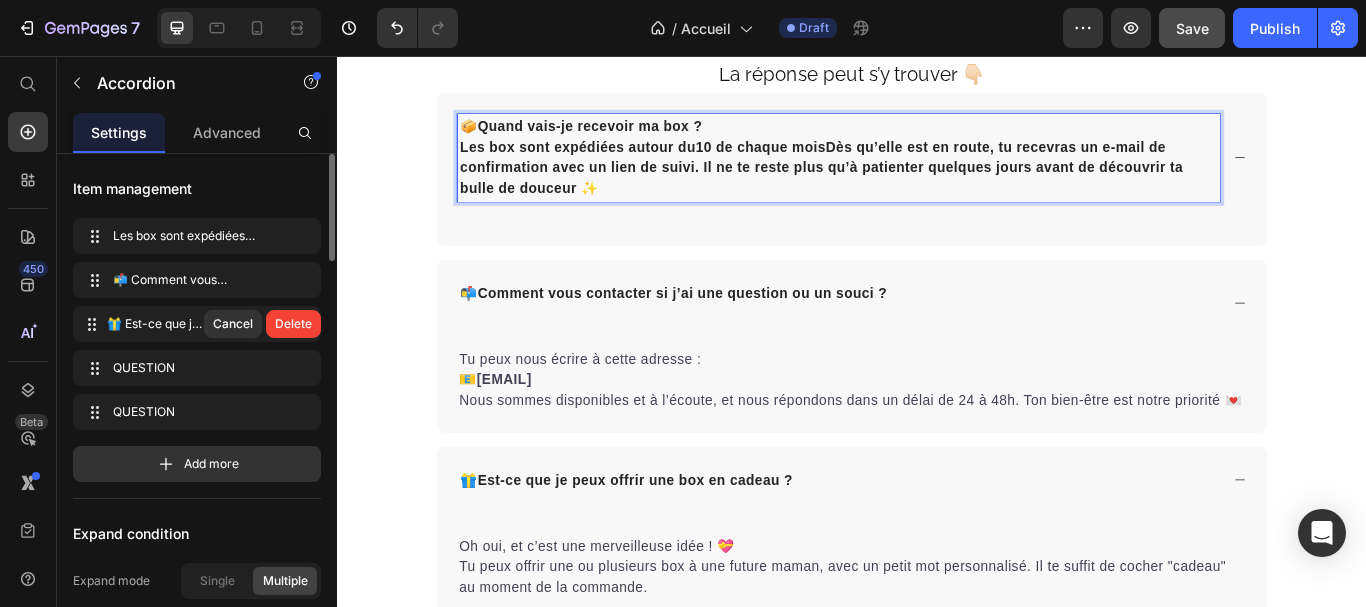 click at bounding box center (937, 252) 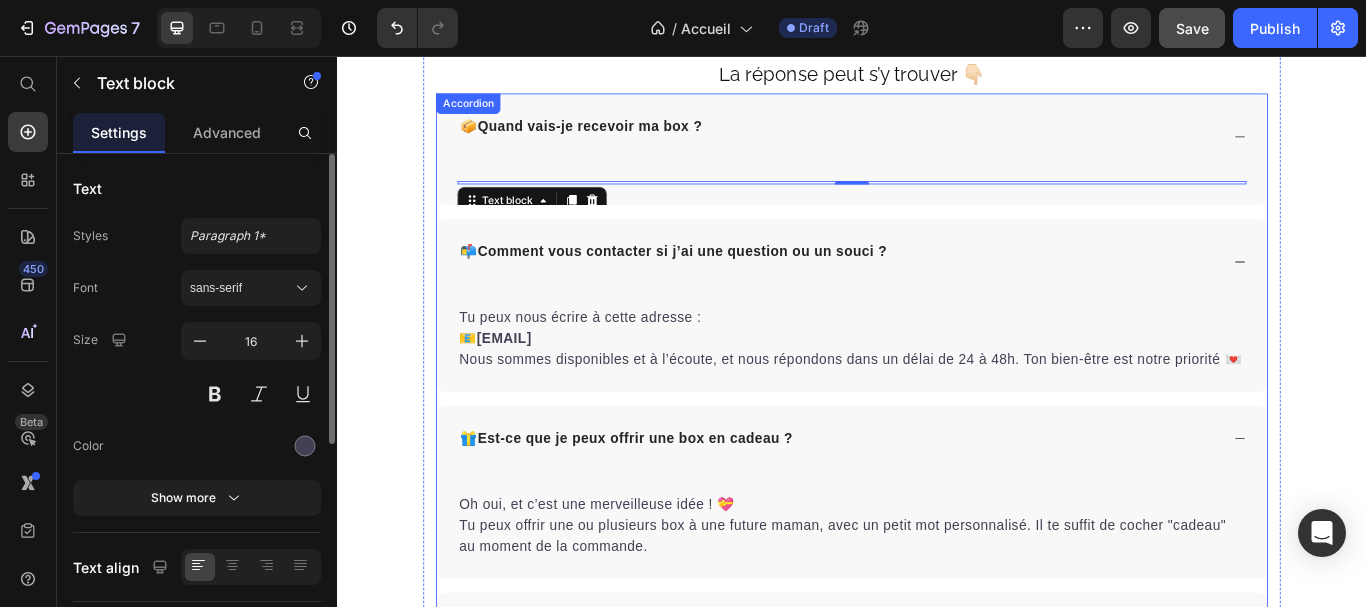 click 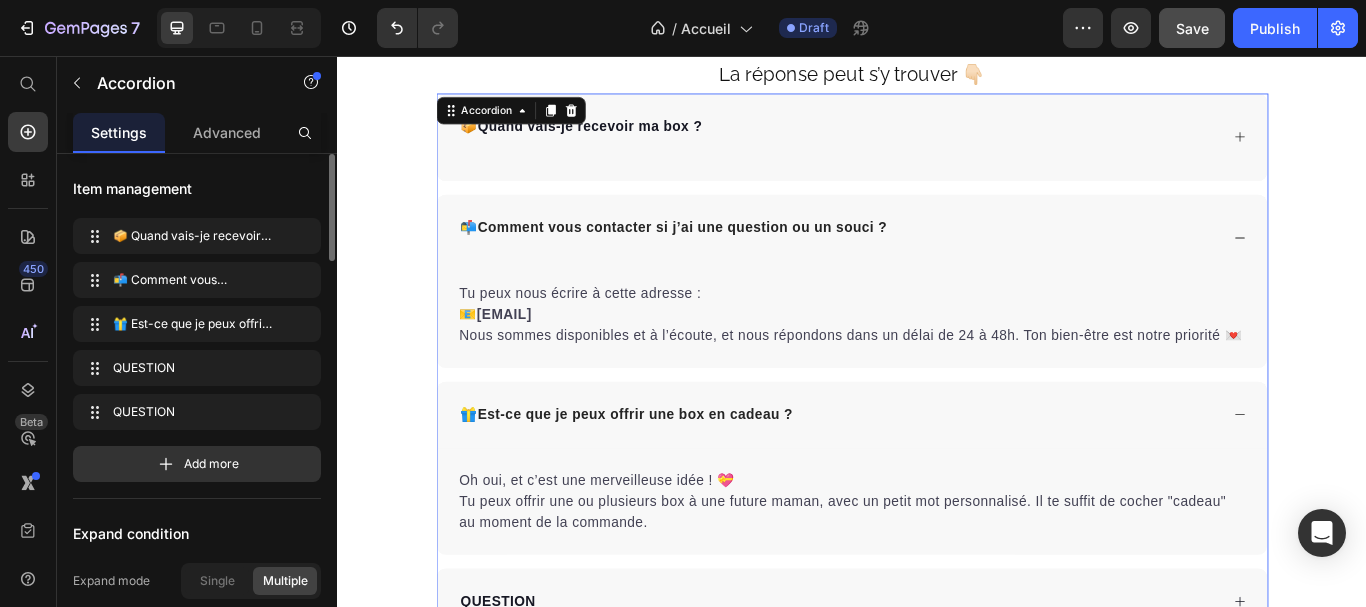 click 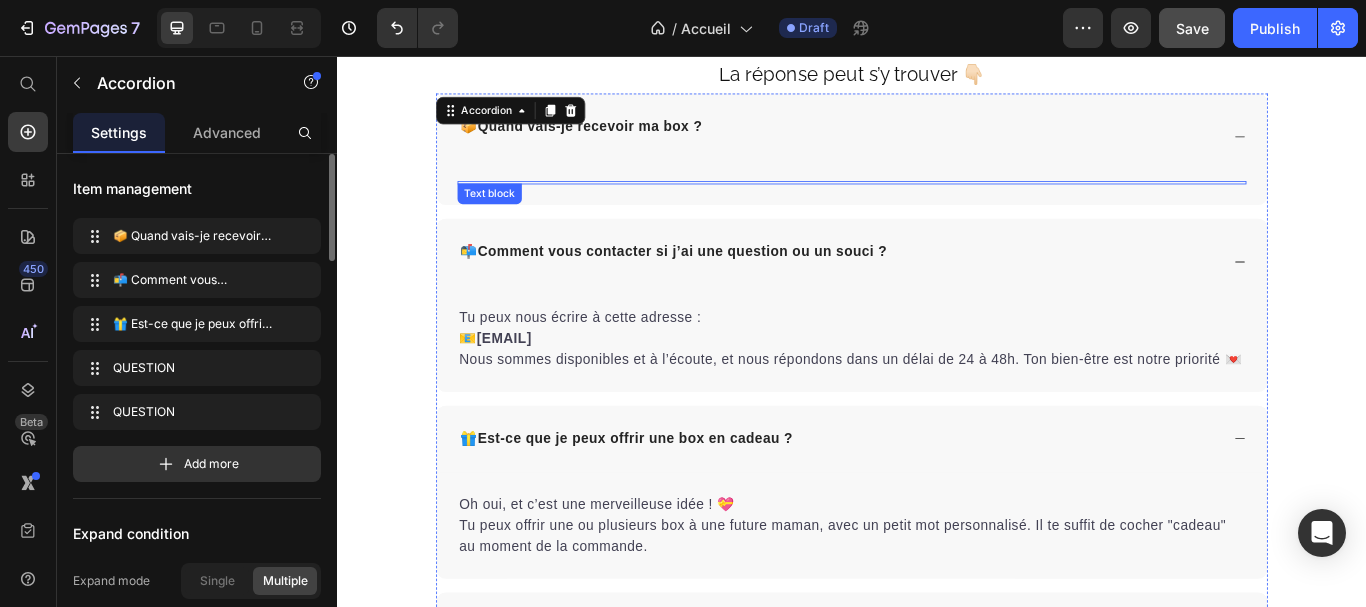 click at bounding box center (937, 204) 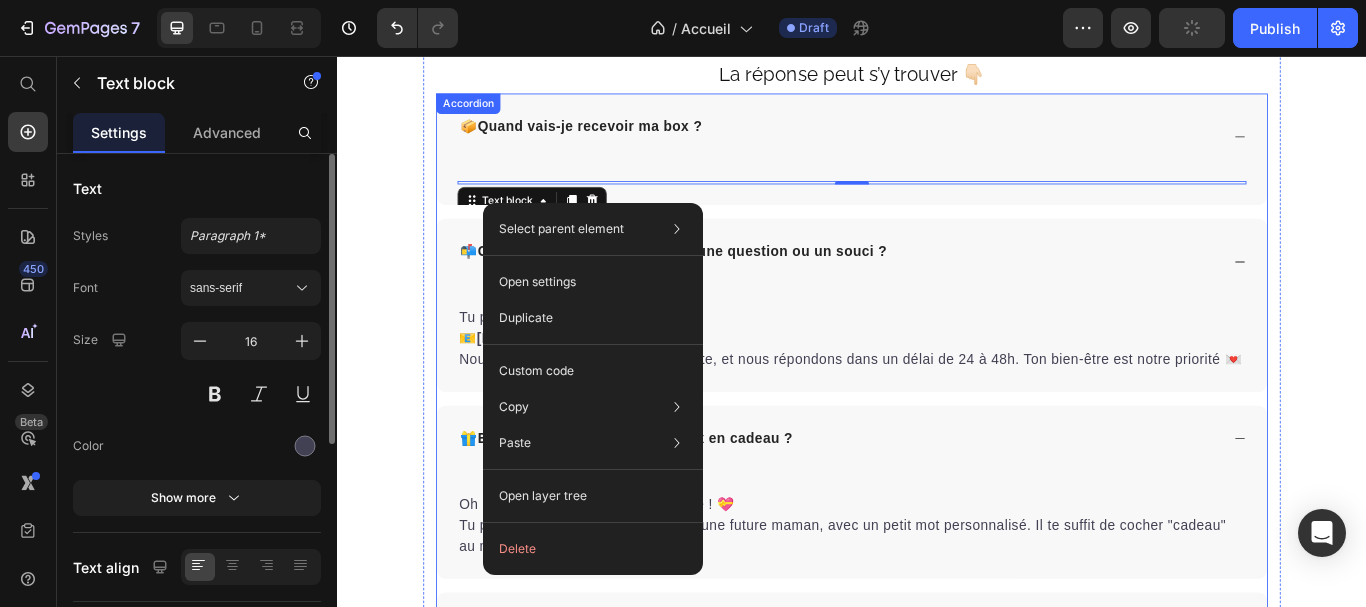 click on "📦  Quand vais-je recevoir ma box ?" at bounding box center [937, 151] 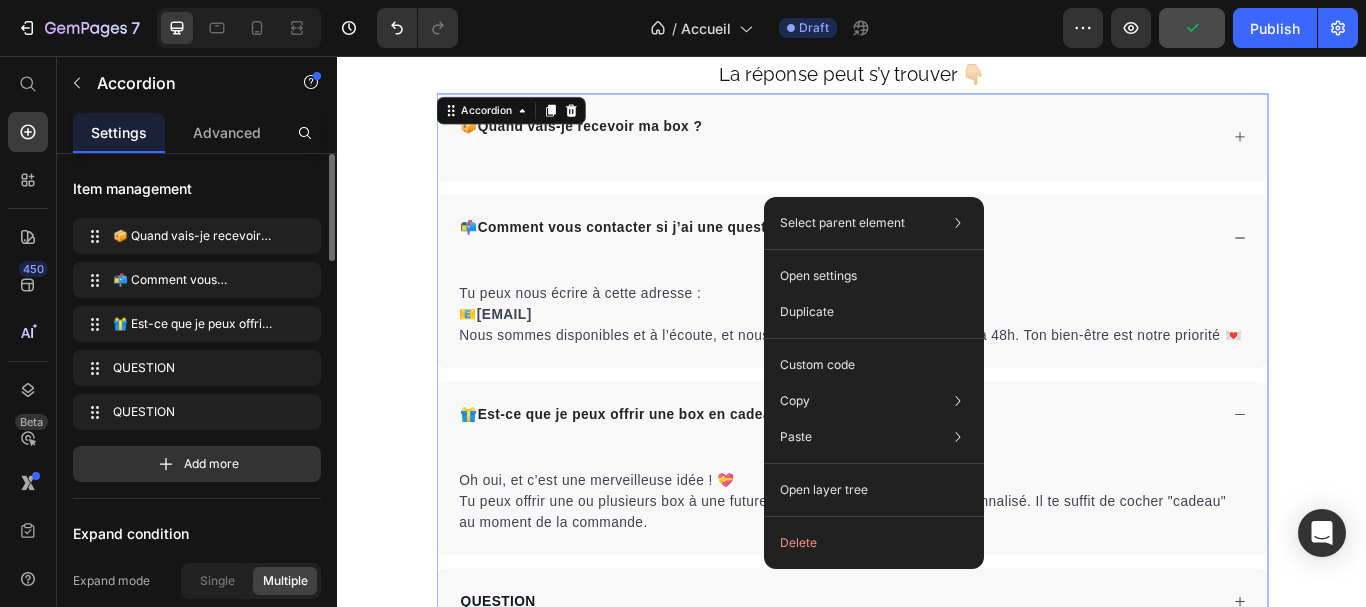 click on "📦  Quand vais-je recevoir ma box ?" at bounding box center [937, 151] 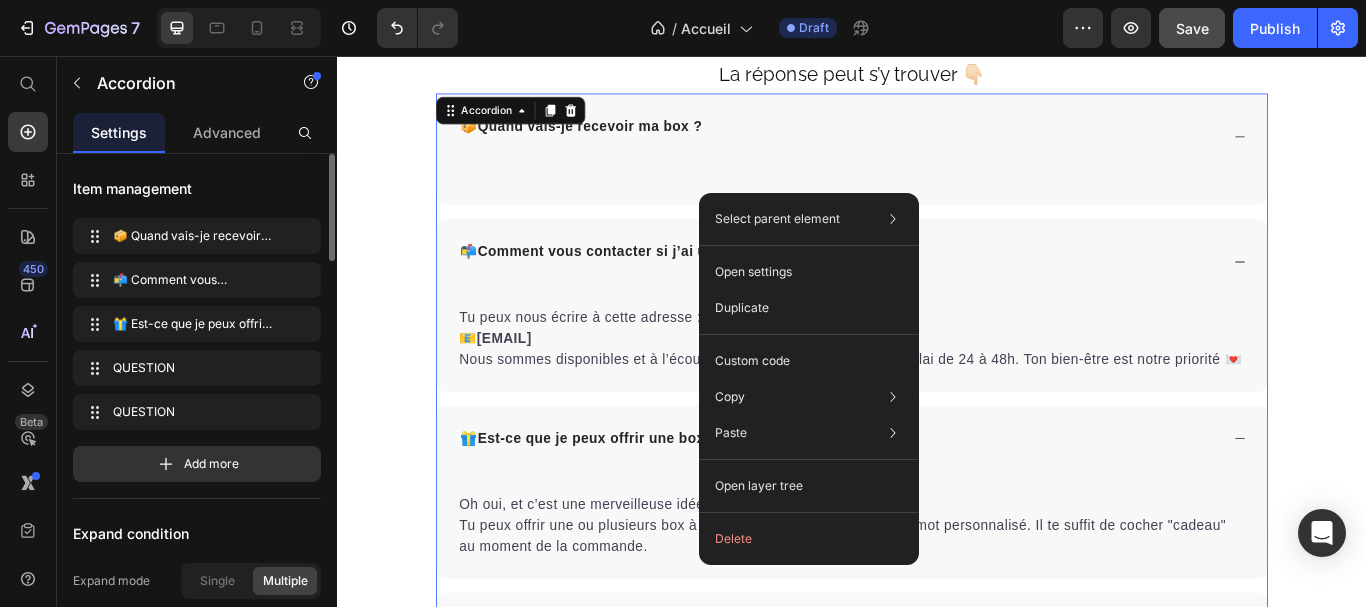 click on "Text block" at bounding box center [937, 216] 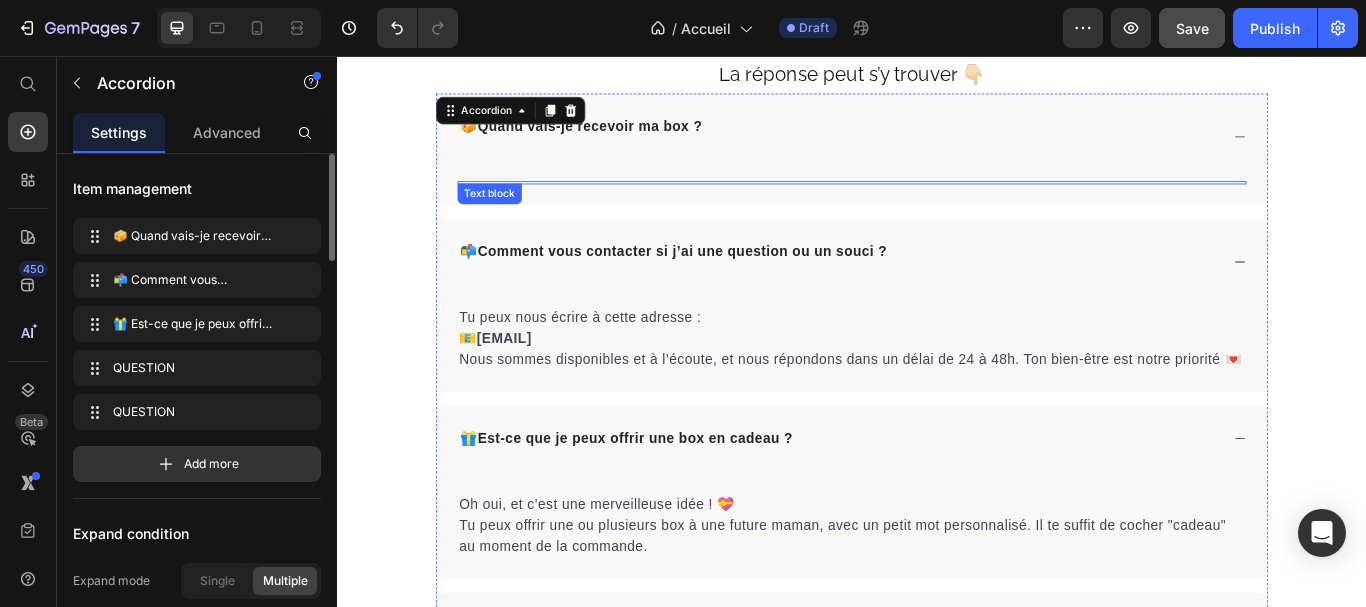 click on "Text block" at bounding box center [514, 217] 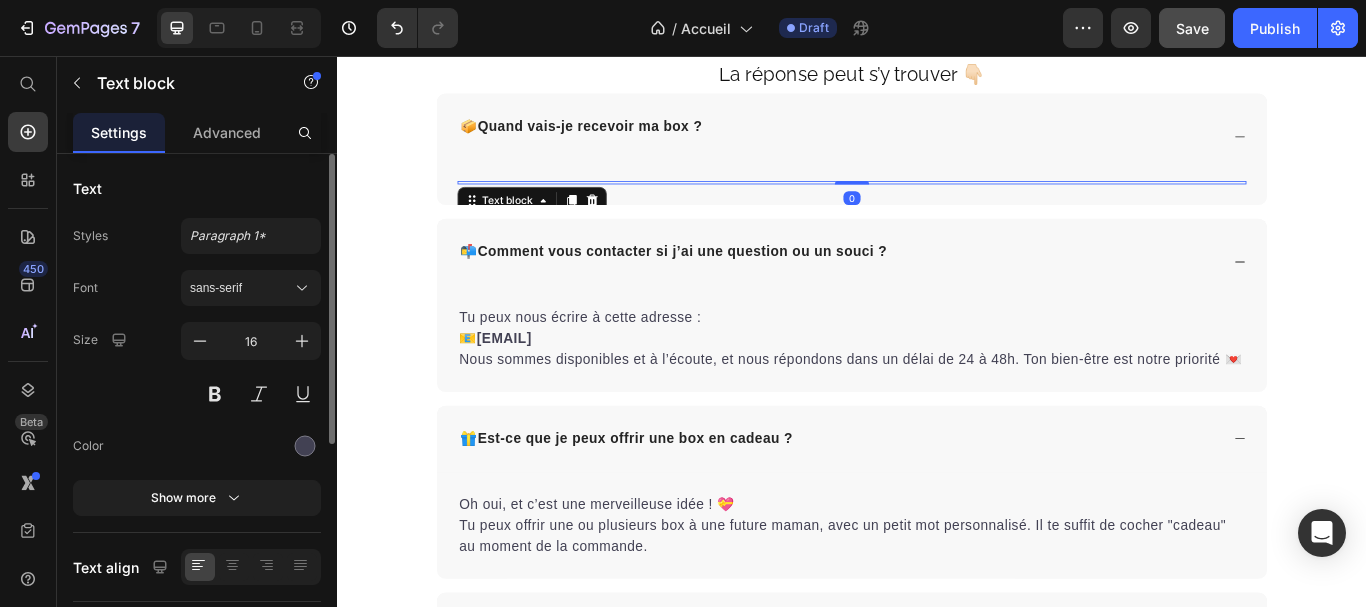 drag, startPoint x: 945, startPoint y: 202, endPoint x: 943, endPoint y: 187, distance: 15.132746 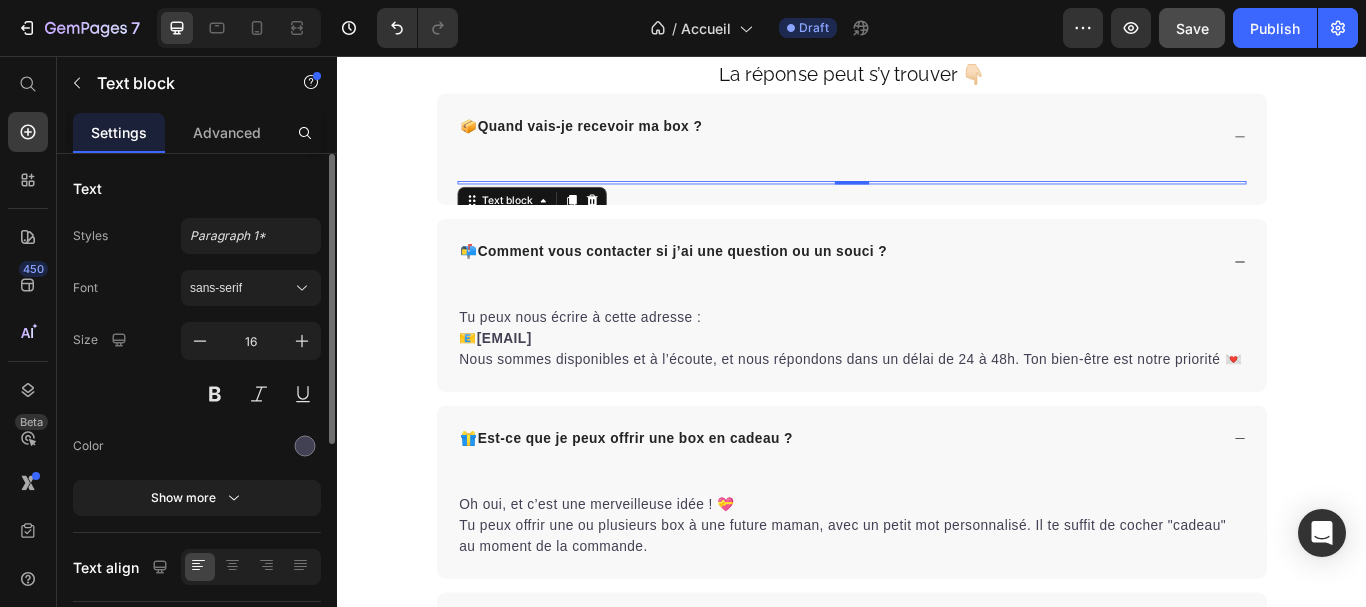 click at bounding box center [937, 203] 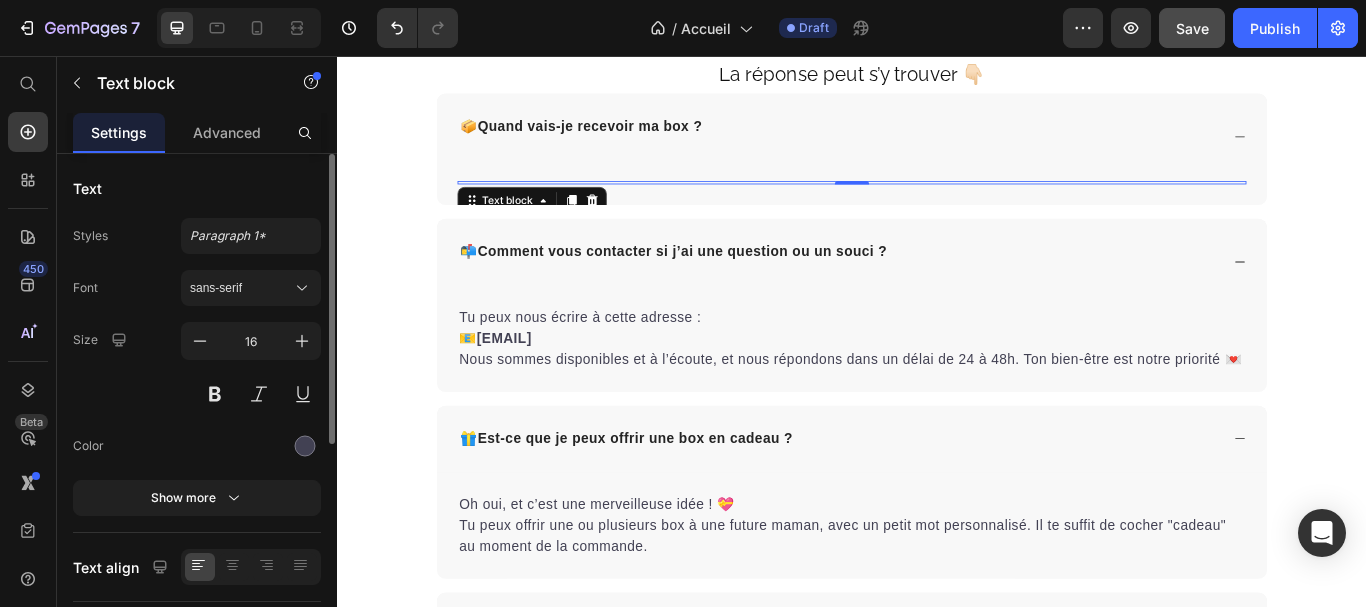 drag, startPoint x: 948, startPoint y: 204, endPoint x: 962, endPoint y: 181, distance: 26.925823 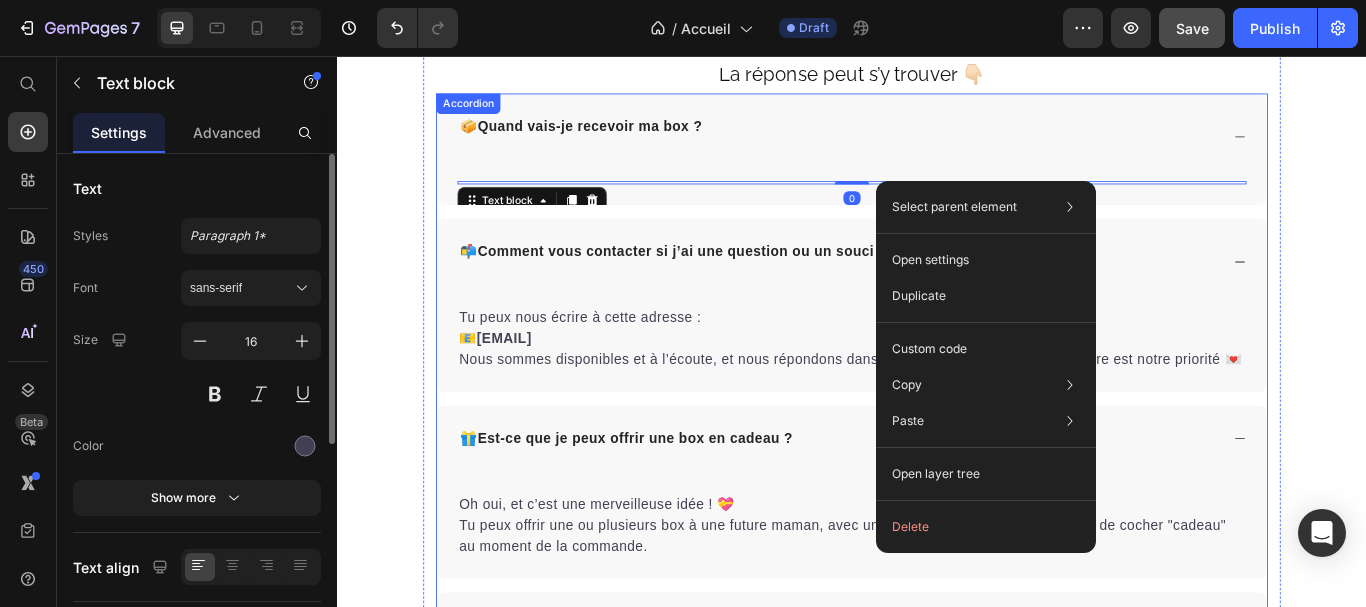 click at bounding box center (937, 204) 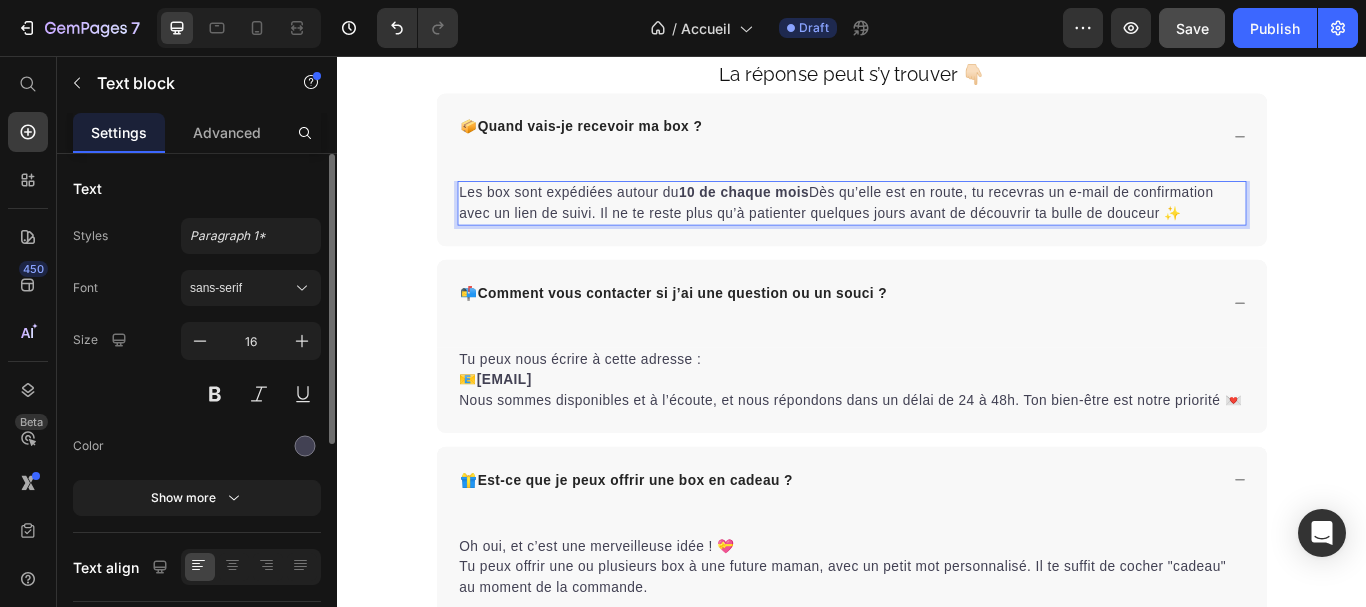 click on "10 de chaque mois" at bounding box center (811, 215) 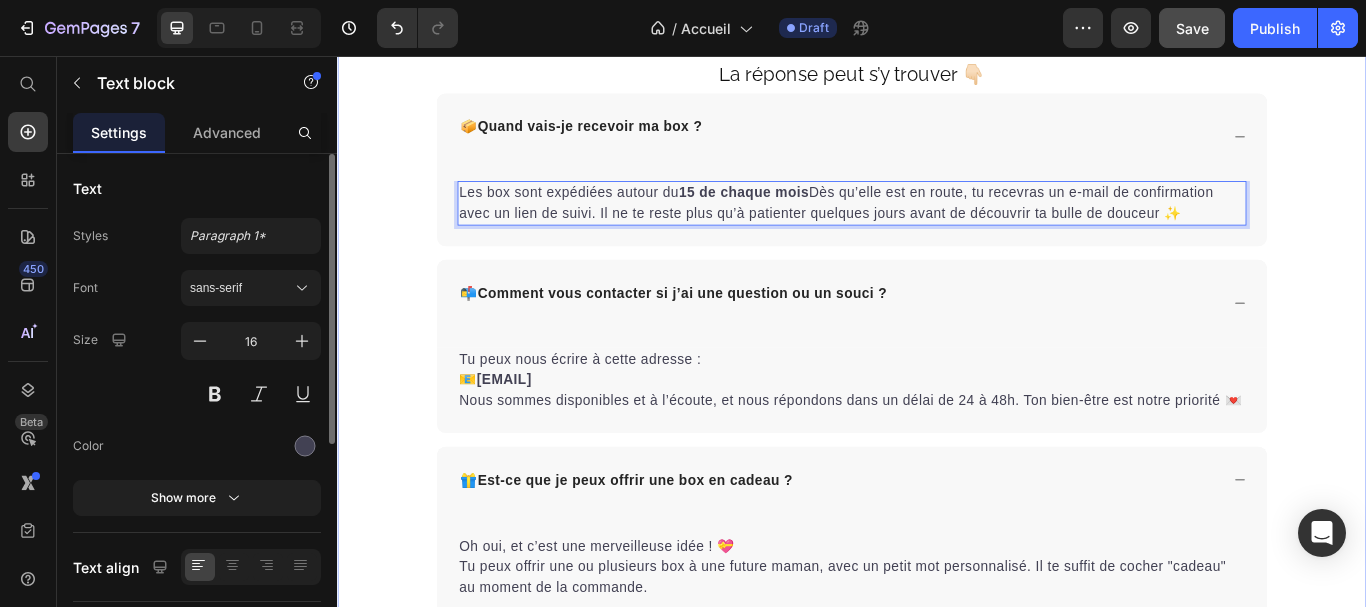 click on "📦 Quand vais-je recevoir ma box ? Les box sont expédiées autour du 15 de chaque mois . Dès qu’elle est en route, tu recevras un e-mail de confirmation avec un lien de suivi. Il ne te reste plus qu’à patienter quelques jours avant de découvrir ta bulle de douceur ✨ 📬 Comment vous contacter si j’ai une question ou un souci ? Tu peux nous écrire à cette adresse : 📧 [EMAIL] Nous sommes disponibles et à l’écoute, et nous répondons dans un délai de 24 à 48h. Ton bien-être est notre priorité 💌 🎁 Est-ce que je peux offrir une box en cadeau ? Oh oui, et c’est une merveilleuse idée ! 💝 Tu peux offrir une ou plusieurs box à une future maman, avec un petit mot personnalisé. Il te suffit de cocher "cadeau" au moment de la commande." at bounding box center [937, 450] 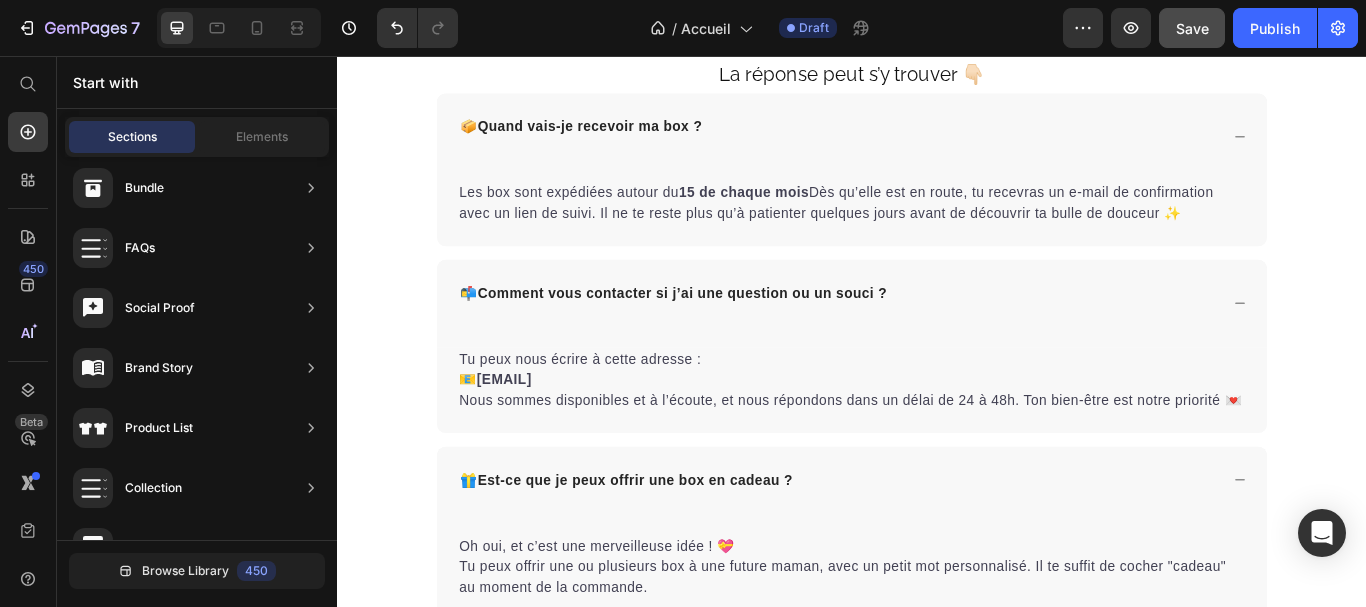 scroll, scrollTop: 553, scrollLeft: 0, axis: vertical 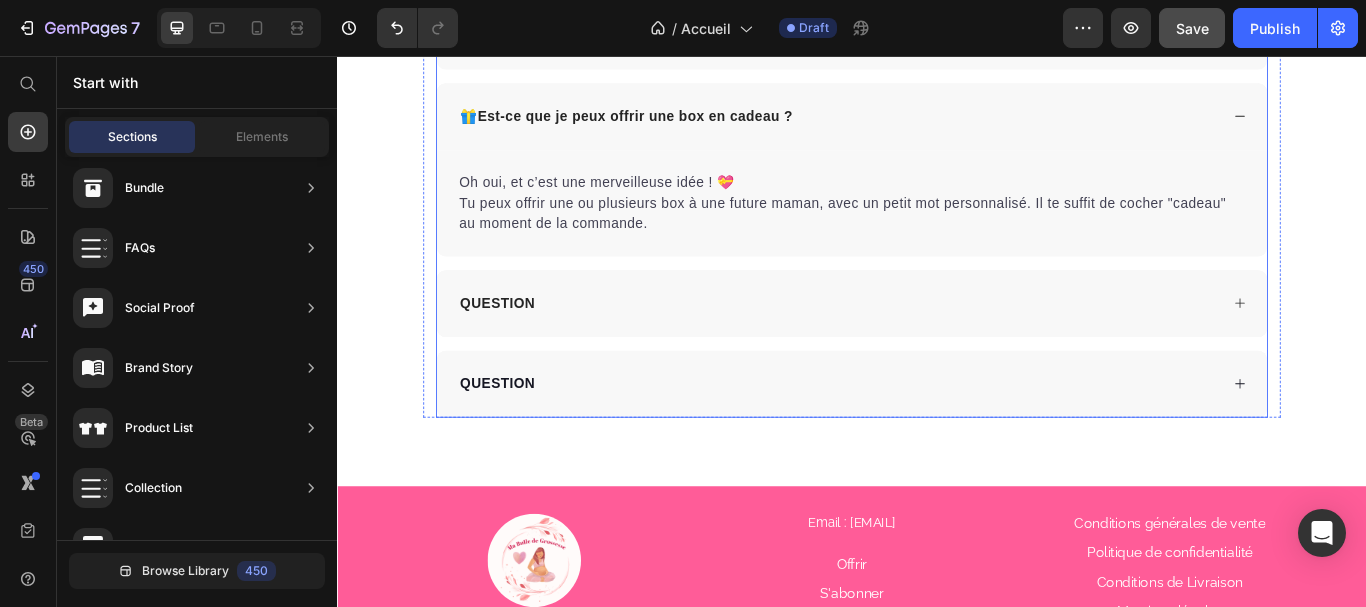 click on "QUESTION" at bounding box center [524, 345] 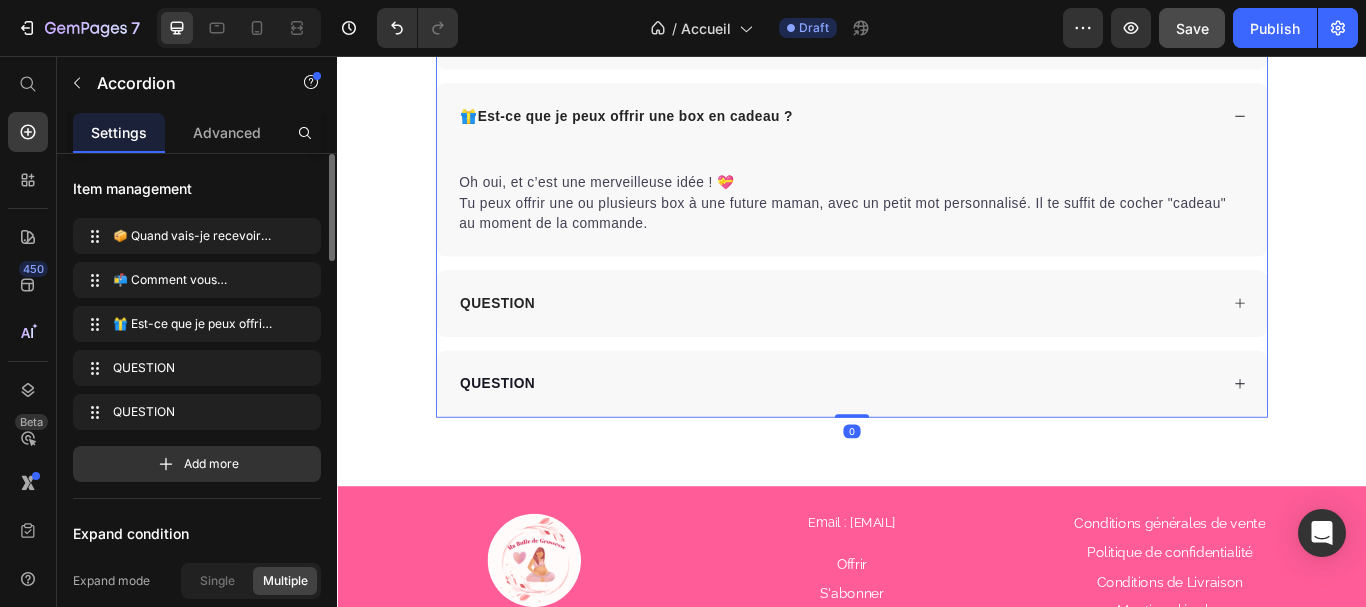 click on "QUESTION" at bounding box center [524, 345] 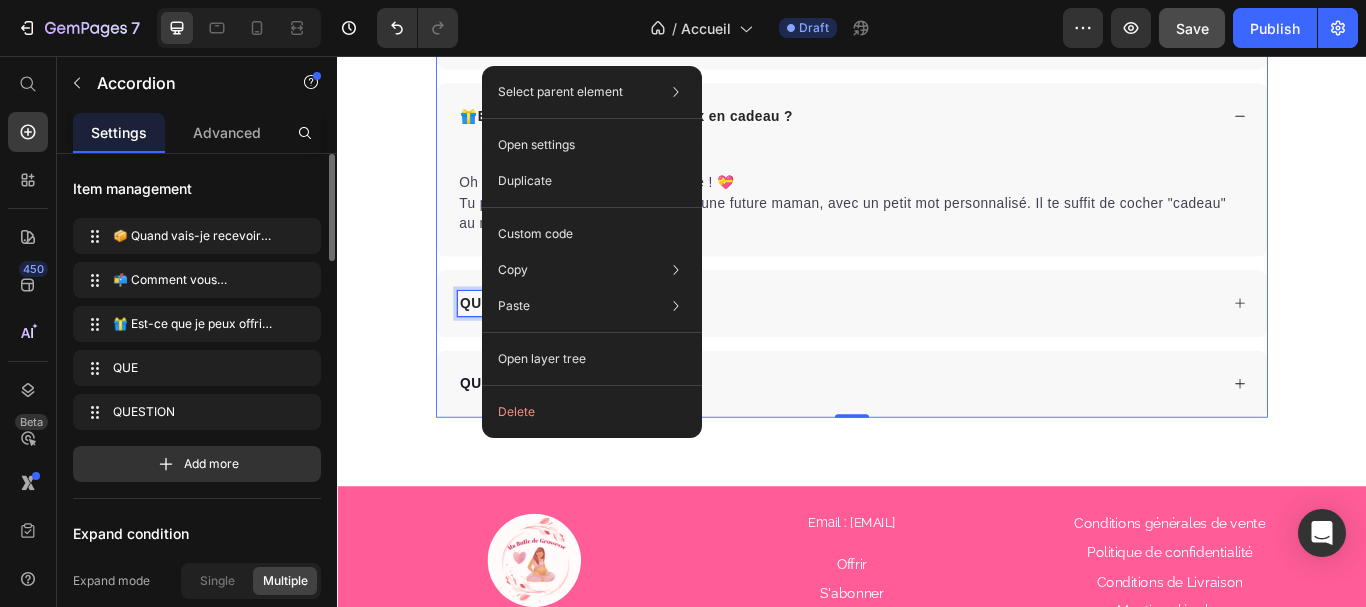 click on "QUE" at bounding box center (498, 345) 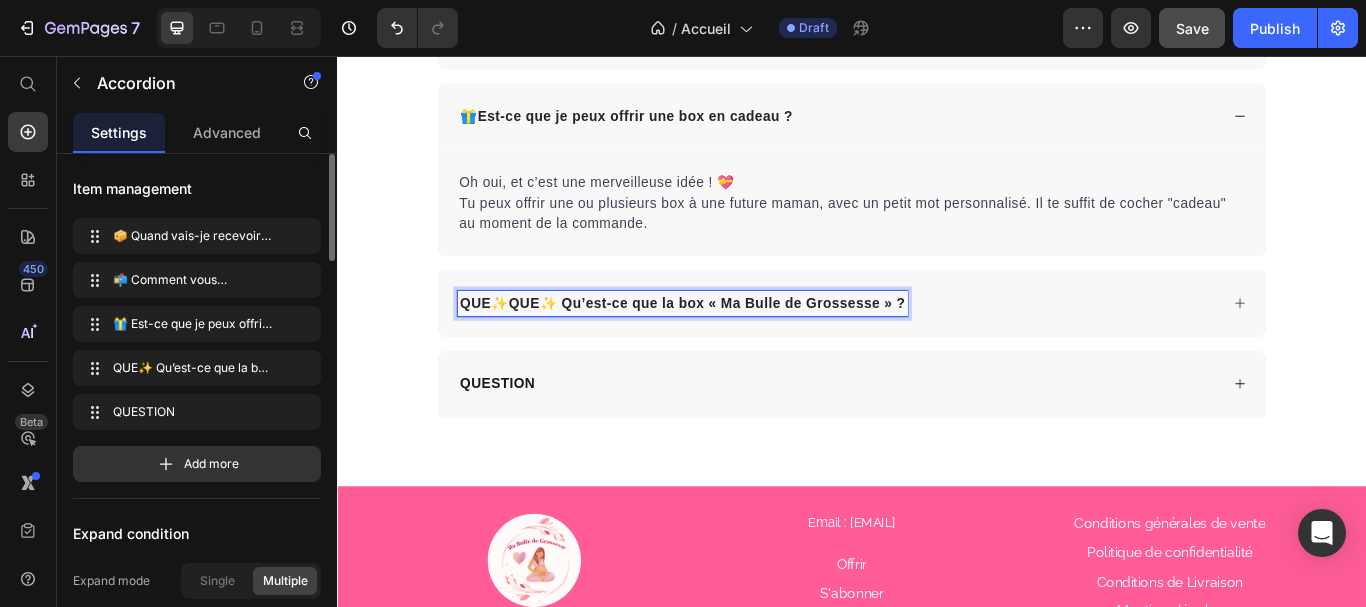 click on "QUE✨  Qu’est-ce que la box « Ma Bulle de Grossesse » ?" at bounding box center [739, 345] 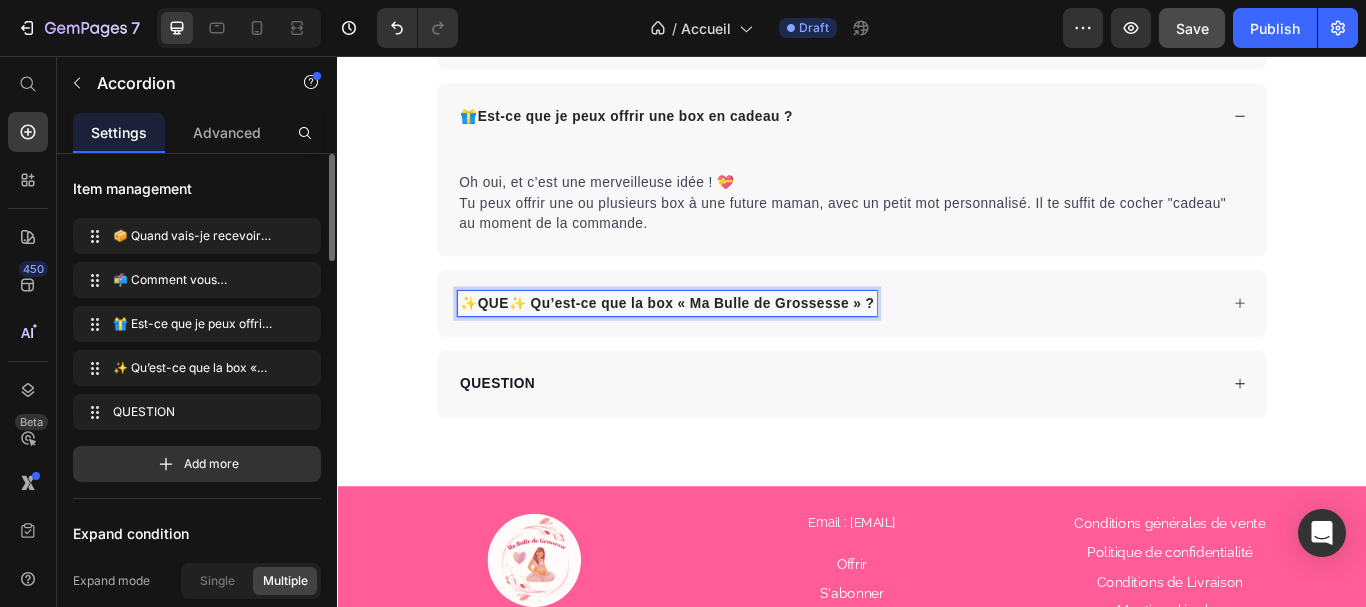 click 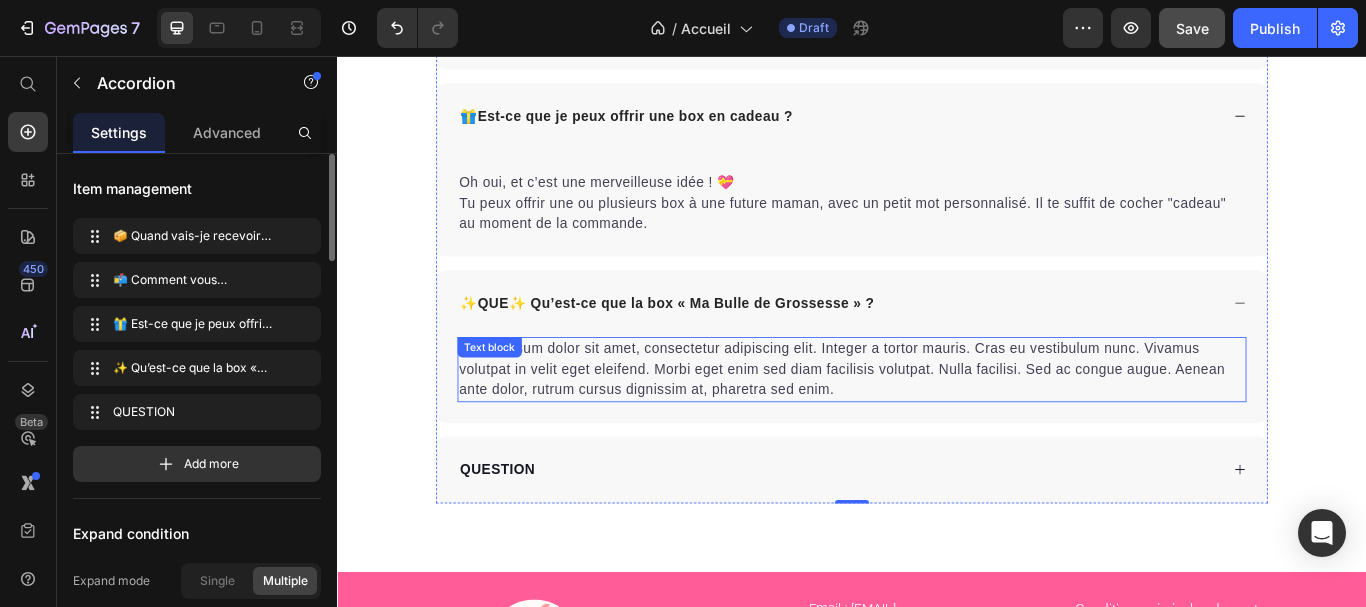 click on "Lorem ipsum dolor sit amet, consectetur adipiscing elit. Integer a tortor mauris. Cras eu vestibulum nunc. Vivamus volutpat in velit eget eleifend. Morbi eget enim sed diam facilisis volutpat. Nulla facilisi. Sed ac congue augue. Aenean ante dolor, rutrum cursus dignissim at, pharetra sed enim." at bounding box center [937, 422] 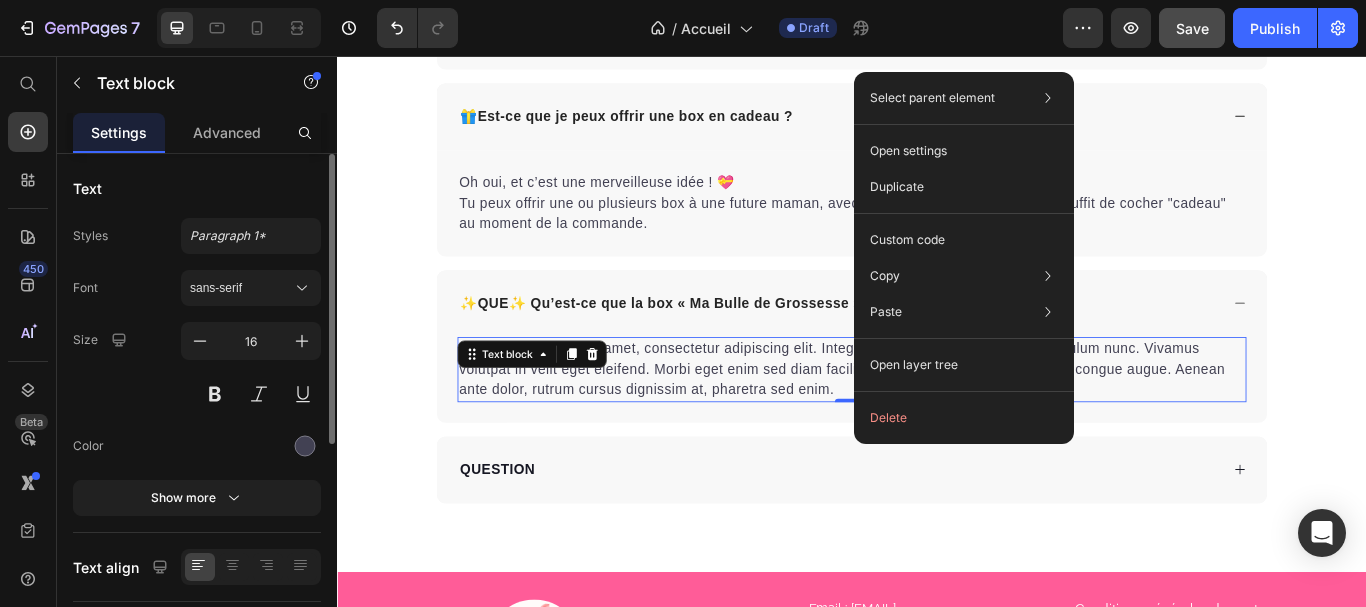 click on "Lorem ipsum dolor sit amet, consectetur adipiscing elit. Integer a tortor mauris. Cras eu vestibulum nunc. Vivamus volutpat in velit eget eleifend. Morbi eget enim sed diam facilisis volutpat. Nulla facilisi. Sed ac congue augue. Aenean ante dolor, rutrum cursus dignissim at, pharetra sed enim." at bounding box center (937, 422) 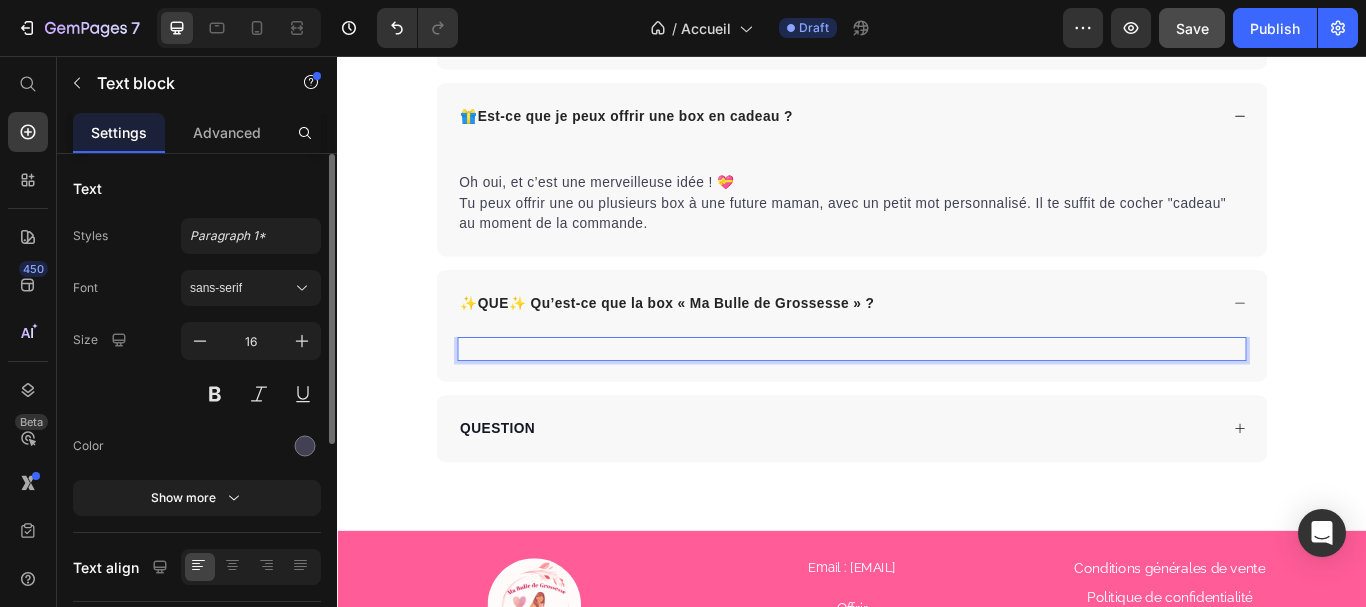 click at bounding box center [937, 398] 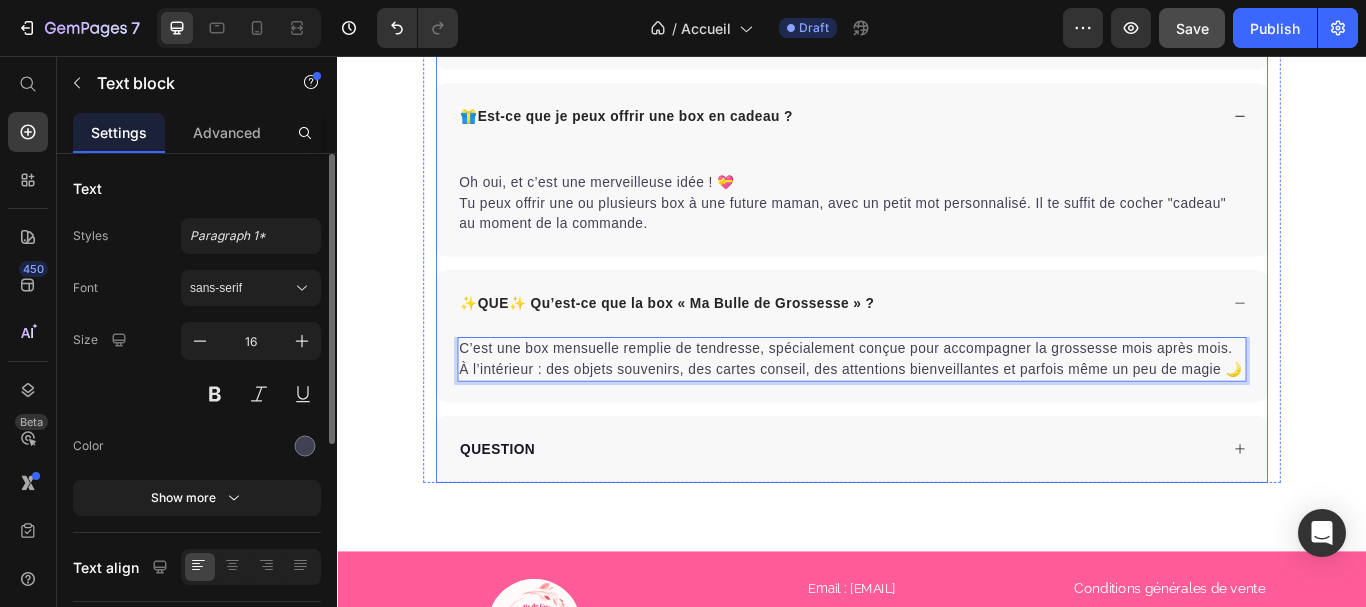 click on "✨  Qu’est-ce que la box « Ma Bulle de Grossesse » ?" at bounding box center [921, 345] 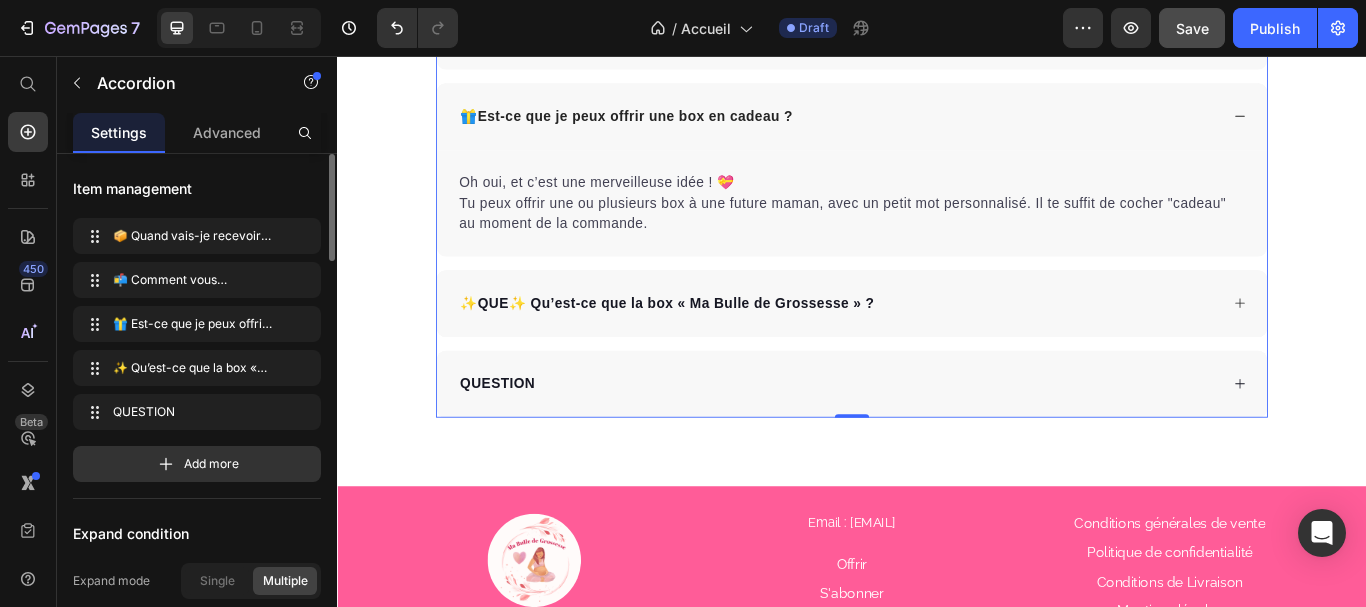 click on "Image Section 2 TITRE Heading Texte header Lorem ipsum dolor sit amet, consectetur adipiscing elit. Mauris suscipit diam a iaculis fringilla. Mauris metus arcu, dictum at ligula ut, accumsan maximus felis. Interdum et malesuada fames ac ante ipsum primis in faucibus. Aliquam placerat ullamcorper velit quis aliquam. Heading Essayer sans engagement Button J’offre Button Section 3 Des questions ? Text Block La réponse peut s’y trouver 👇🏻 Text Block
📦  Quand vais-je recevoir ma box ? Les box sont expédiées autour du  15 de chaque mois . Dès qu’elle est en route, tu recevras un e-mail de confirmation avec un lien de suivi. Il ne te reste plus qu’à patienter quelques jours avant de découvrir ta bulle de douceur ✨  Text block
📬  Comment vous contacter si j’ai une question ou un souci ? Tu peux nous écrire à cette adresse : 📧  [EMAIL] Text block
🎁  Est-ce que je peux offrir une box en cadeau ?   Text block ✨" at bounding box center [937, -1904] 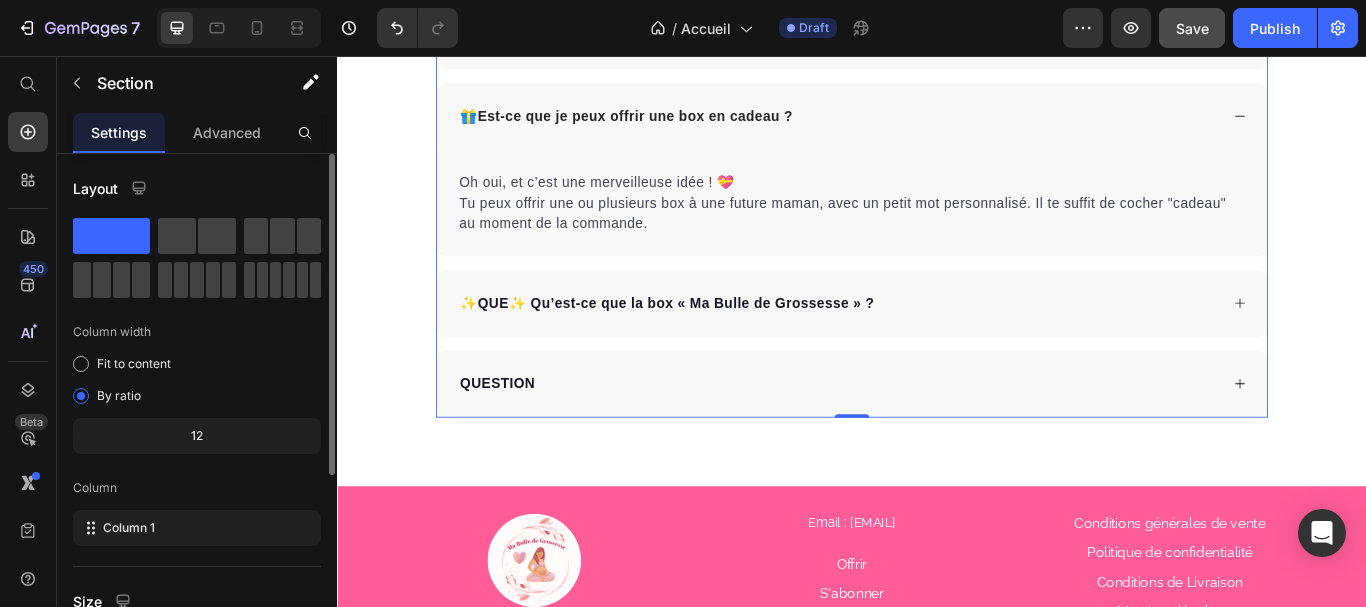 click at bounding box center (937, -720) 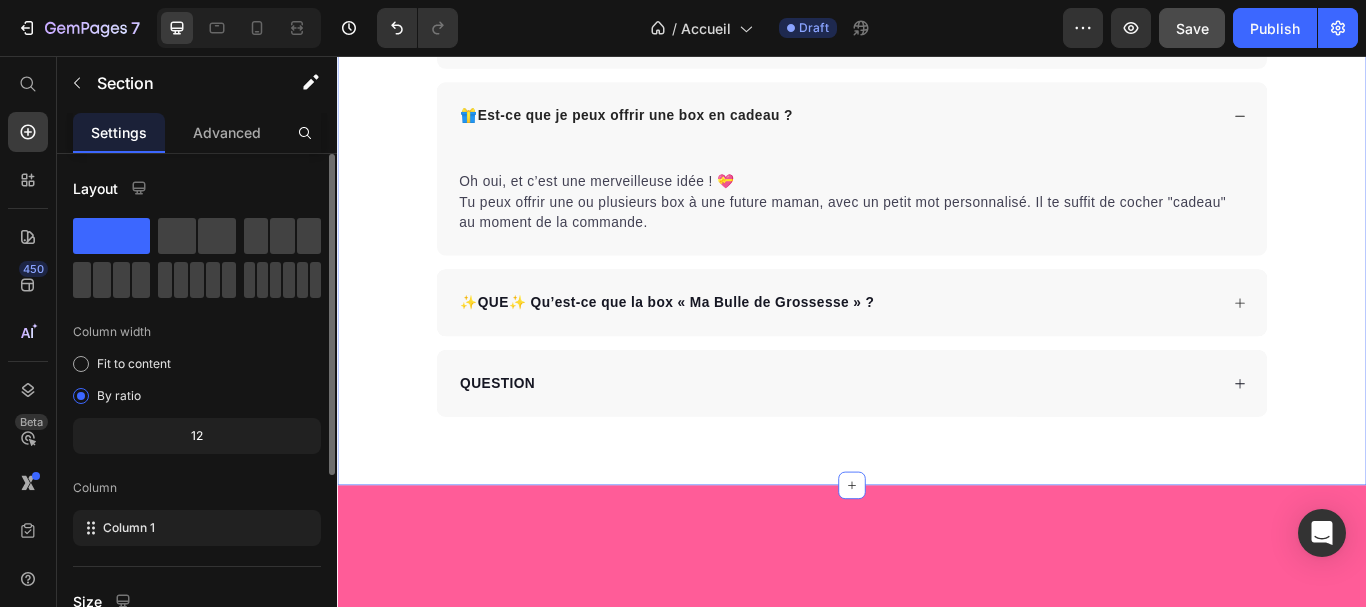 scroll, scrollTop: 3869, scrollLeft: 0, axis: vertical 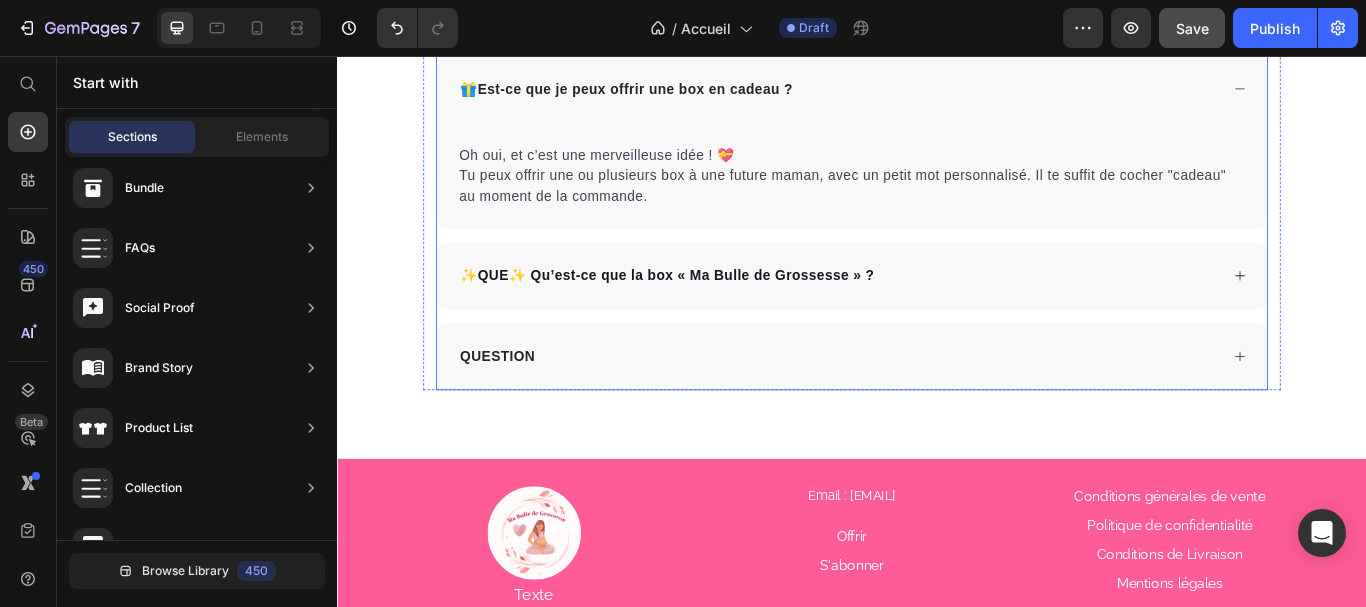 click on "QUESTION" at bounding box center [524, 407] 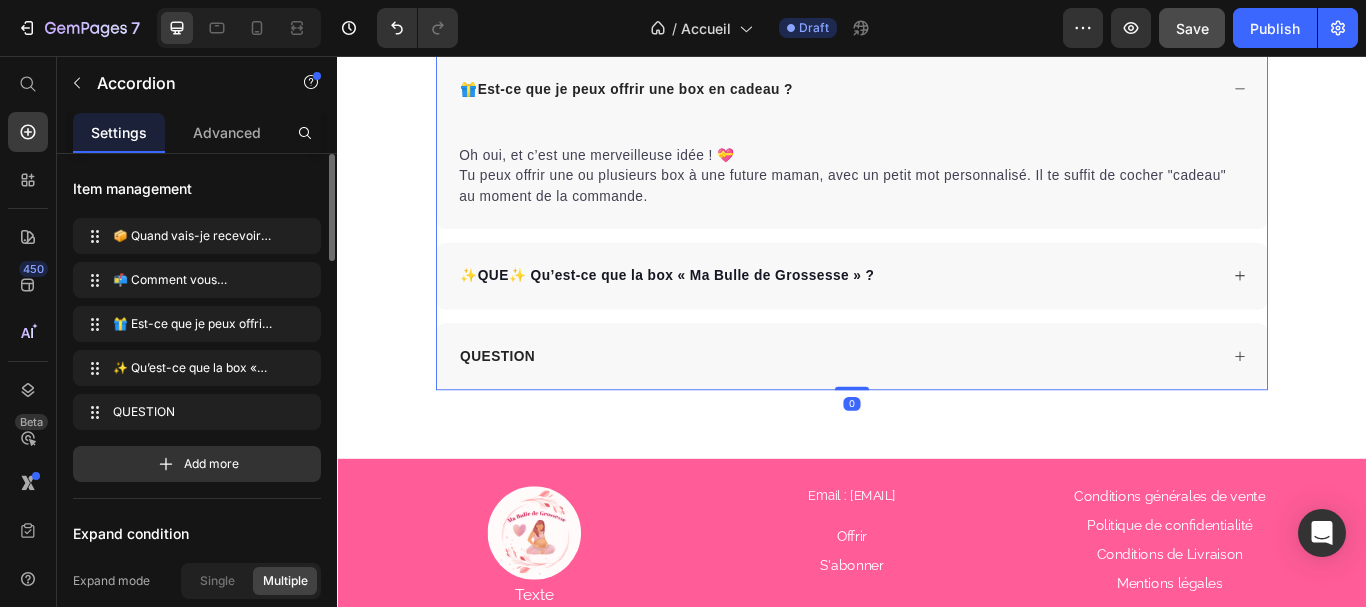 click on "QUESTION" at bounding box center [524, 407] 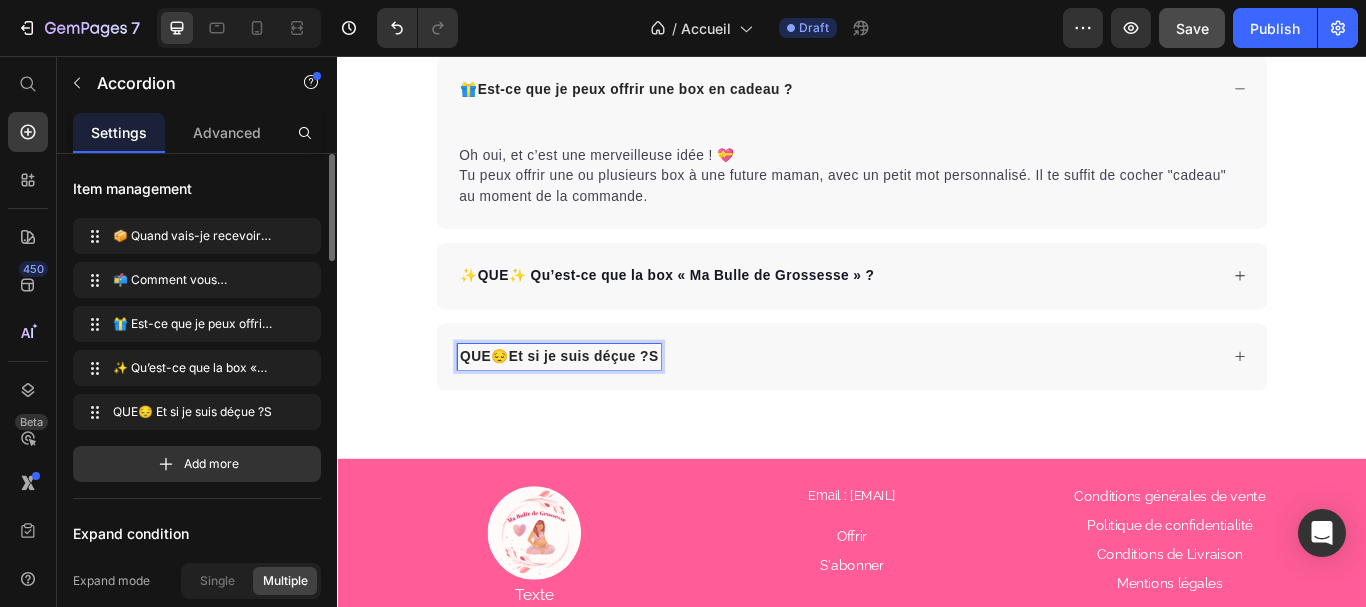 click on "QUE😔  Et si je suis déçue ? S" at bounding box center [595, 407] 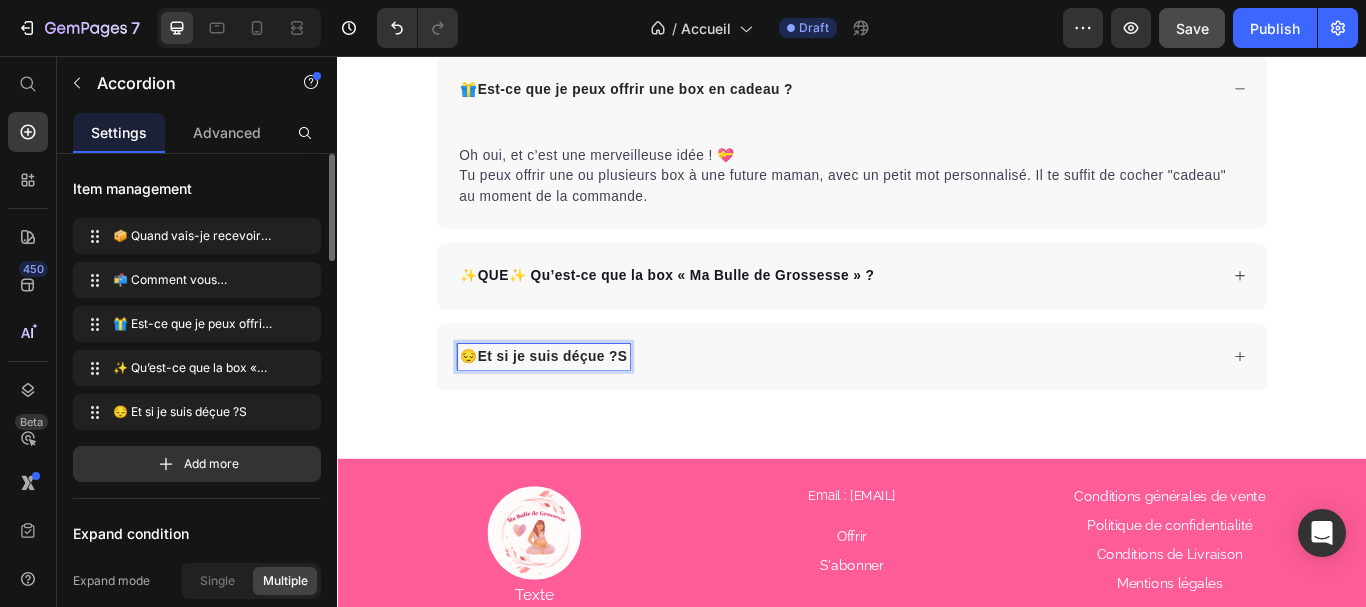 click on "😔  Et si je suis déçue ? S" at bounding box center (577, 407) 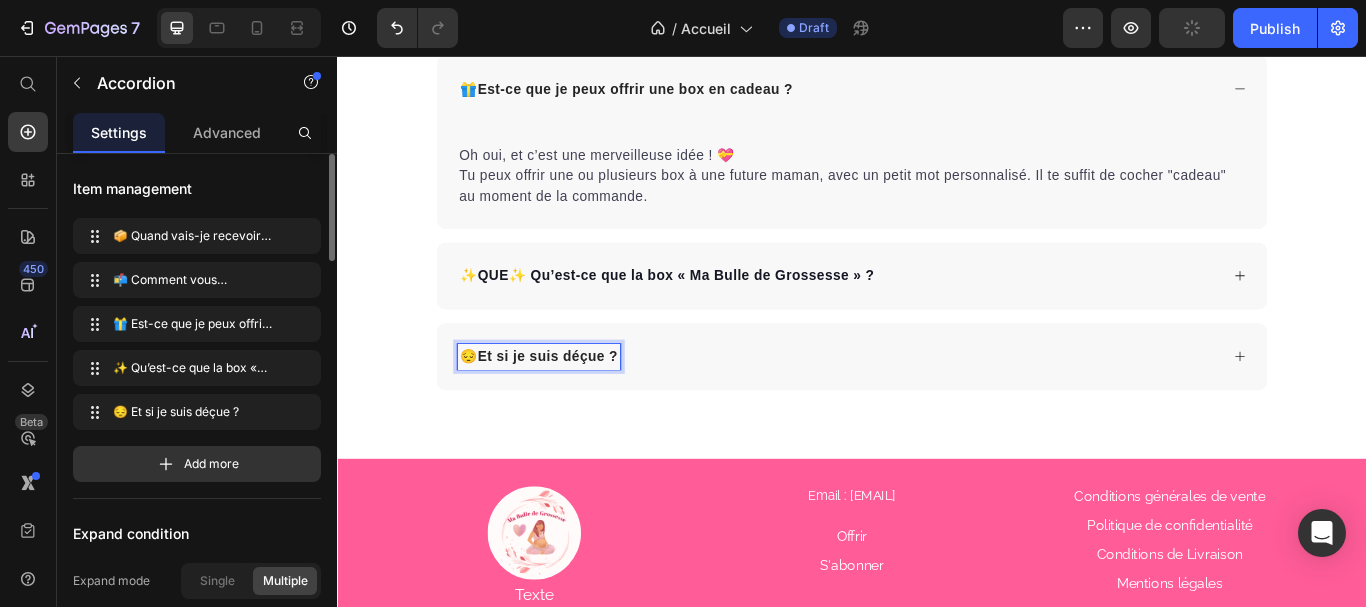 click 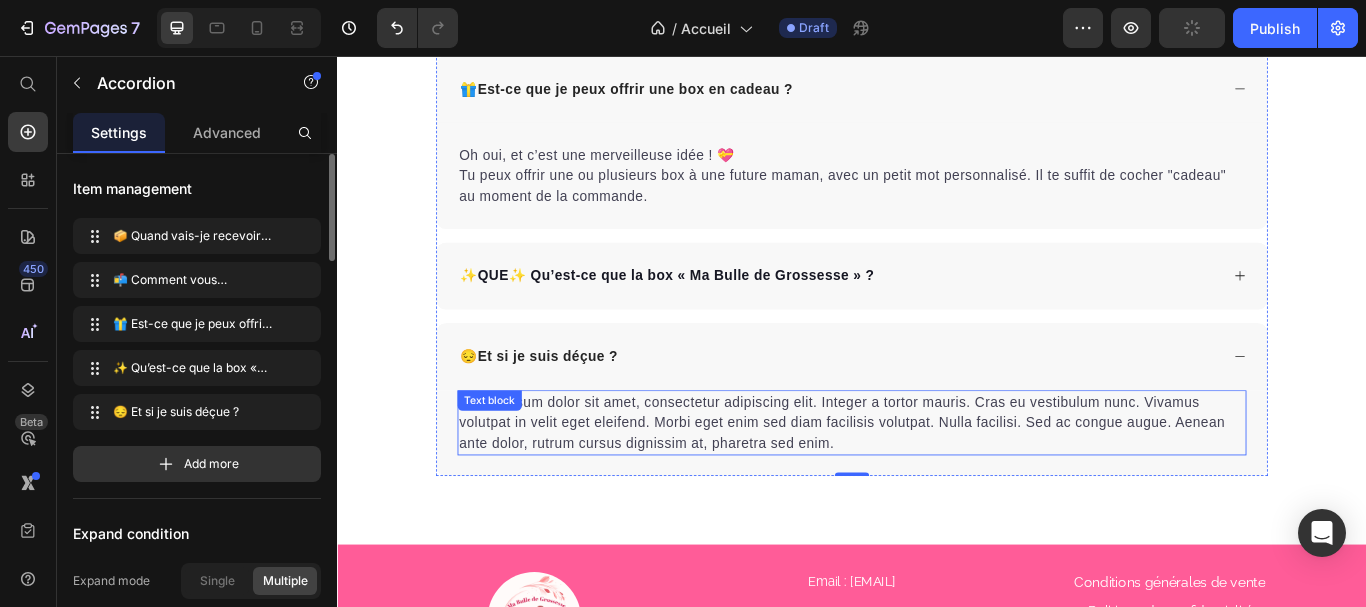 click on "Lorem ipsum dolor sit amet, consectetur adipiscing elit. Integer a tortor mauris. Cras eu vestibulum nunc. Vivamus volutpat in velit eget eleifend. Morbi eget enim sed diam facilisis volutpat. Nulla facilisi. Sed ac congue augue. Aenean ante dolor, rutrum cursus dignissim at, pharetra sed enim." at bounding box center [937, 484] 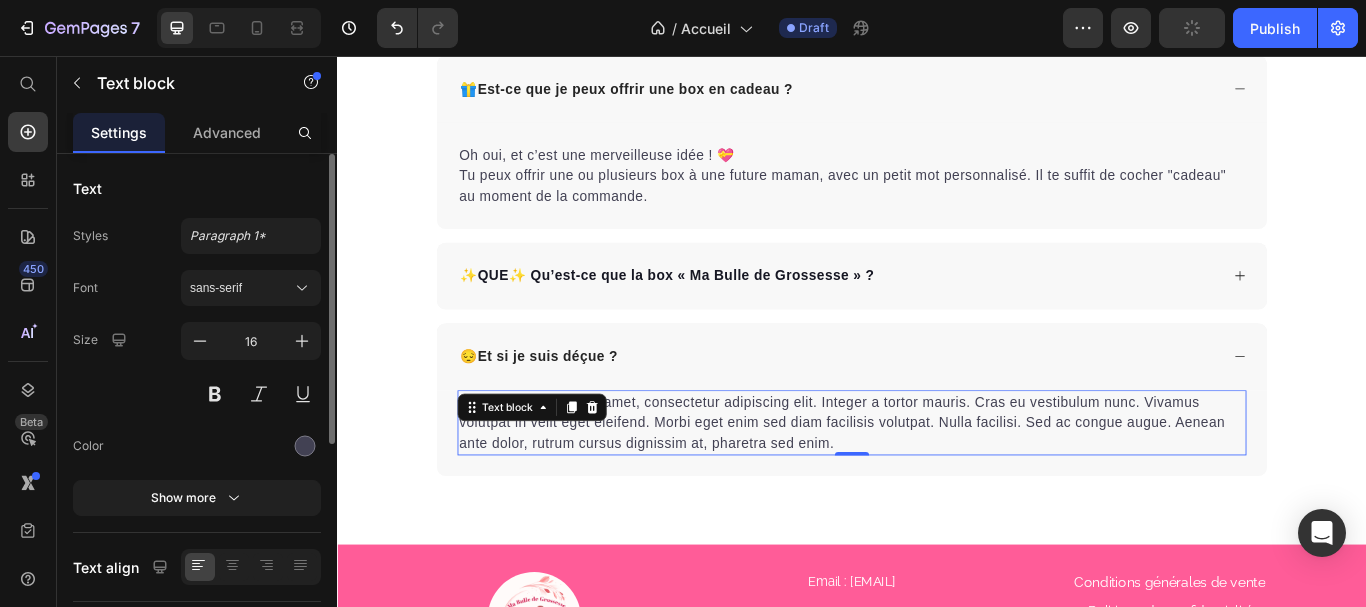 click on "Lorem ipsum dolor sit amet, consectetur adipiscing elit. Integer a tortor mauris. Cras eu vestibulum nunc. Vivamus volutpat in velit eget eleifend. Morbi eget enim sed diam facilisis volutpat. Nulla facilisi. Sed ac congue augue. Aenean ante dolor, rutrum cursus dignissim at, pharetra sed enim." at bounding box center [937, 484] 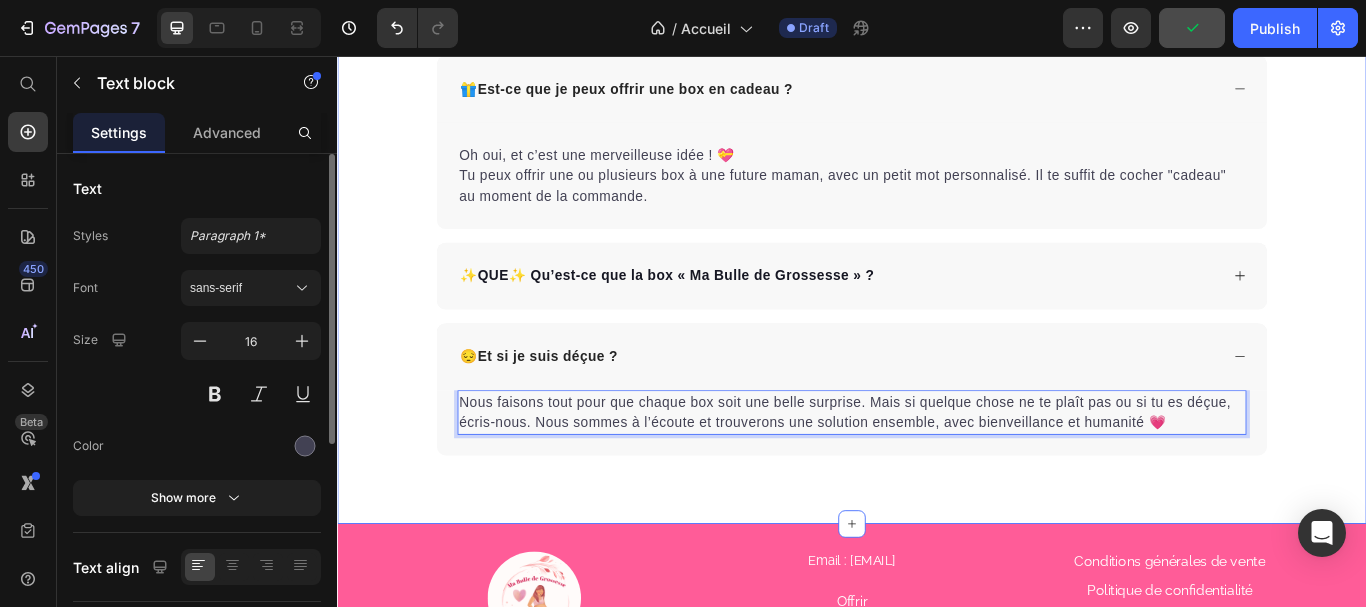 click on "Des questions ? Text Block La réponse peut s’y trouver 👇🏻 Text Block
📦  Quand vais-je recevoir ma box ? Les box sont expédiées autour du  15 de chaque mois . Dès qu’elle est en route, tu recevras un e-mail de confirmation avec un lien de suivi. Il ne te reste plus qu’à patienter quelques jours avant de découvrir ta bulle de douceur ✨  Text block
📬  Comment vous contacter si j’ai une question ou un souci ? Tu peux nous écrire à cette adresse : 📧  [EMAIL] Nous sommes disponibles et à l’écoute, et nous répondons dans un délai de 24 à 48h. Ton bien-être est notre priorité 💌 Text block
🎁  Est-ce que je peux offrir une box en cadeau ?   Oh oui, et c’est une merveilleuse idée ! 💝 Tu peux offrir une ou plusieurs box à une future maman, avec un petit mot personnalisé. Il te suffit de cocher "cadeau" au moment de la commande. Text block
✨
😔  Text block   0" at bounding box center (937, 32) 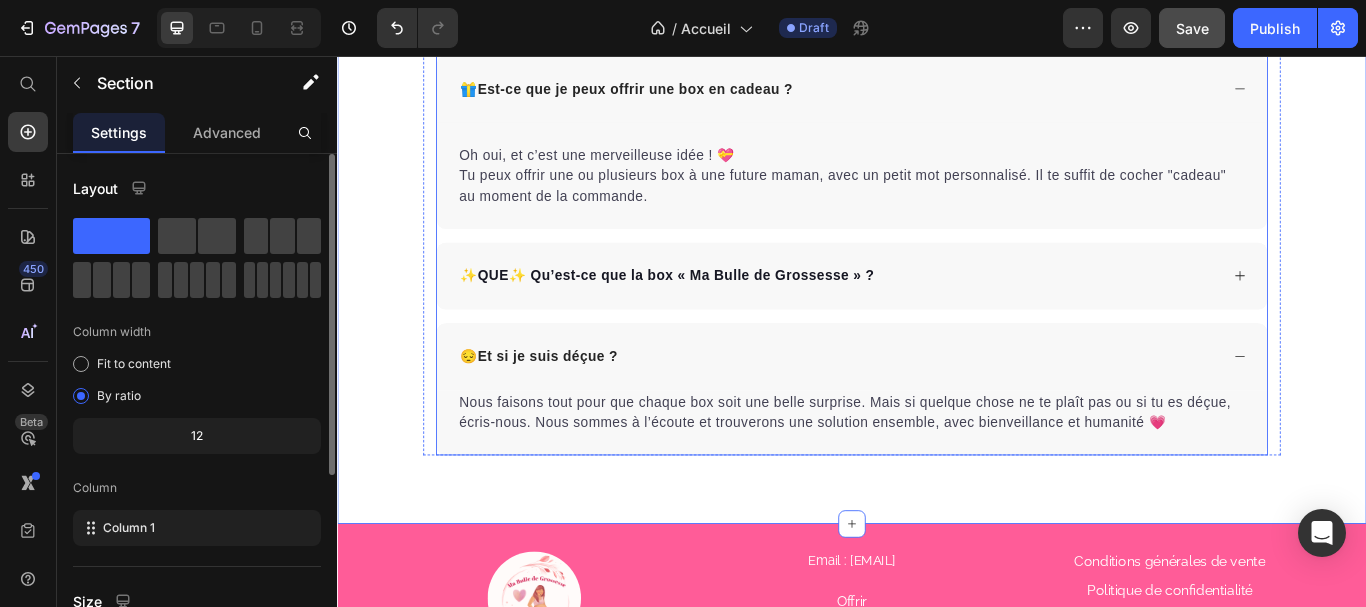 click 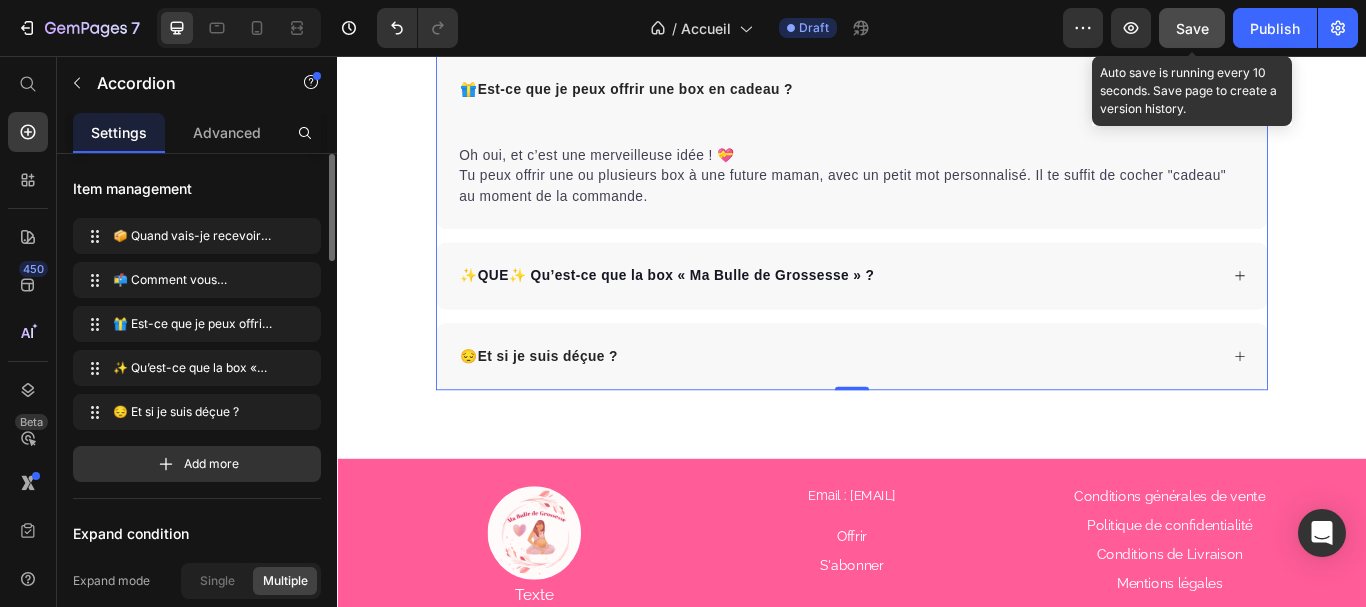 click on "Save" at bounding box center [1192, 28] 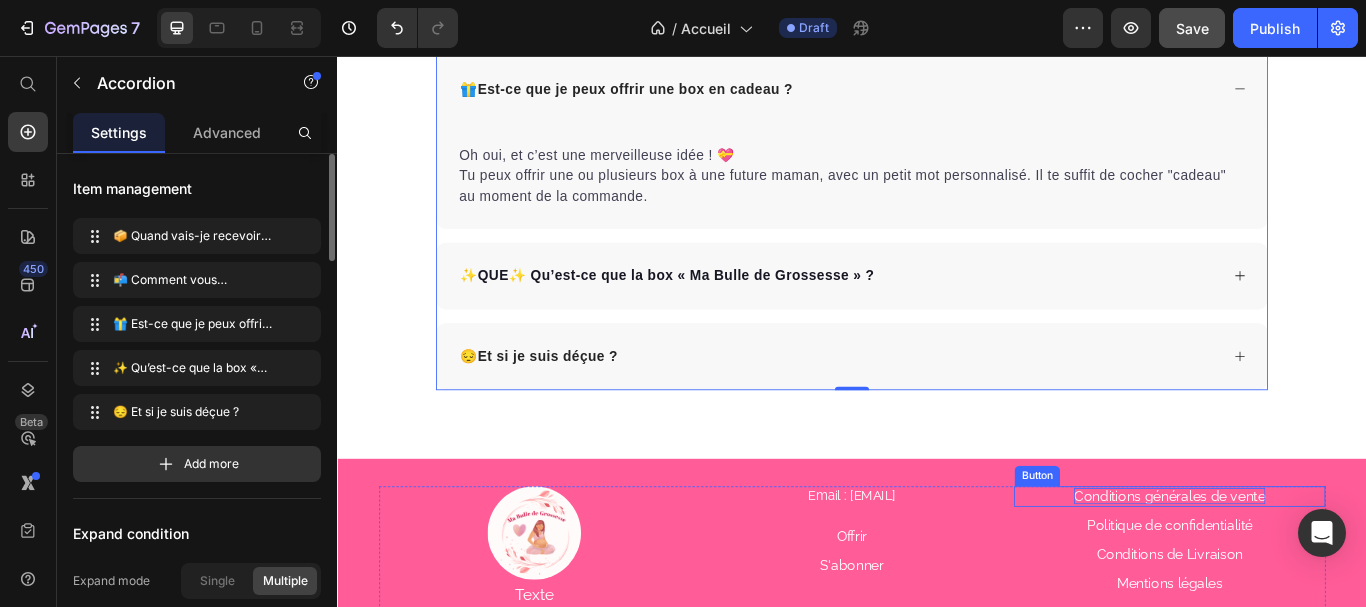 click on "Conditions générales de vente" at bounding box center (1307, 569) 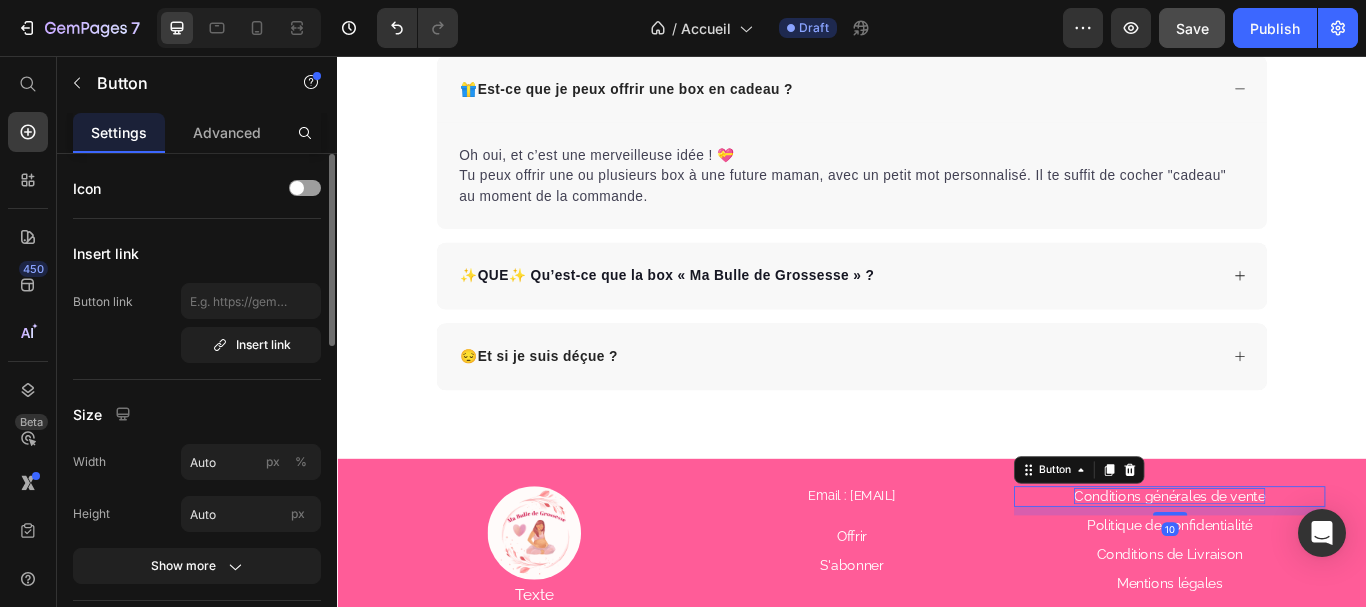 click on "Conditions générales de vente" at bounding box center (1307, 569) 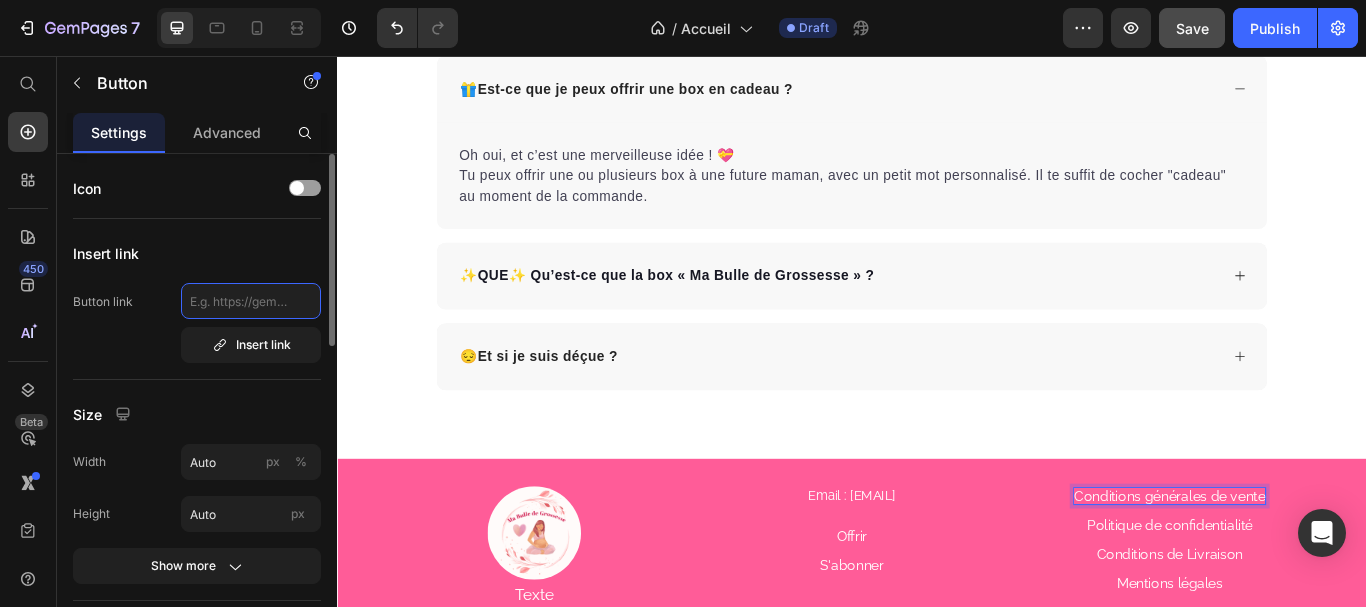 click 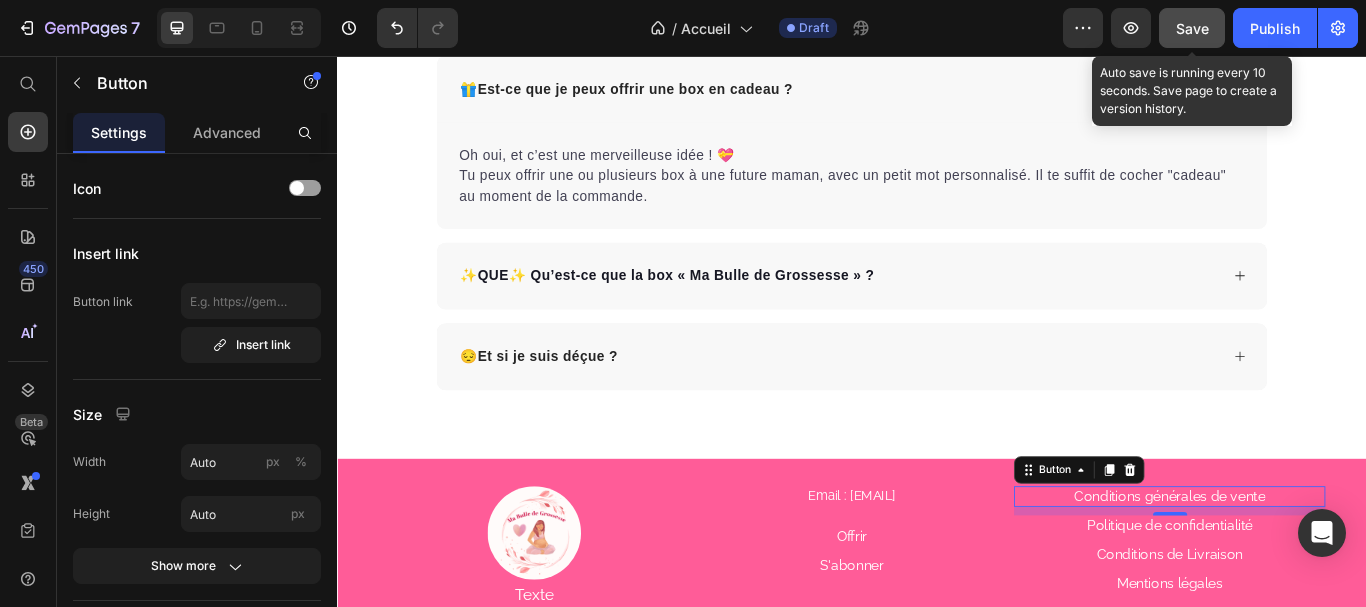 click on "Save" 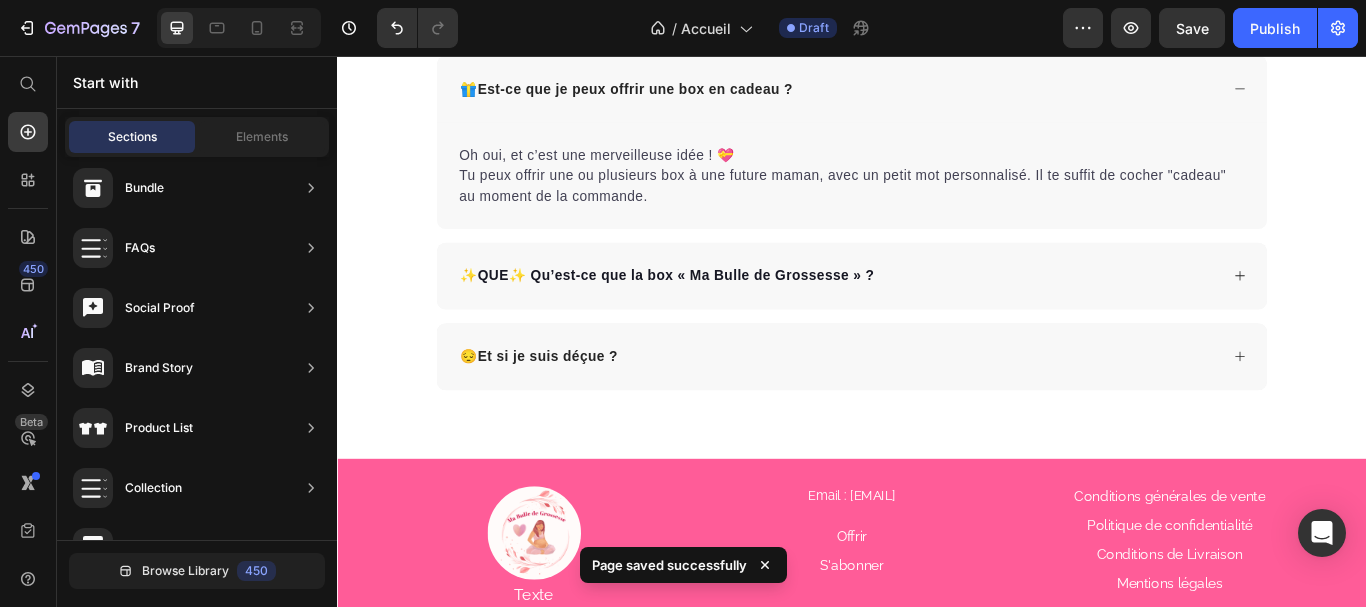 scroll, scrollTop: 553, scrollLeft: 0, axis: vertical 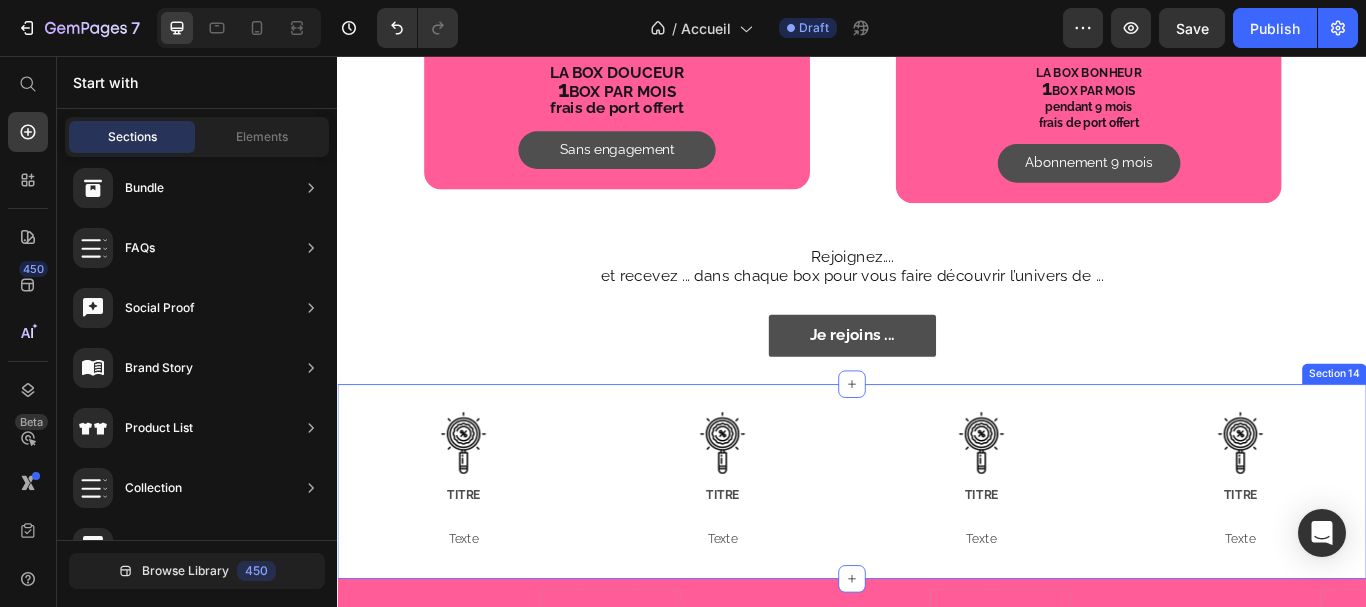 click on "Image TITRE   Texte Text Block Image TITRE   Texte Text Block Image TITRE   Texte Text Block Image TITRE   Texte Text Block Row Section 14" at bounding box center (937, 552) 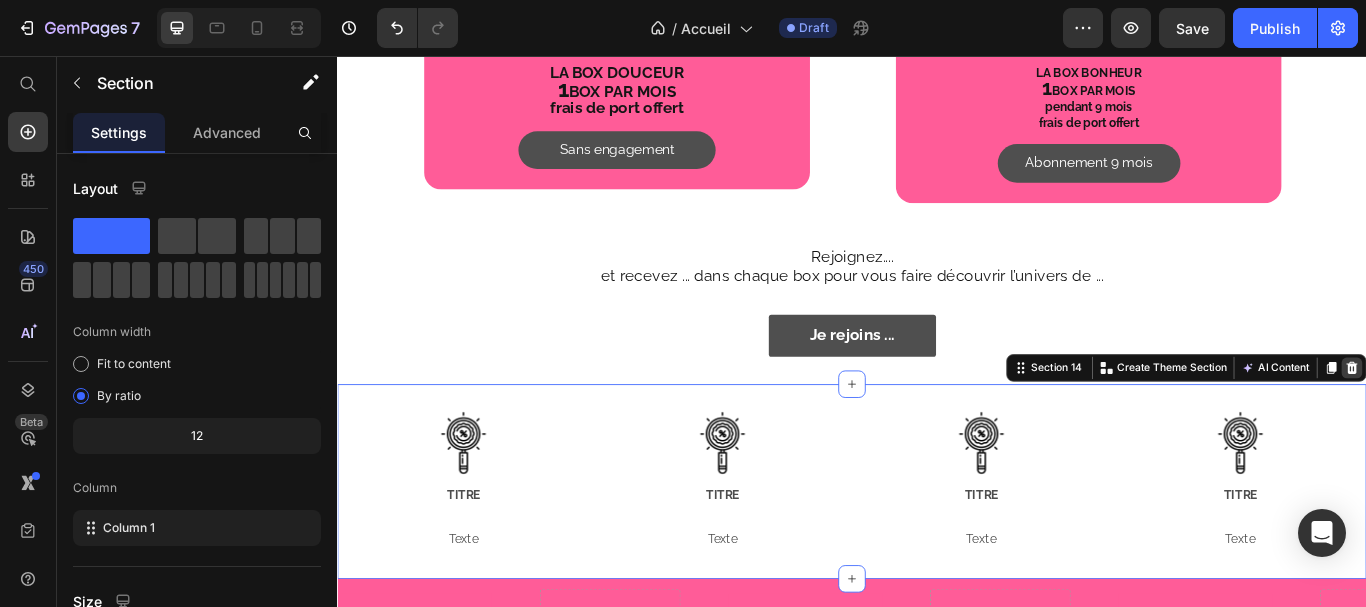 click 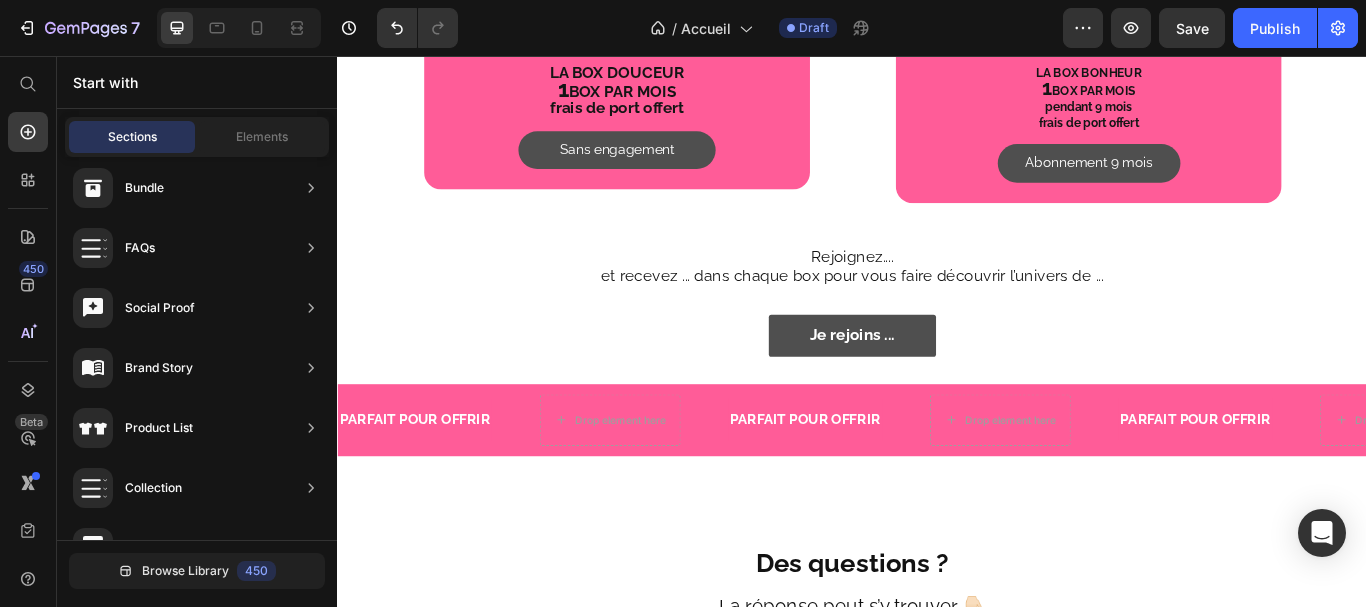 scroll, scrollTop: 553, scrollLeft: 0, axis: vertical 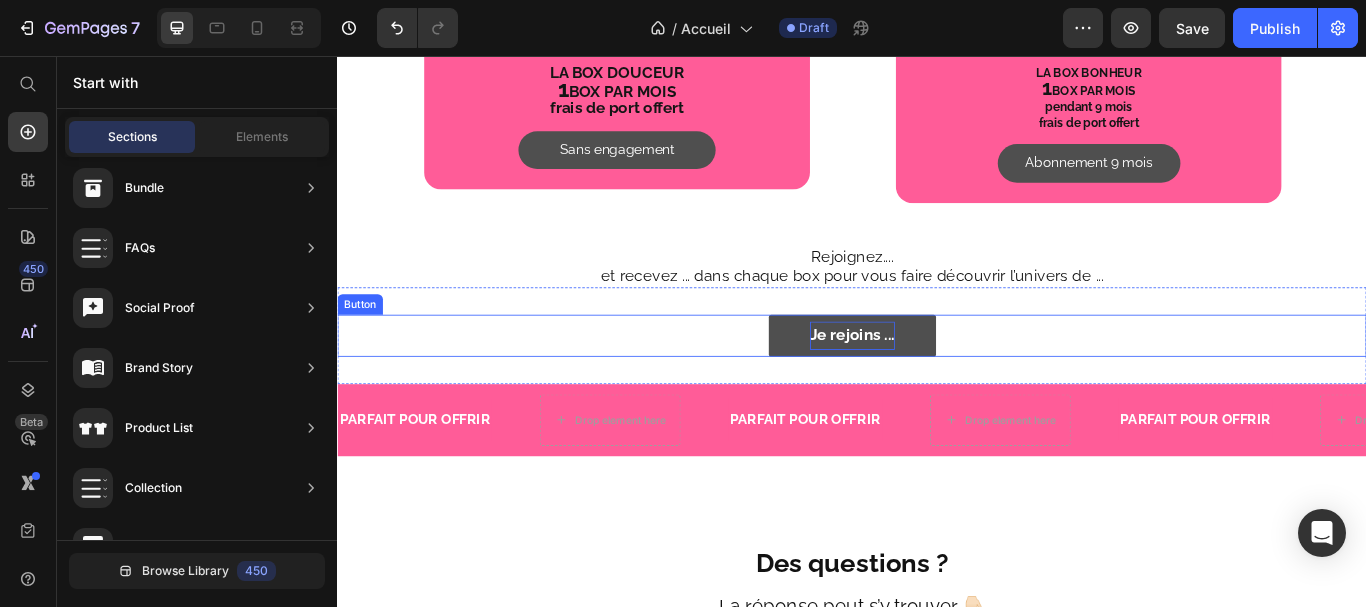 click on "Je rejoins ..." at bounding box center [937, 382] 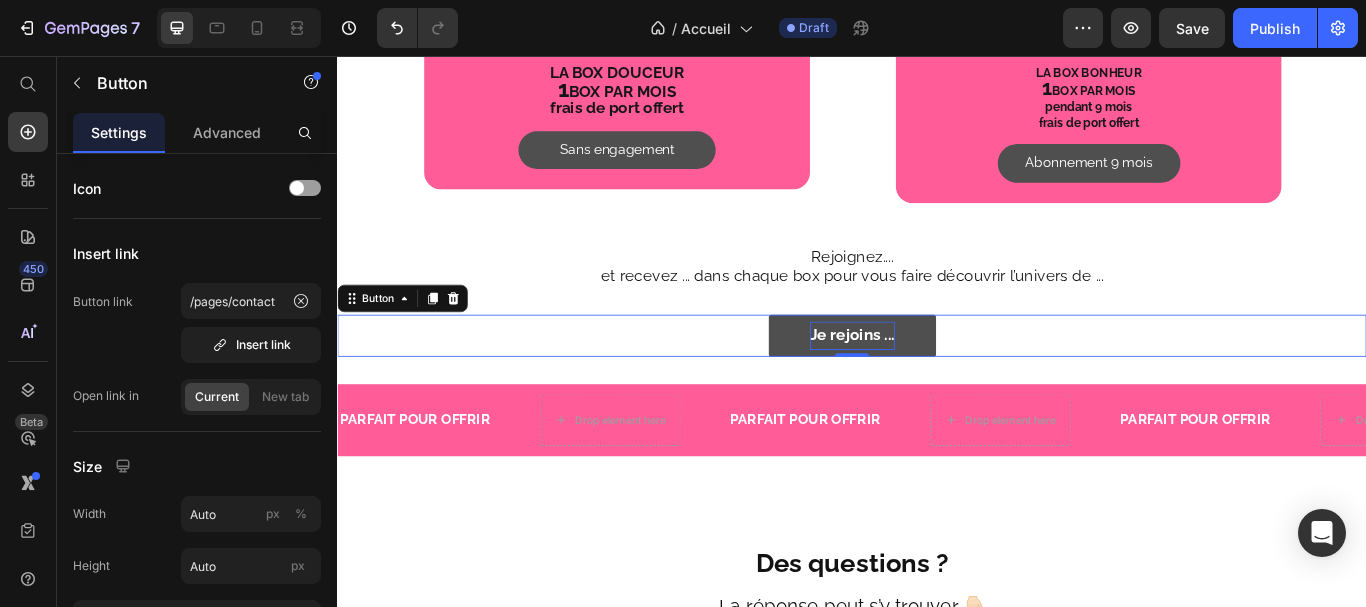 click on "Je rejoins ..." at bounding box center (937, 382) 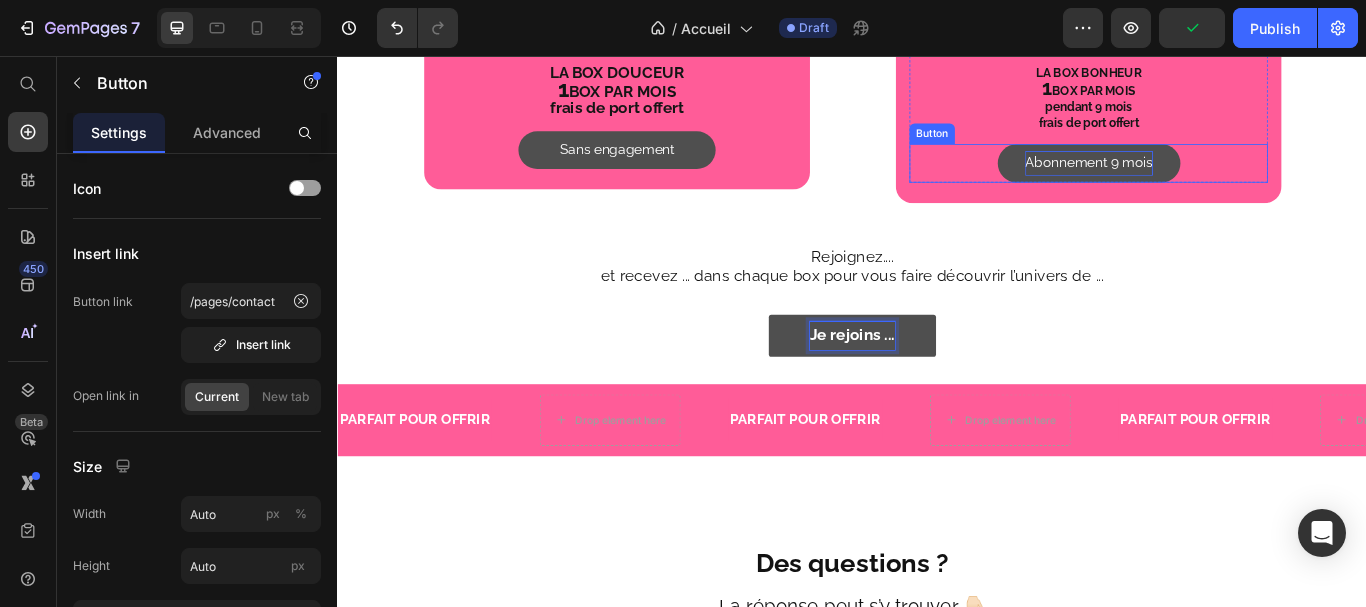 click on "Abonnement 9 mois" at bounding box center (1213, 181) 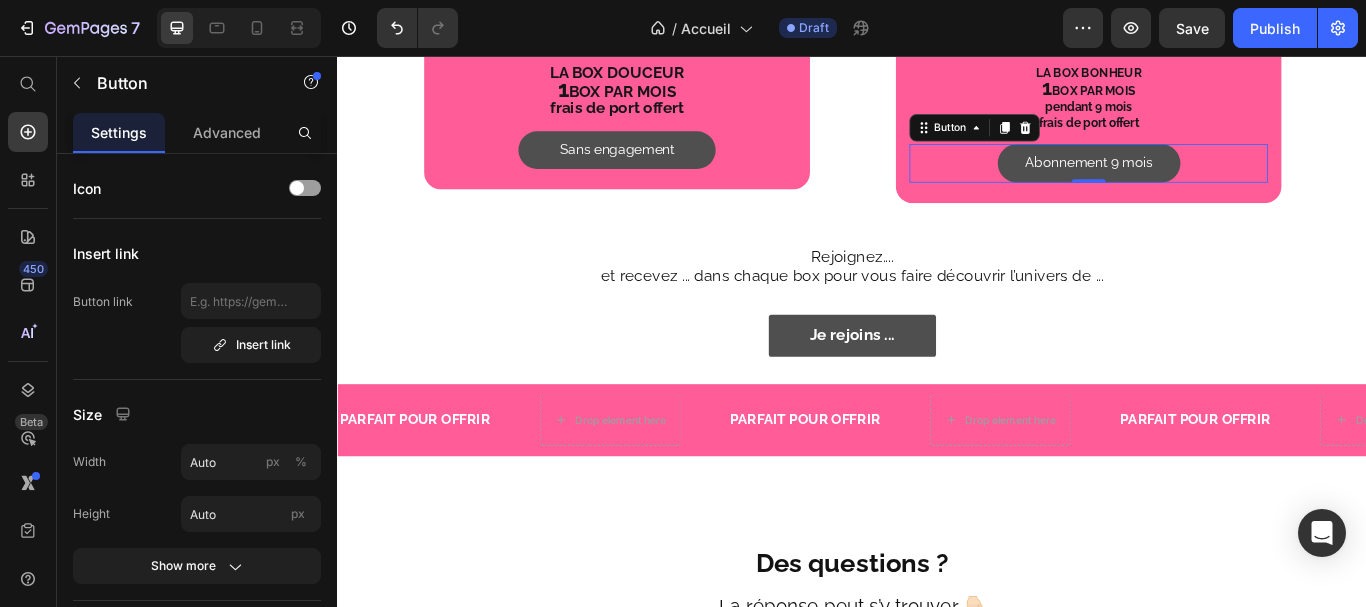 click on "Abonnement 9 mois" at bounding box center [1213, 181] 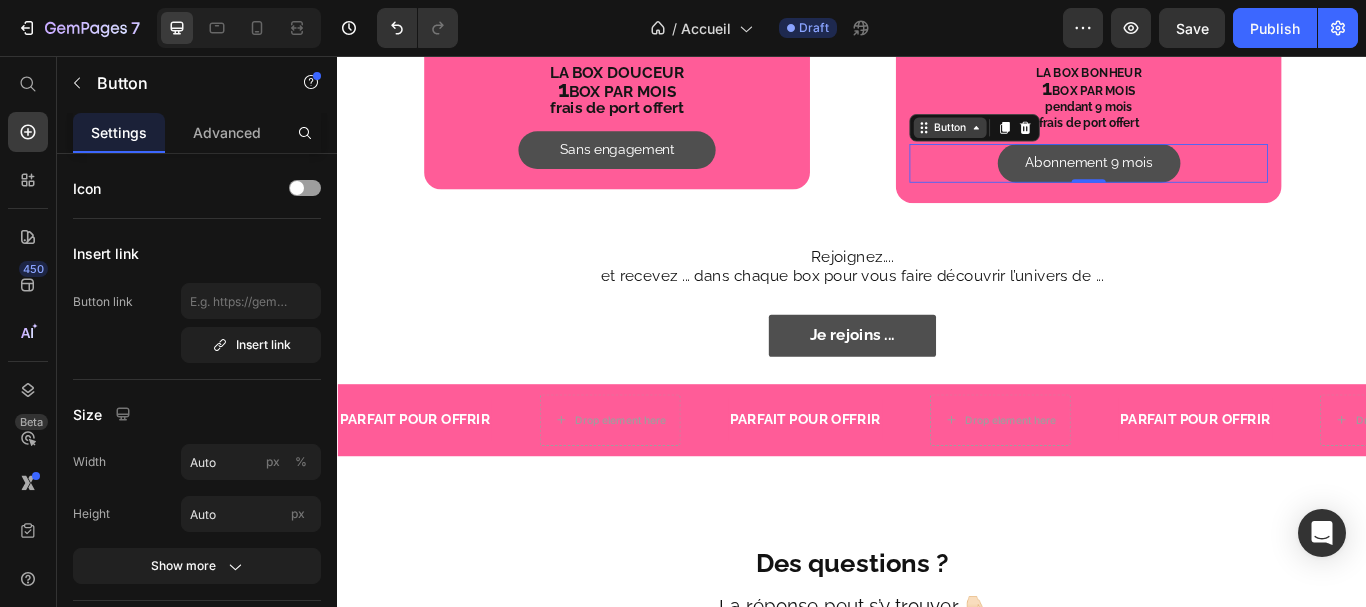 click on "Button" at bounding box center (1051, 140) 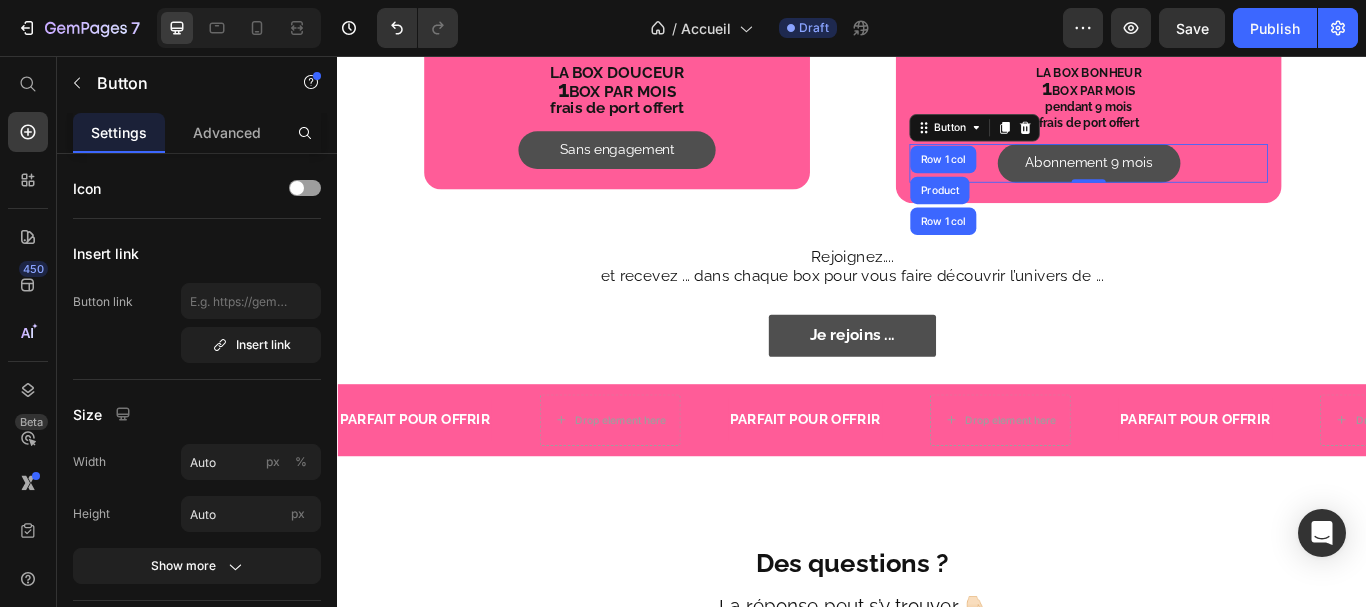 drag, startPoint x: 331, startPoint y: 230, endPoint x: 271, endPoint y: 388, distance: 169.00888 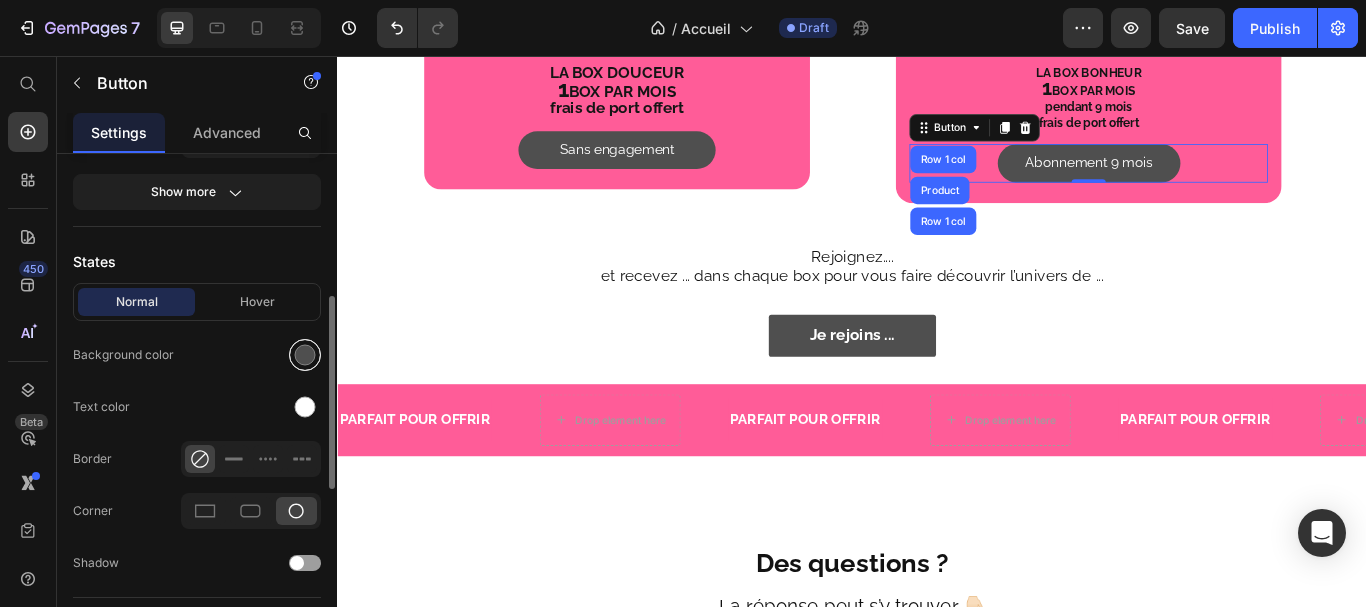 click at bounding box center (305, 355) 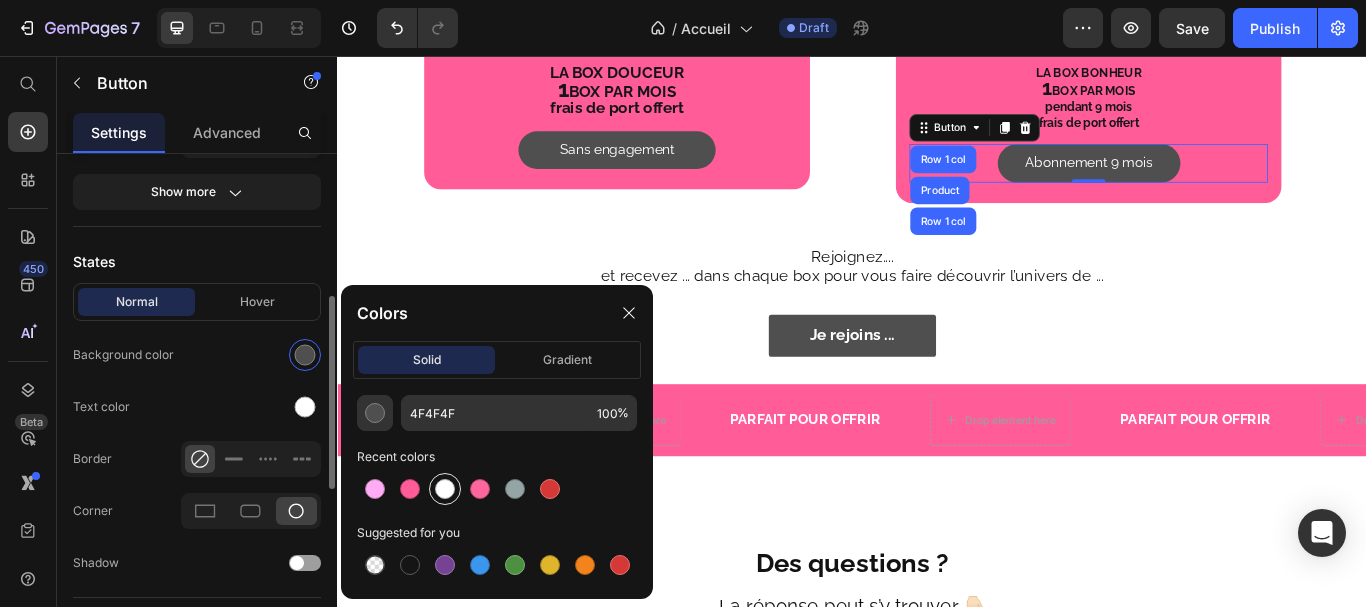 click at bounding box center (445, 489) 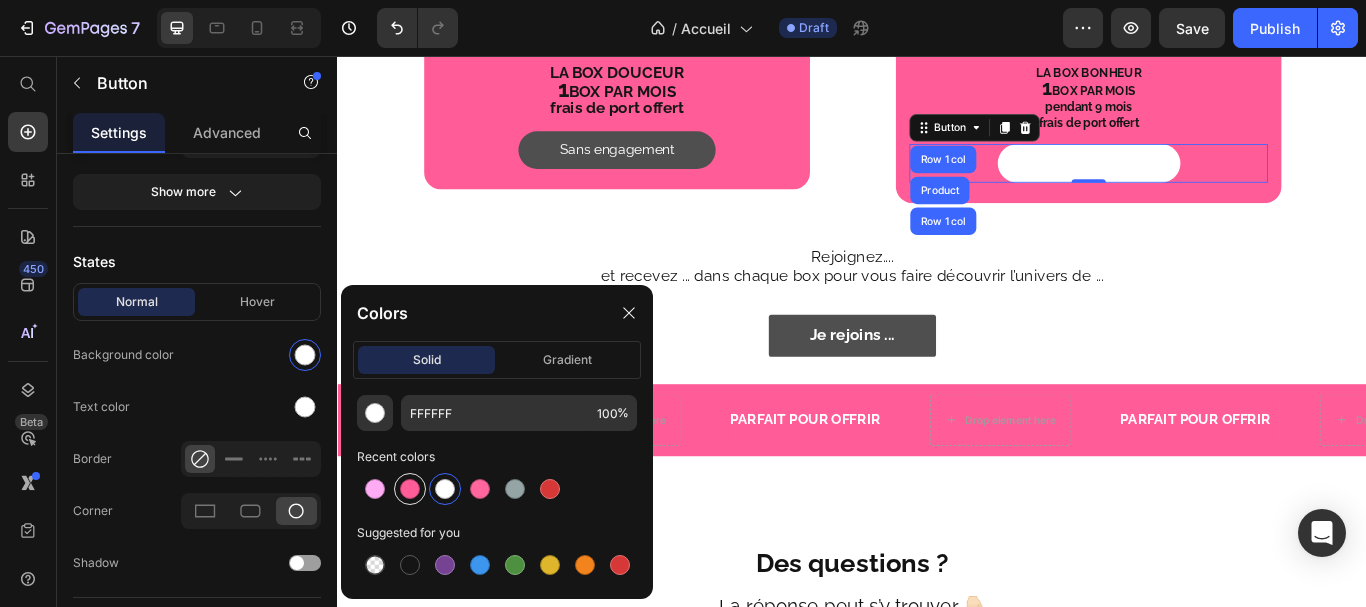 click at bounding box center [410, 489] 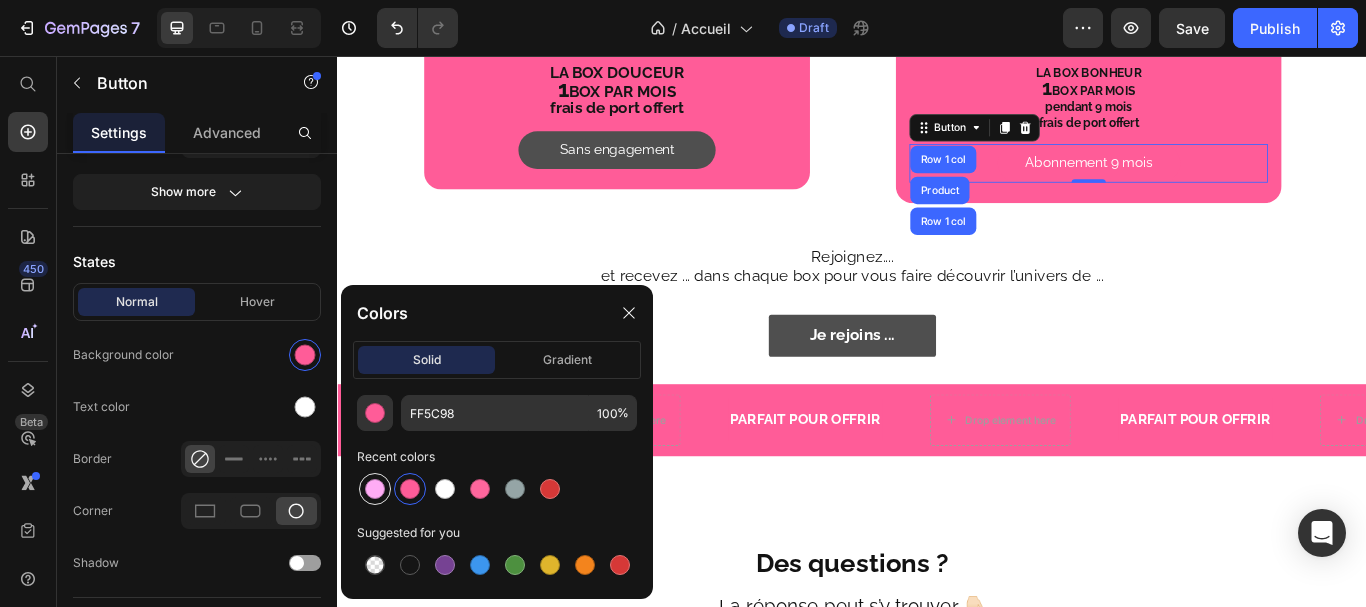 click at bounding box center (375, 489) 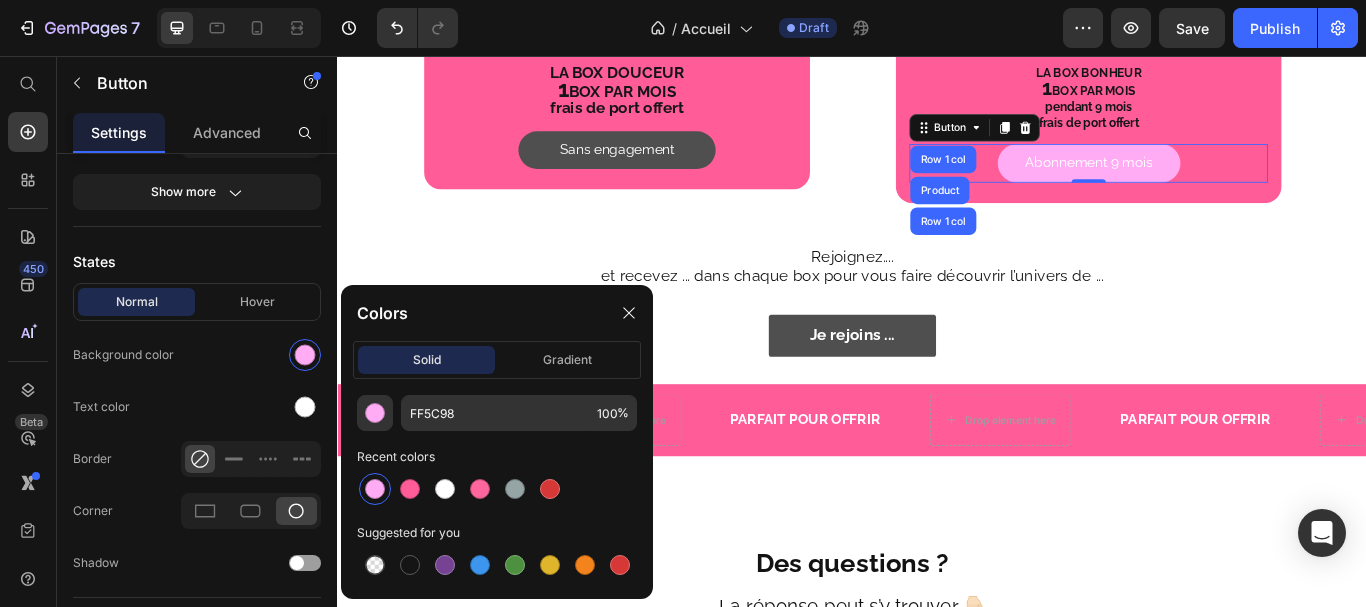 type on "FFACF5" 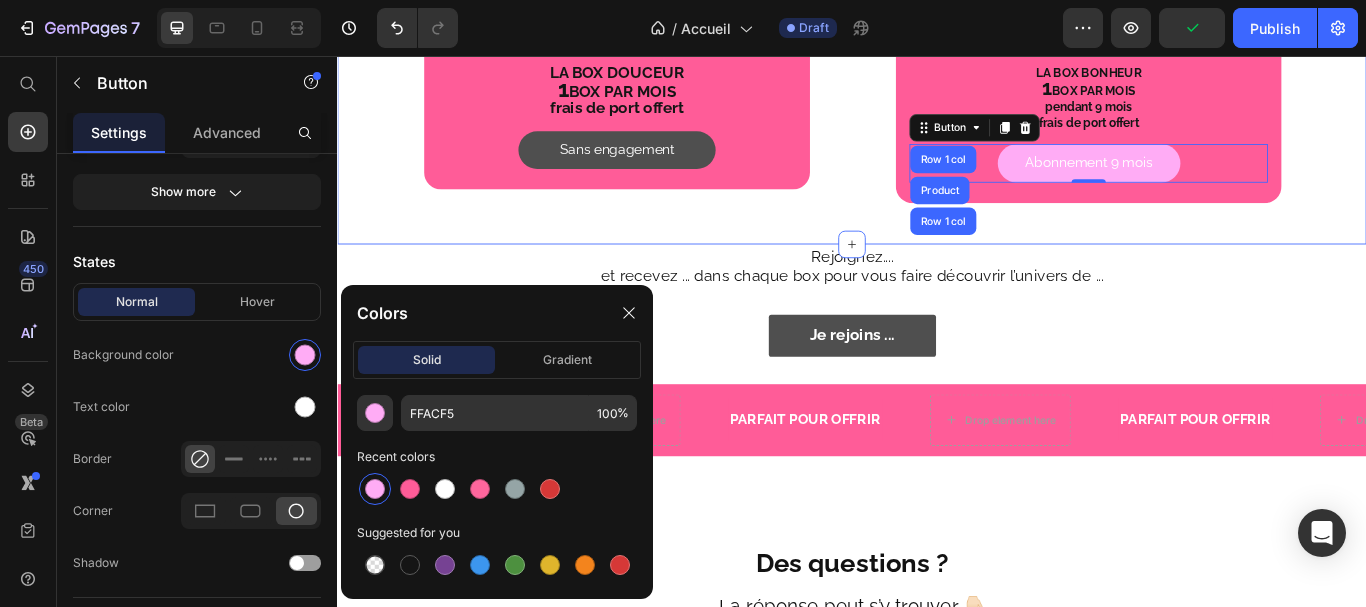 click on "Box Text Block Product Images 39.90 € Text Block Row LA BOX DOUCEUR  1  BOX PAR MOIS  frais de port offert  Text Block Sans engagement Button Row Product Row Box Text Block Product Images 36.90 € Text Block Row LA BOX BONHEUR 1  BOX PAR MOIS  pendant 9 mois  frais de port offert  Text Block Abonnement 9 mois Button Row 1 col Product Row 1 col   0 Row Product Row Row Boxs" at bounding box center [937, -130] 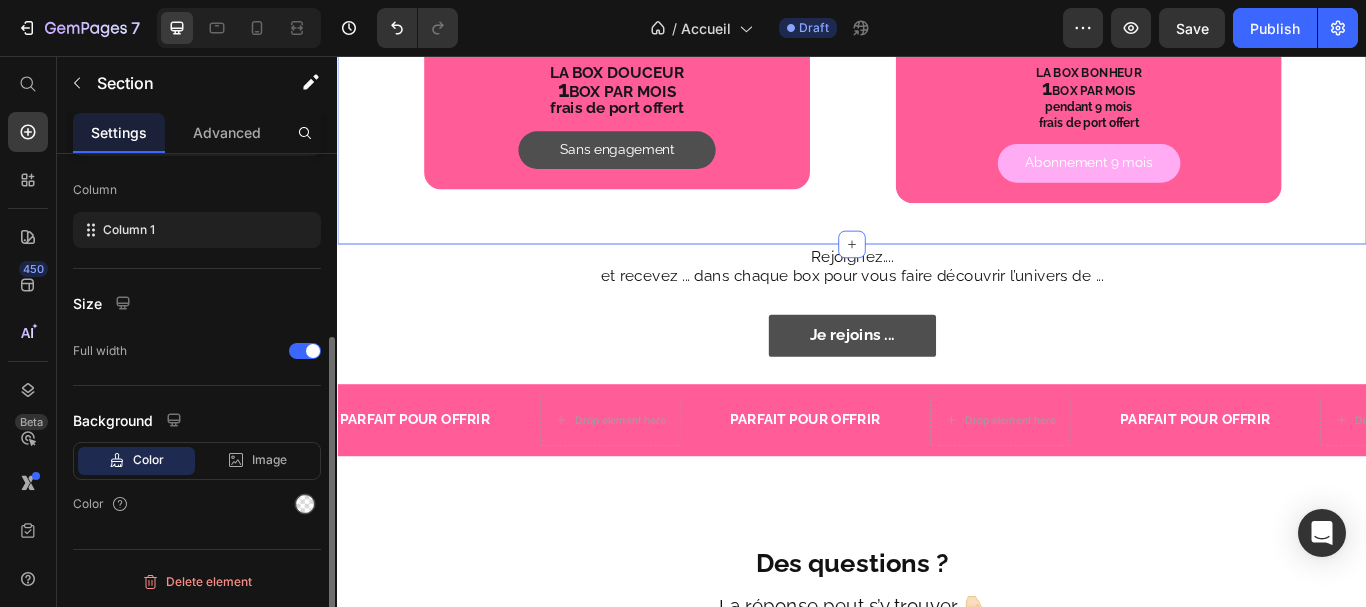 scroll, scrollTop: 0, scrollLeft: 0, axis: both 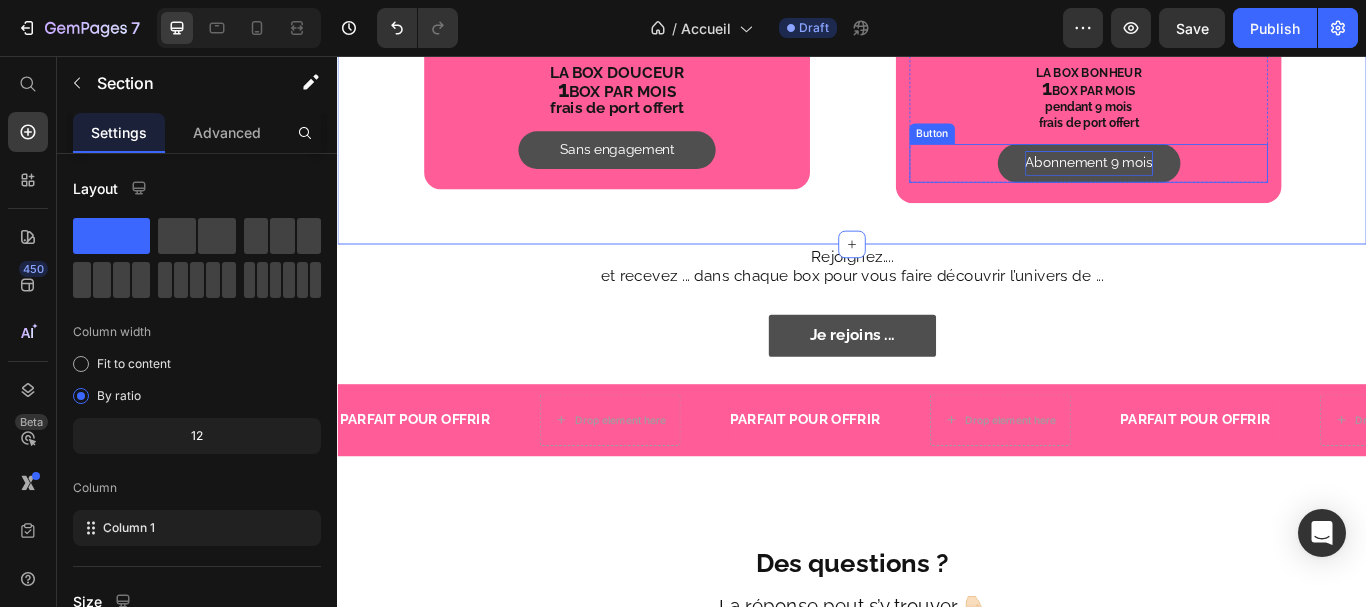 click on "Abonnement 9 mois" at bounding box center [1213, 181] 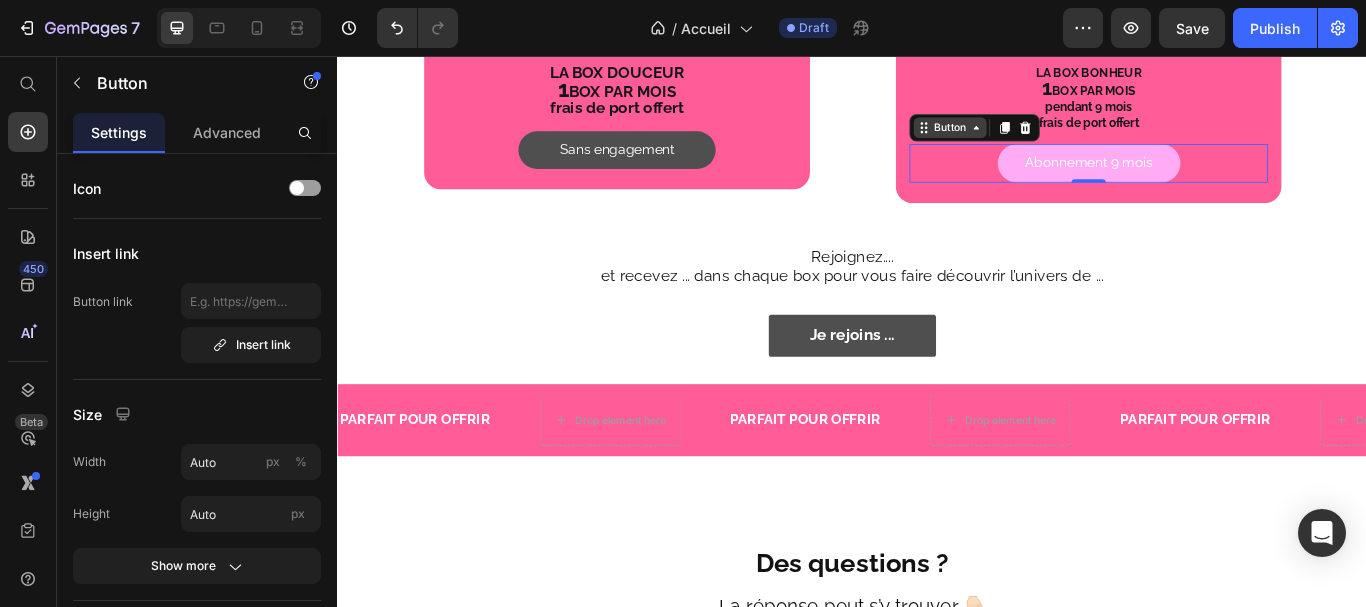 click on "Button" at bounding box center [1051, 140] 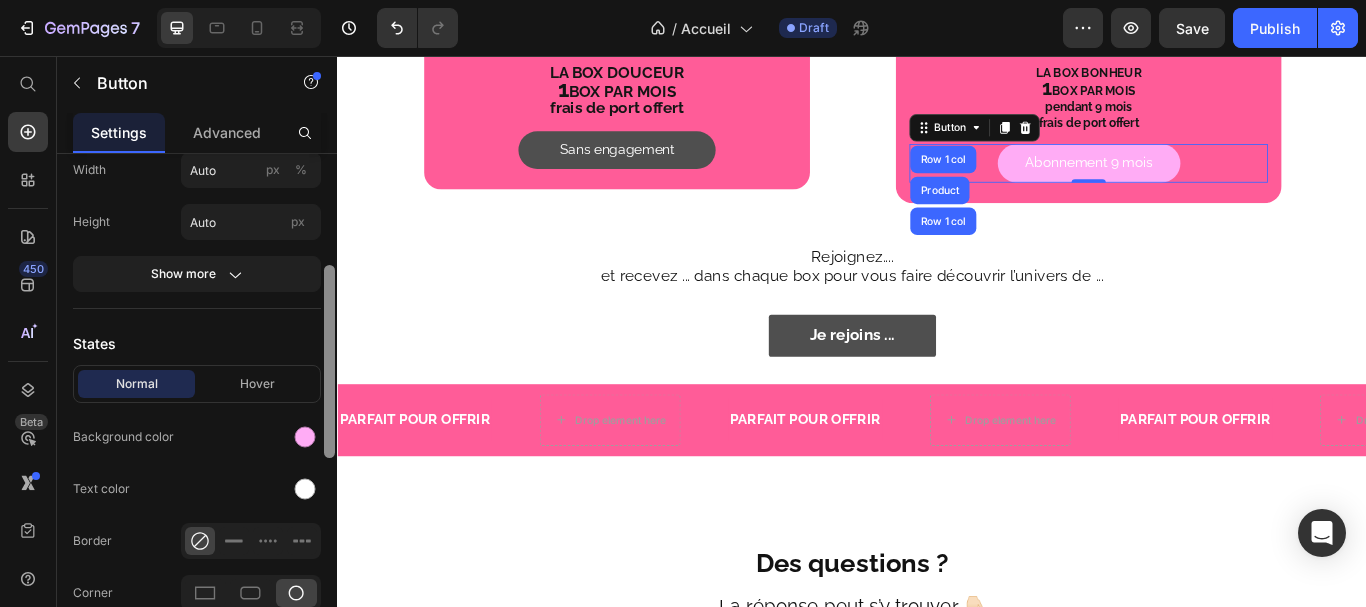 scroll, scrollTop: 342, scrollLeft: 0, axis: vertical 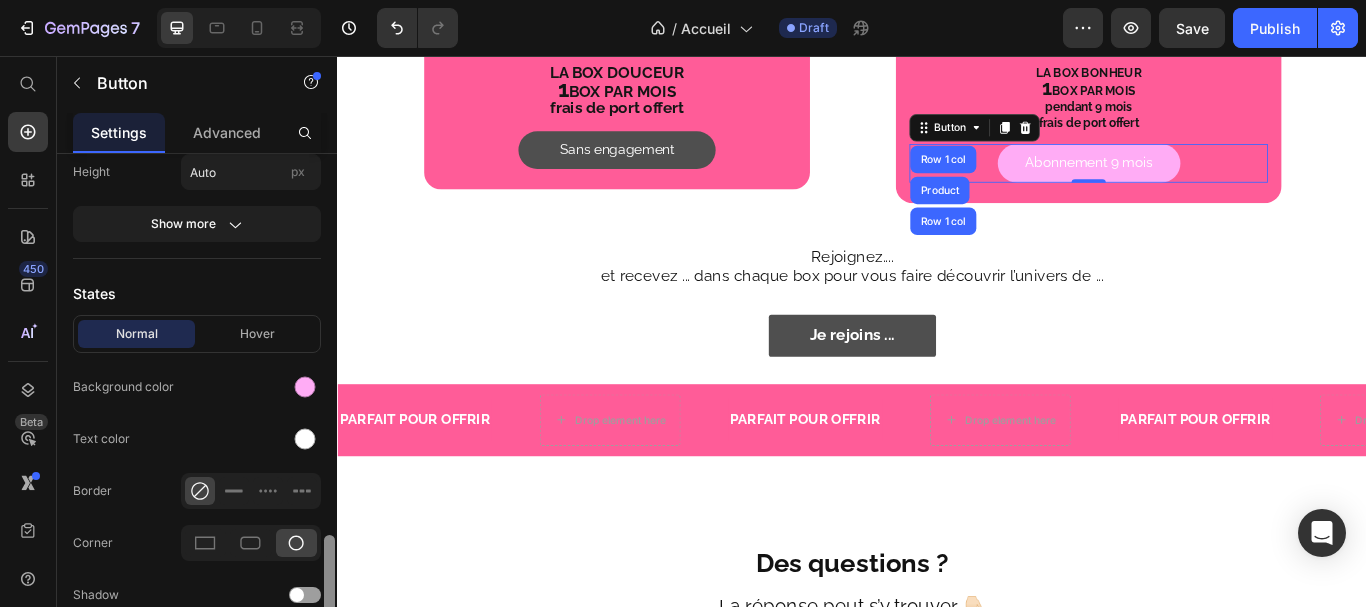 drag, startPoint x: 330, startPoint y: 289, endPoint x: 324, endPoint y: 488, distance: 199.09044 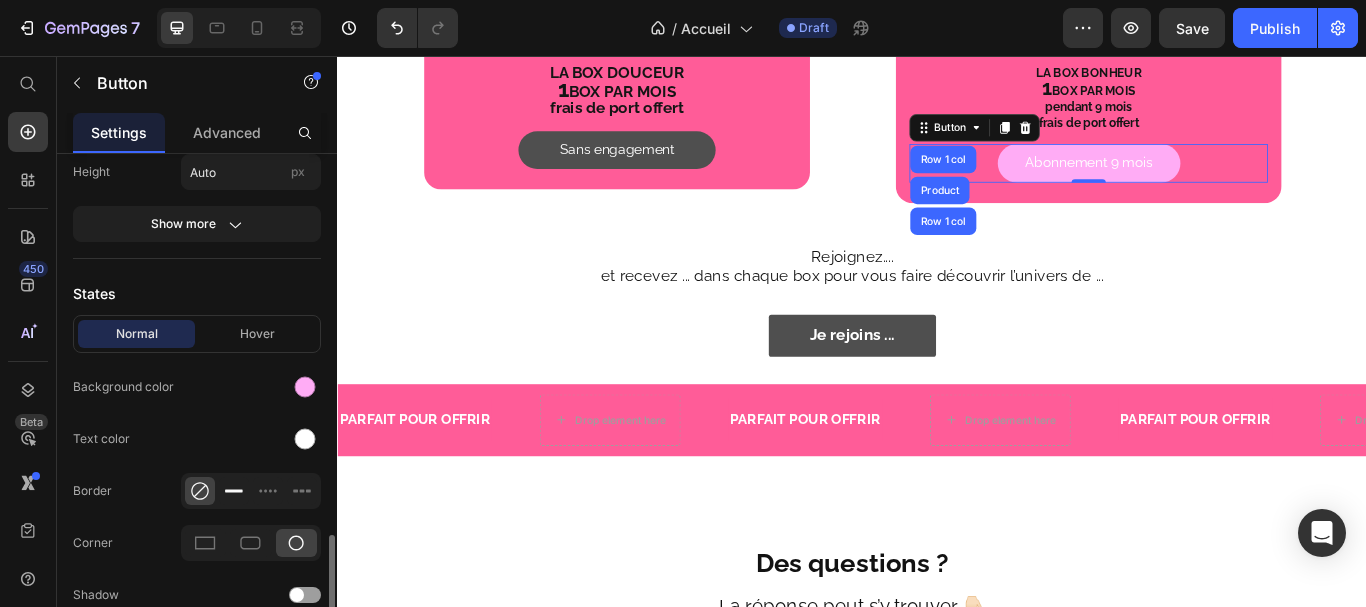 scroll, scrollTop: 524, scrollLeft: 0, axis: vertical 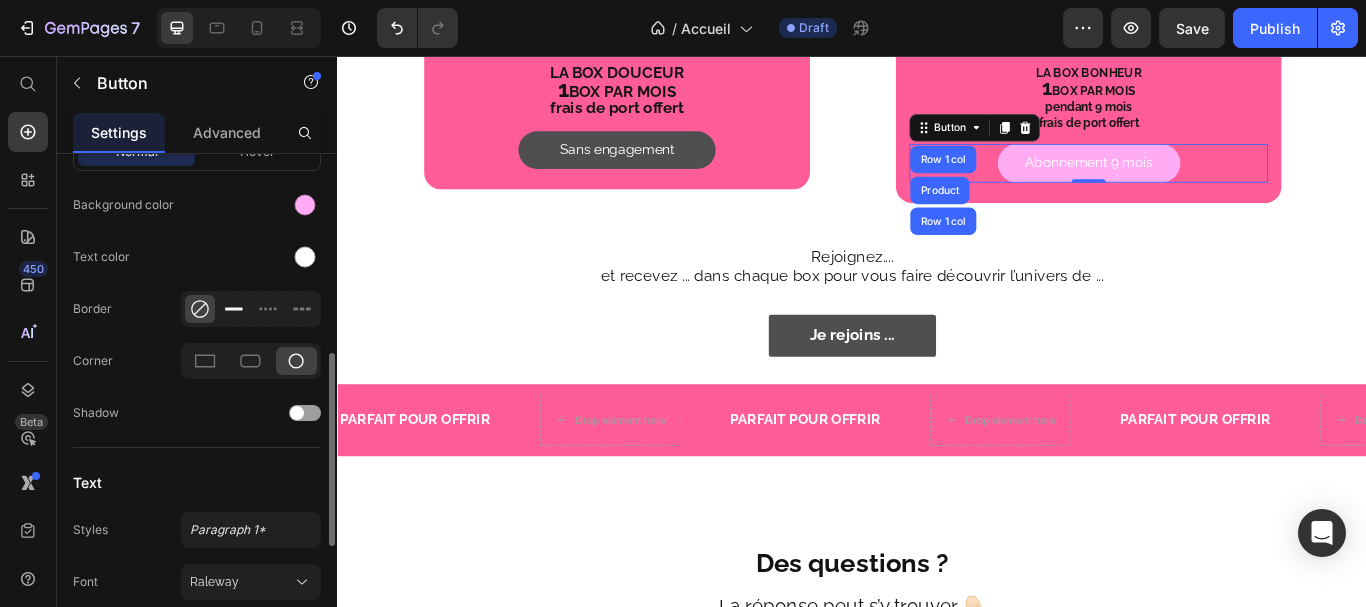 click 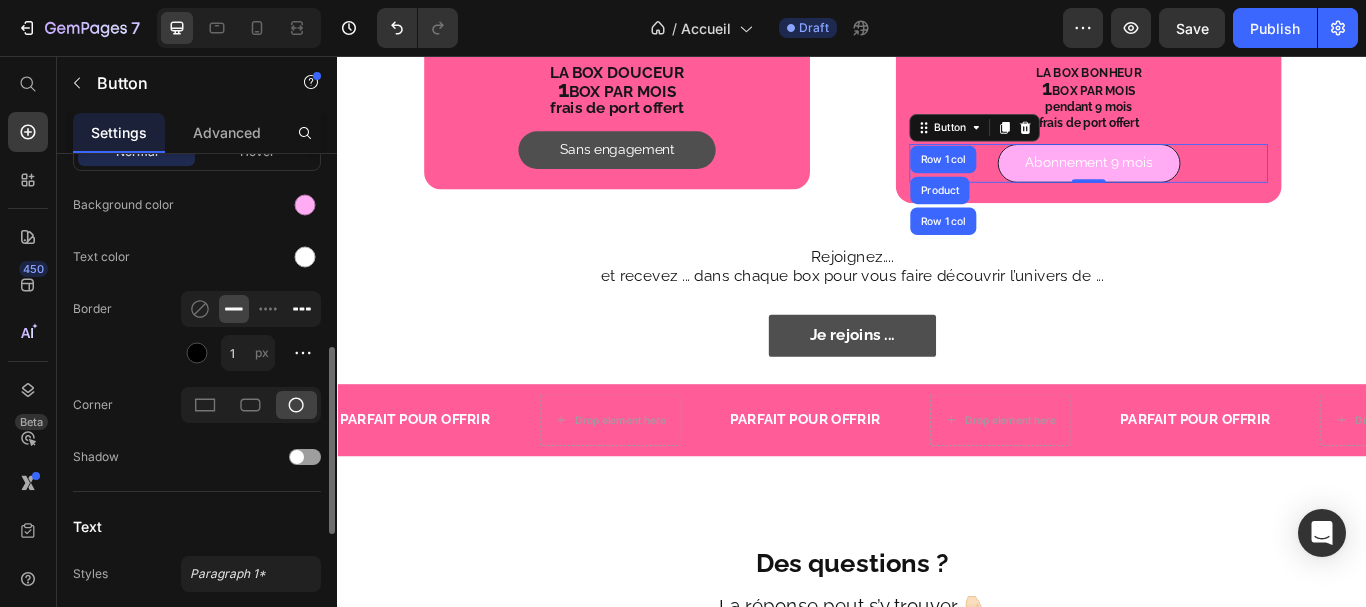 click 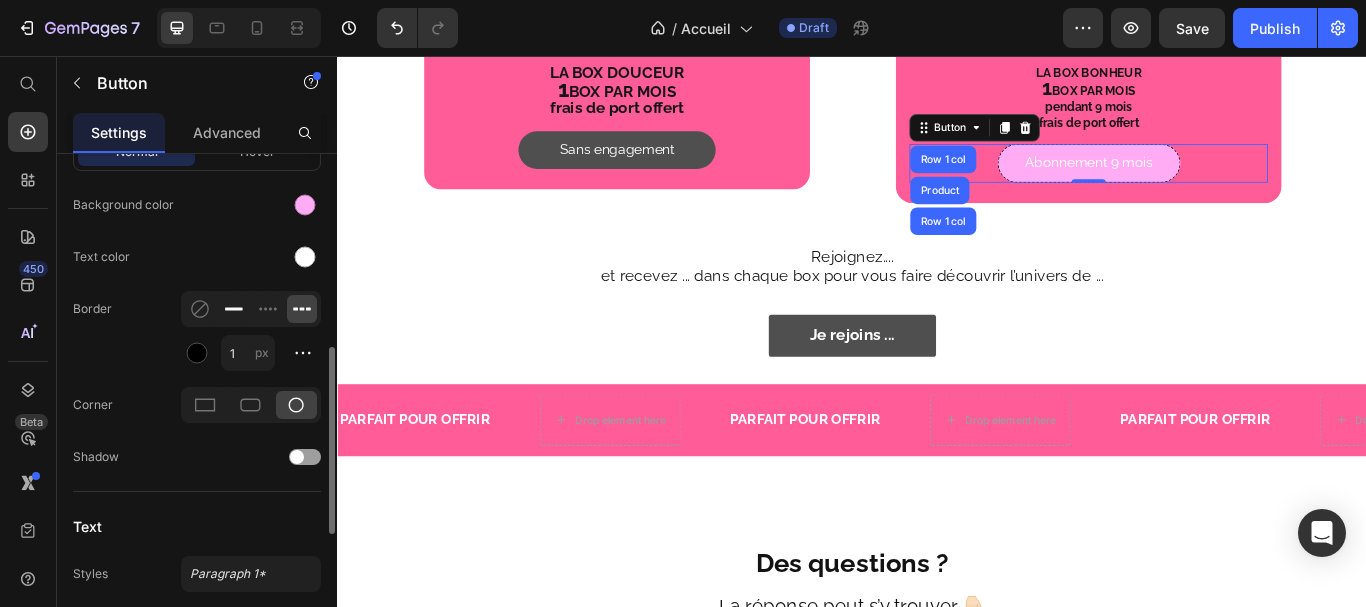 click 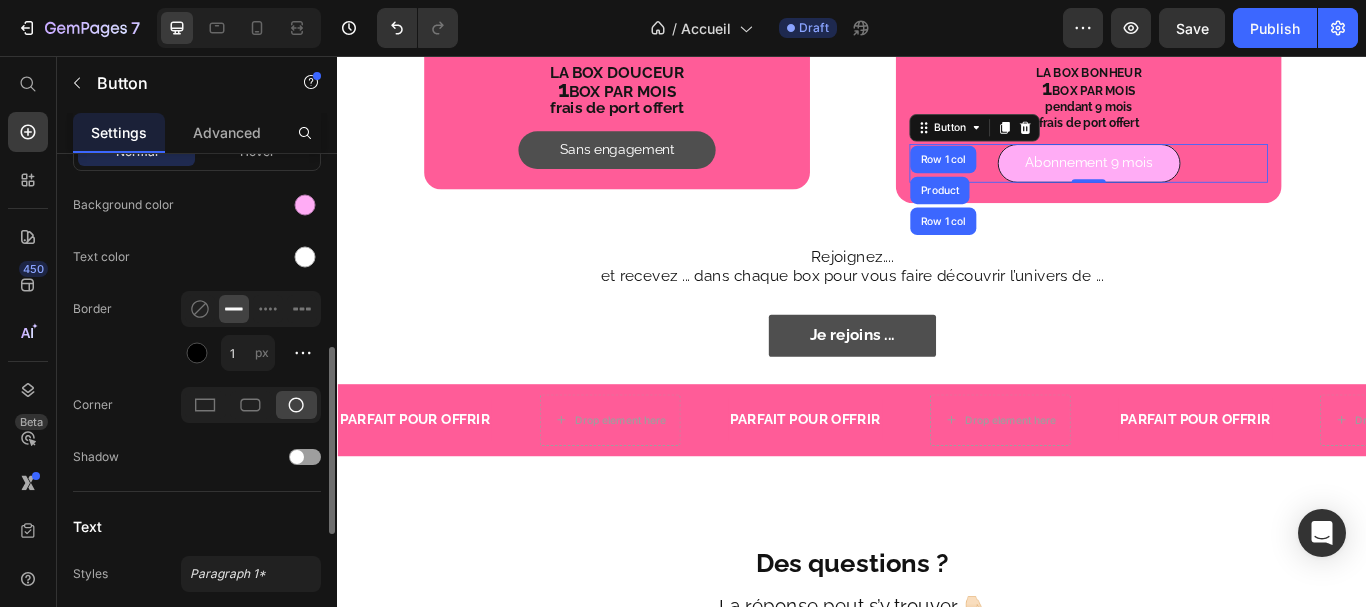 click 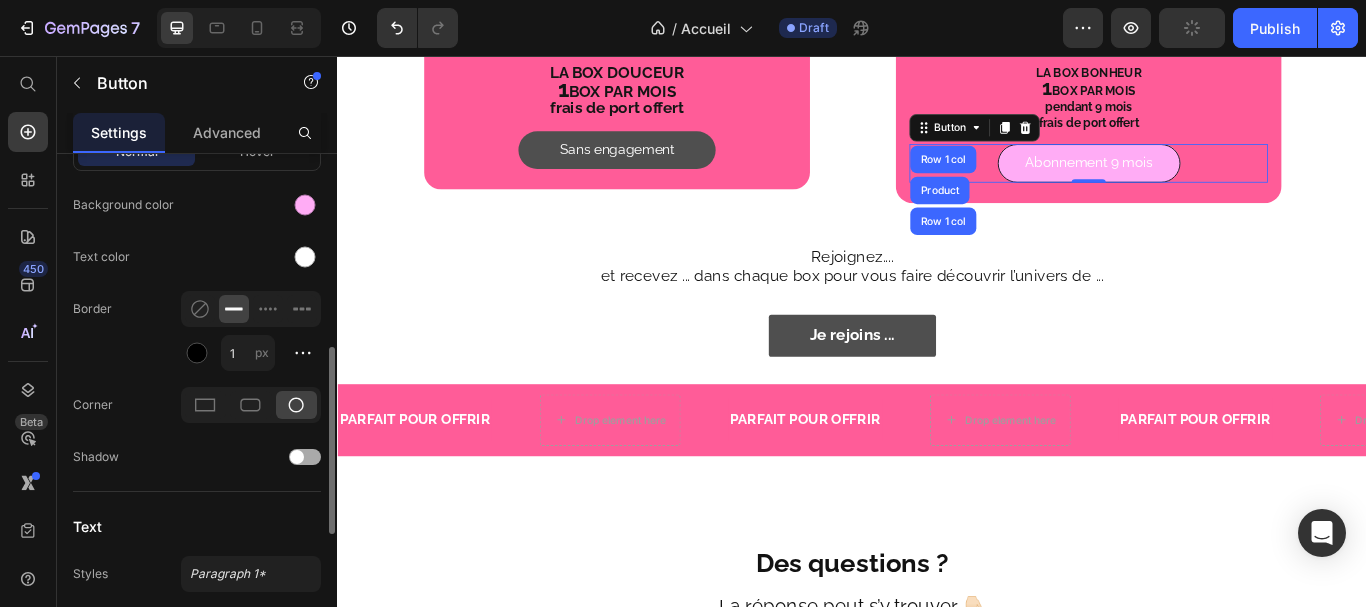 click at bounding box center (297, 457) 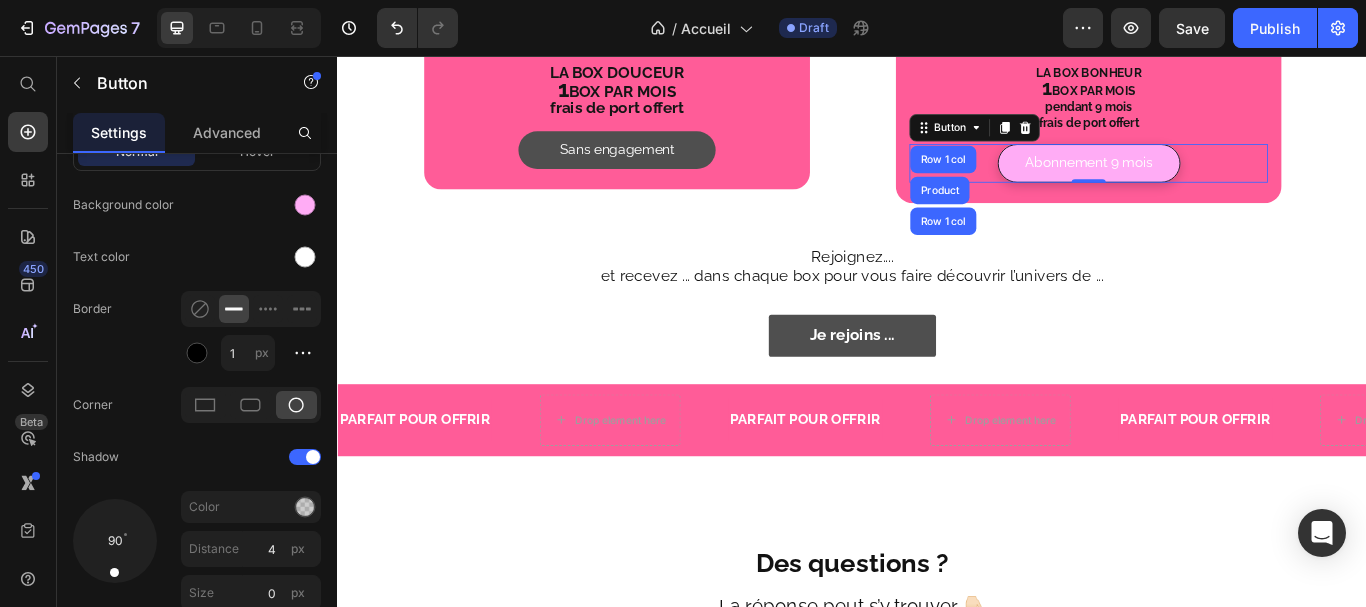 drag, startPoint x: 326, startPoint y: 453, endPoint x: 323, endPoint y: 588, distance: 135.03333 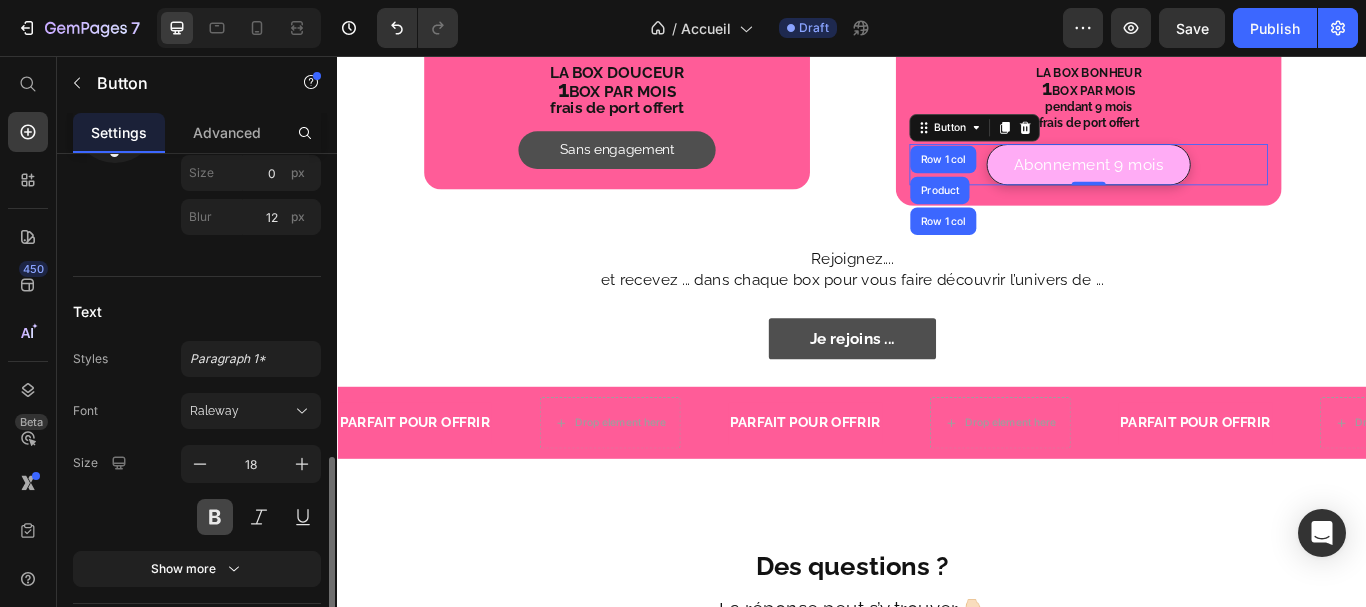 click at bounding box center (215, 517) 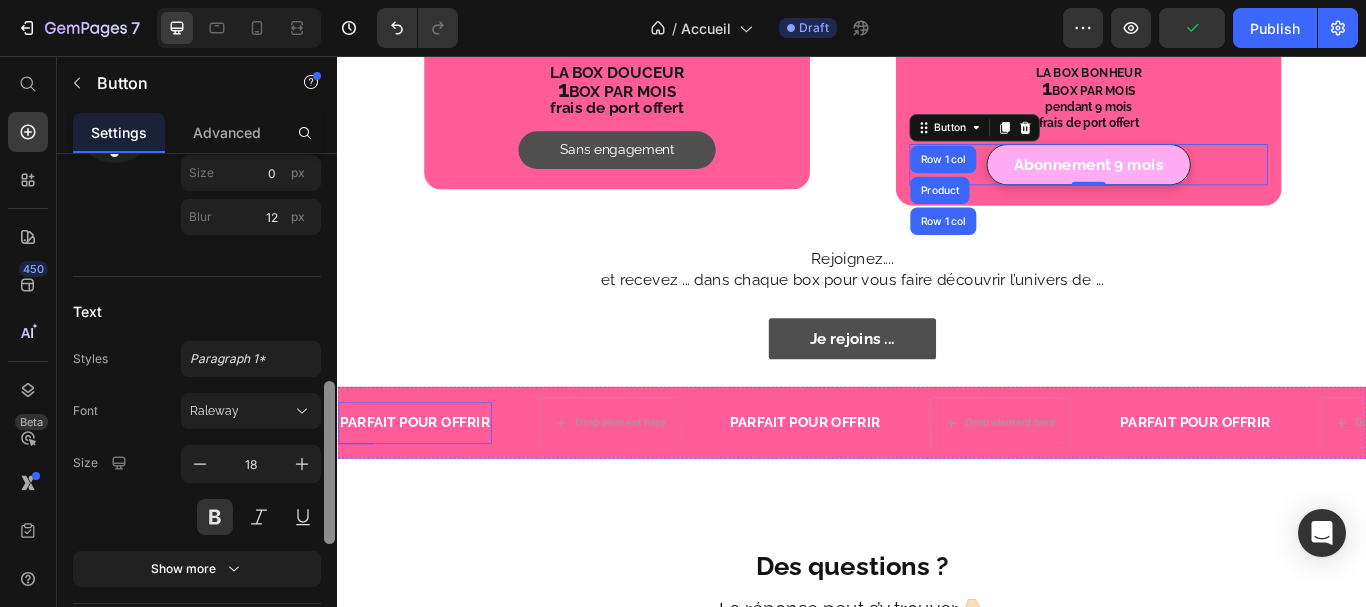 scroll, scrollTop: 887, scrollLeft: 0, axis: vertical 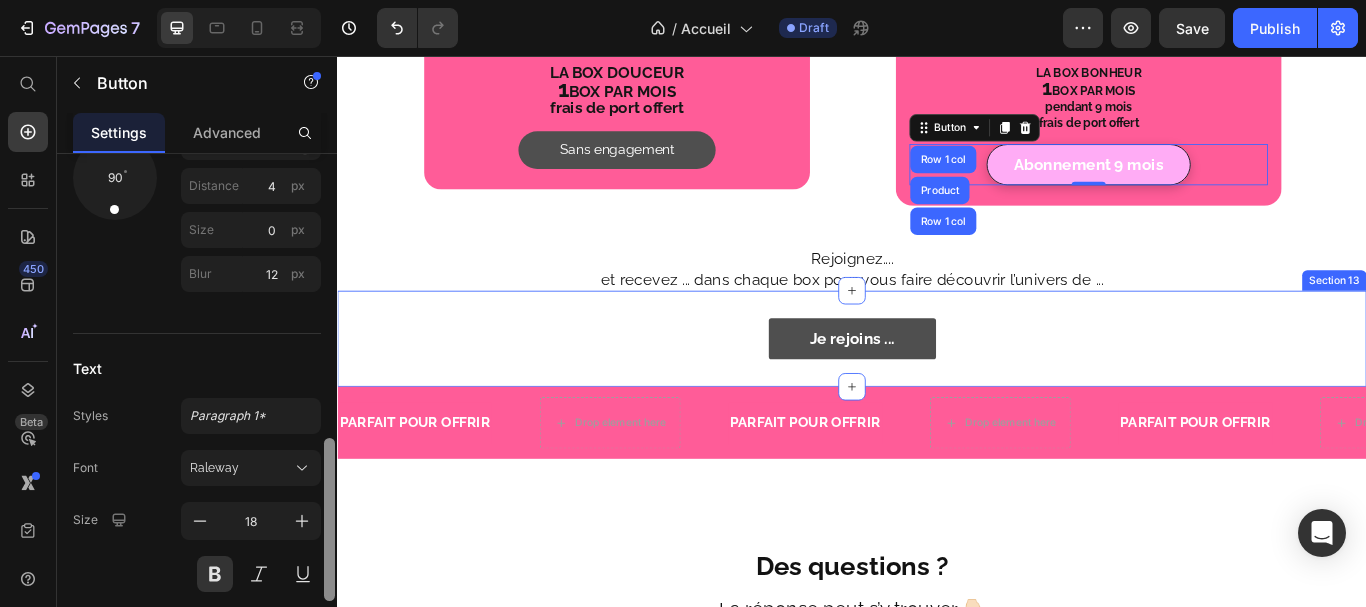 drag, startPoint x: 666, startPoint y: 539, endPoint x: 350, endPoint y: 400, distance: 345.2202 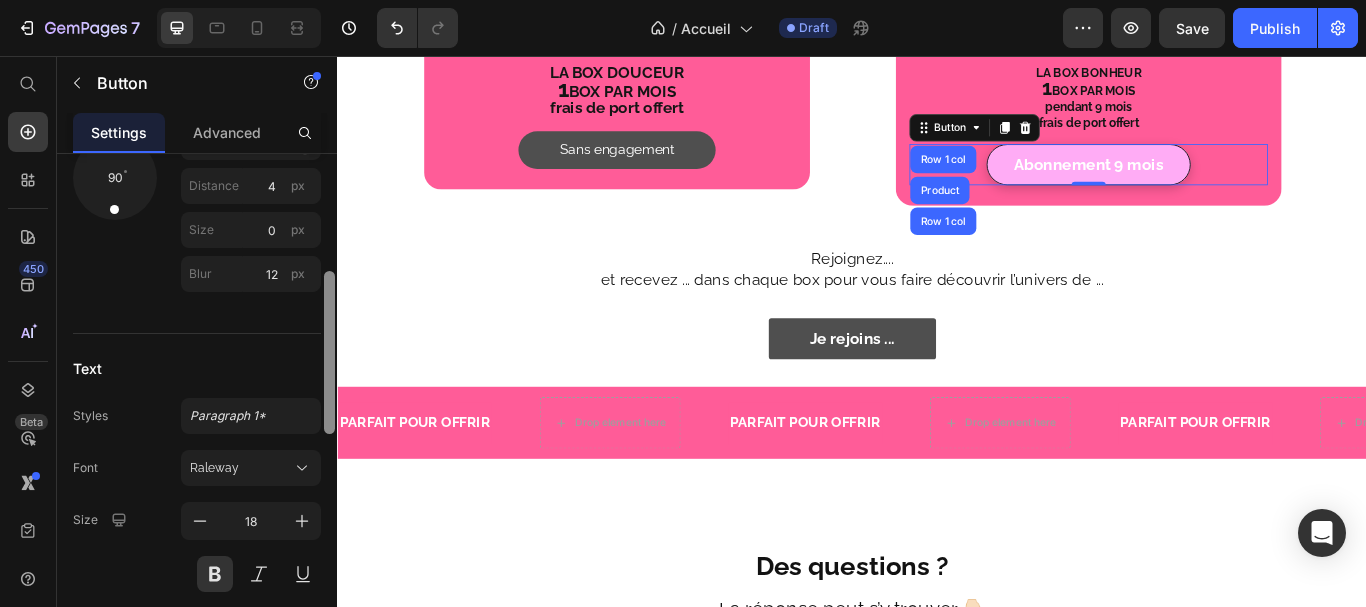 drag, startPoint x: 322, startPoint y: 452, endPoint x: 315, endPoint y: 341, distance: 111.220505 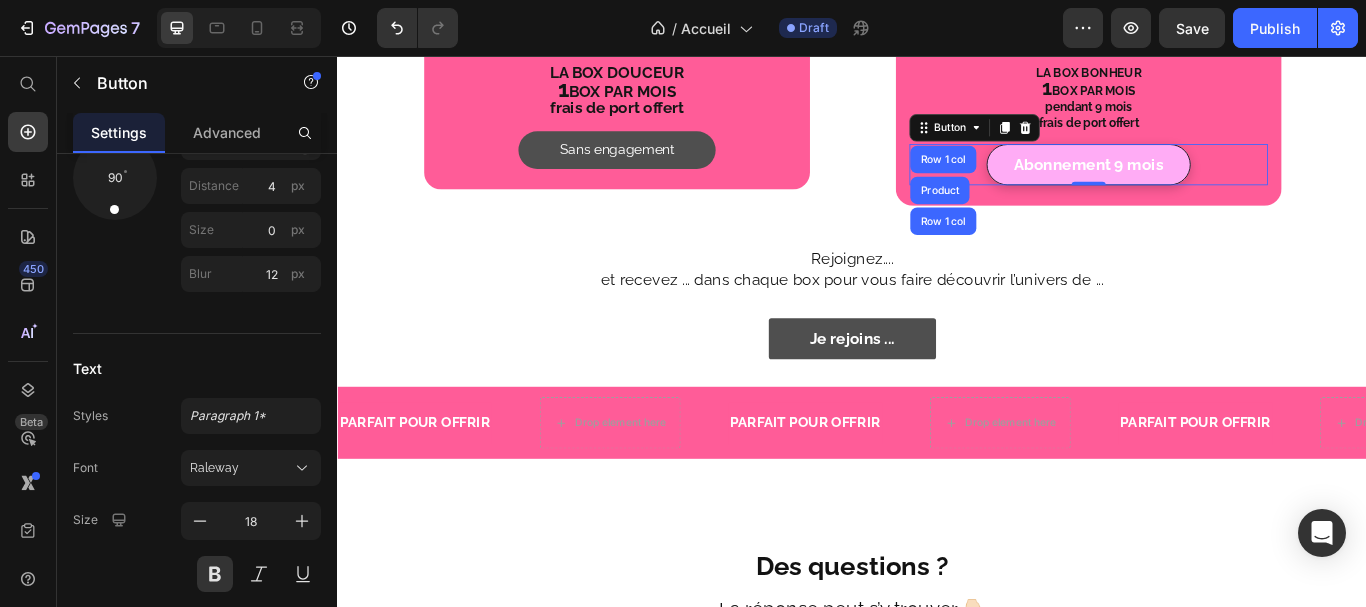 scroll, scrollTop: 502, scrollLeft: 0, axis: vertical 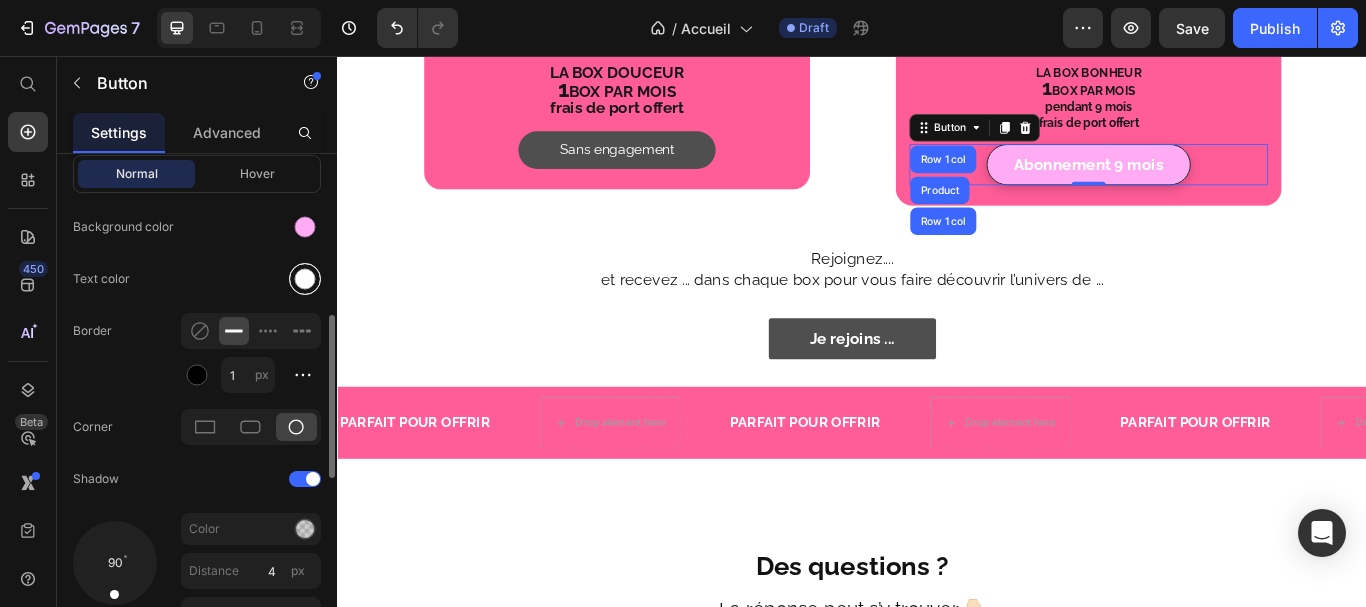 click at bounding box center (305, 279) 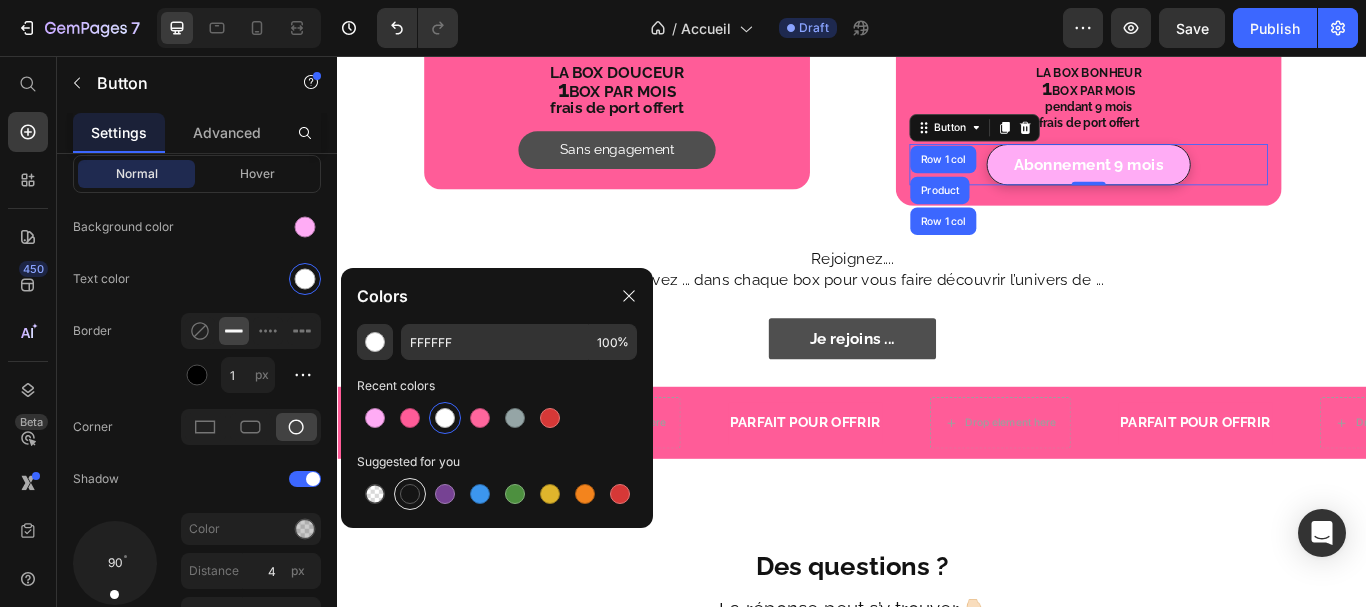 click at bounding box center (410, 494) 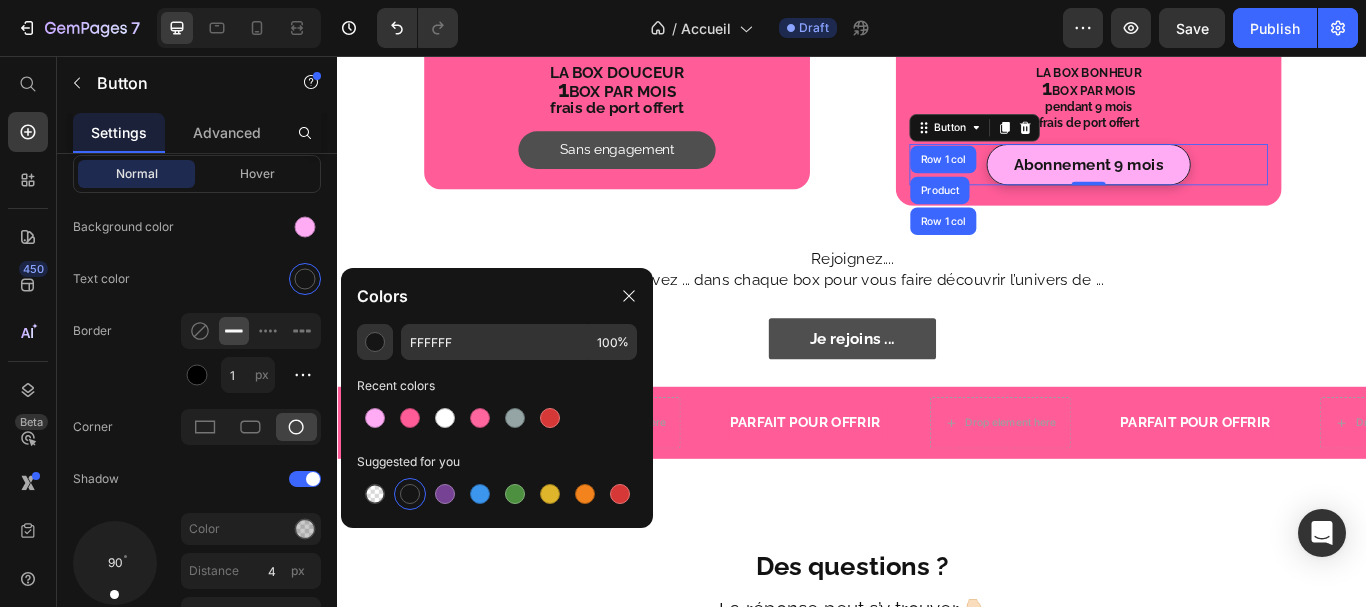 type on "151515" 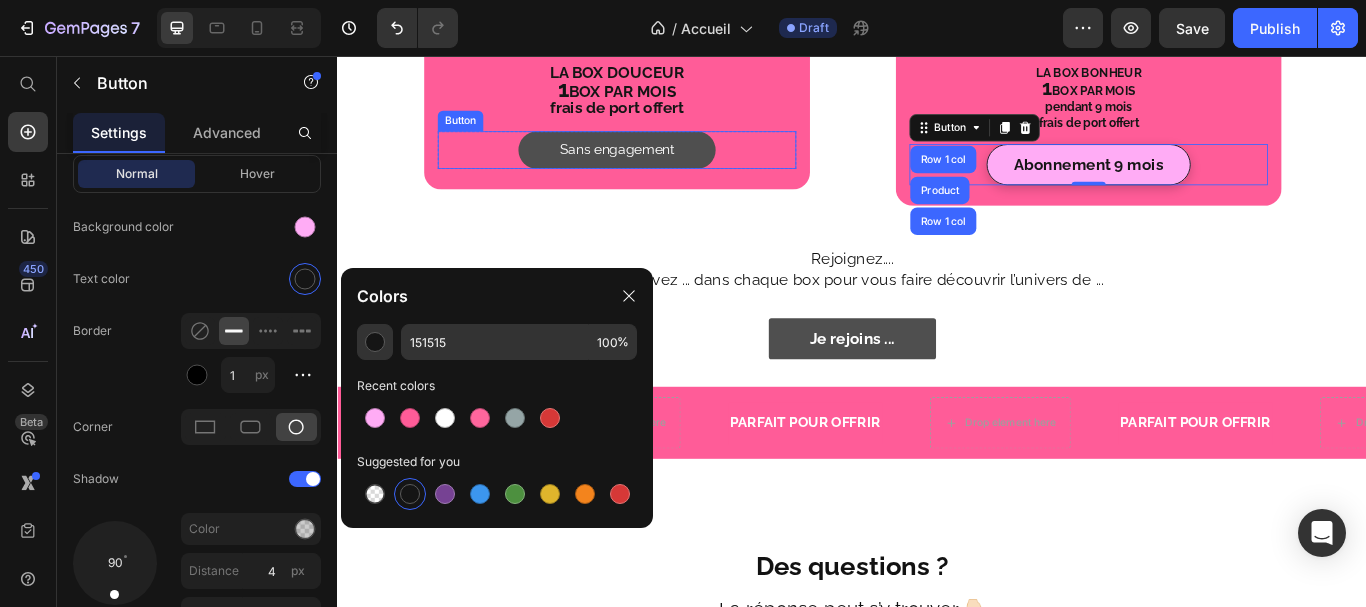 click on "Sans engagement" at bounding box center [663, 166] 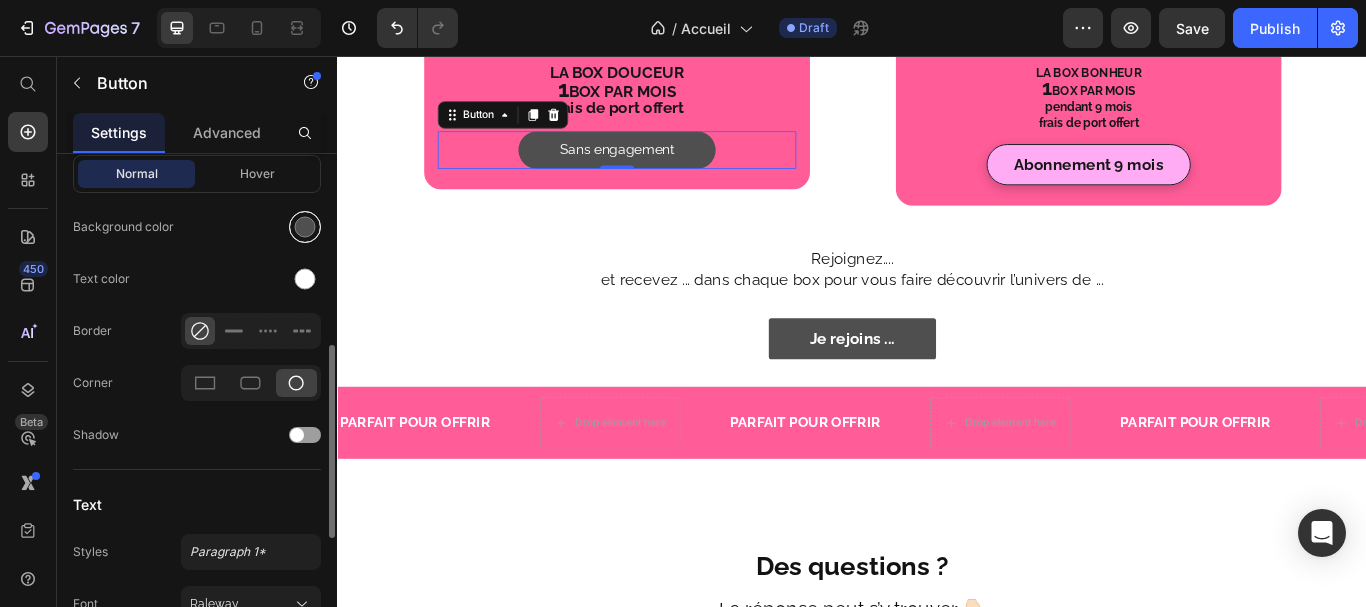 click at bounding box center (305, 227) 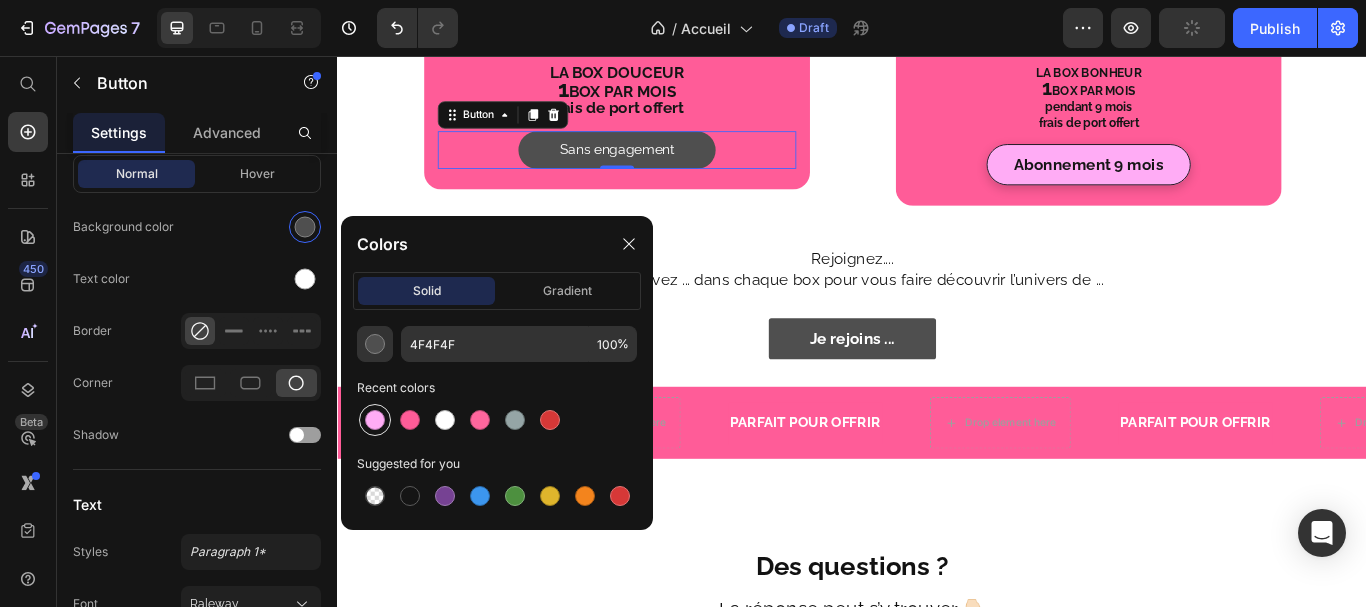 click at bounding box center [375, 420] 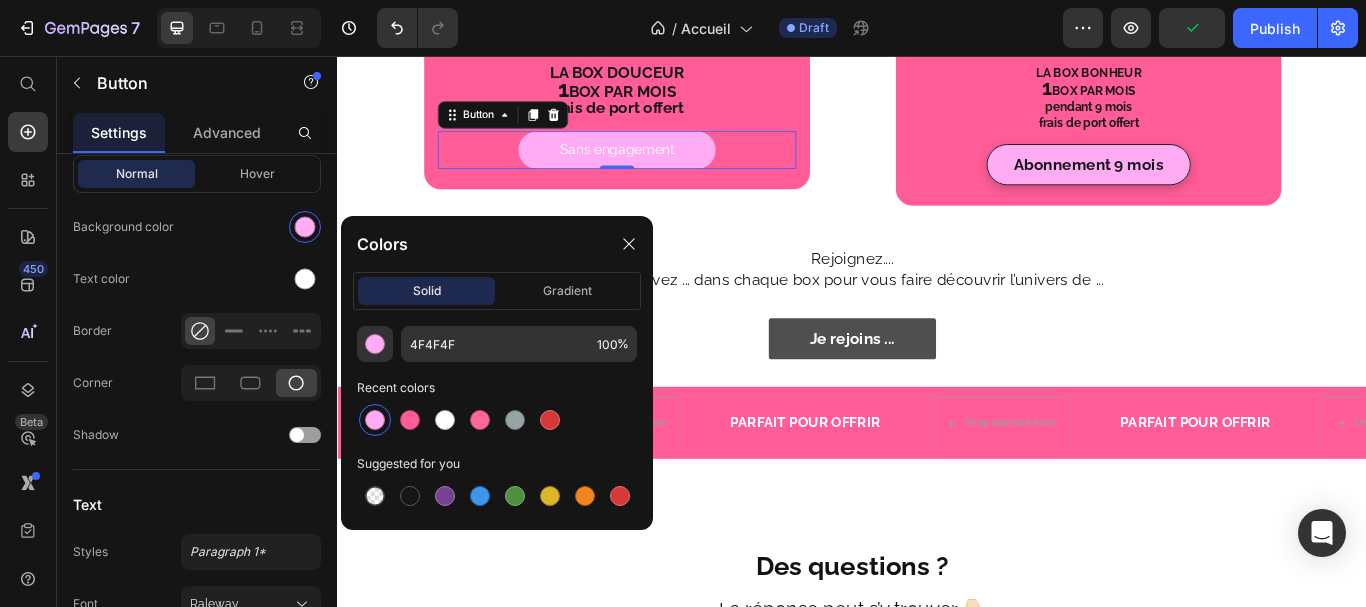 type on "FFACF5" 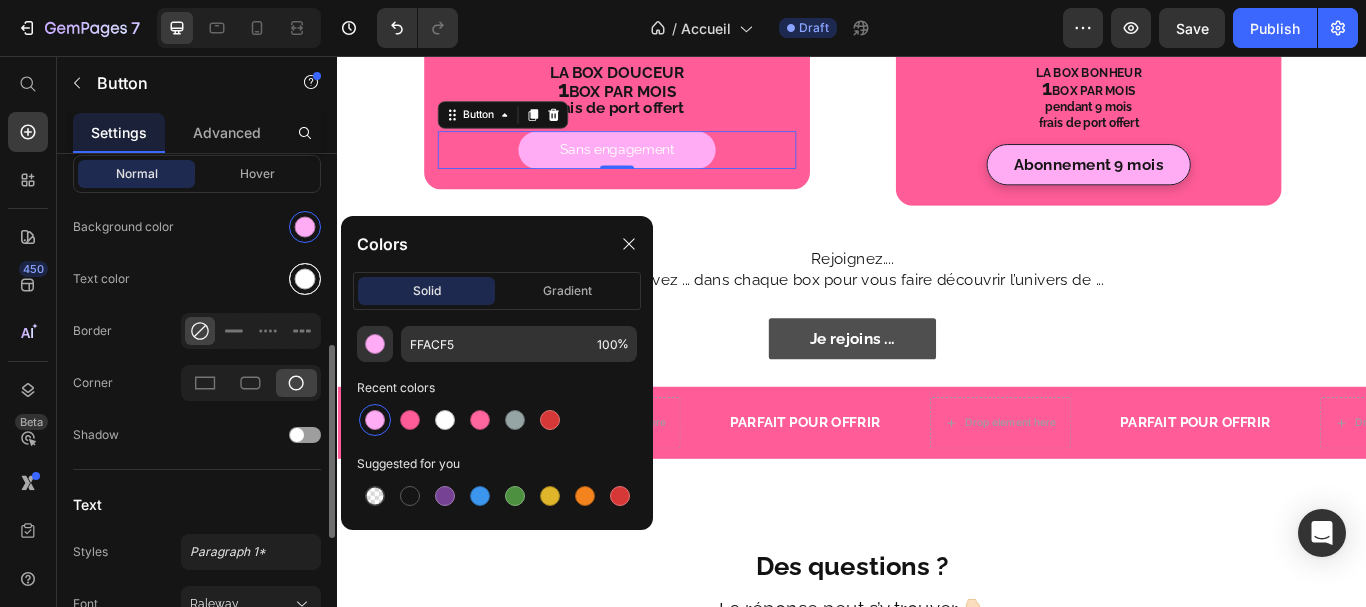click at bounding box center (305, 279) 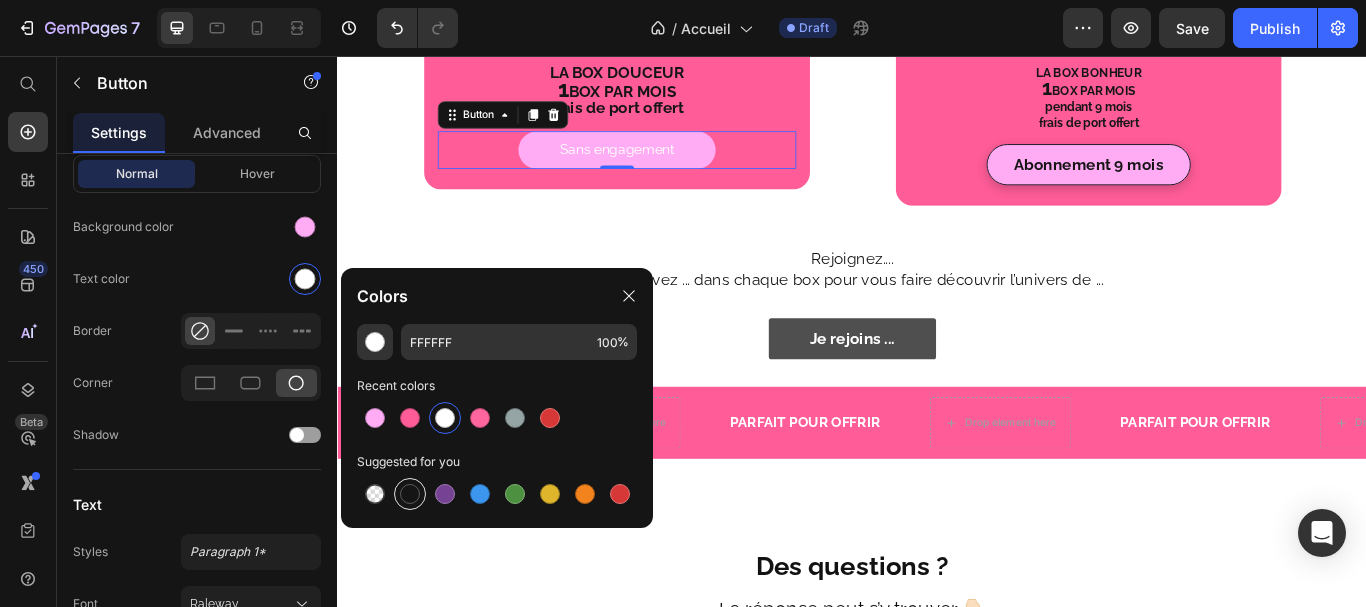 click at bounding box center (410, 494) 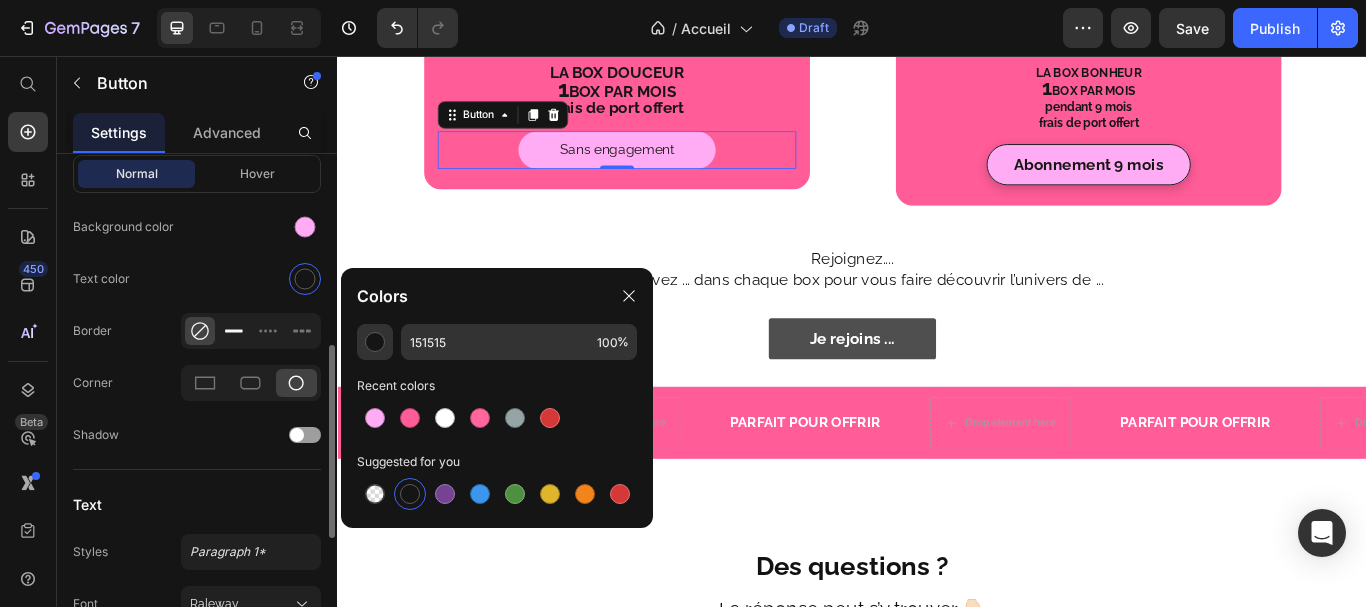 click 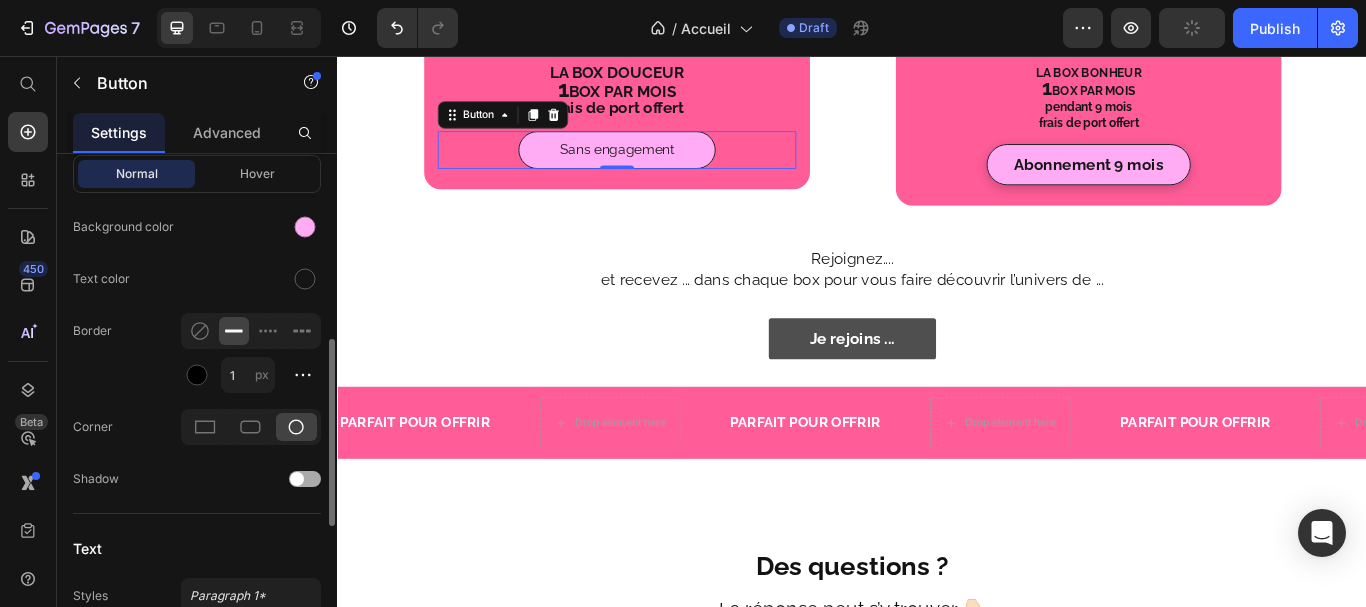 click at bounding box center (305, 479) 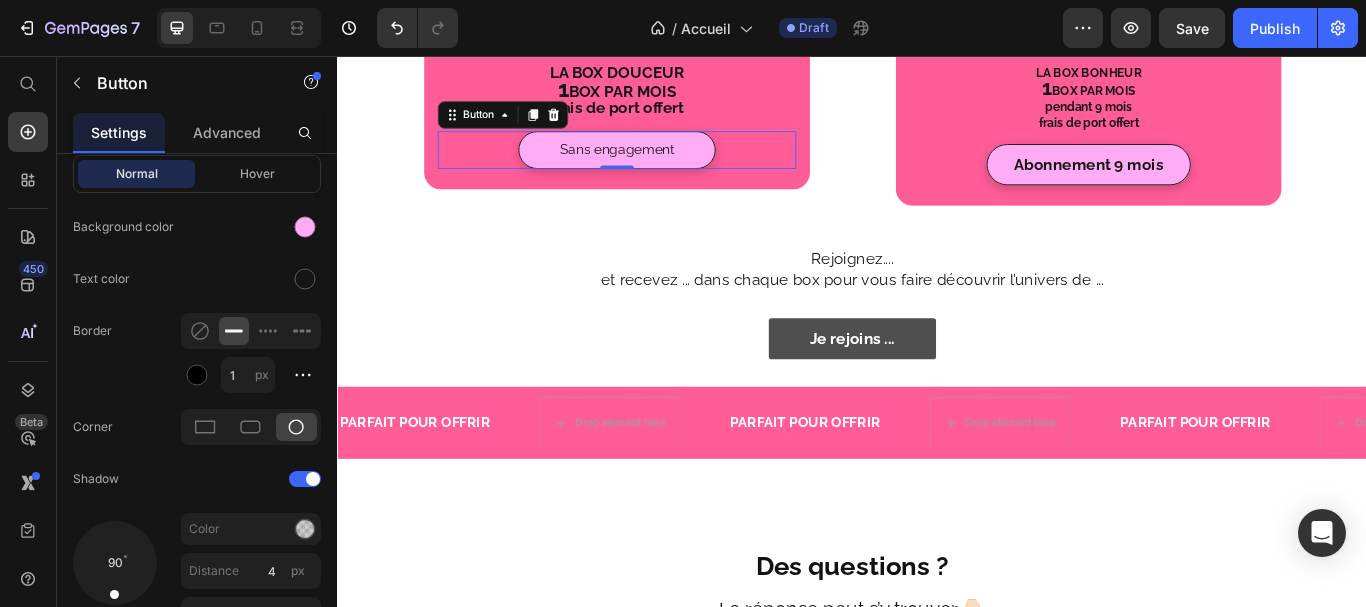drag, startPoint x: 329, startPoint y: 423, endPoint x: 246, endPoint y: 558, distance: 158.47397 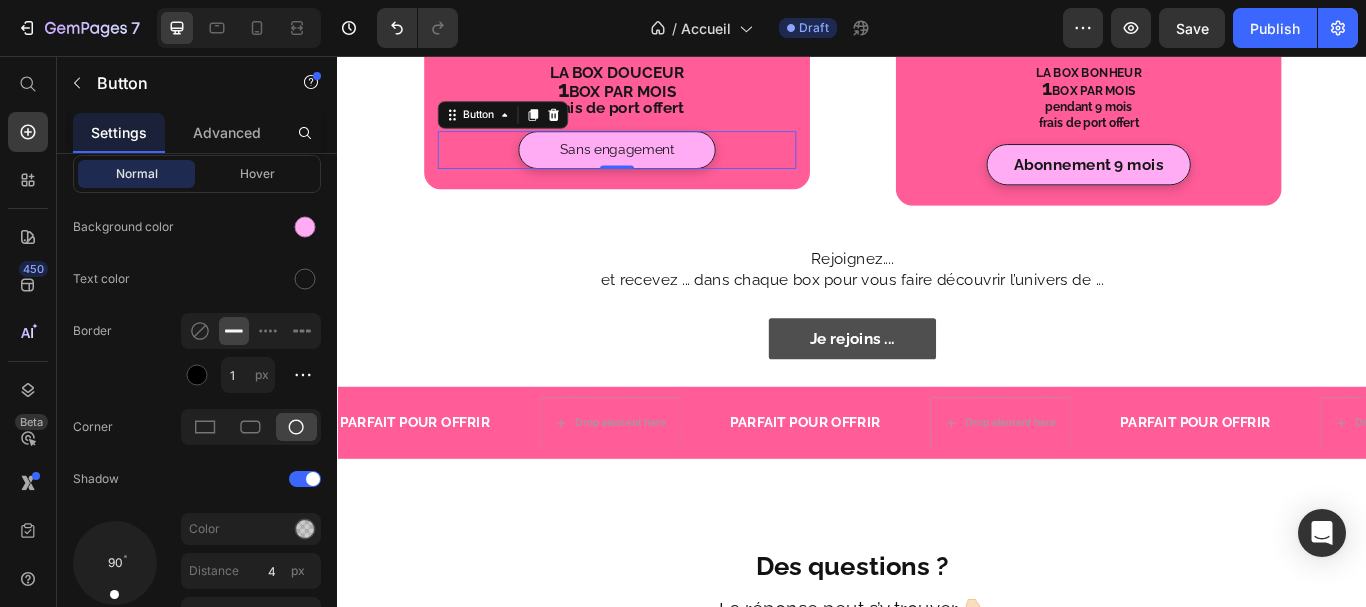 click at bounding box center (215, 959) 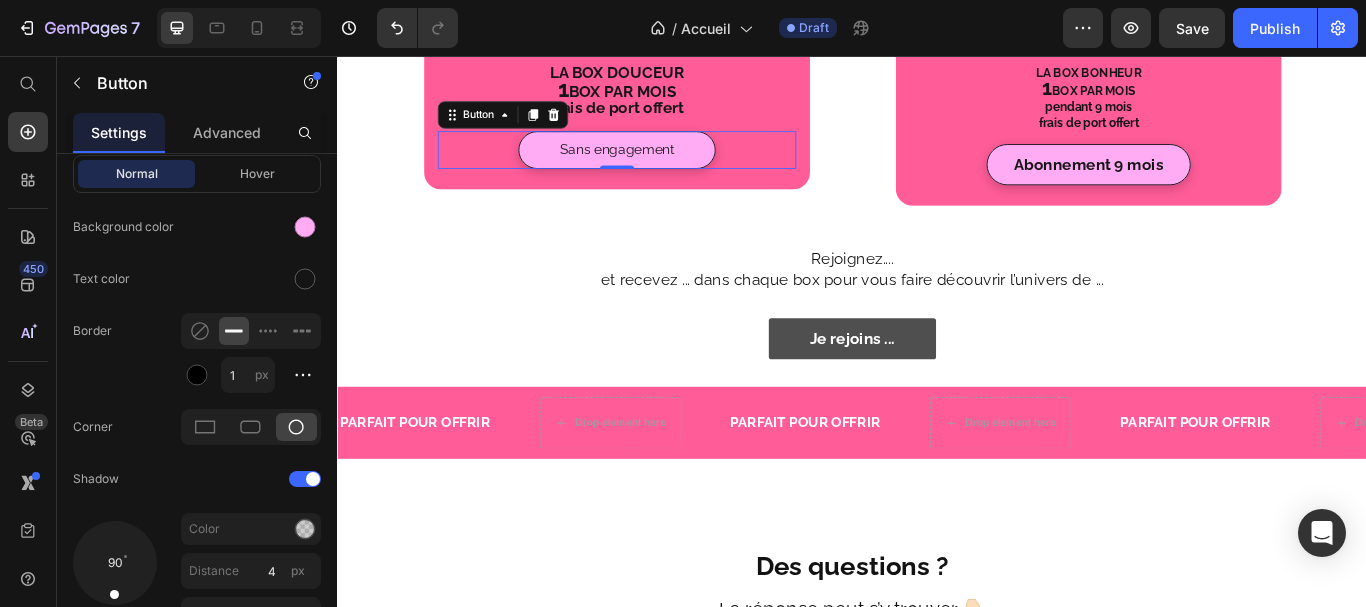 scroll, scrollTop: 922, scrollLeft: 0, axis: vertical 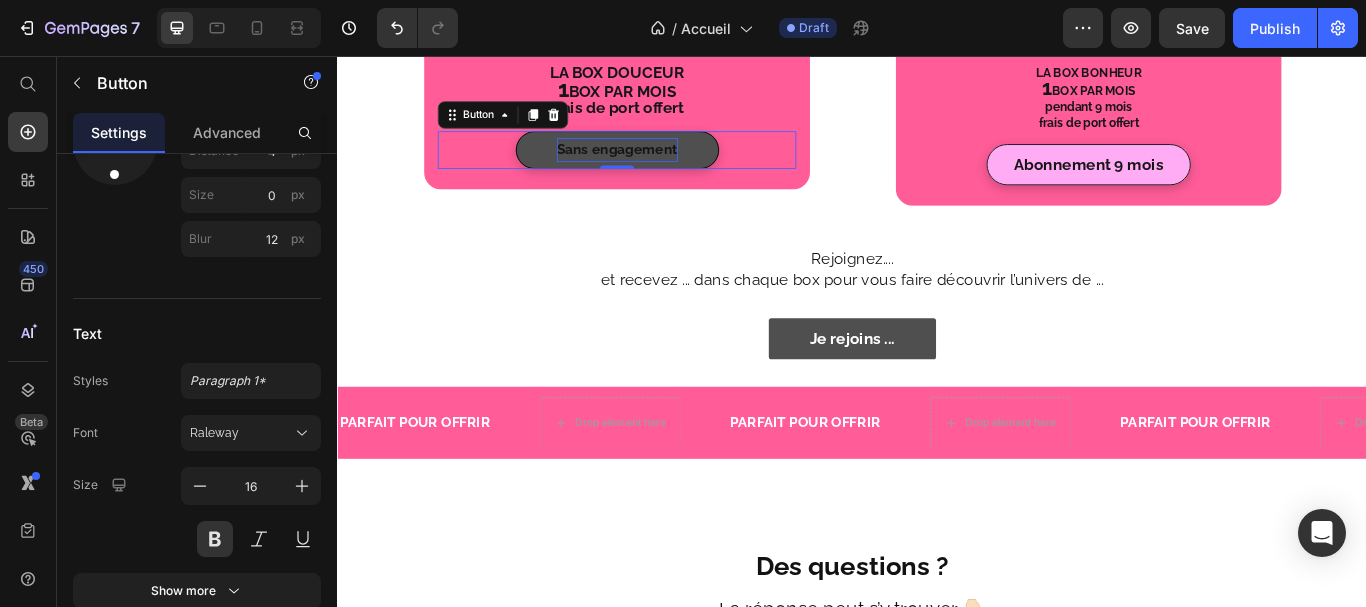 click on "Sans engagement" at bounding box center [663, 166] 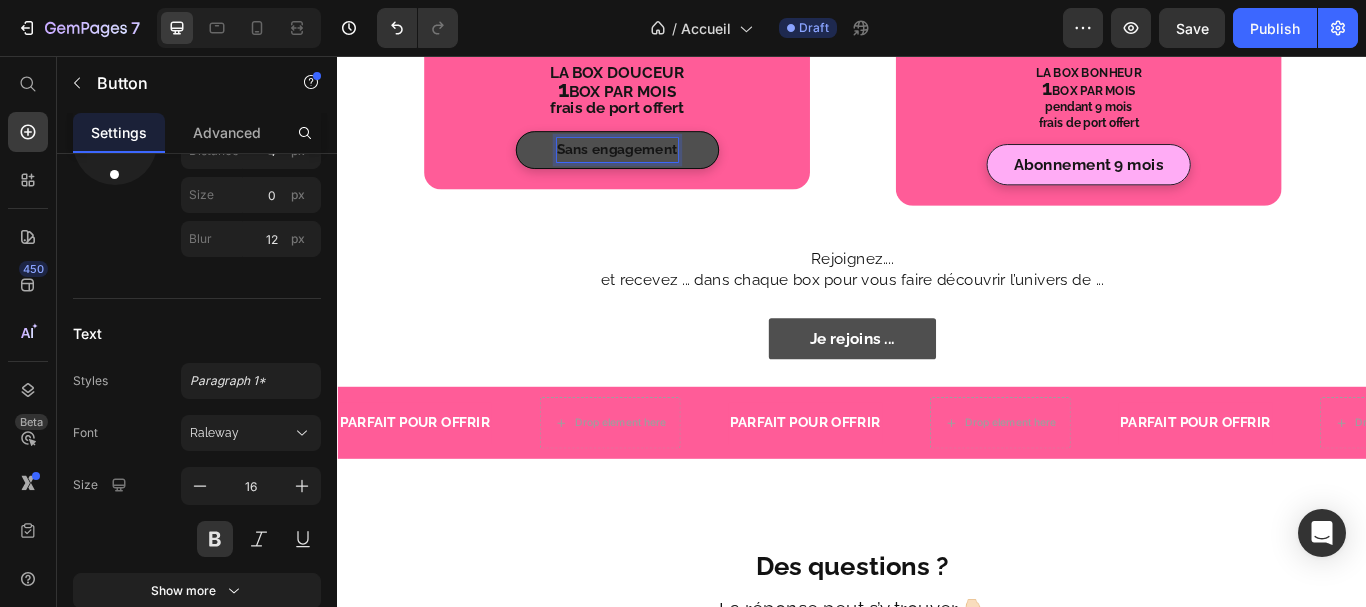 click on "Sans engagement" at bounding box center (663, 166) 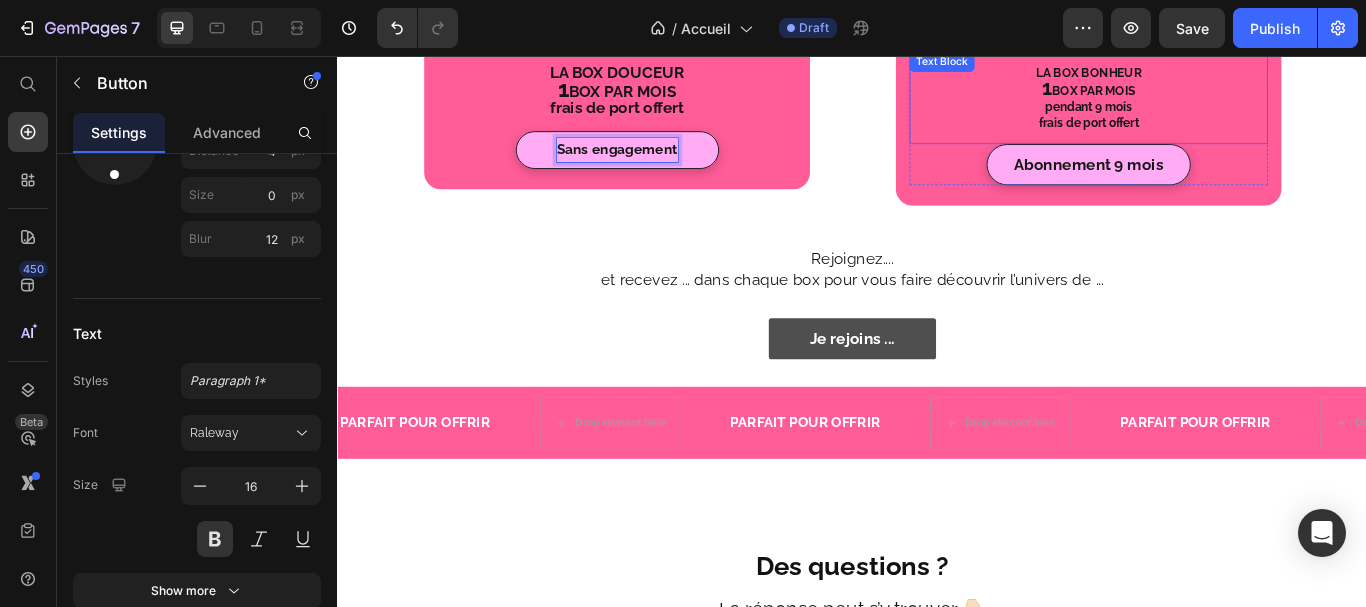 drag, startPoint x: 1155, startPoint y: 75, endPoint x: 1250, endPoint y: 76, distance: 95.005264 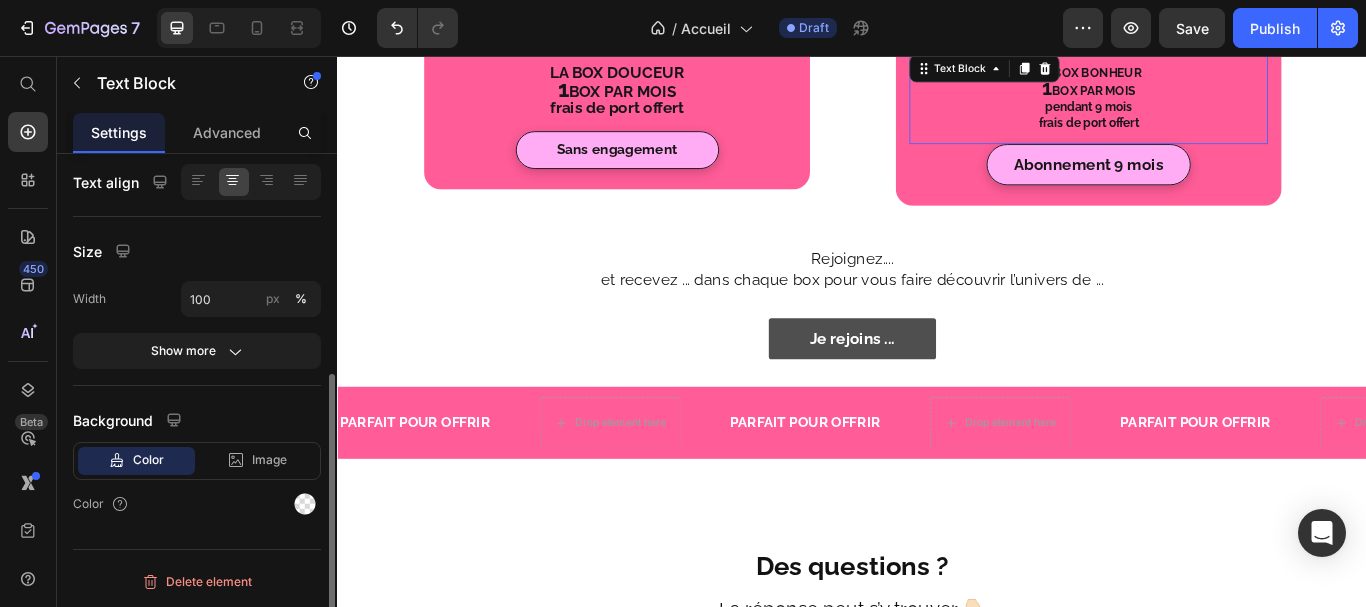 scroll, scrollTop: 0, scrollLeft: 0, axis: both 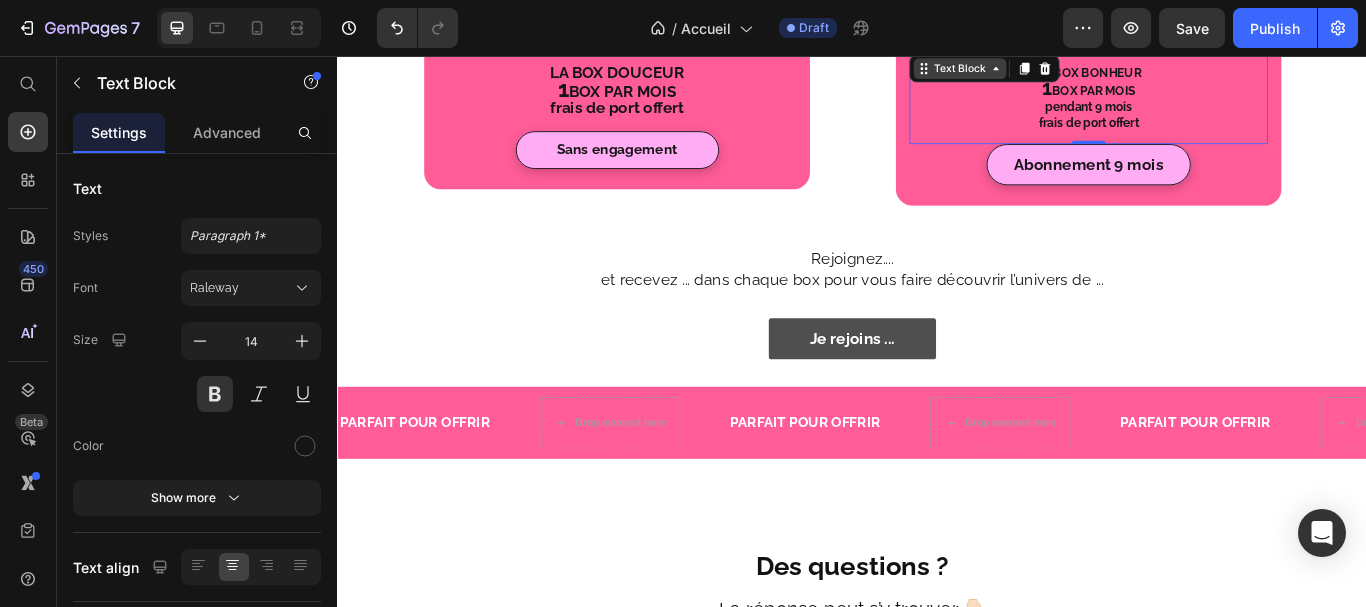 click on "Text Block" at bounding box center (1063, 71) 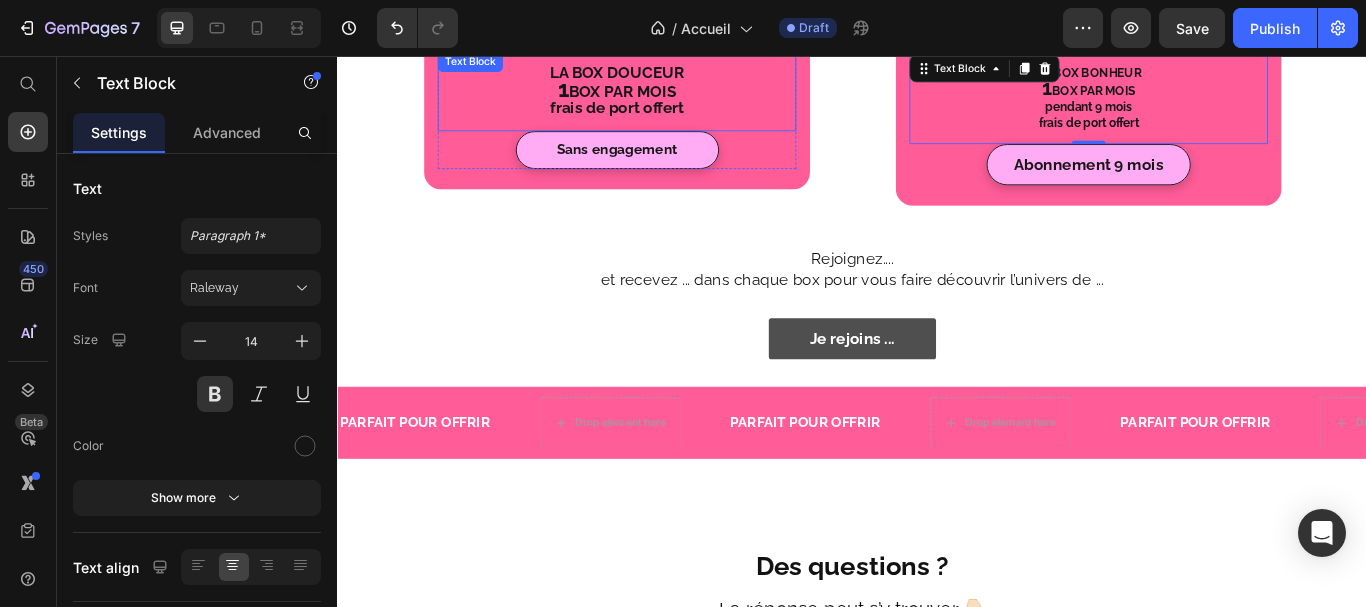 click on "1" at bounding box center [600, 94] 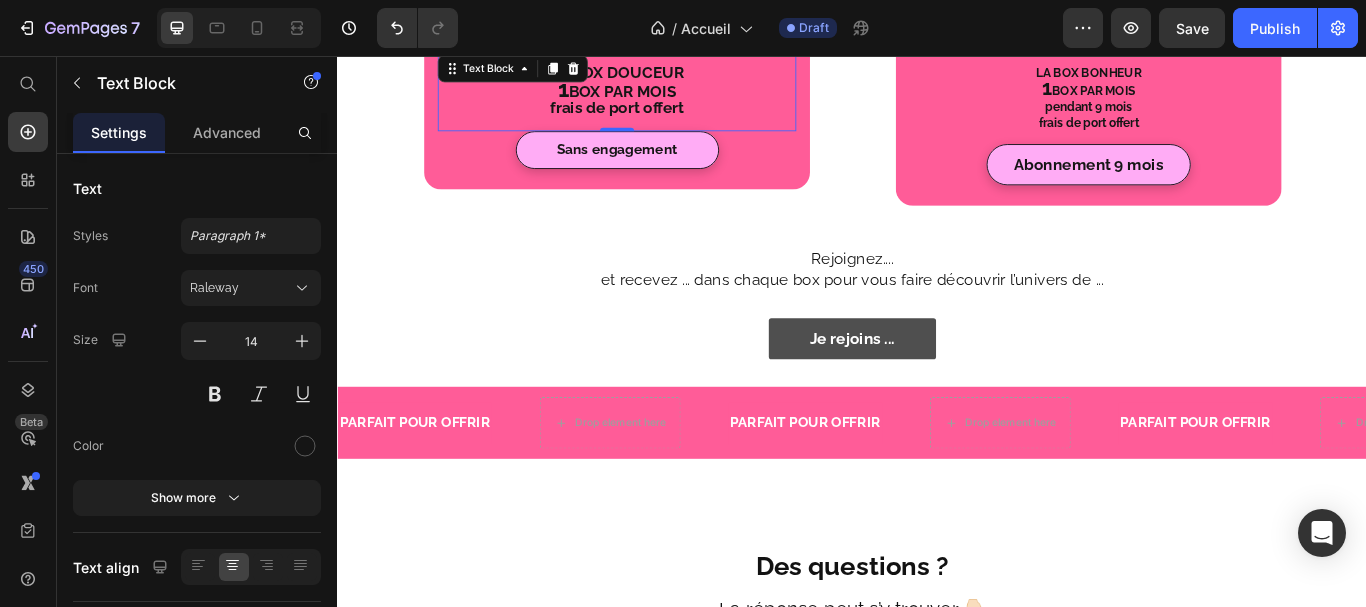 click on "LA BOX DOUCEUR" at bounding box center (663, 75) 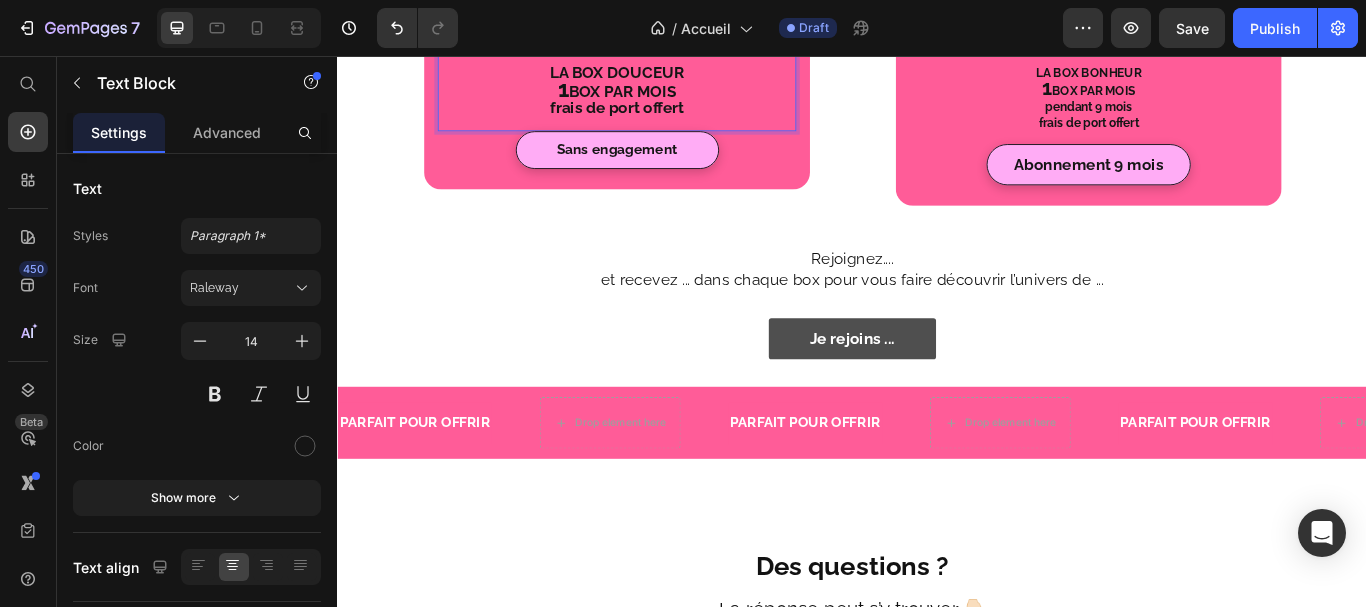 click on "LA BOX DOUCEUR" at bounding box center [663, 76] 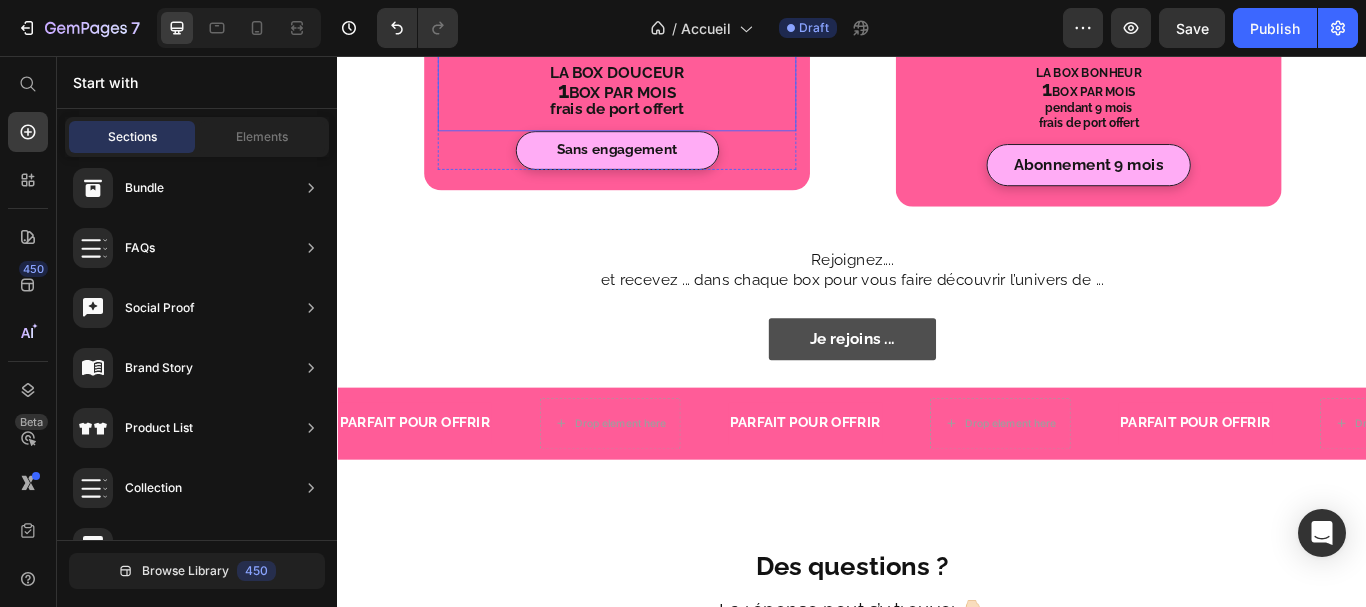 scroll, scrollTop: 2997, scrollLeft: 0, axis: vertical 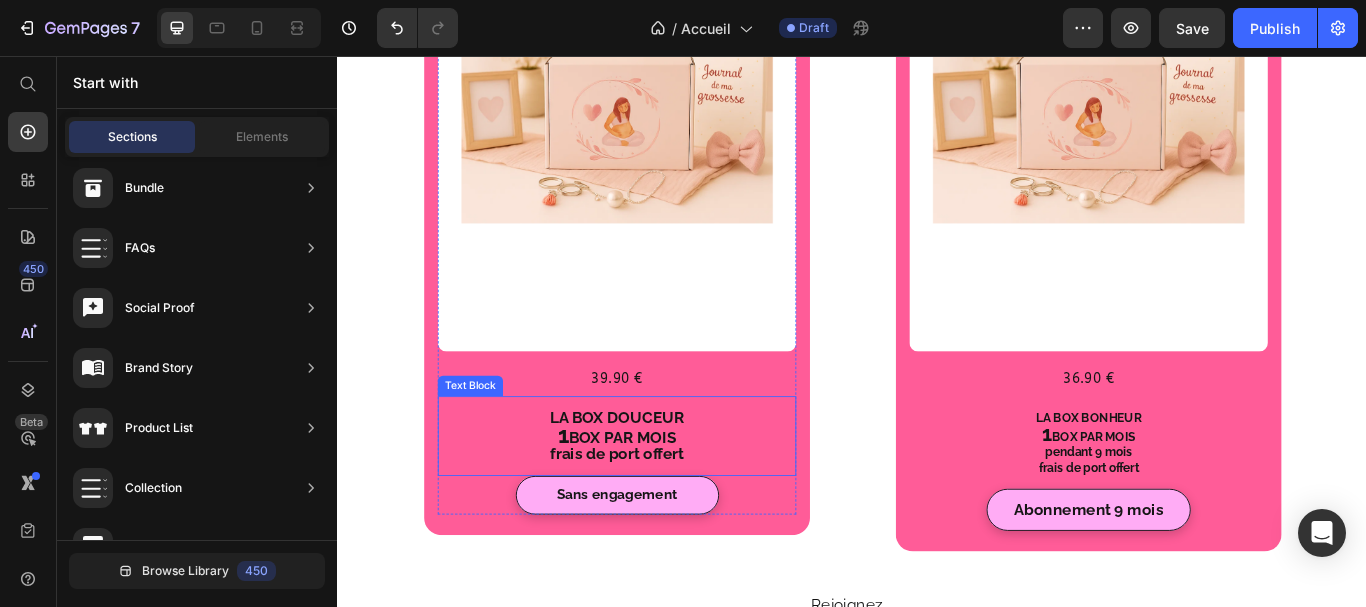 click on "BOX PAR MOIS" at bounding box center (669, 500) 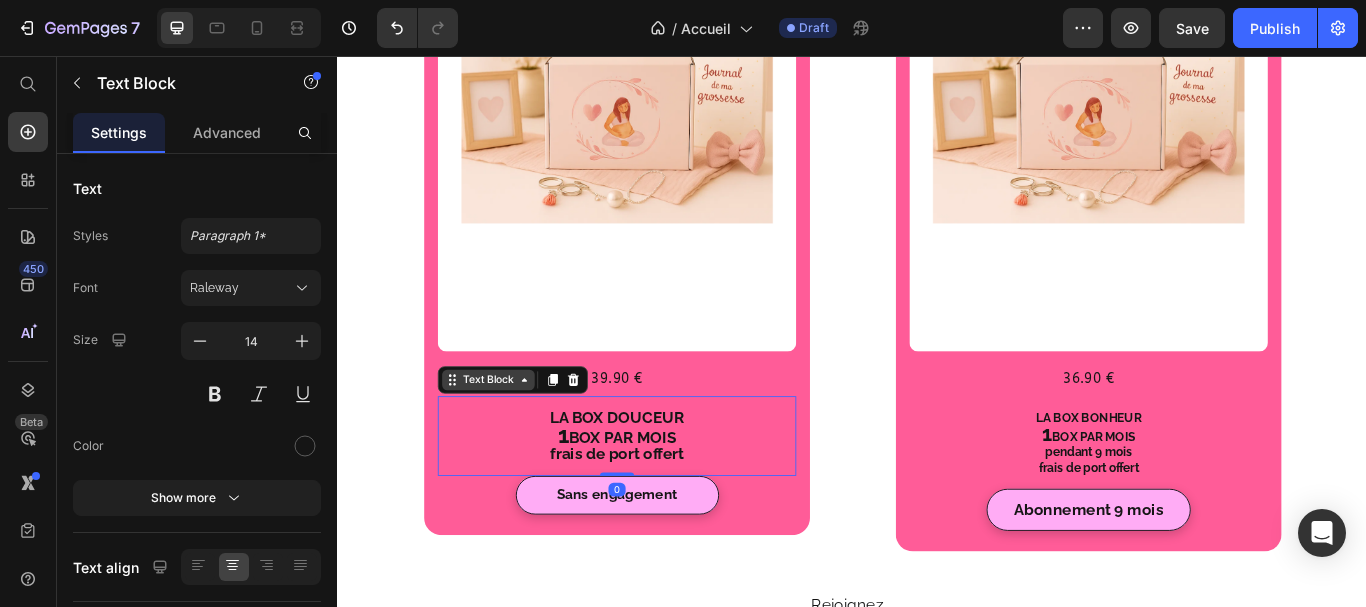 click on "Text Block" at bounding box center [513, 434] 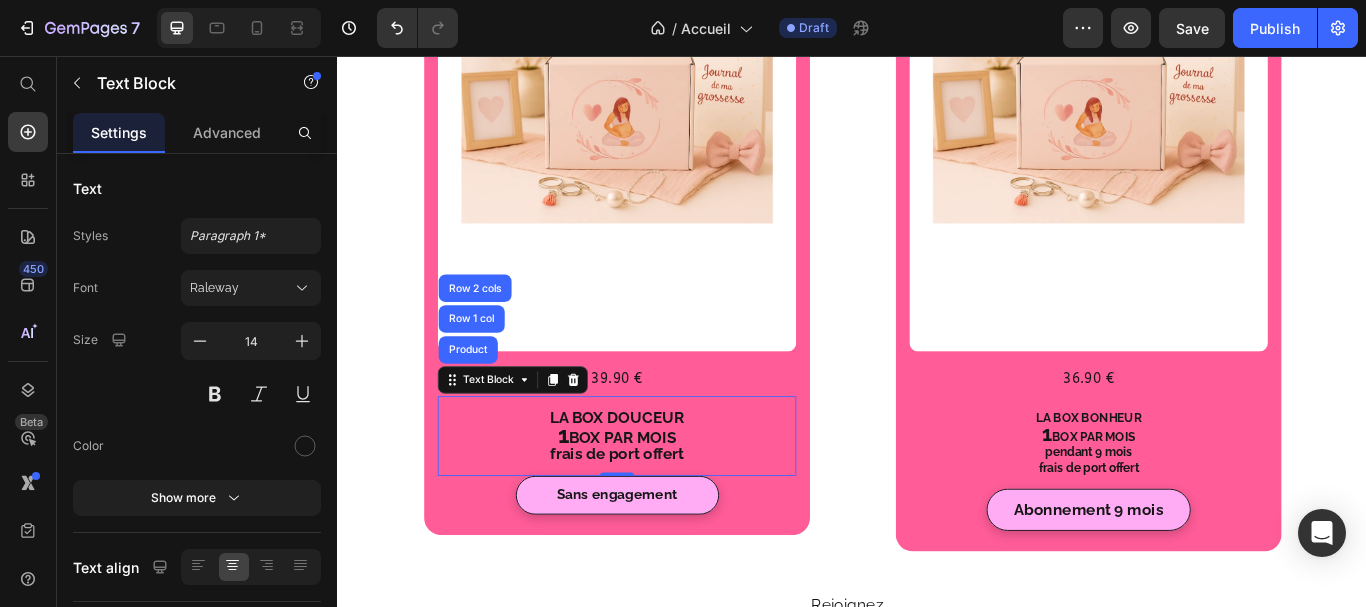 scroll, scrollTop: 385, scrollLeft: 0, axis: vertical 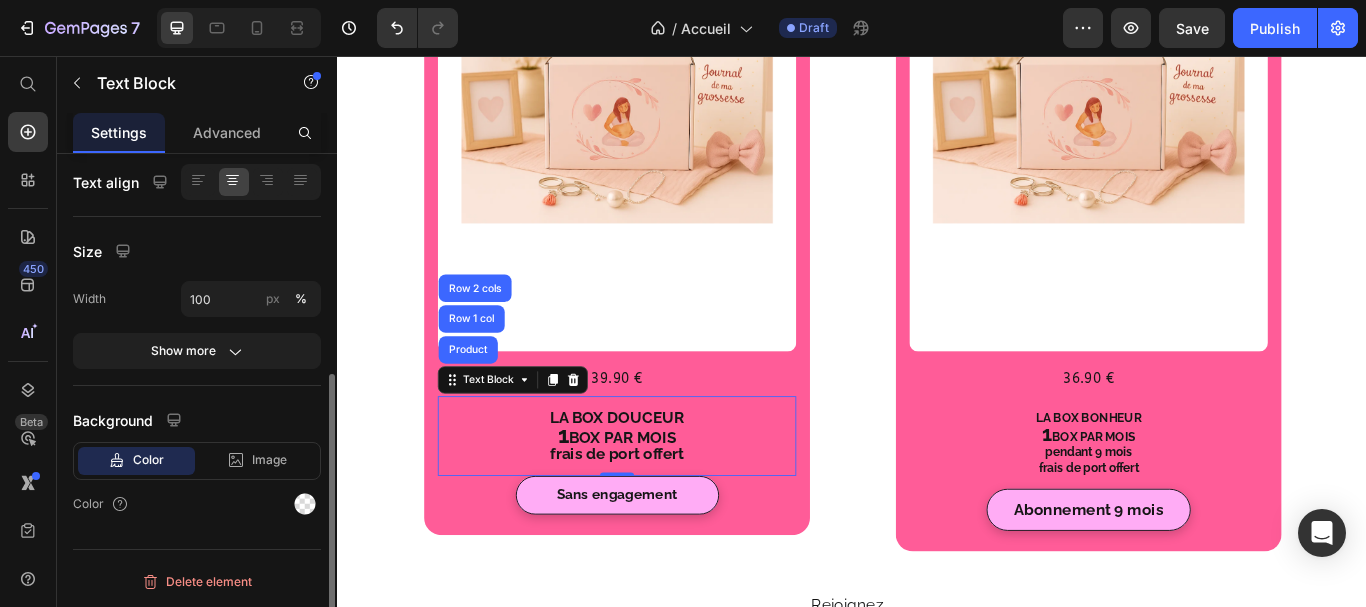 drag, startPoint x: 336, startPoint y: 323, endPoint x: 338, endPoint y: 346, distance: 23.086792 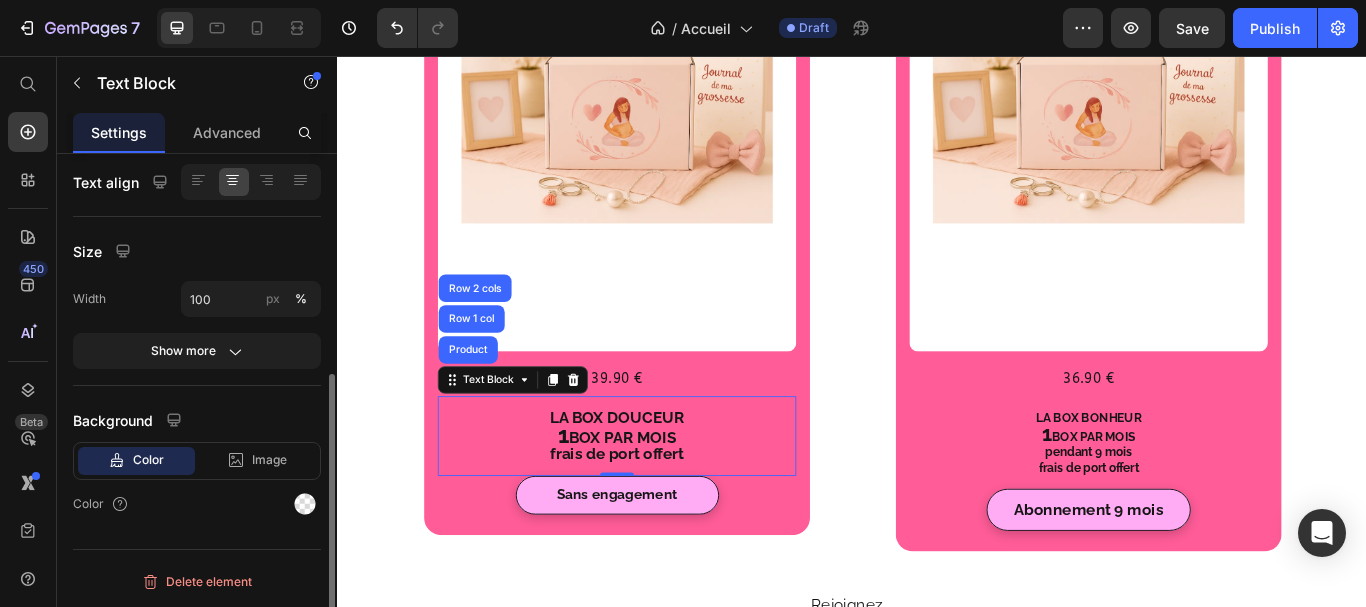 drag, startPoint x: 335, startPoint y: 401, endPoint x: 339, endPoint y: 475, distance: 74.10803 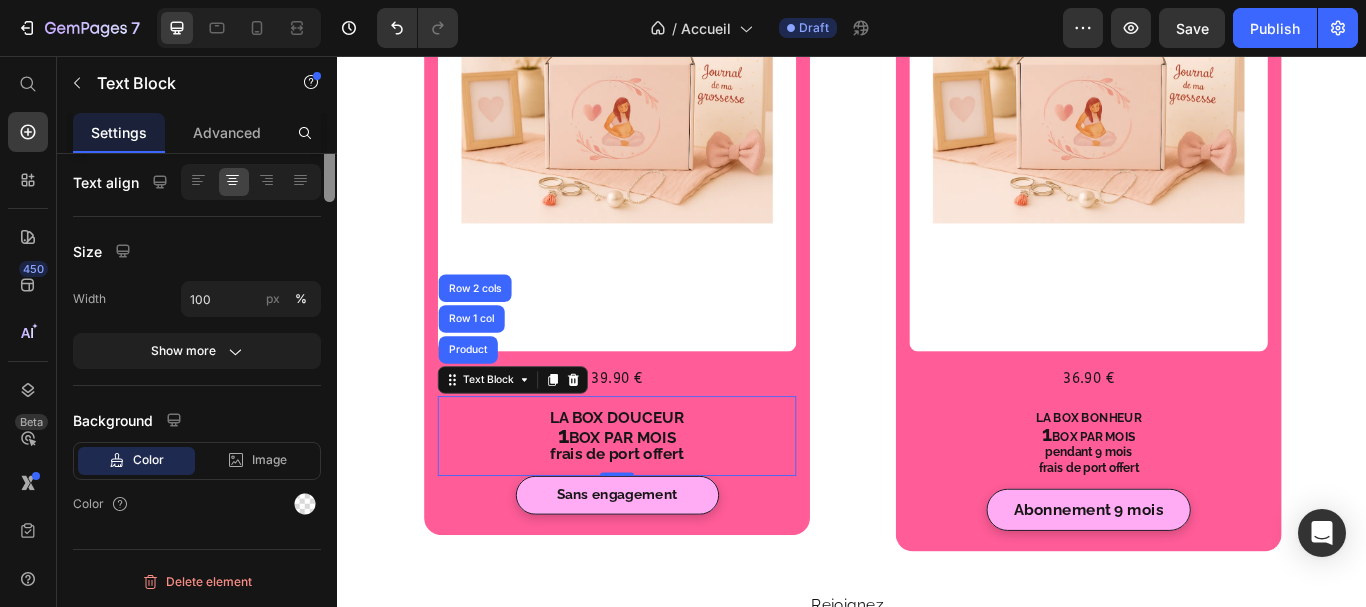 drag, startPoint x: 329, startPoint y: 470, endPoint x: 301, endPoint y: 275, distance: 197 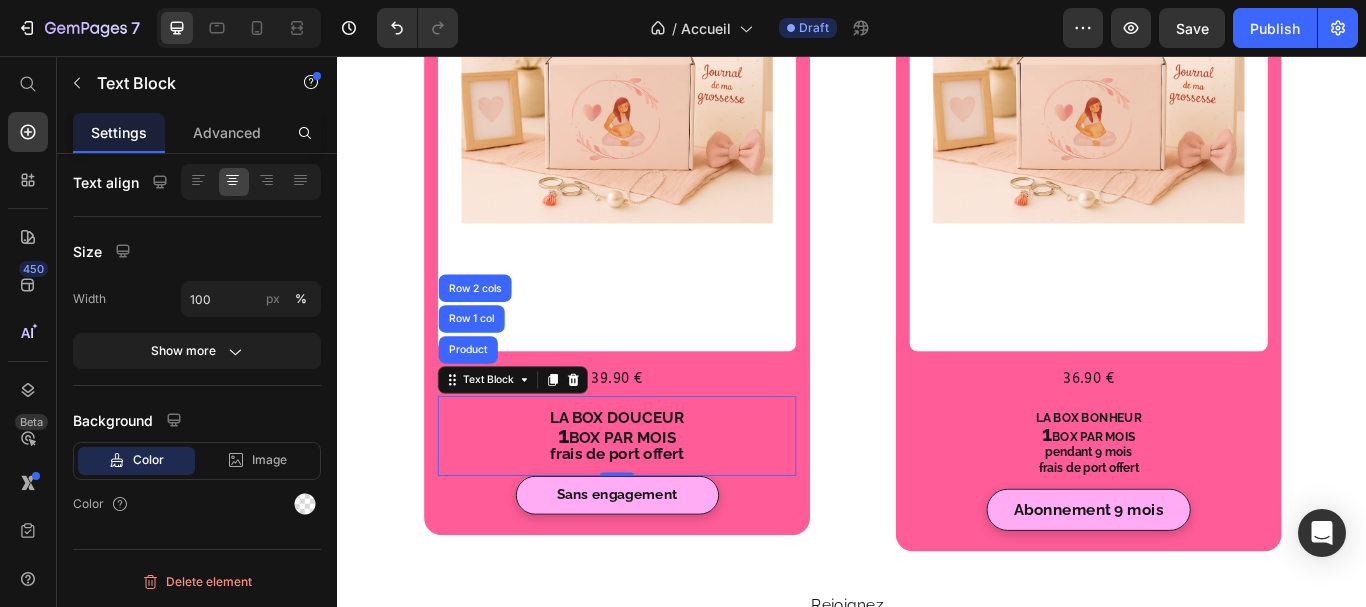 click 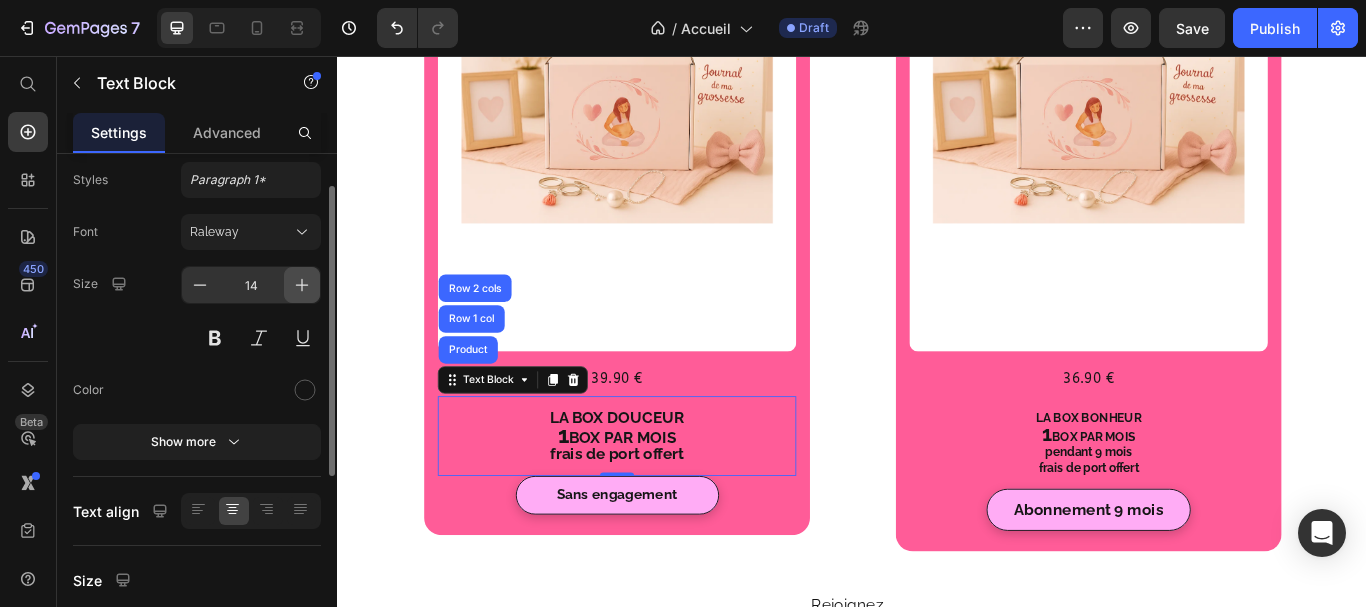 type on "15" 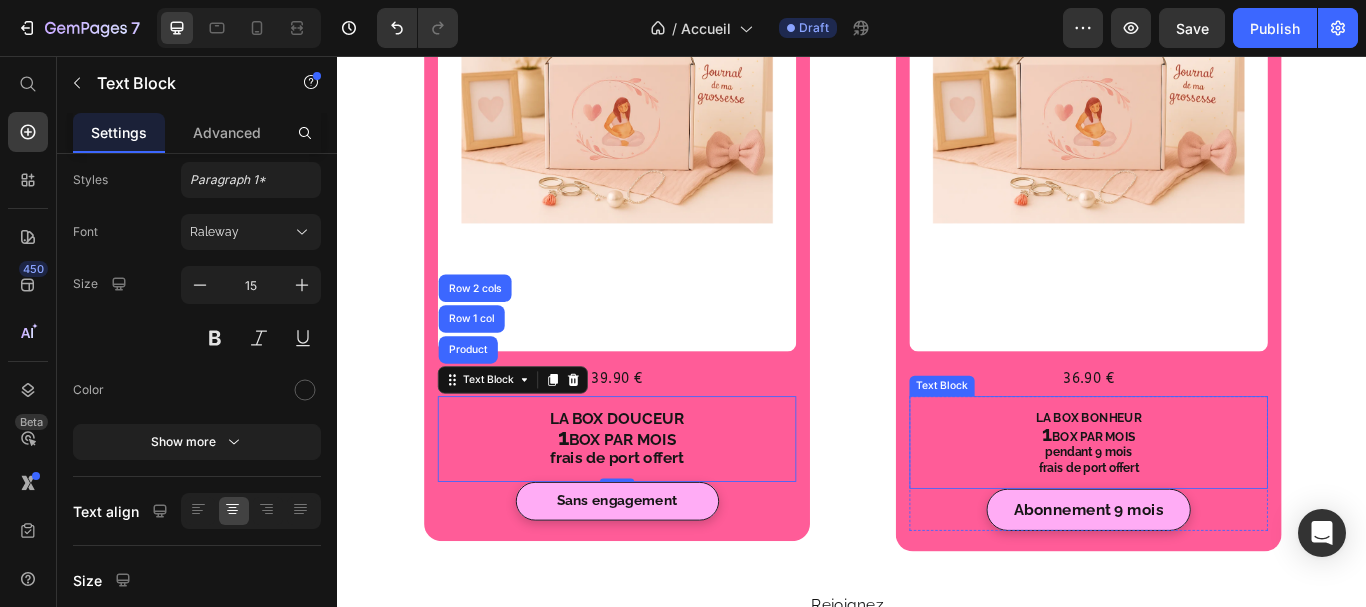 click on "1" at bounding box center (1164, 496) 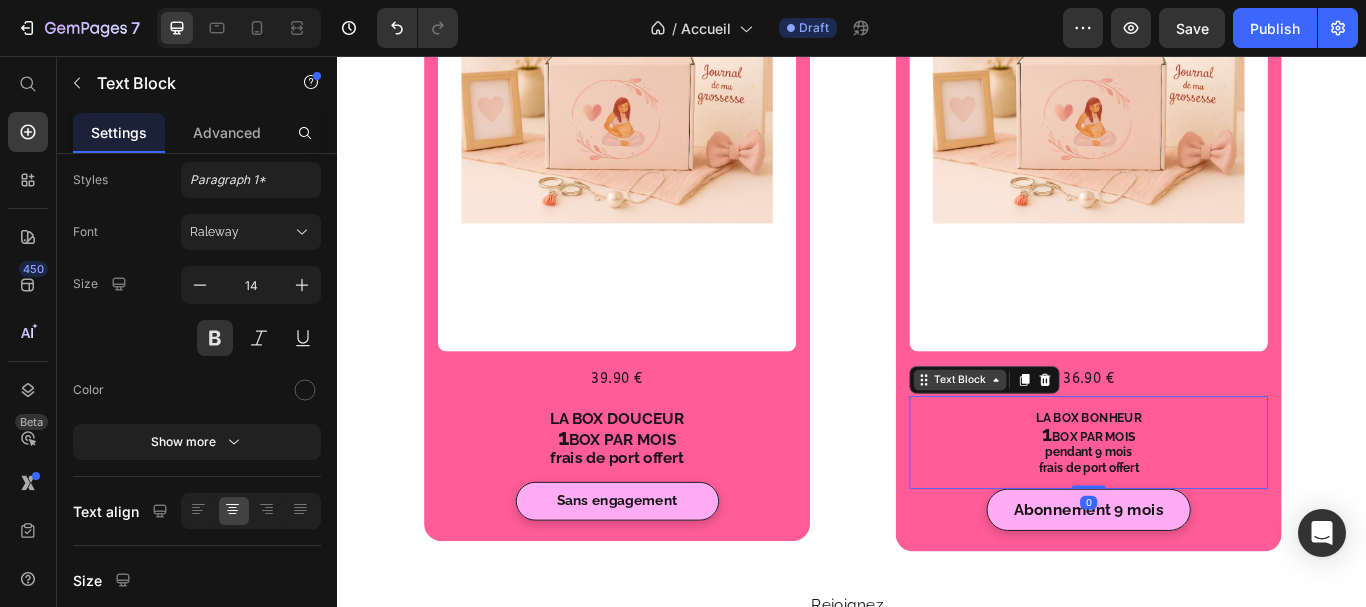 click on "Text Block" at bounding box center [1063, 434] 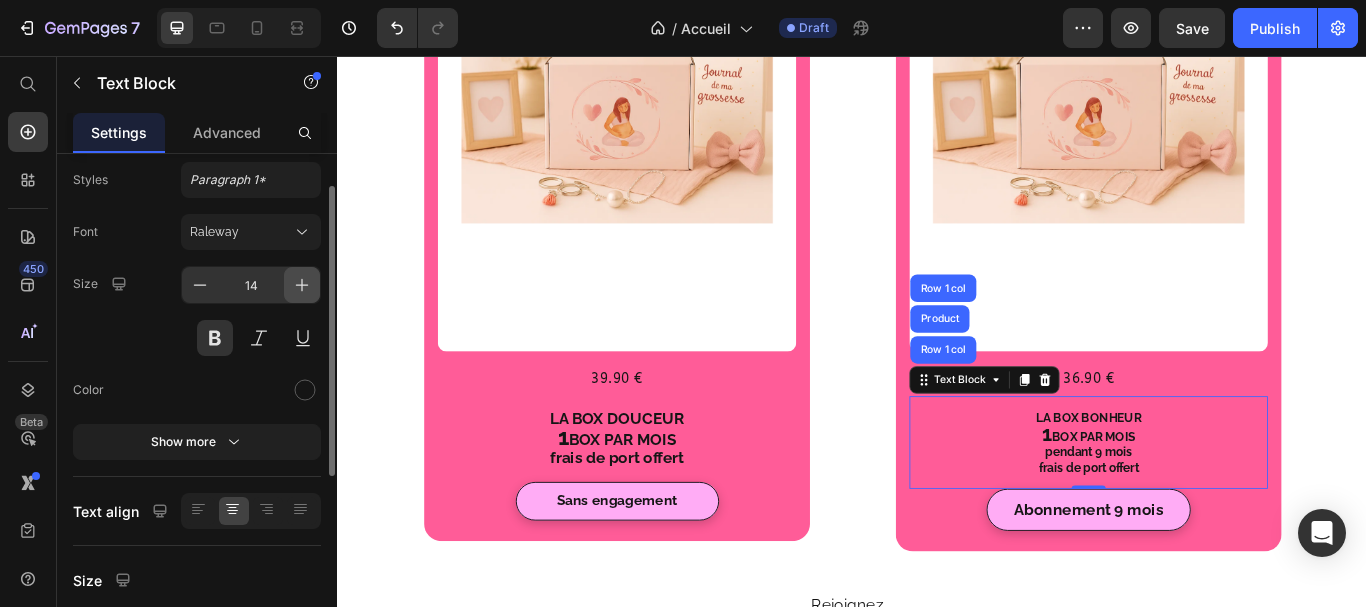 click 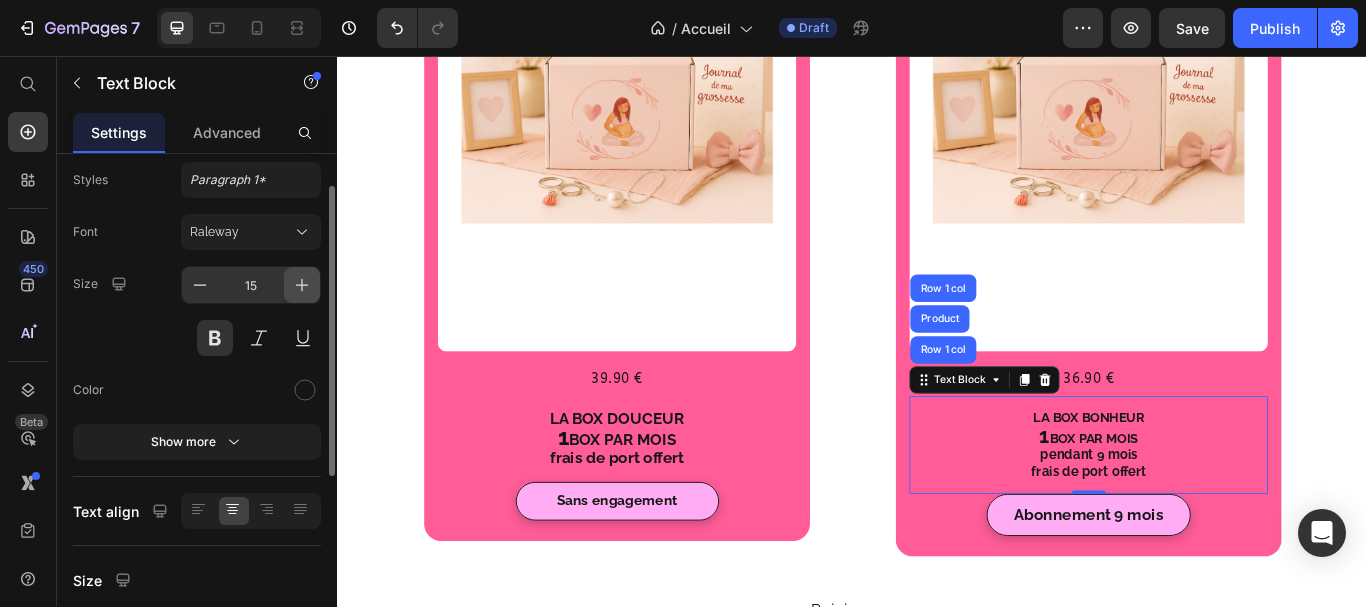 click 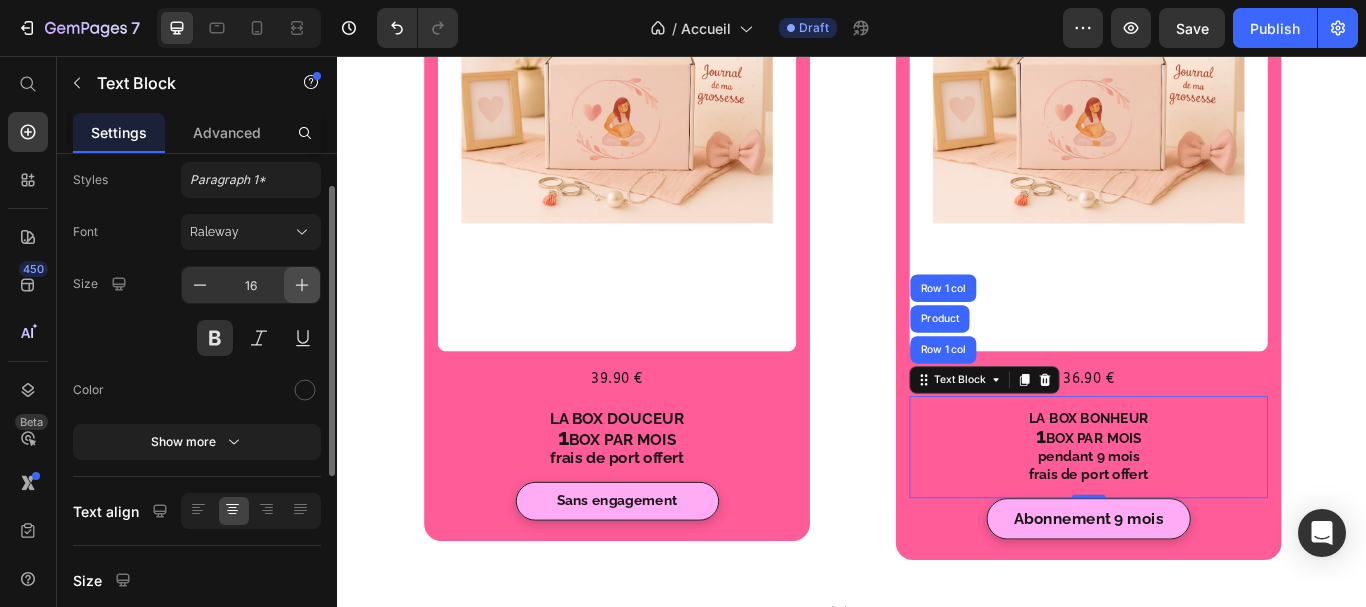 click 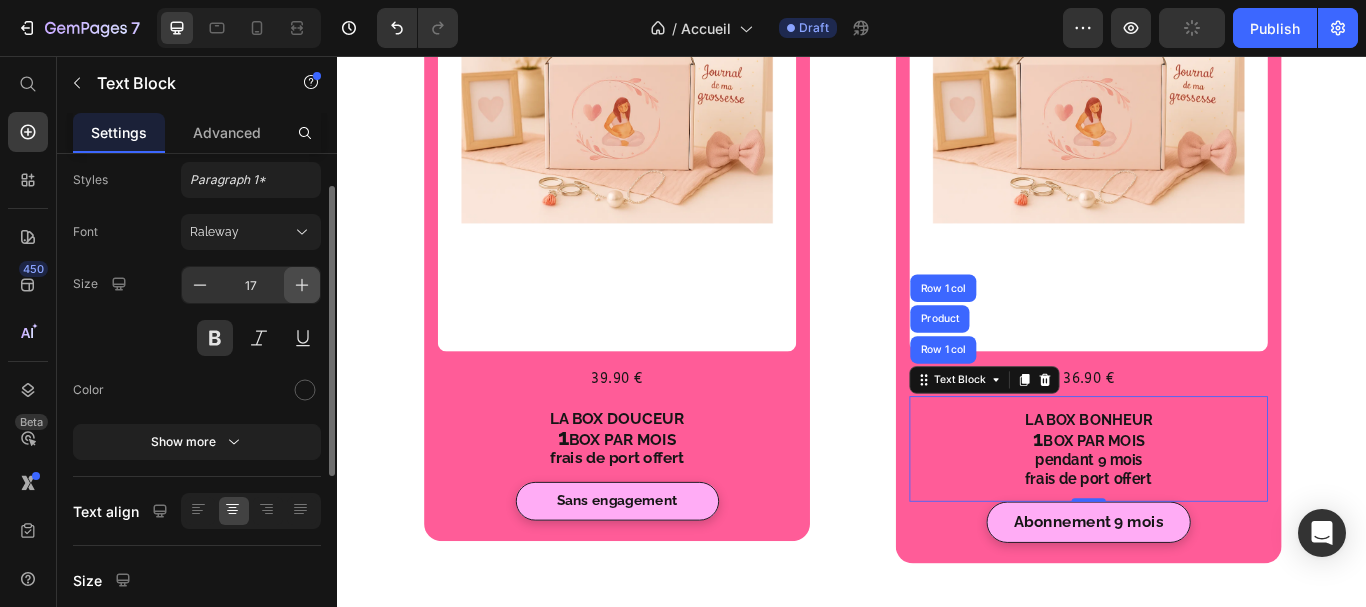 click 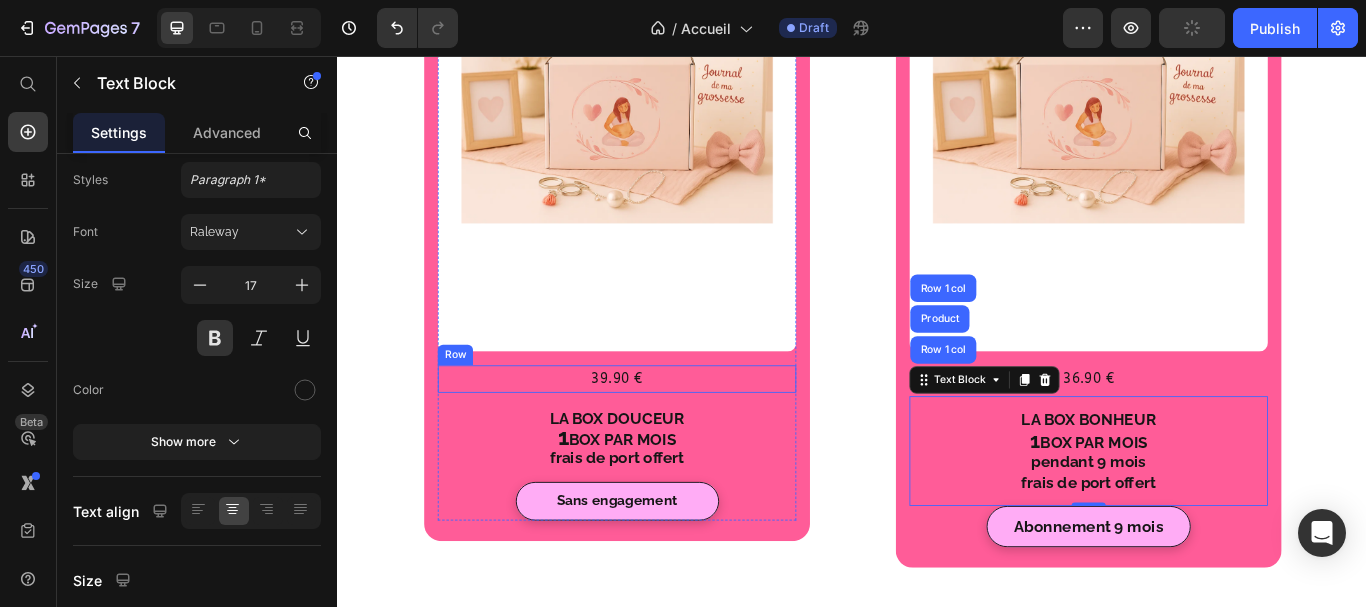 type on "18" 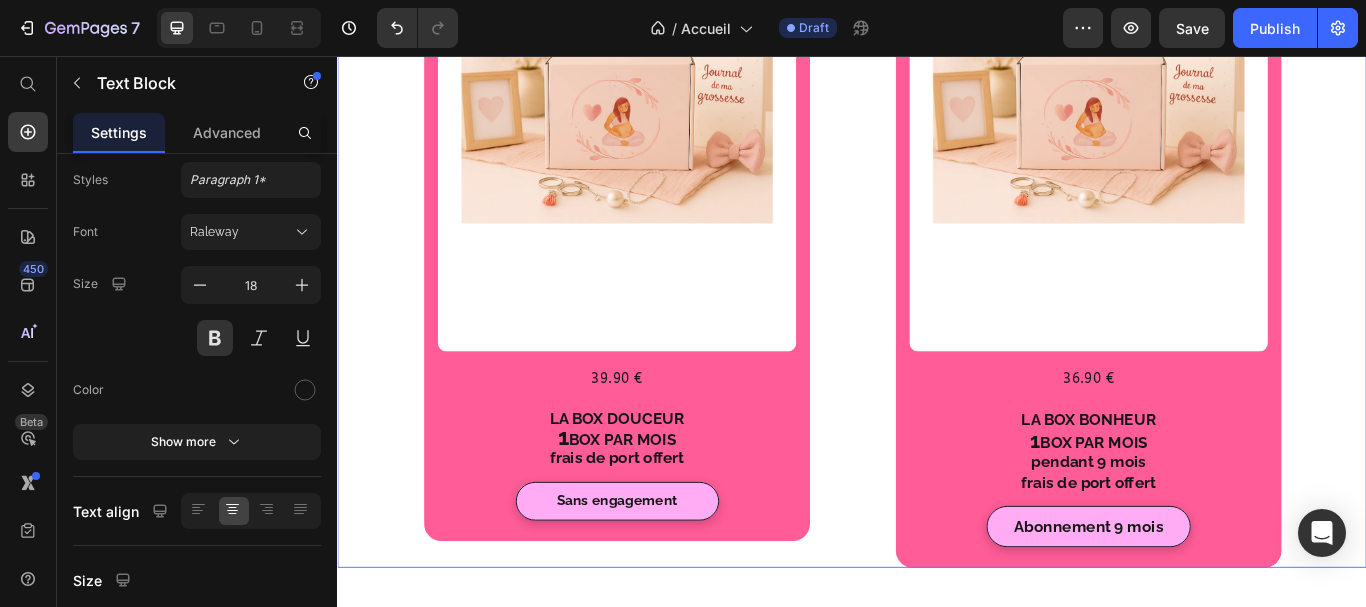click on "Box Text Block Product Images 39.90 € Text Block Row LA BOX DOUCEUR  1  BOX PAR MOIS  frais de port offert  Text Block Sans engagement Button Row Product Row Box Text Block Product Images 36.90 € Text Block Row LA BOX BONHEUR 1  BOX PAR MOIS  pendant 9 mois  frais de port offert  Text Block Row 1 col Product Row 1 col   0 Abonnement 9 mois Button Row Product Row Row" at bounding box center (937, 283) 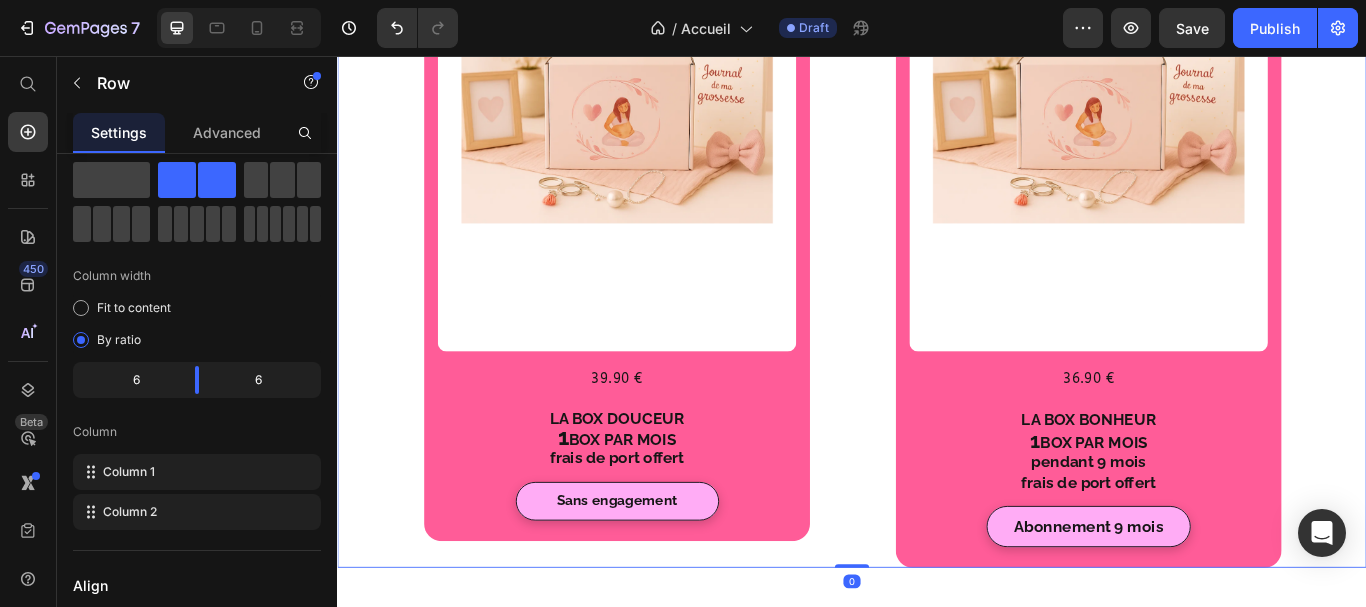 scroll, scrollTop: 0, scrollLeft: 0, axis: both 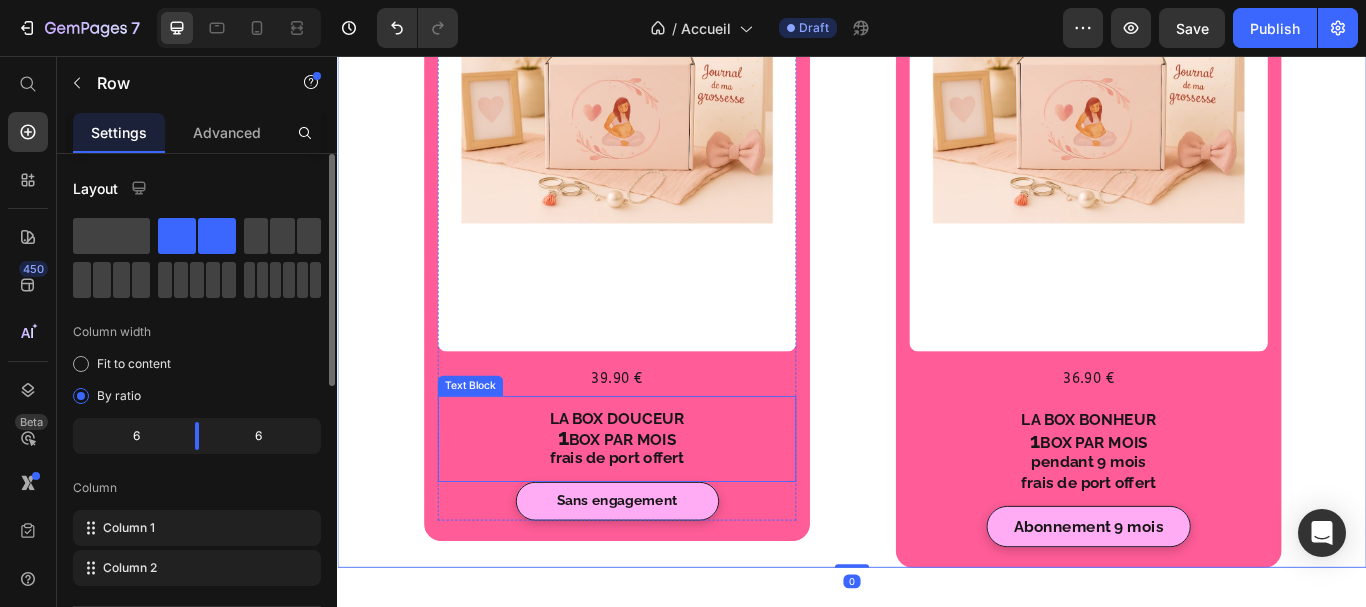 click on "BOX PAR MOIS" at bounding box center [669, 503] 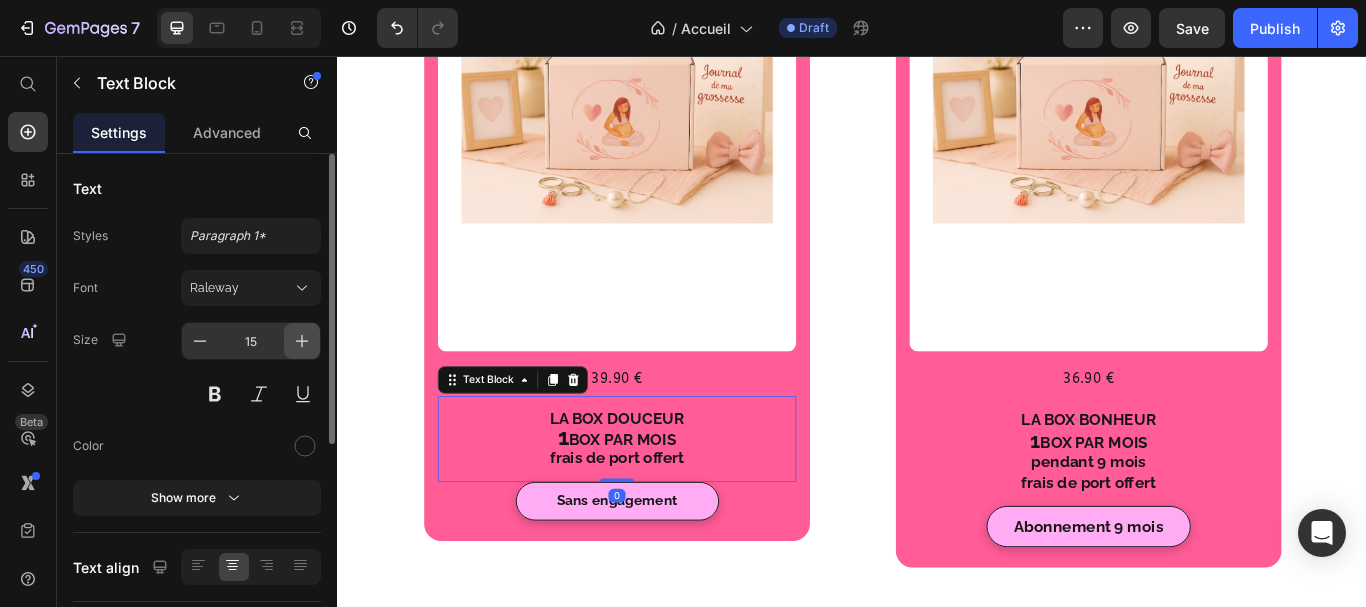 click 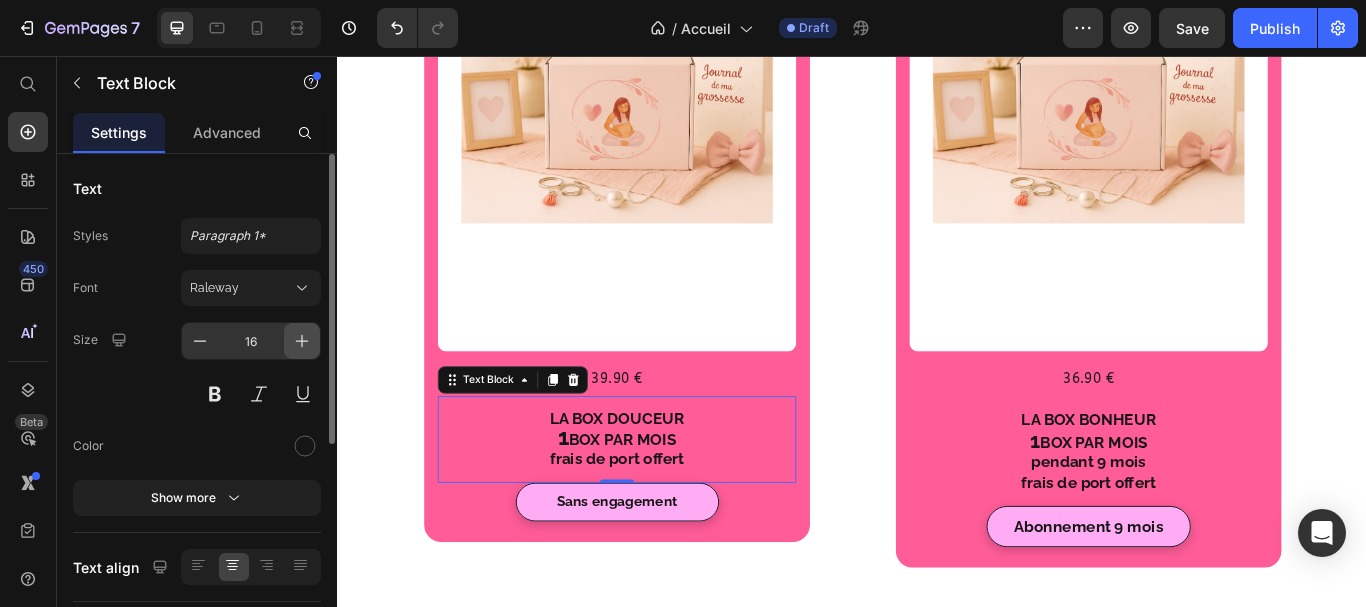 click 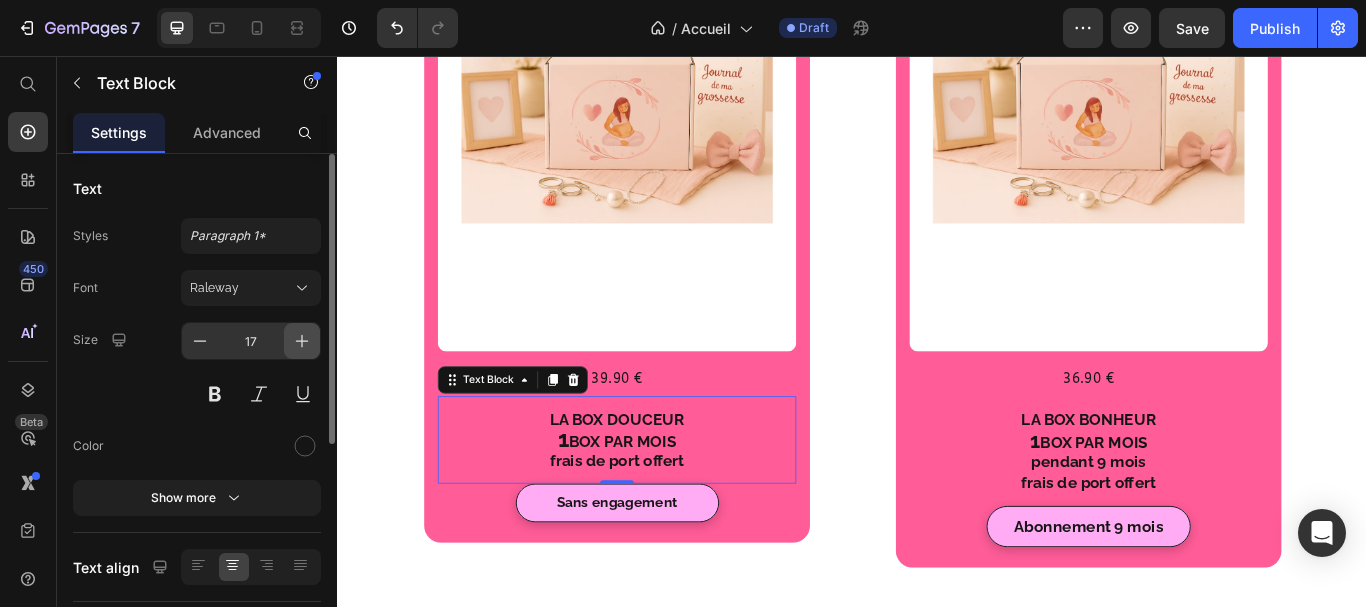 click 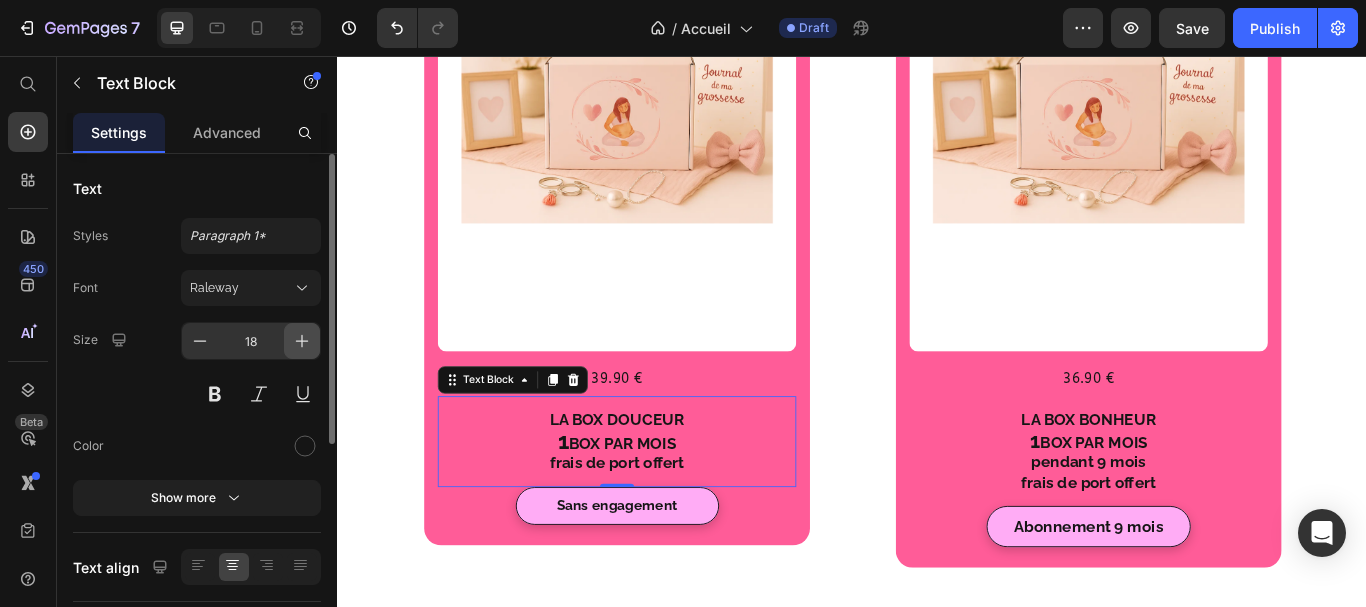 click 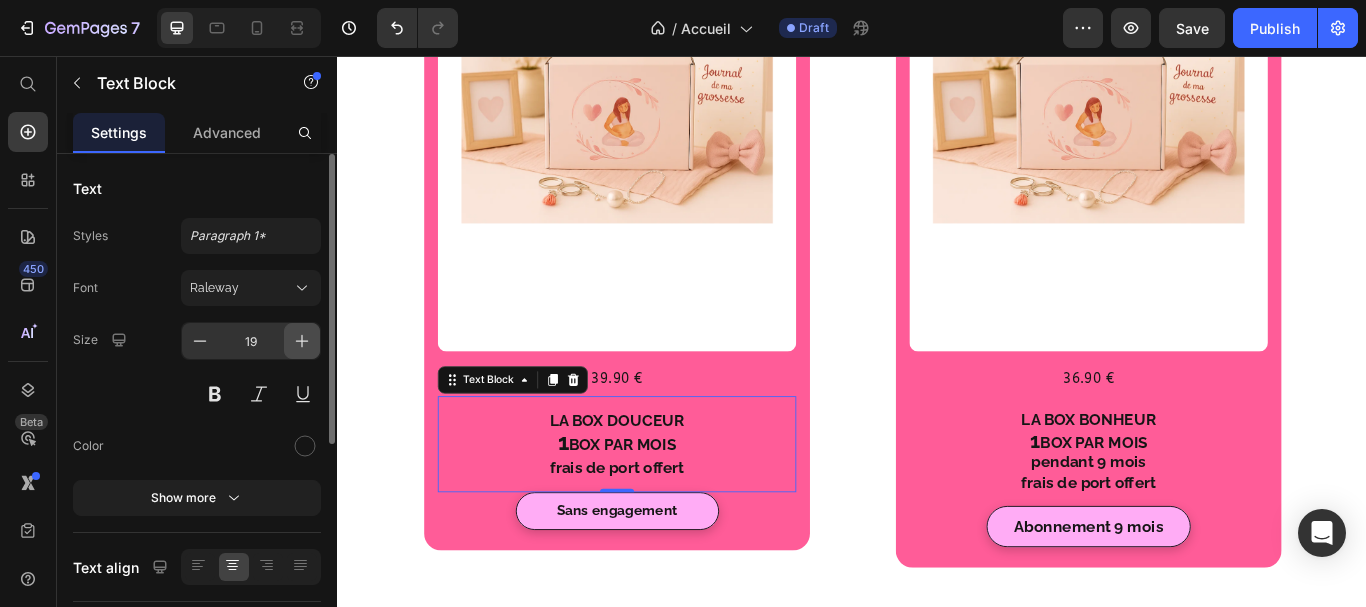 click 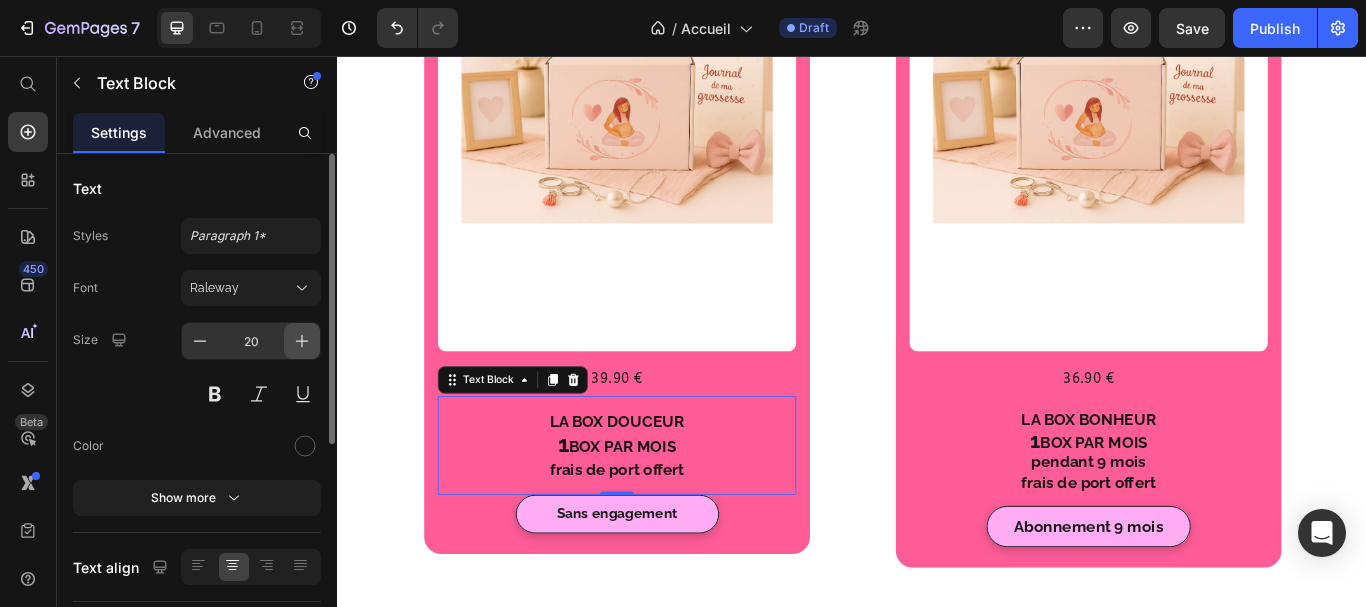 click 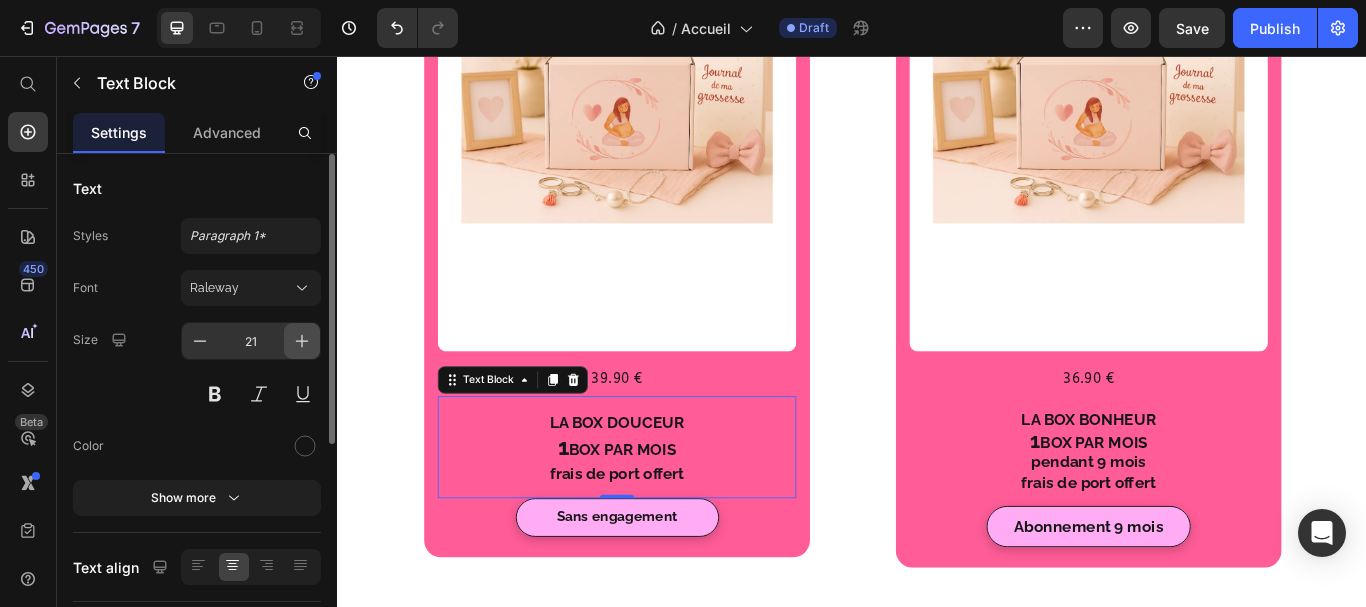 click 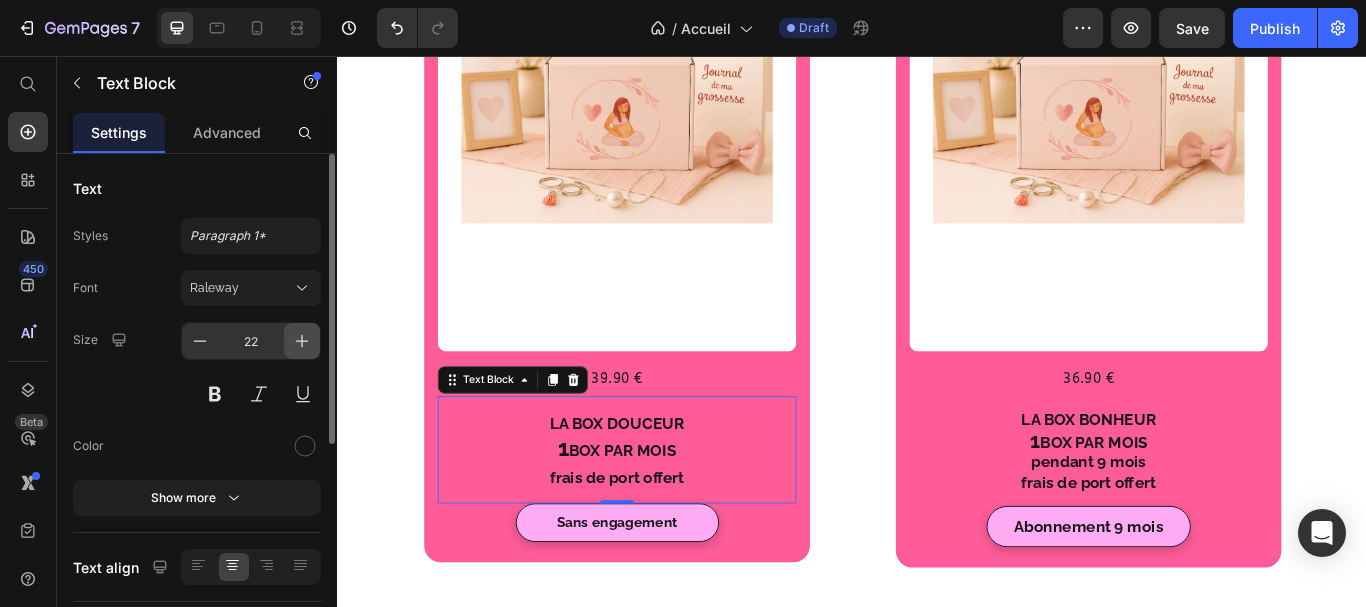 click 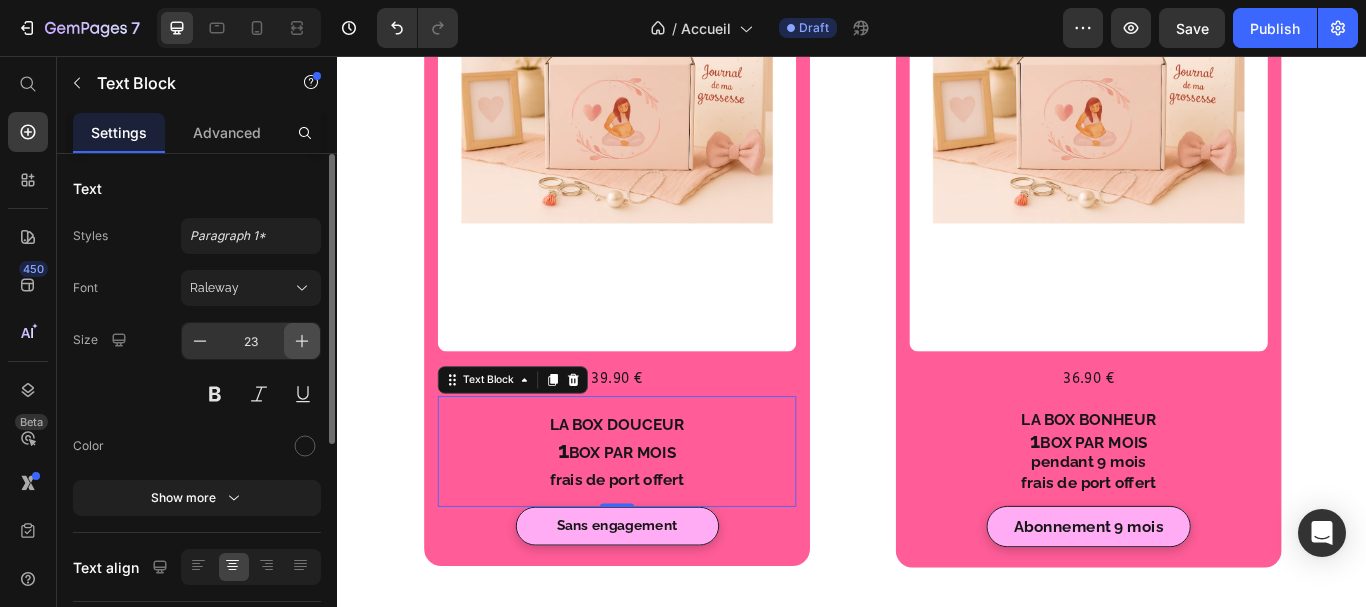 click 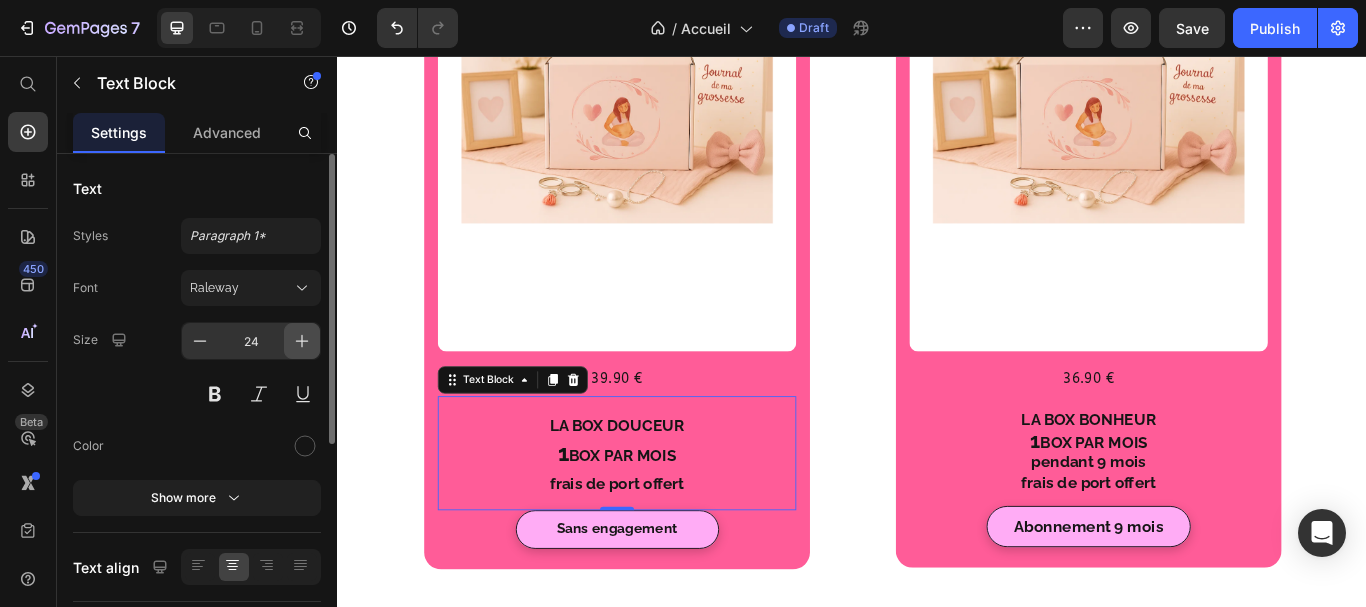 click 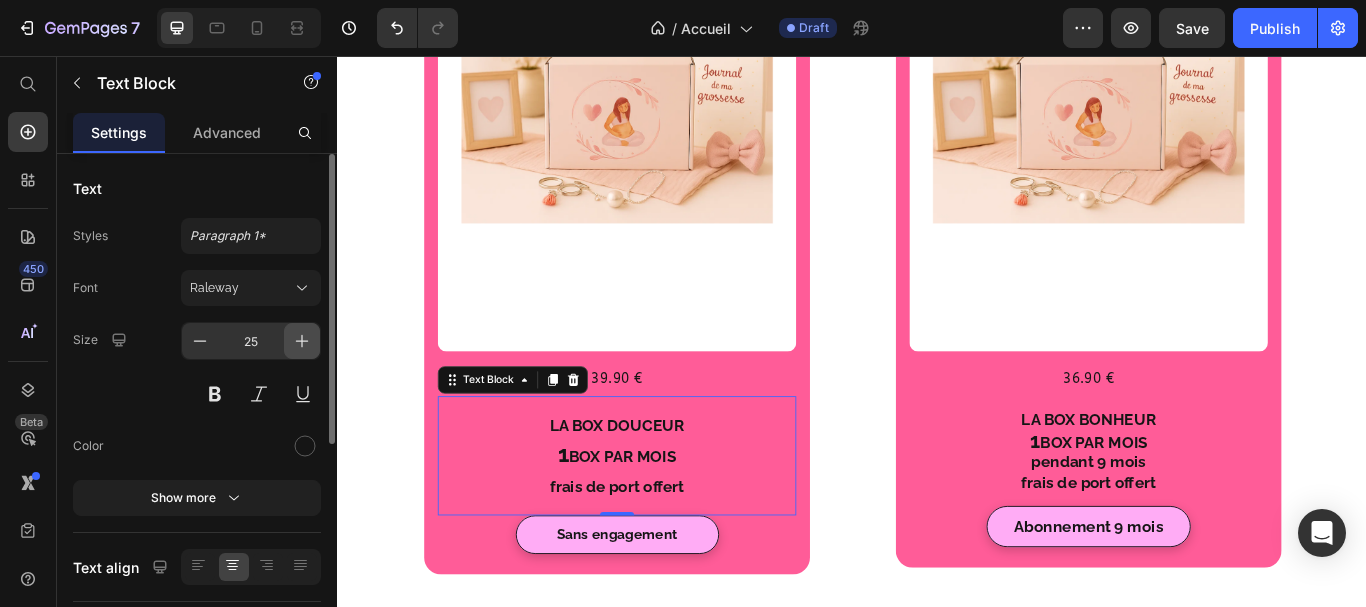 click 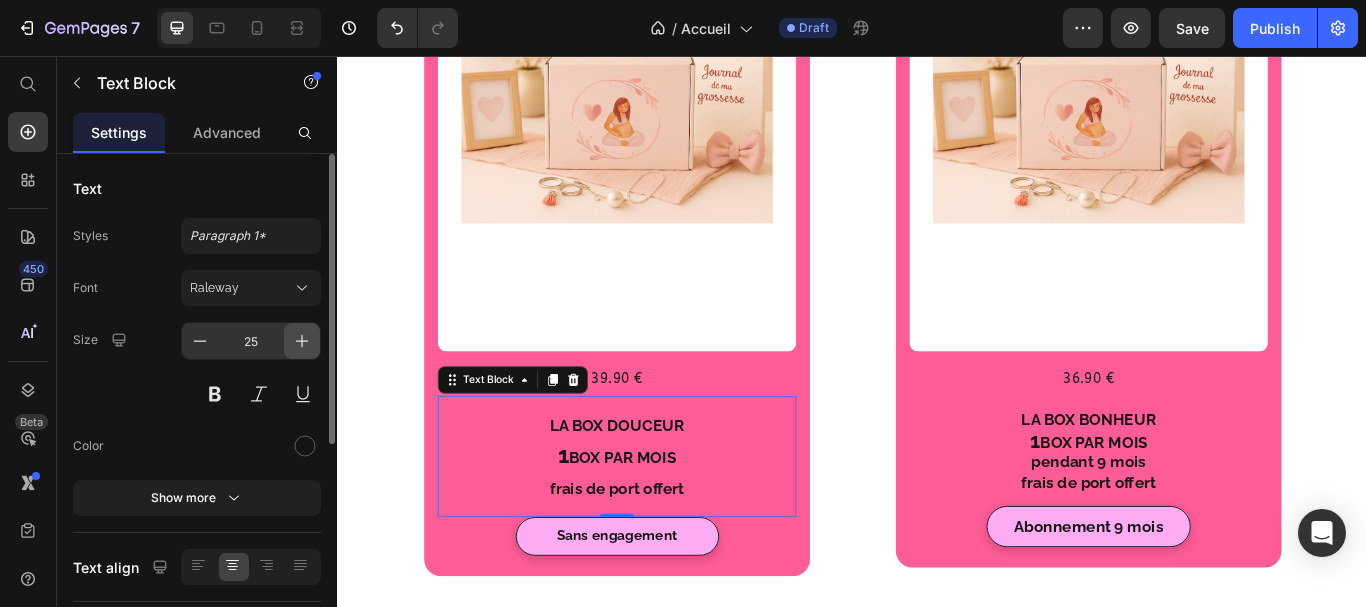 type on "26" 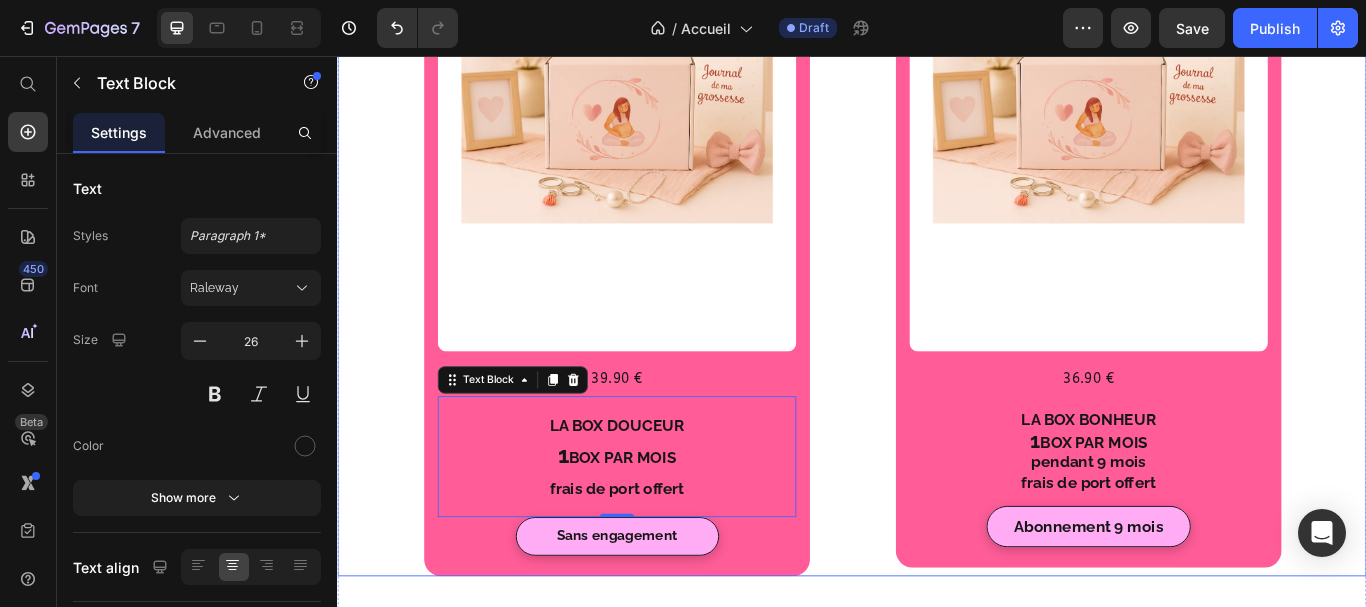 click on "Box Text Block Product Images 39.90 € Text Block Row LA BOX DOUCEUR  1  BOX PAR MOIS  frais de port offert  Text Block   0 Sans engagement Button Row Product Row Box Text Block Product Images 36.90 € Text Block Row LA BOX BONHEUR 1  BOX PAR MOIS  pendant 9 mois  frais de port offert  Text Block Abonnement 9 mois Button Row Product Row Row" at bounding box center [937, 288] 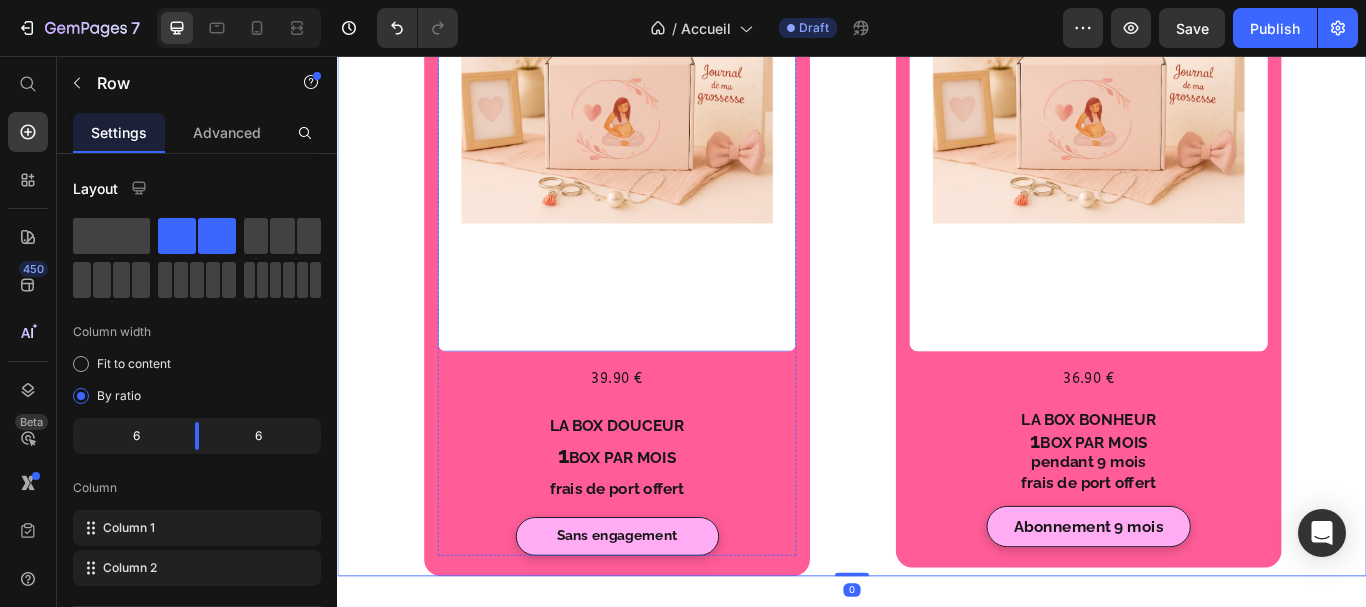 click at bounding box center [663, 192] 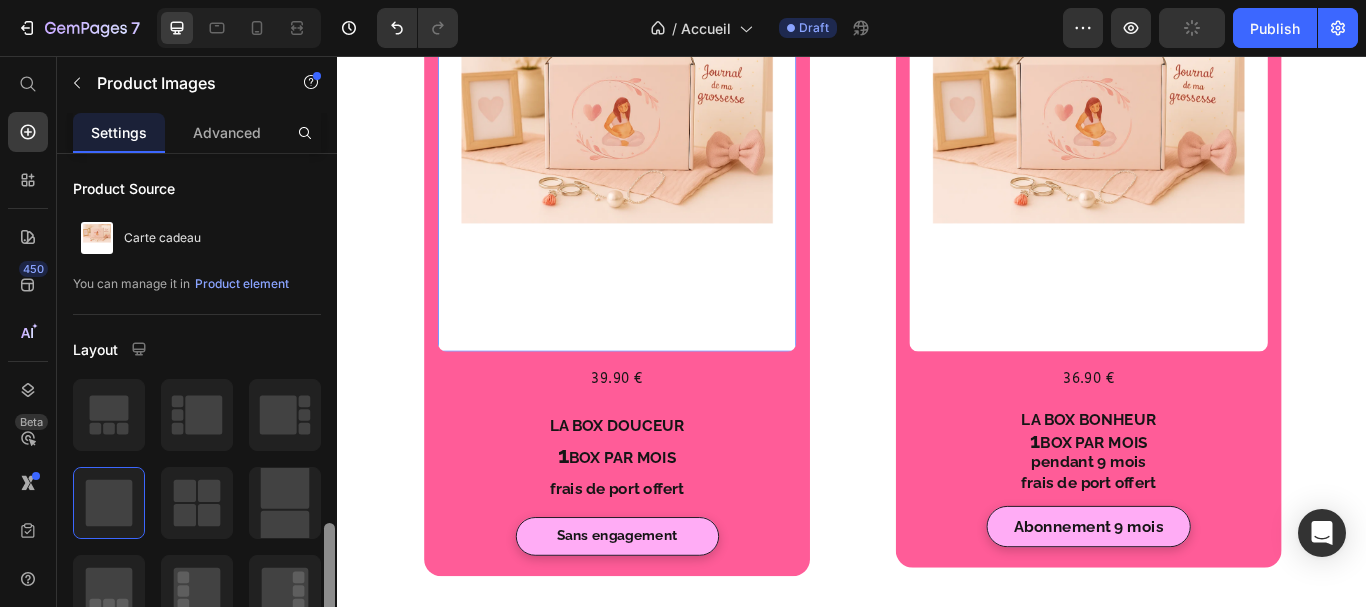 scroll, scrollTop: 425, scrollLeft: 0, axis: vertical 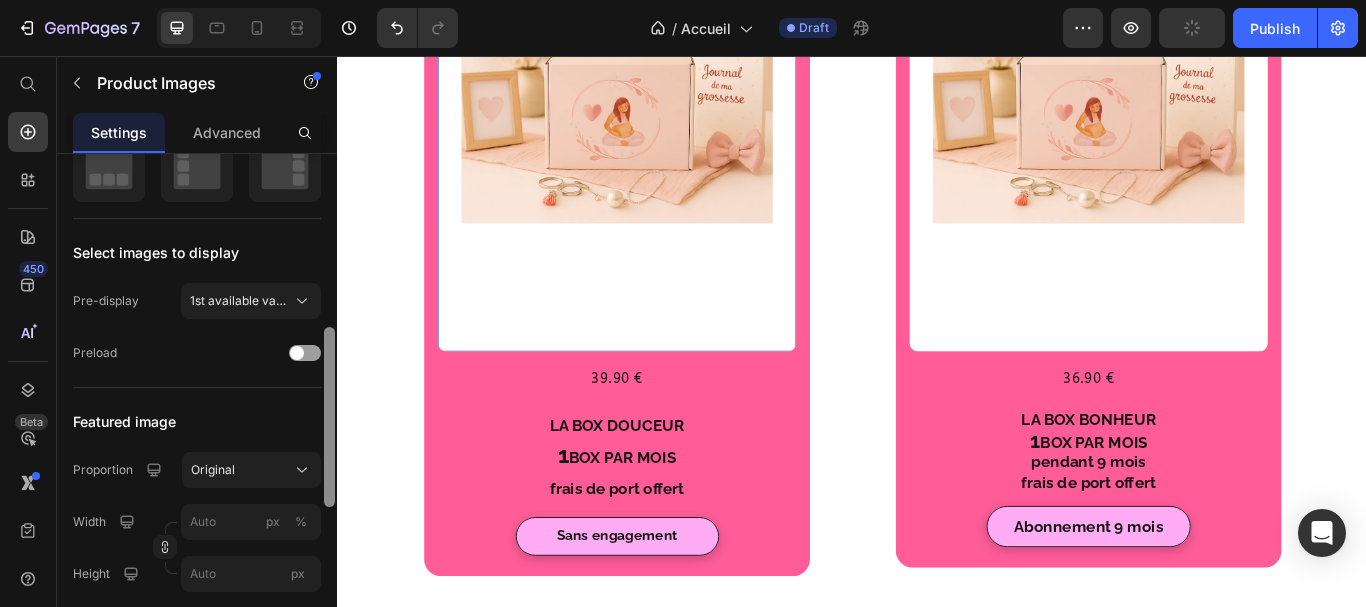 drag, startPoint x: 334, startPoint y: 206, endPoint x: 313, endPoint y: 363, distance: 158.39824 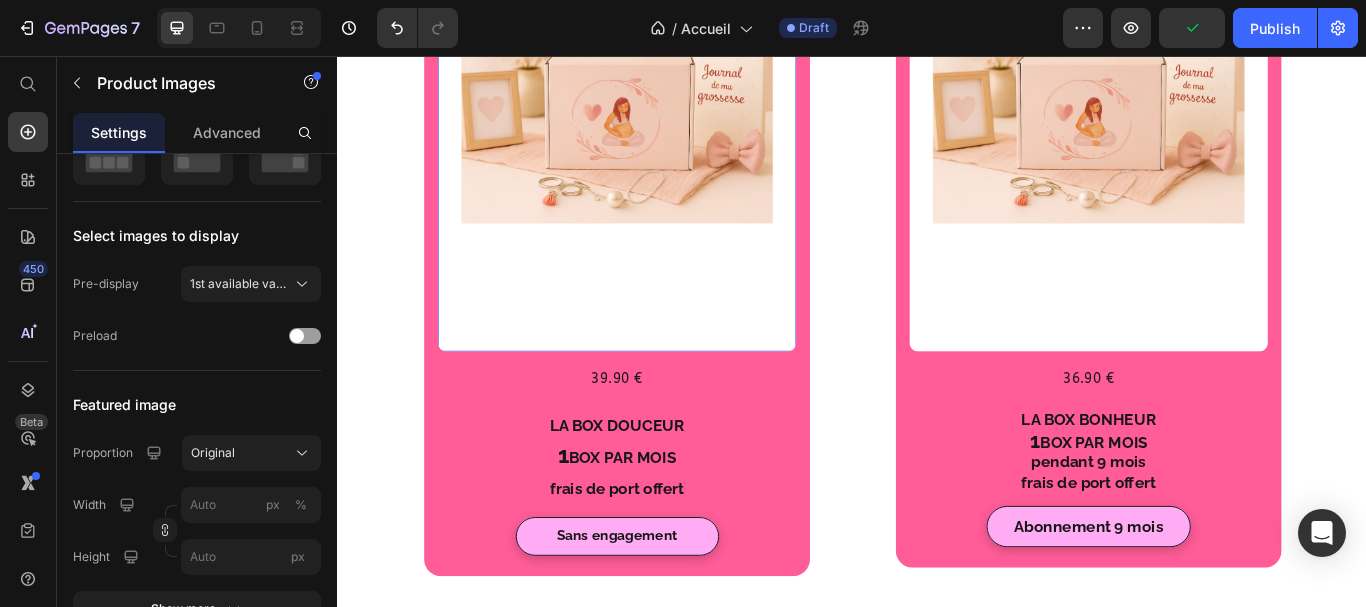 scroll, scrollTop: 442, scrollLeft: 0, axis: vertical 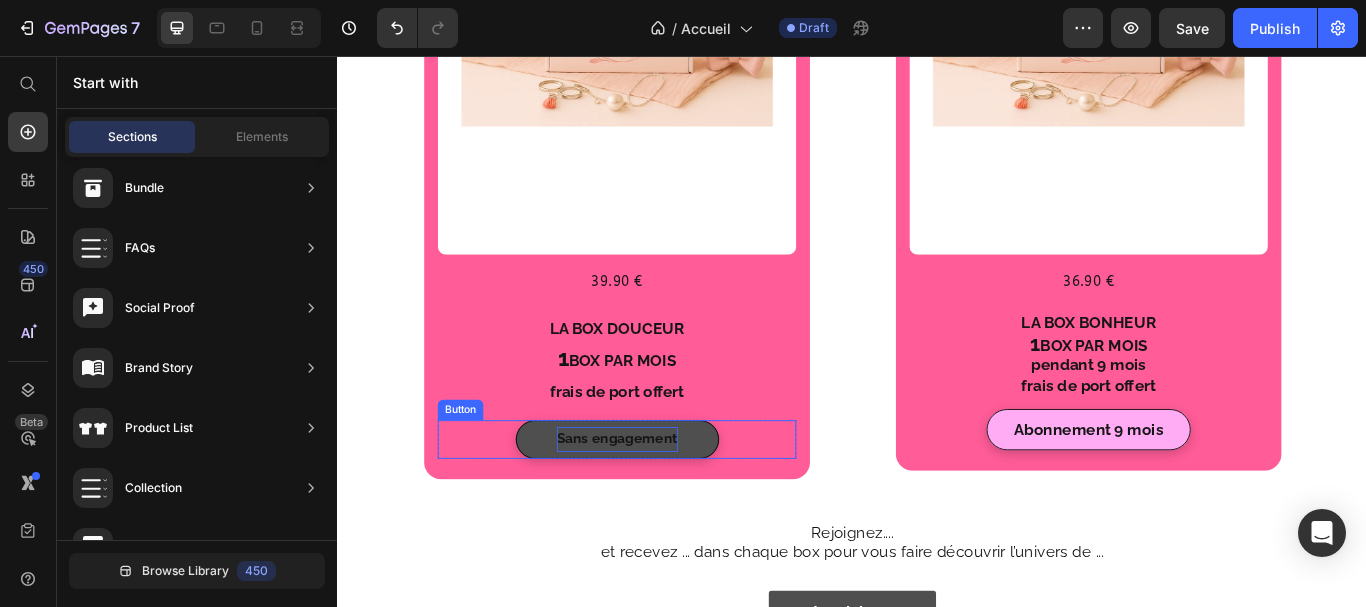 click on "Sans engagement" at bounding box center (663, 503) 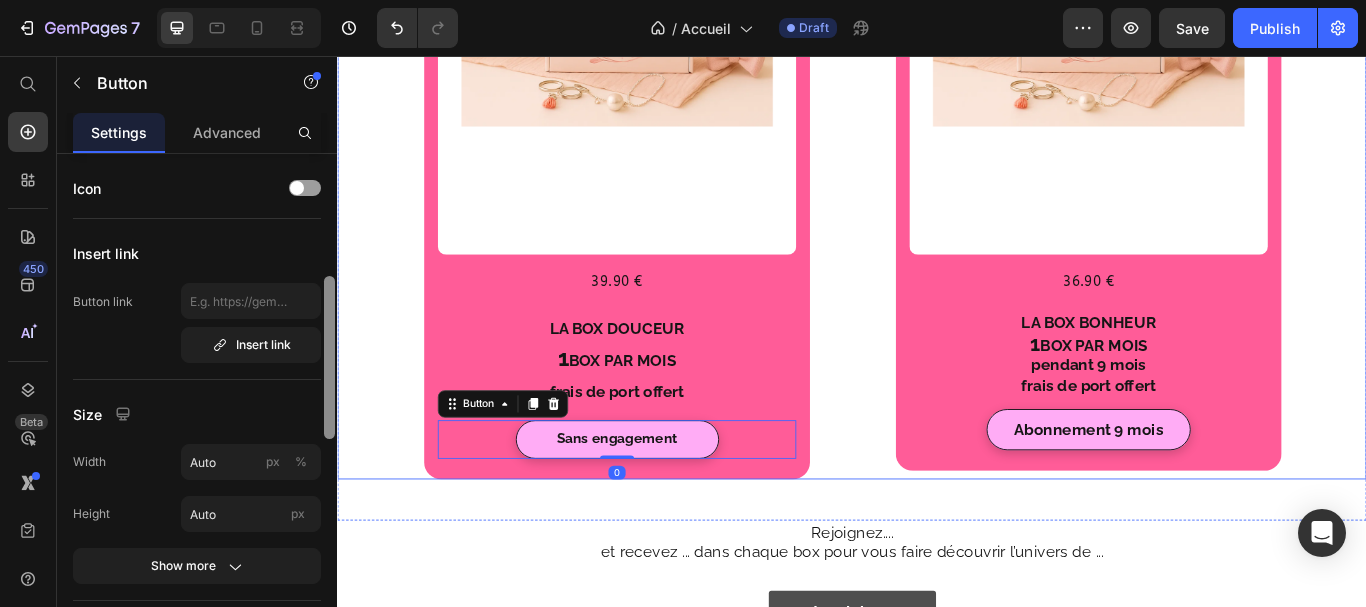 scroll, scrollTop: 93, scrollLeft: 0, axis: vertical 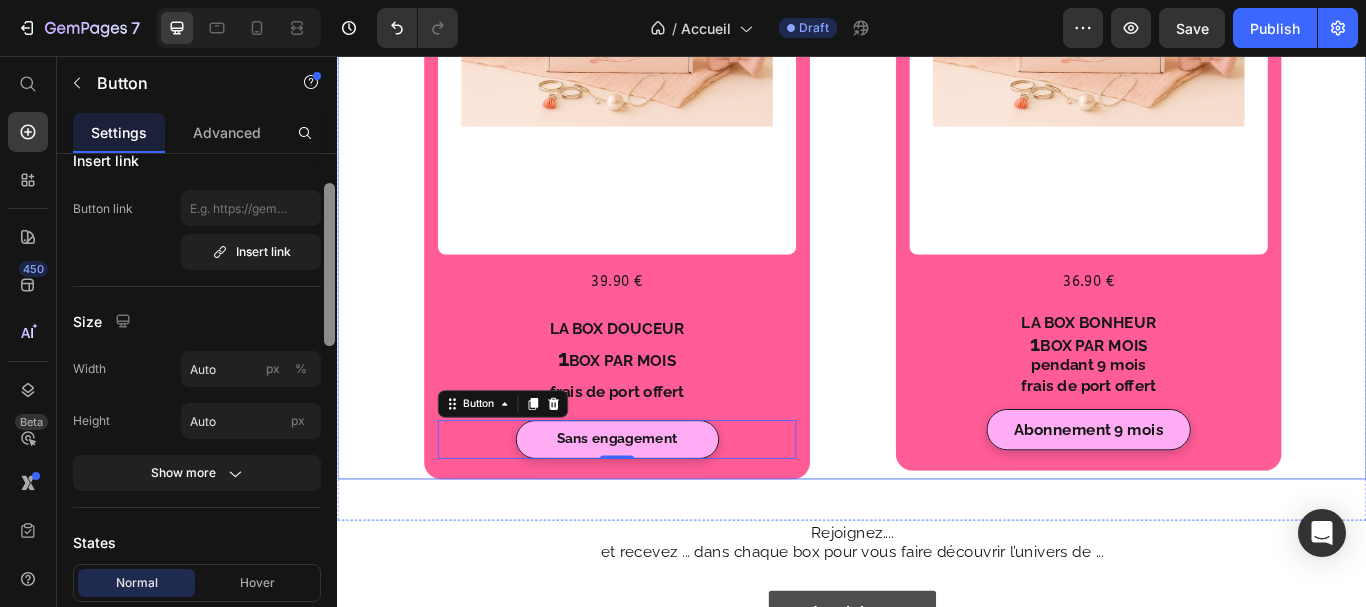 drag, startPoint x: 670, startPoint y: 363, endPoint x: 363, endPoint y: 513, distance: 341.68552 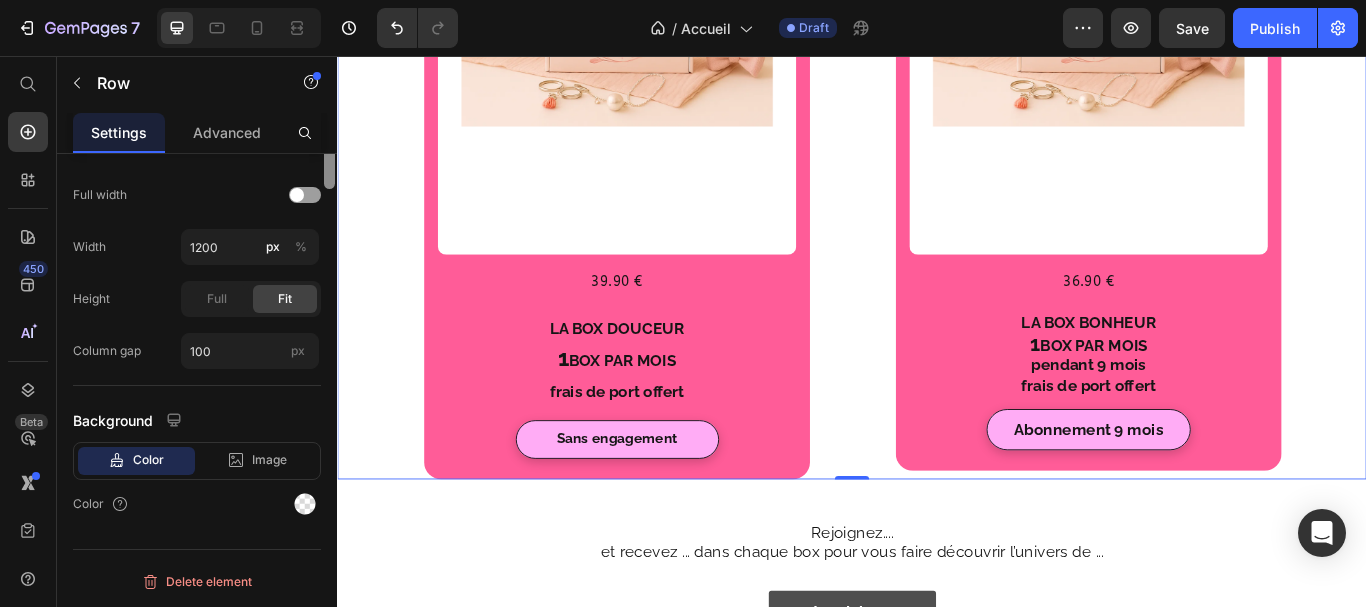 scroll, scrollTop: 167, scrollLeft: 0, axis: vertical 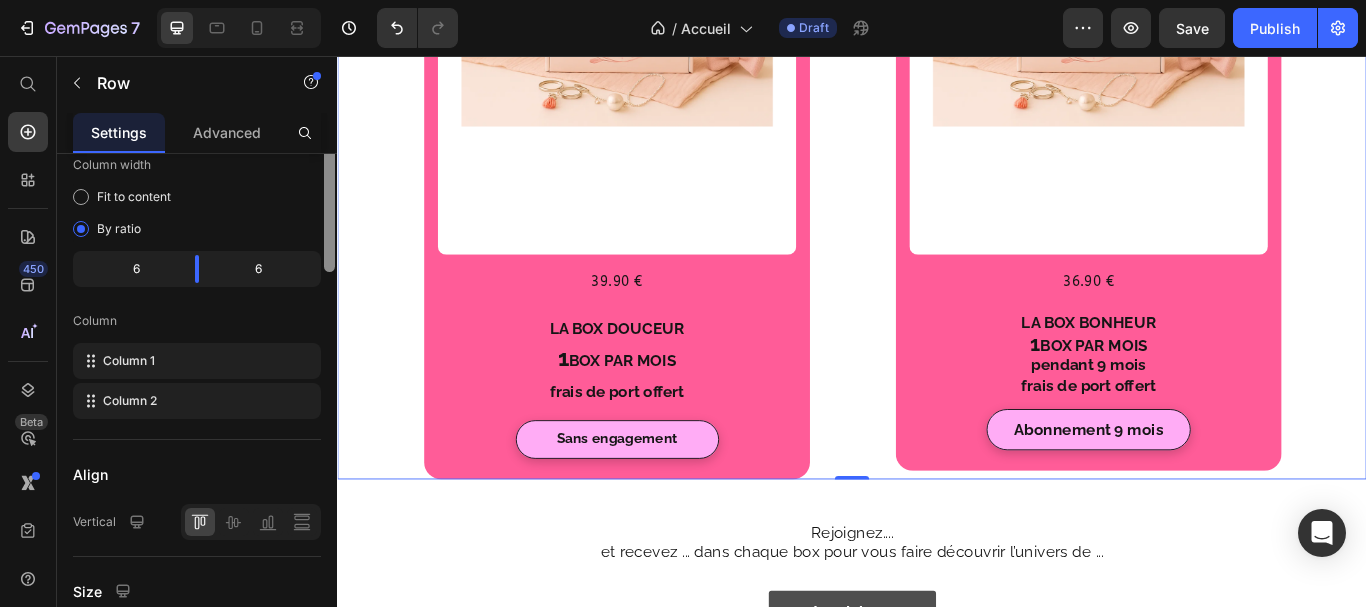 drag, startPoint x: 664, startPoint y: 395, endPoint x: 339, endPoint y: 272, distance: 347.49677 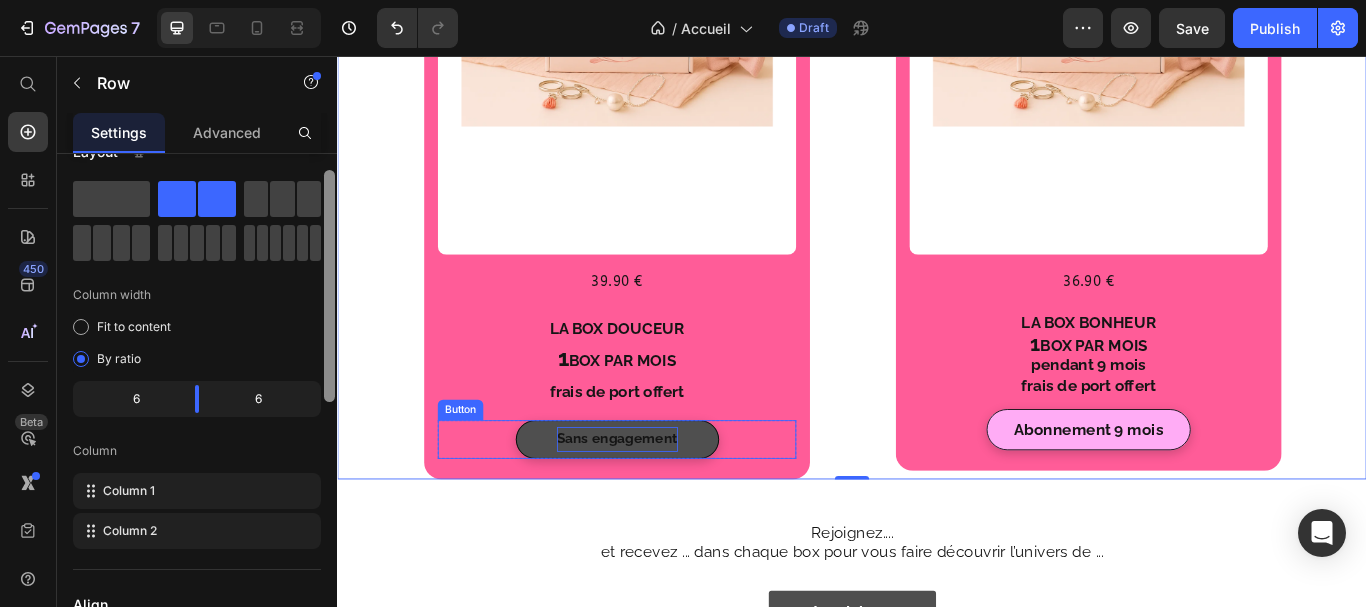 scroll, scrollTop: 37, scrollLeft: 0, axis: vertical 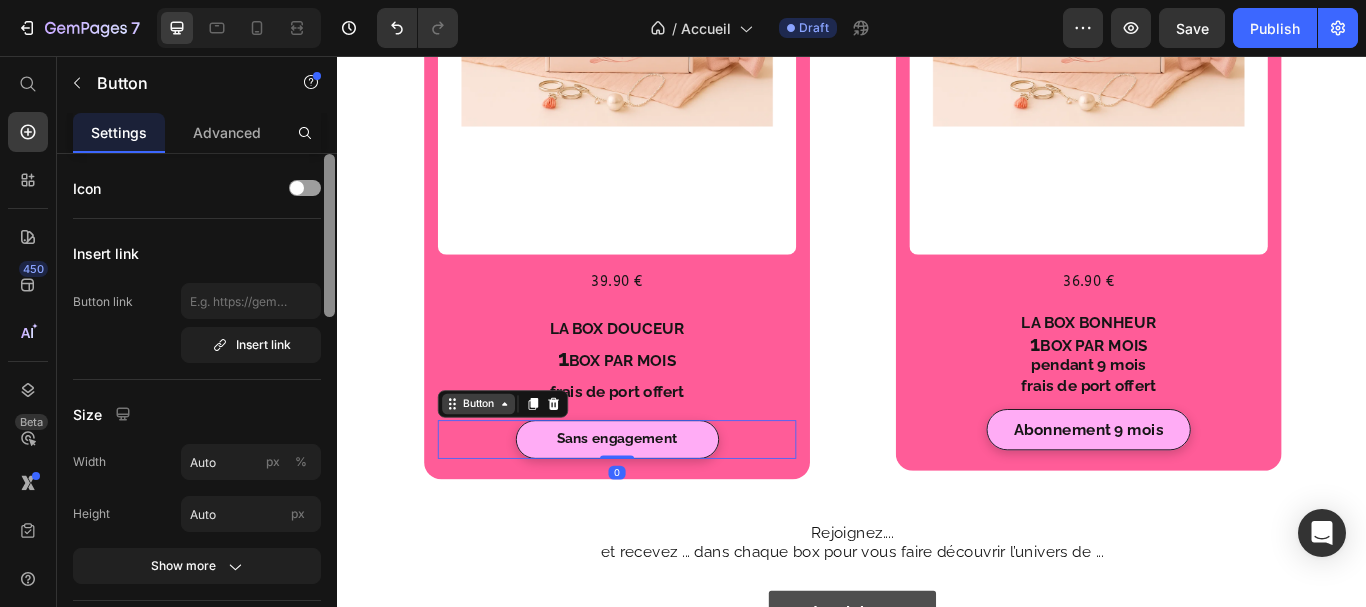 click on "Button" at bounding box center [501, 462] 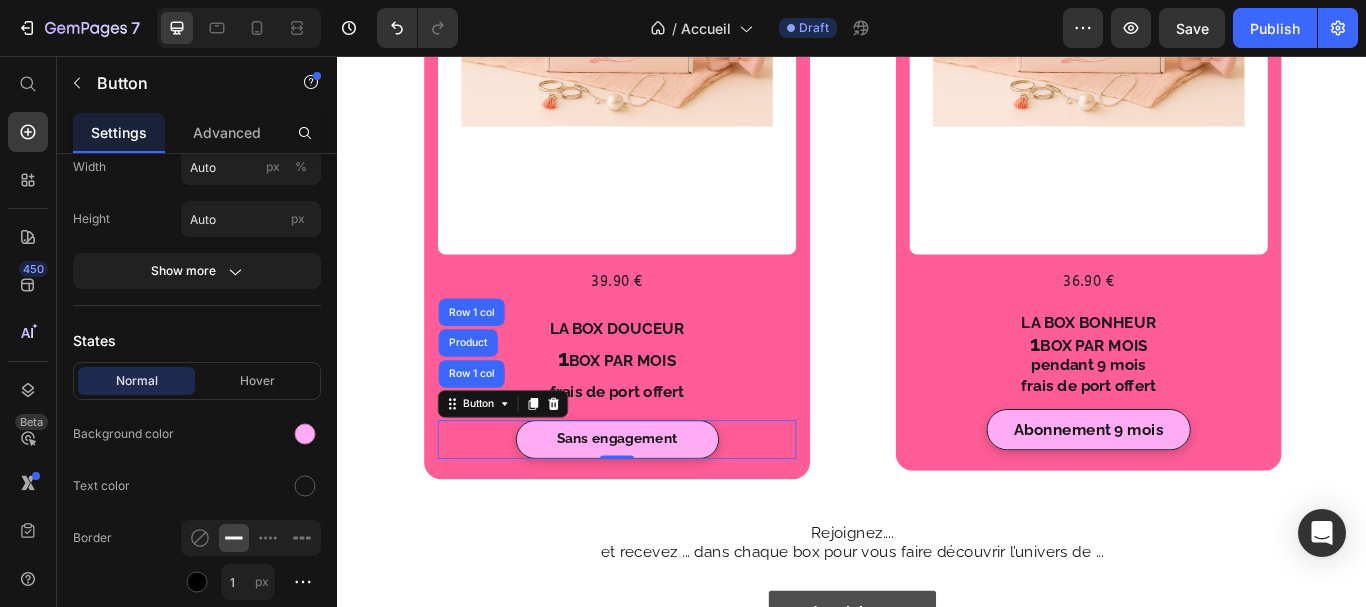 scroll, scrollTop: 927, scrollLeft: 0, axis: vertical 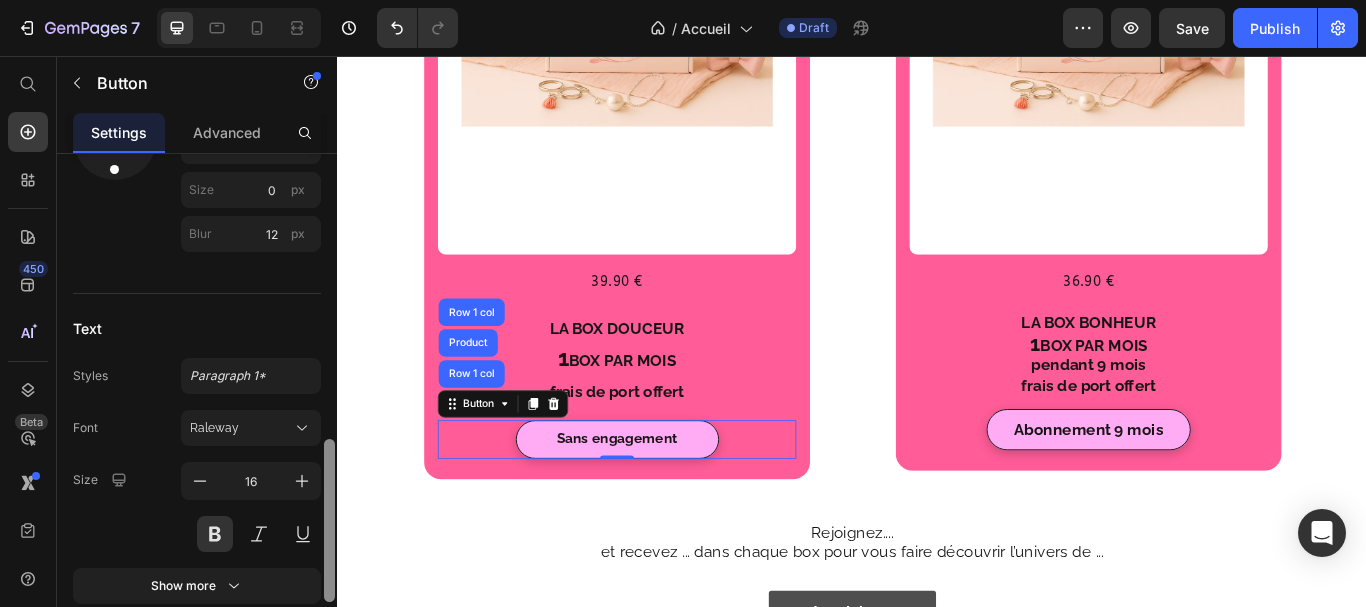drag, startPoint x: 328, startPoint y: 270, endPoint x: 324, endPoint y: 568, distance: 298.02686 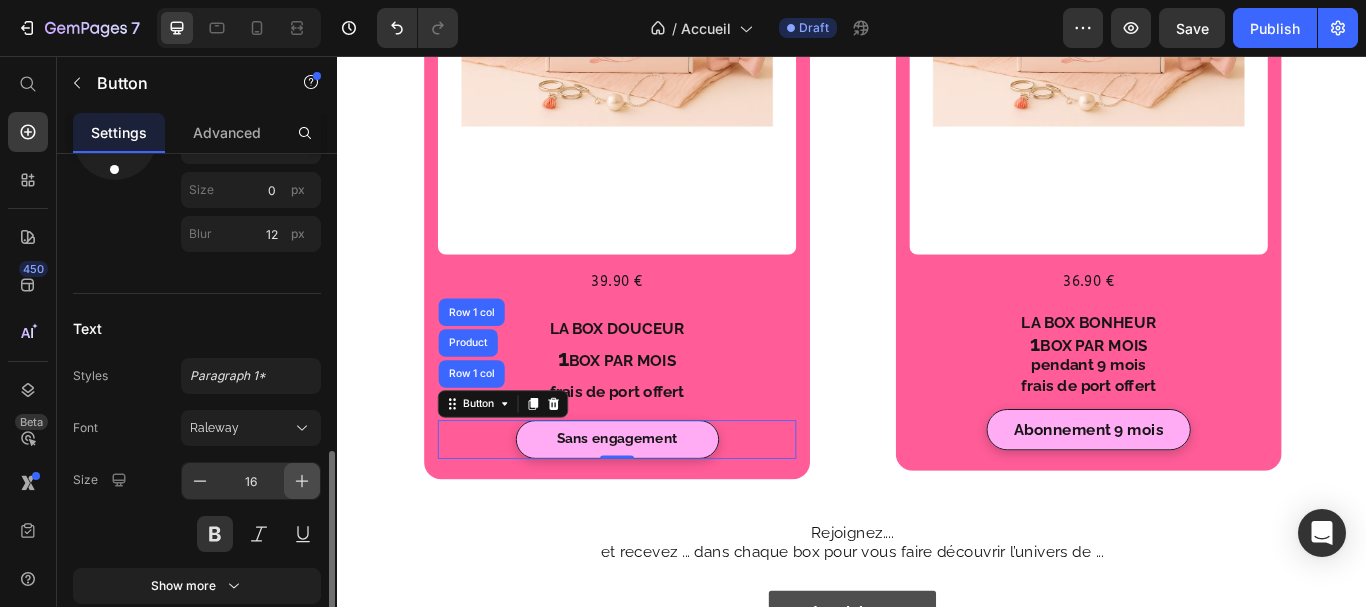 click 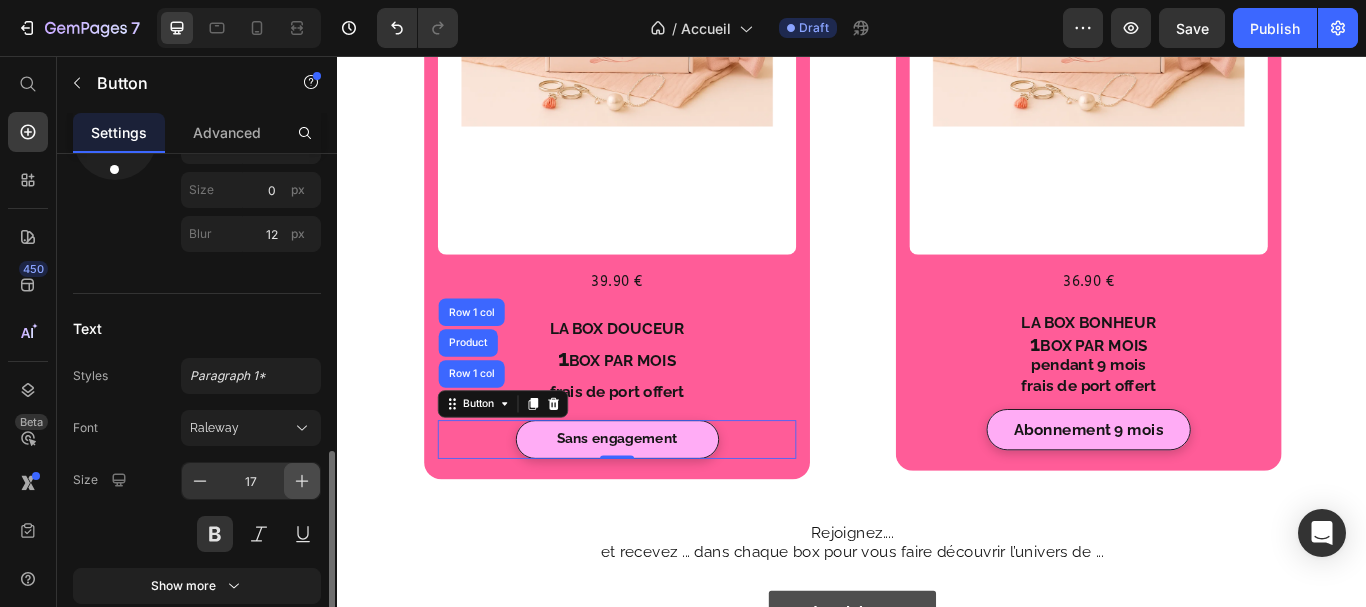 click 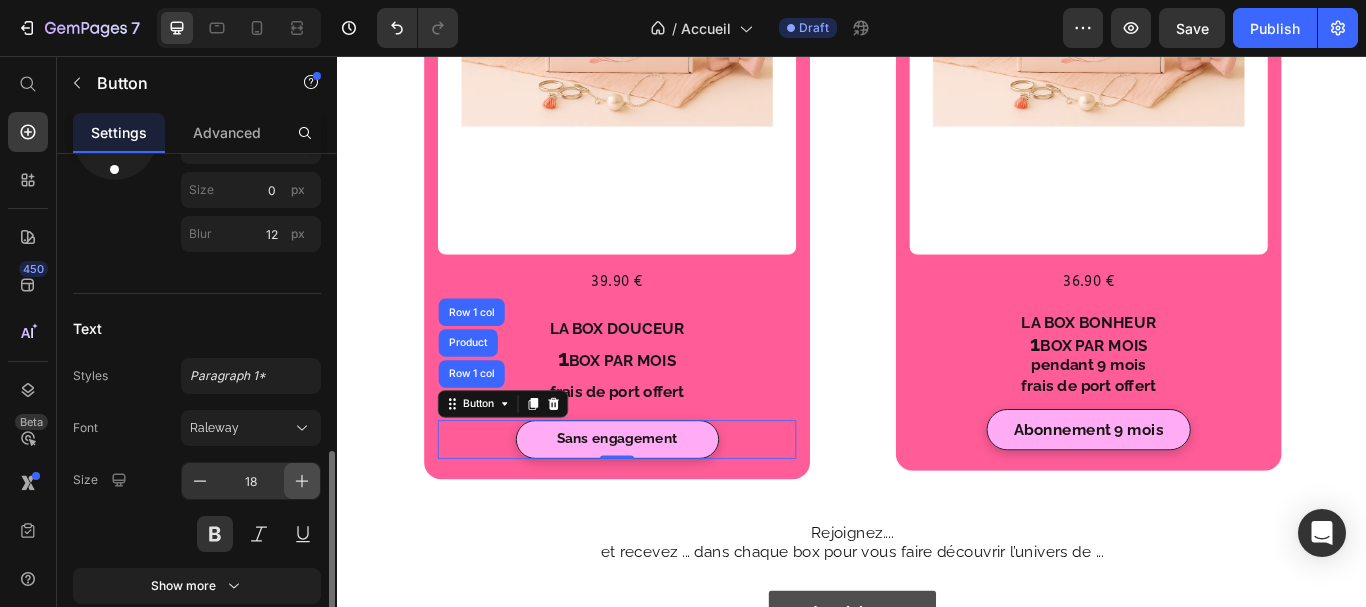 click 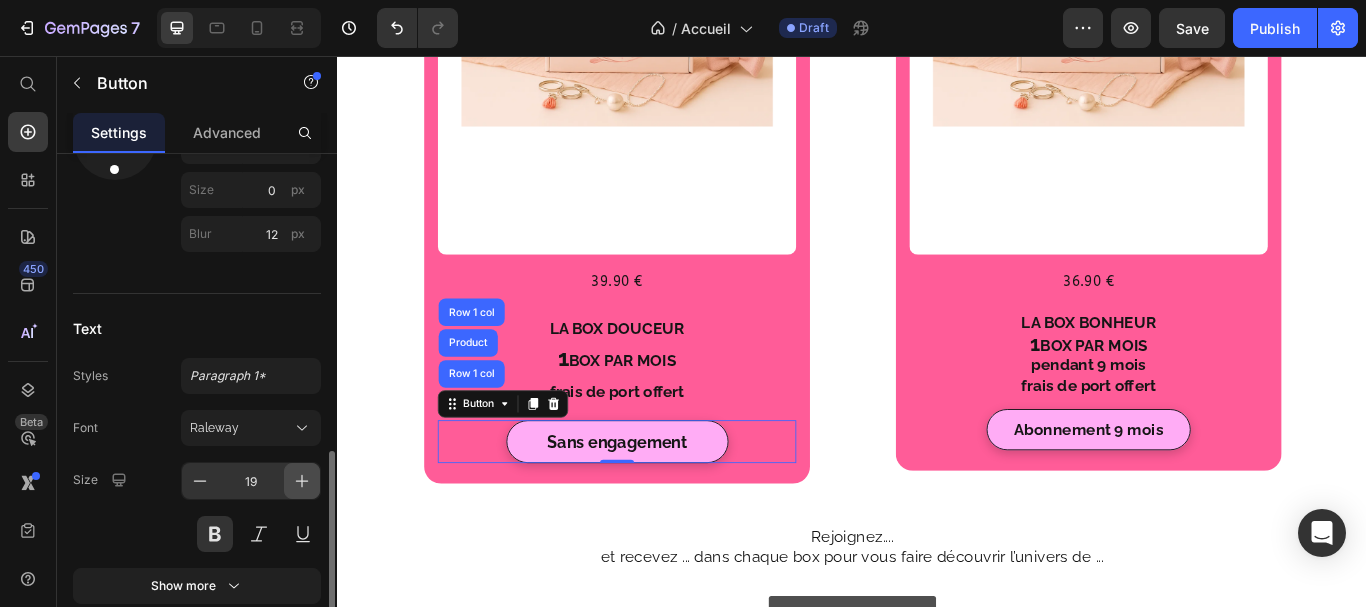click 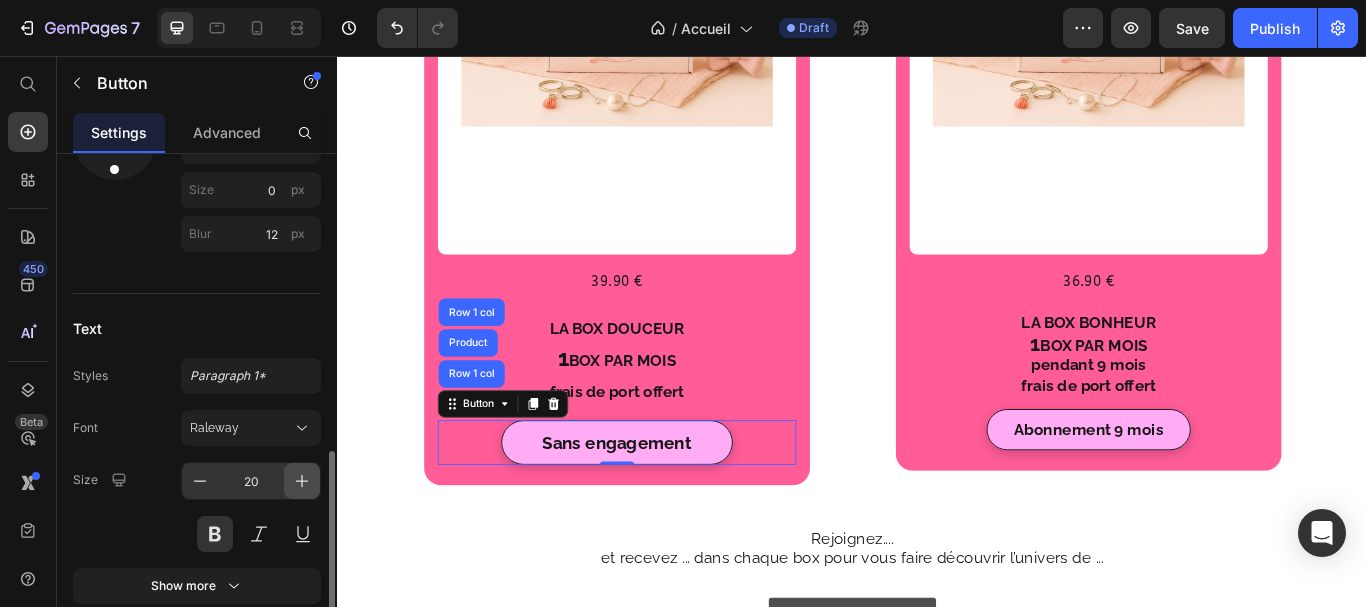 click 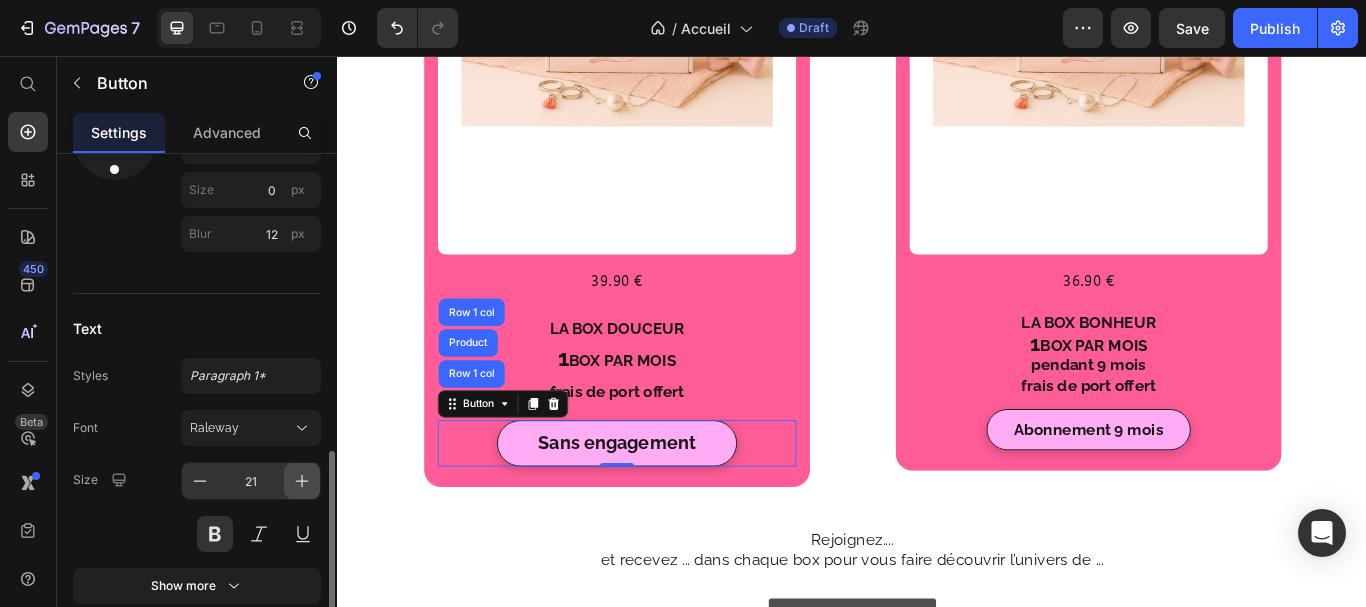 click 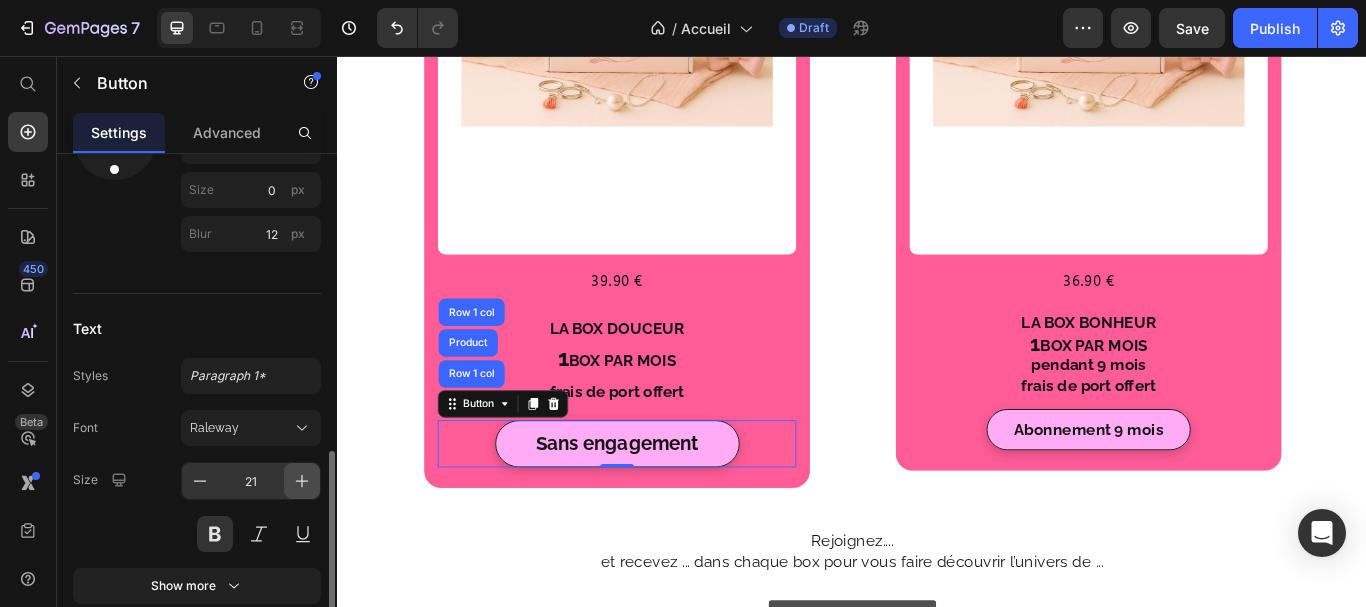 type on "22" 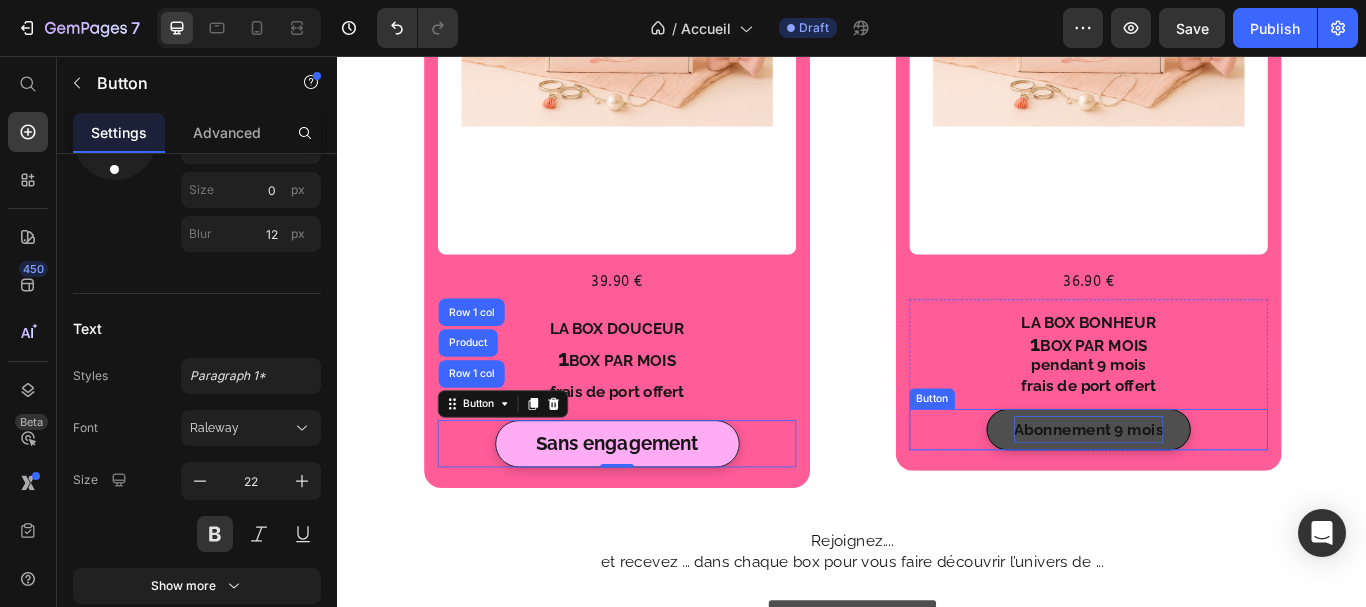 click on "Abonnement 9 mois" at bounding box center [1213, 492] 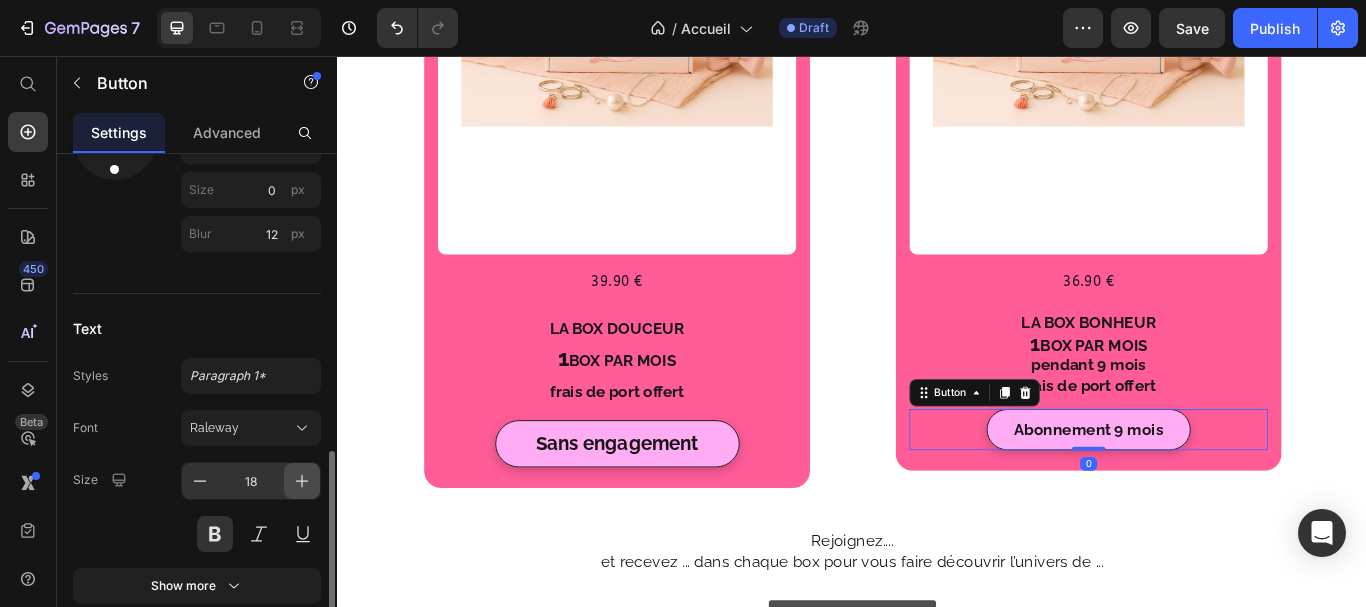 click 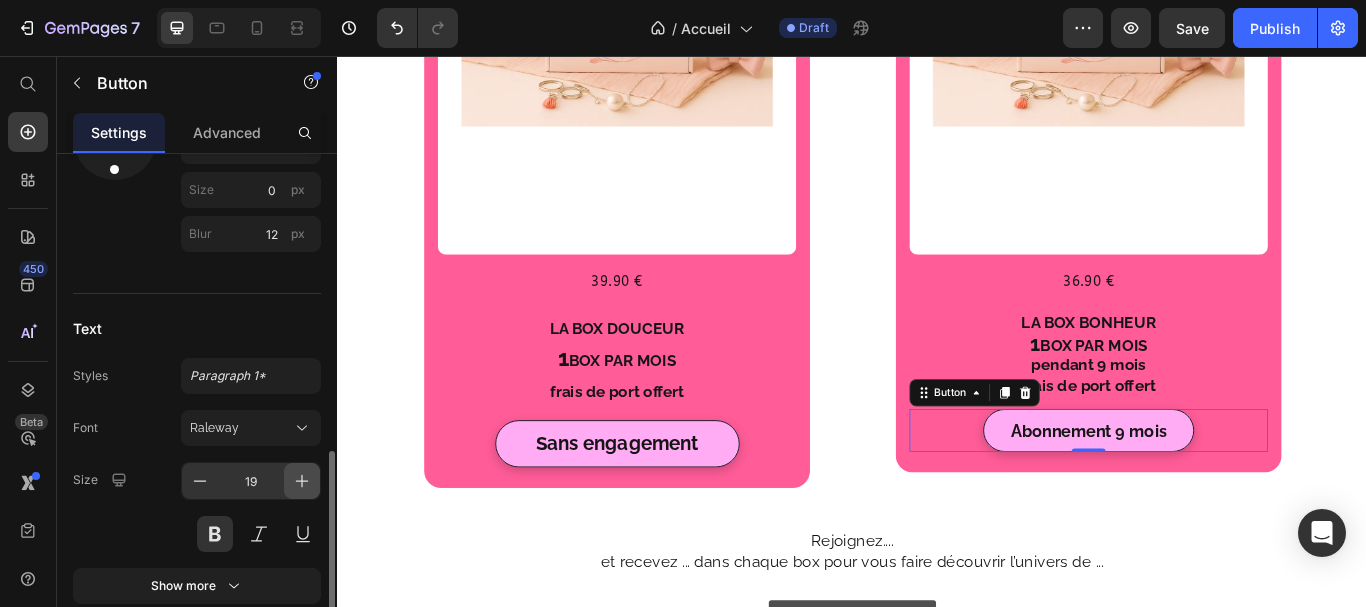 click 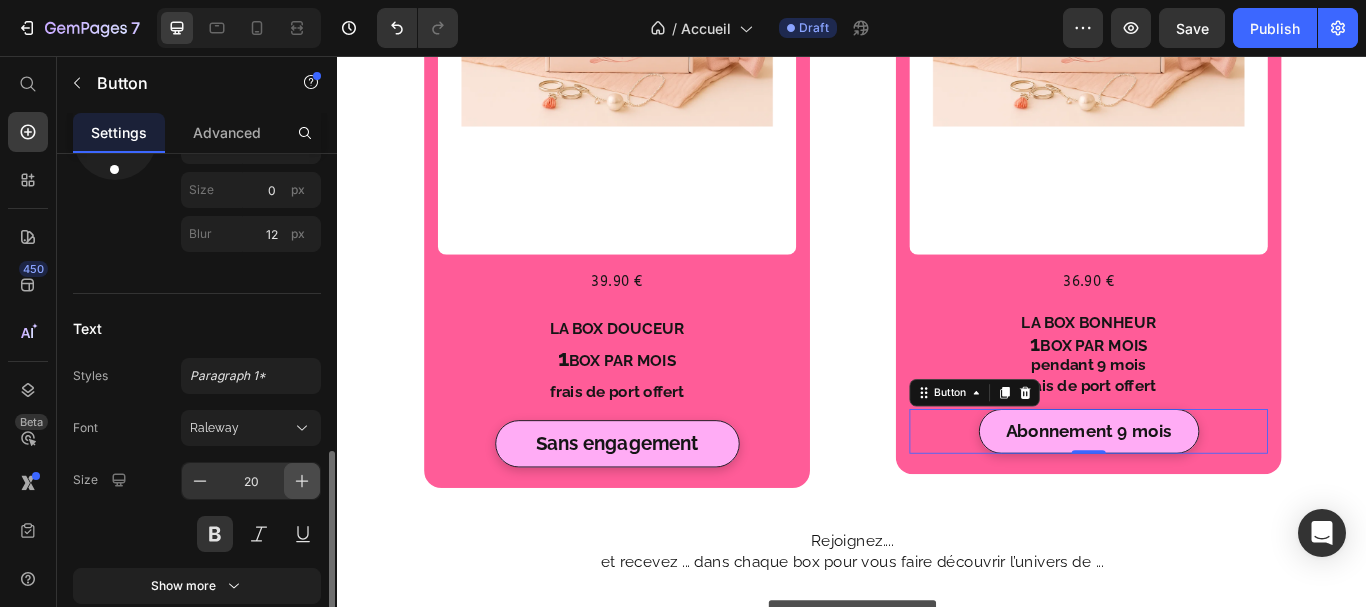 click 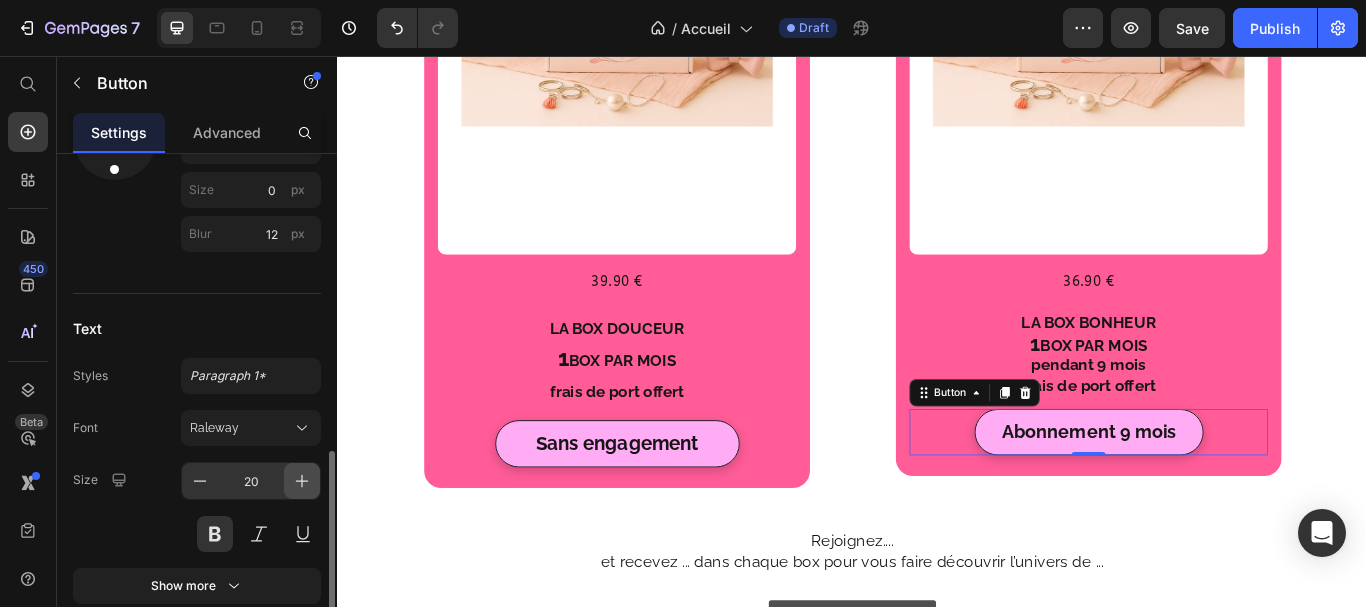 click 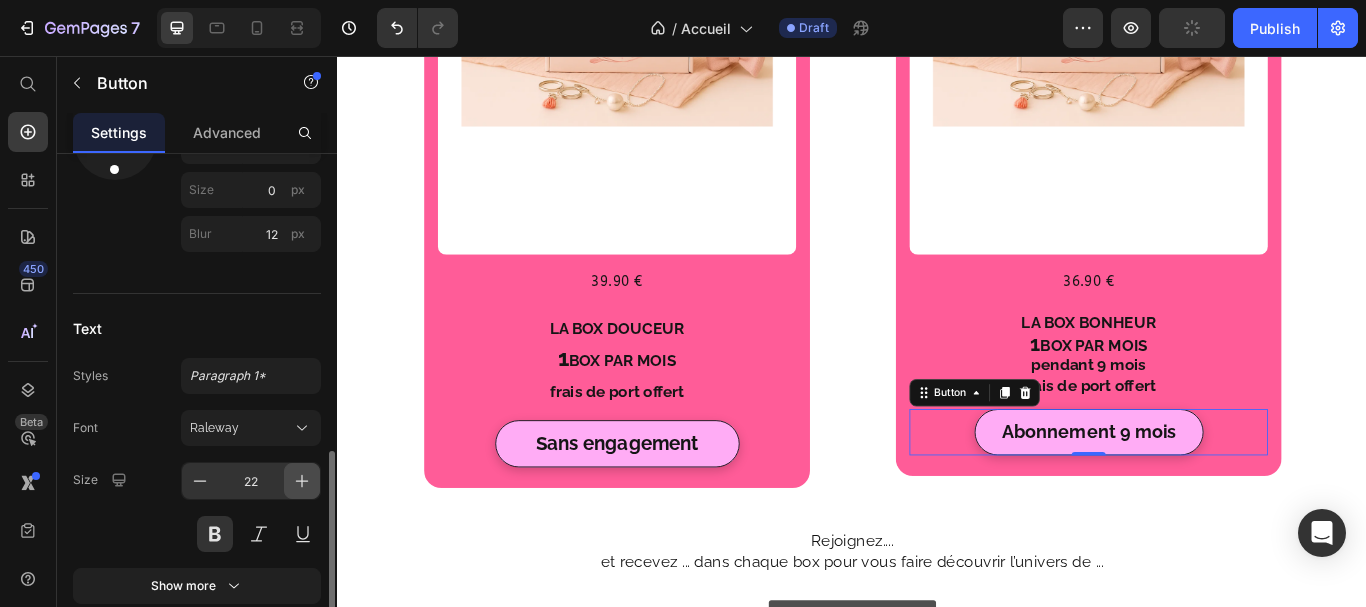 click 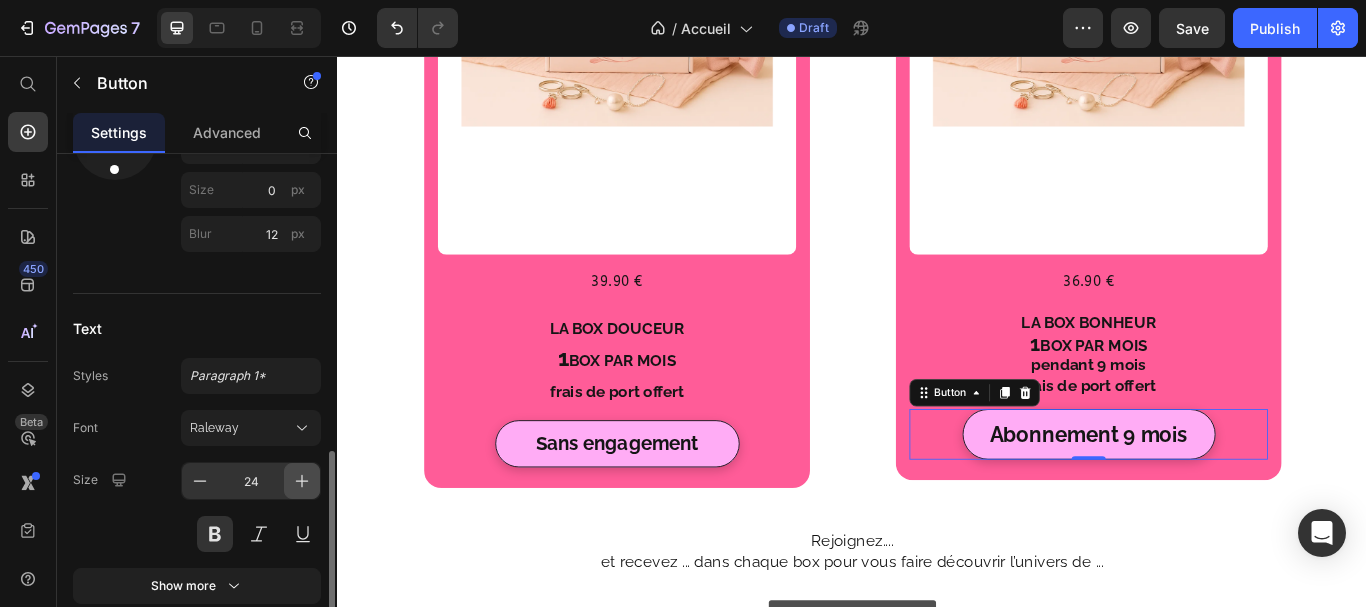 click 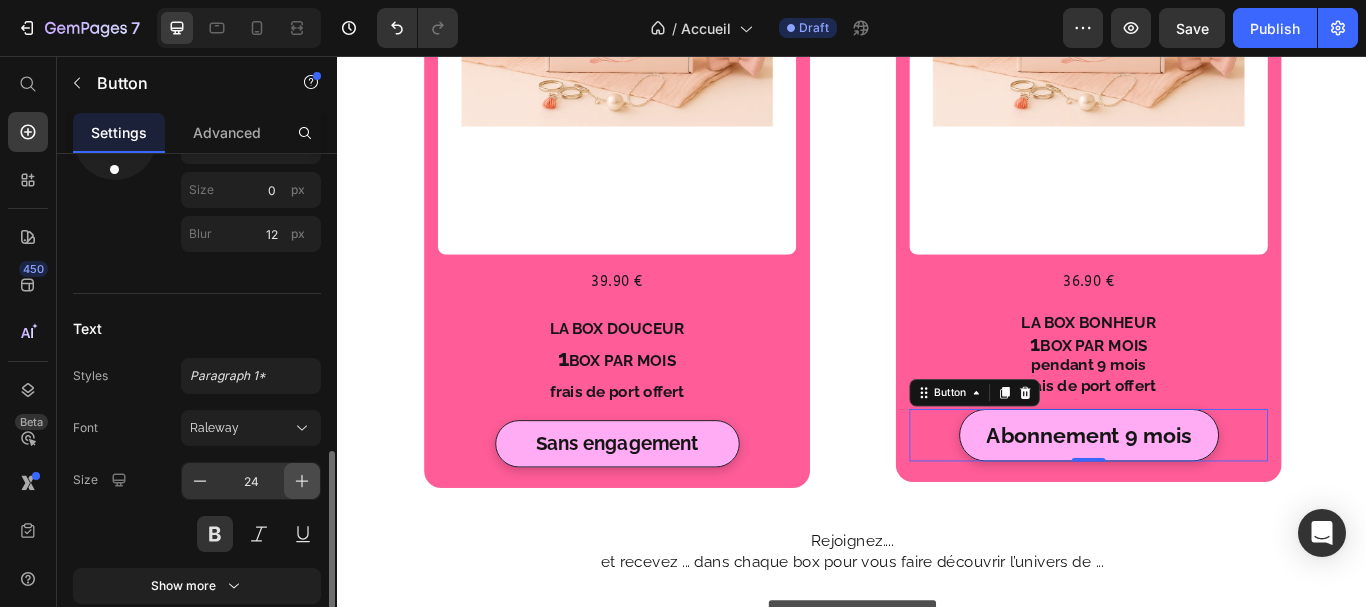 type on "25" 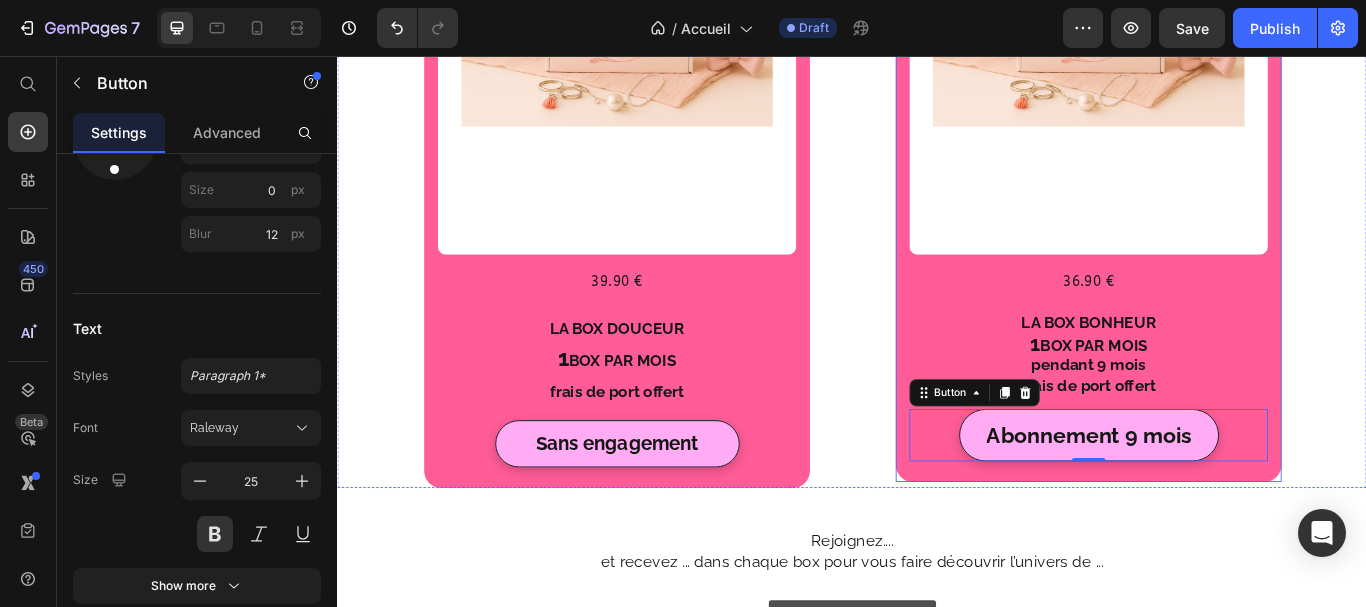 click on "Box Text Block Product Images 36.90 € Text Block Row LA BOX BONHEUR 1  BOX PAR MOIS  pendant 9 mois  frais de port offert  Text Block Abonnement 9 mois Button   0 Row Product Row" at bounding box center (1213, 177) 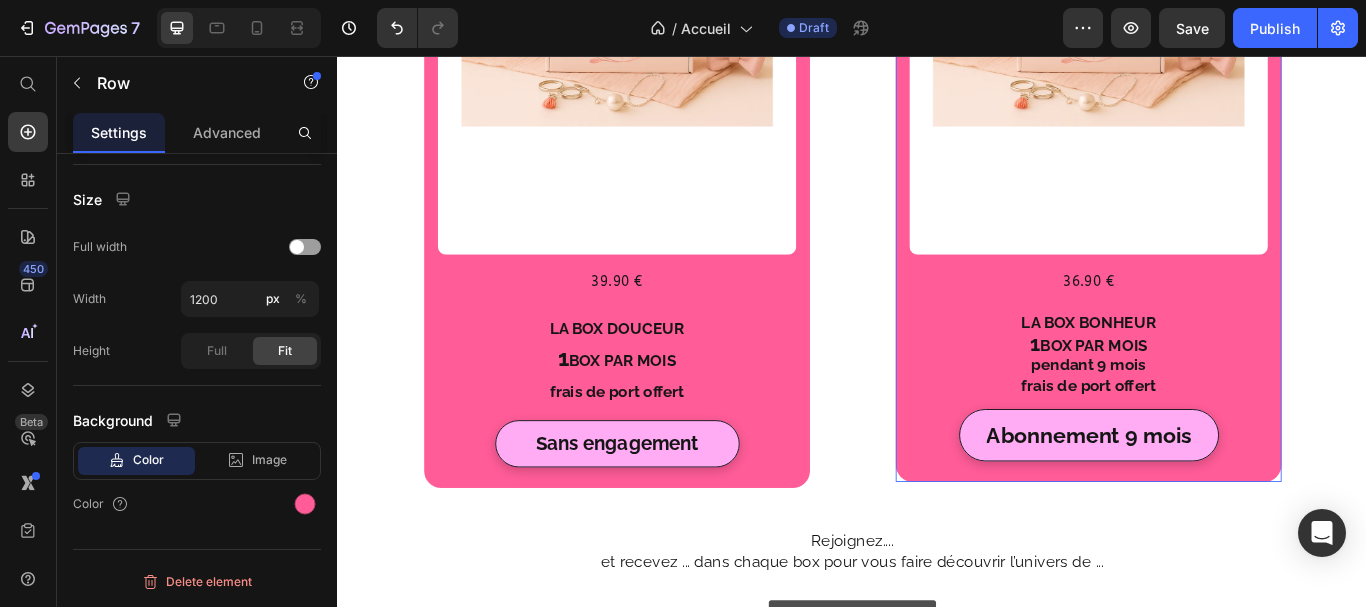 scroll, scrollTop: 0, scrollLeft: 0, axis: both 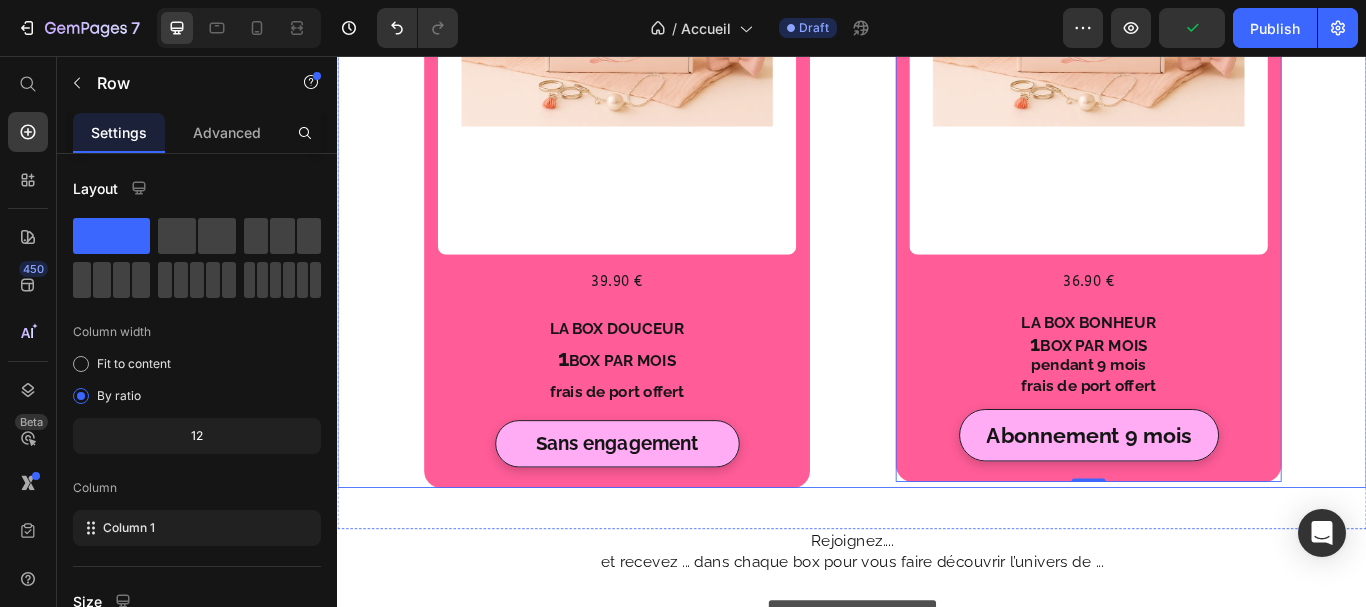 click on "Box Text Block Product Images 39.90 € Text Block Row LA BOX DOUCEUR 1 BOX PAR MOIS frais de port offert Text Block Sans engagement Button Row Product Row Box Text Block Product Images 36.90 € Text Block Row LA BOX BONHEUR 1 BOX PAR MOIS pendant 9 mois frais de port offert Text Block Abonnement 9 mois Button Row Product Row 0 Row" at bounding box center [937, 180] 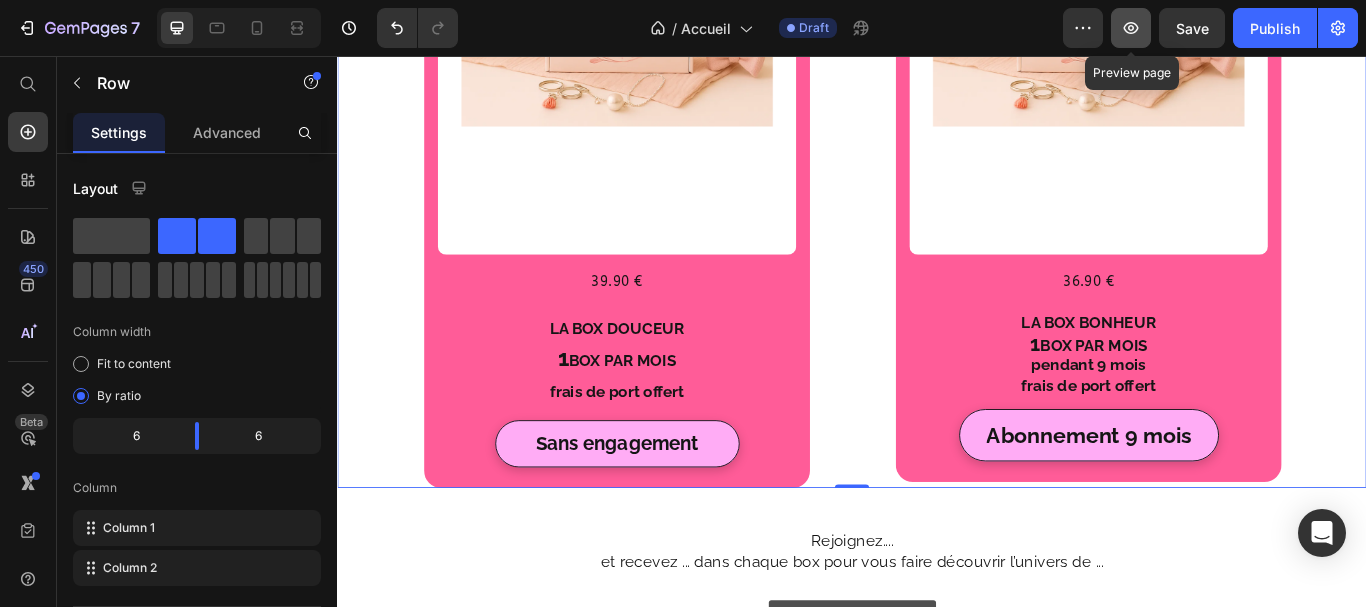 click 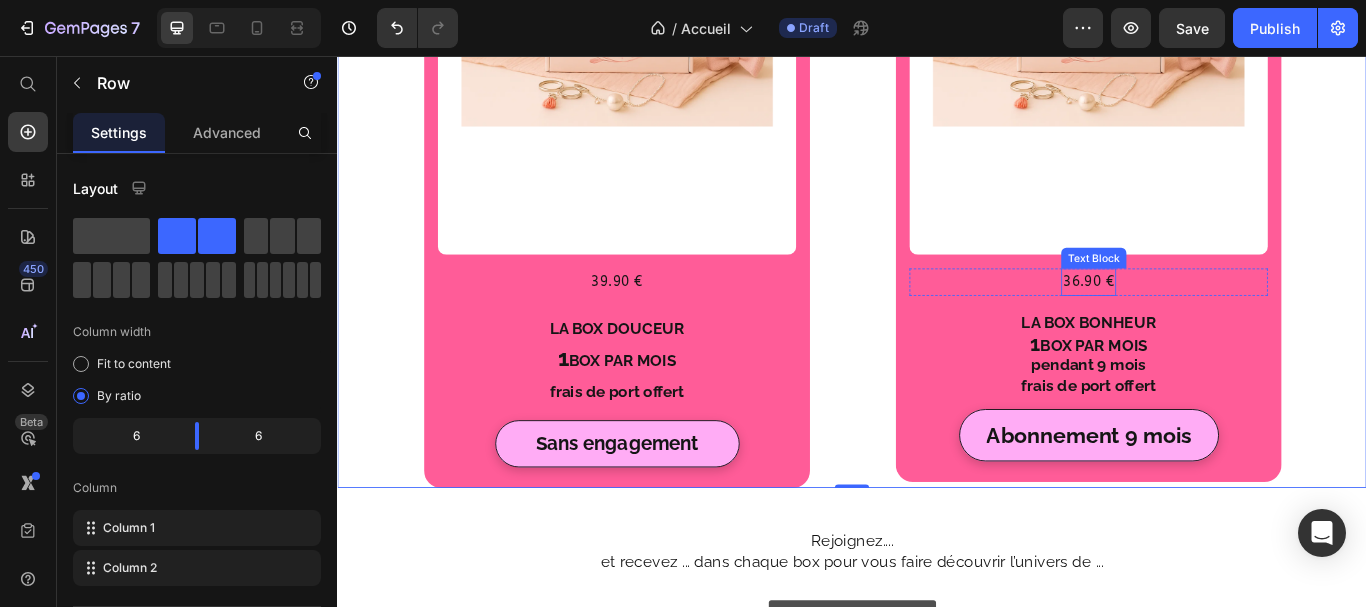 click on "36.90 €" at bounding box center (1213, 320) 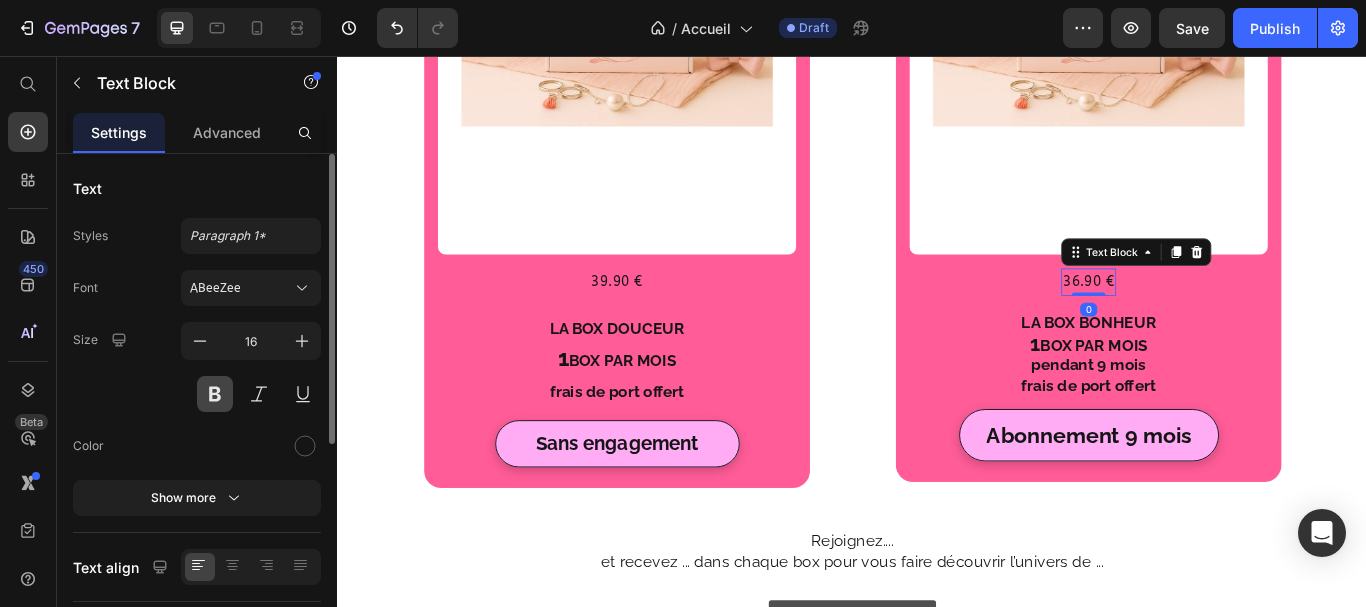 click at bounding box center [215, 394] 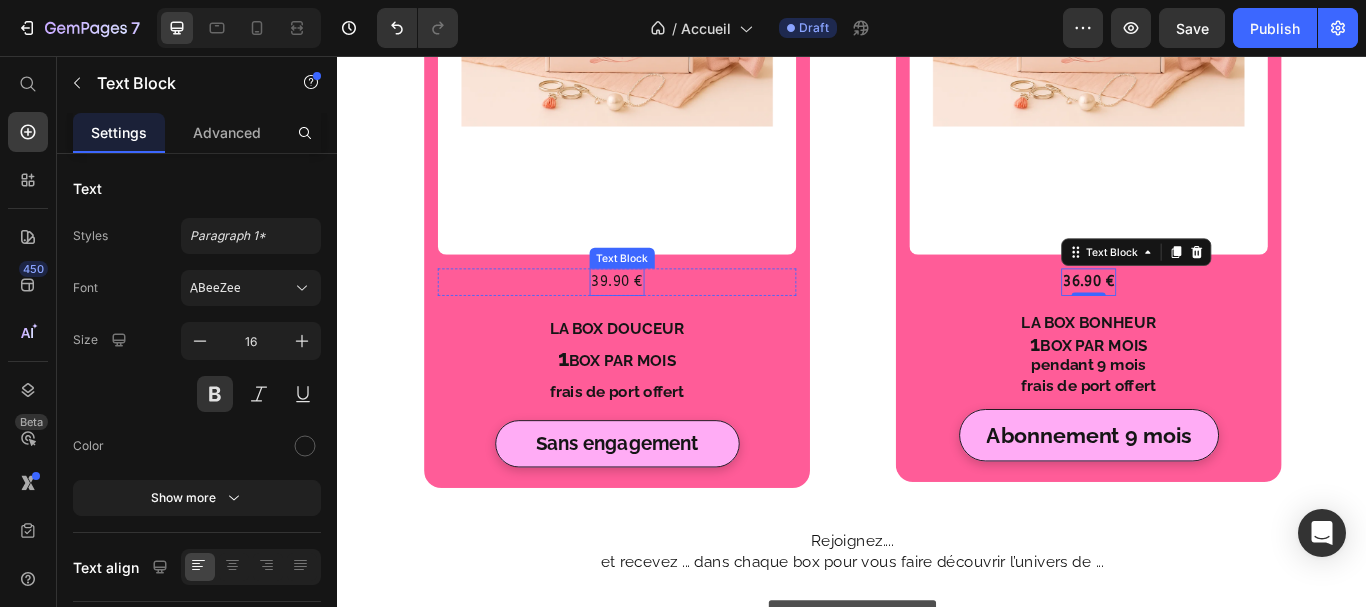 click on "39.90 €" at bounding box center (663, 320) 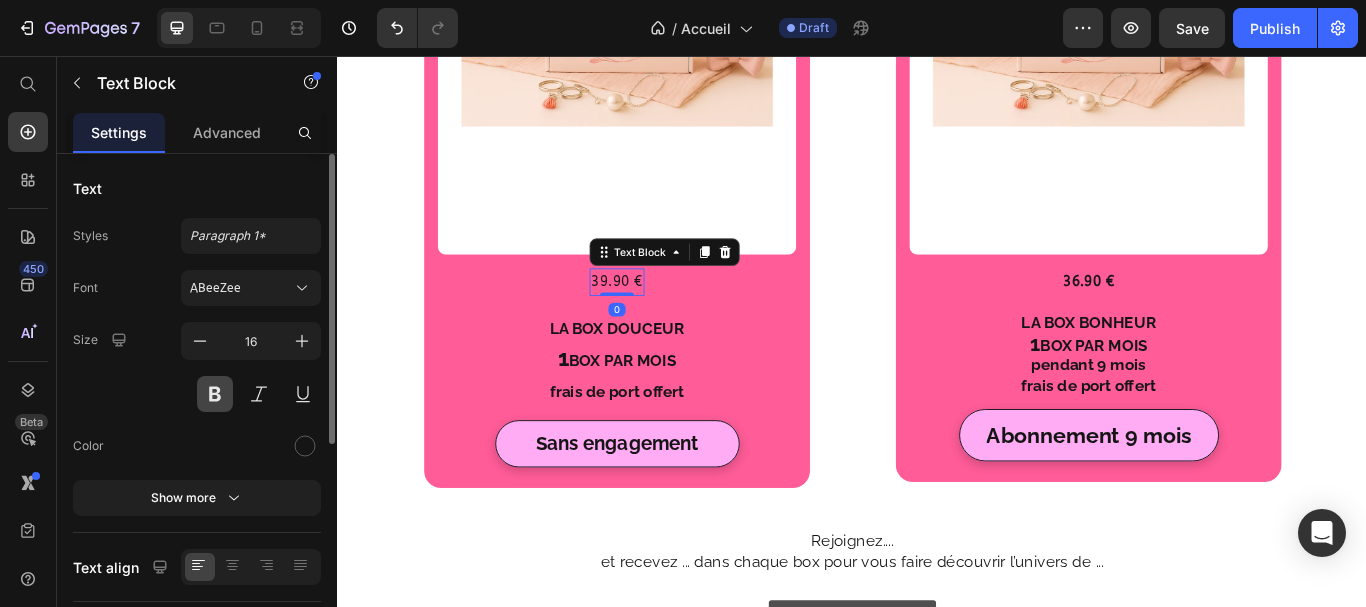 click at bounding box center (215, 394) 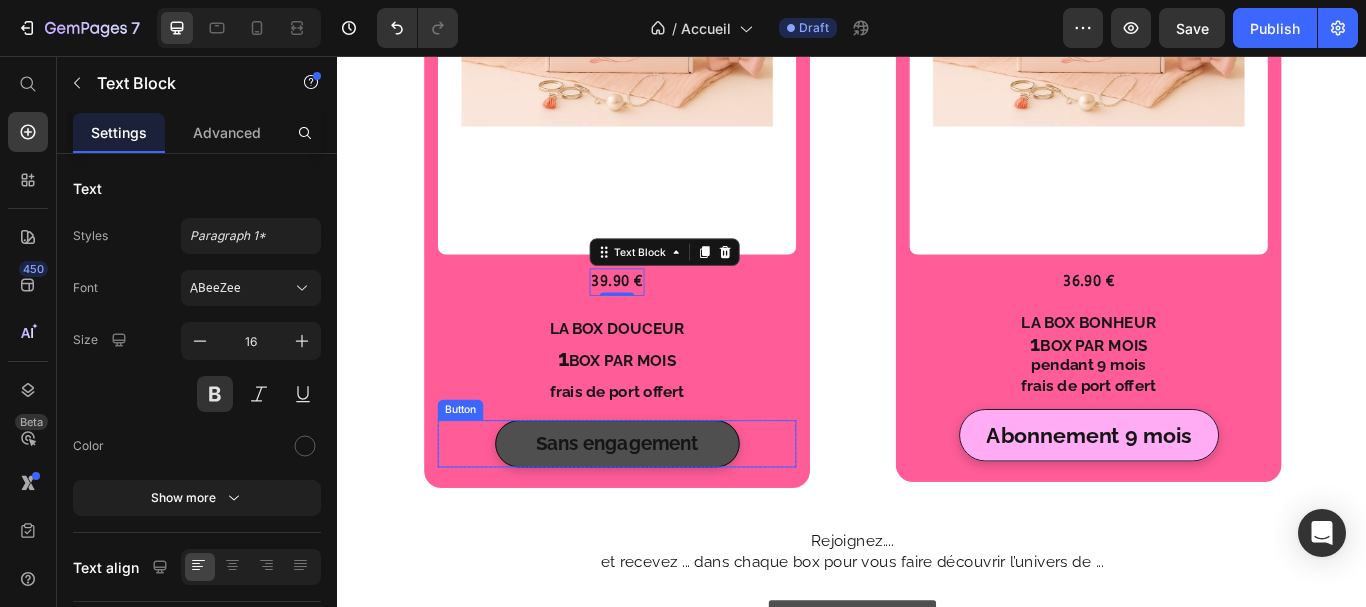 click on "Sans engagement" at bounding box center [663, 509] 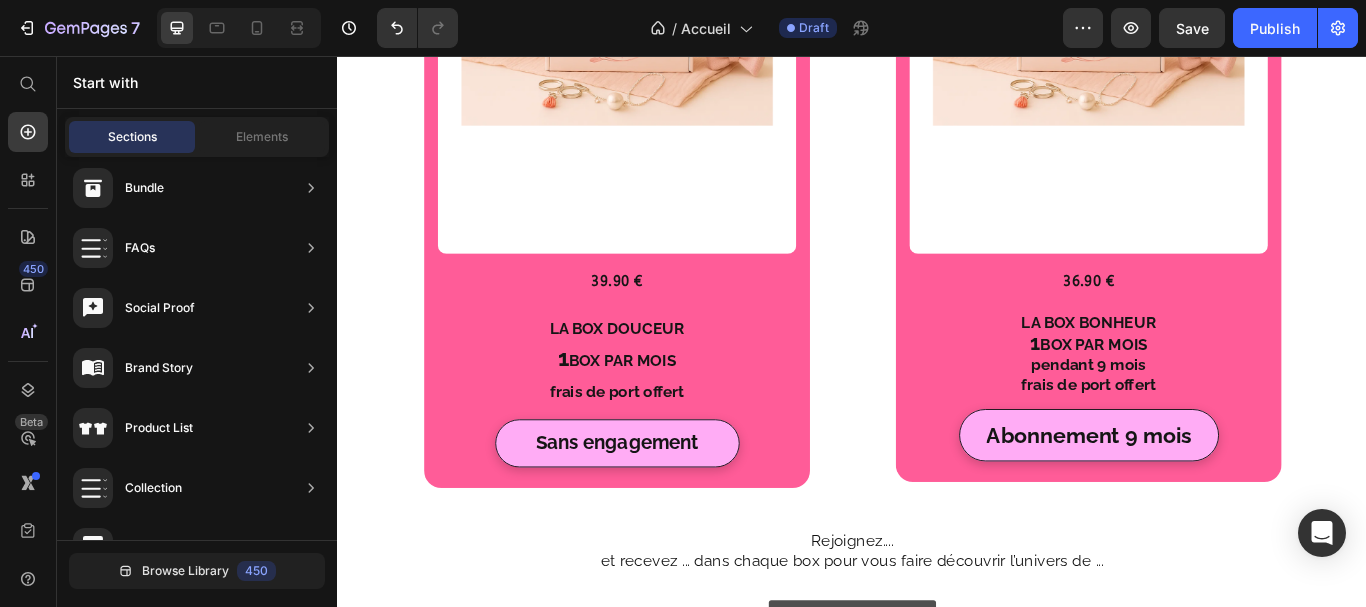 scroll, scrollTop: 553, scrollLeft: 0, axis: vertical 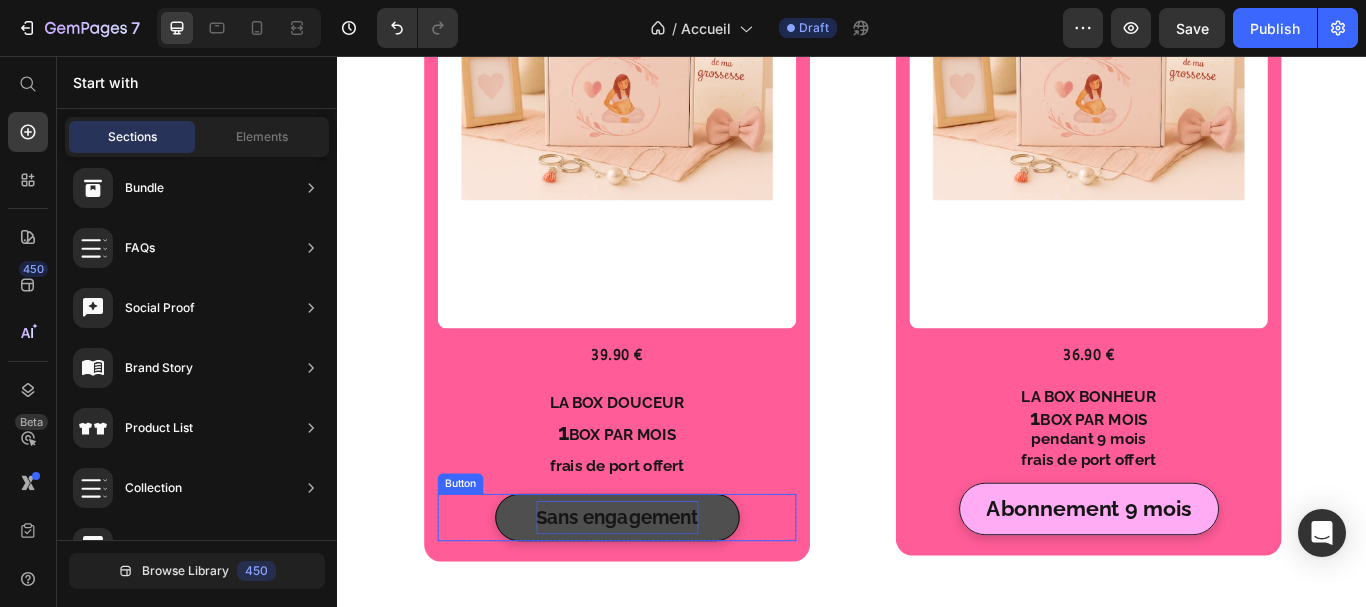click on "Sans engagement" at bounding box center (663, 595) 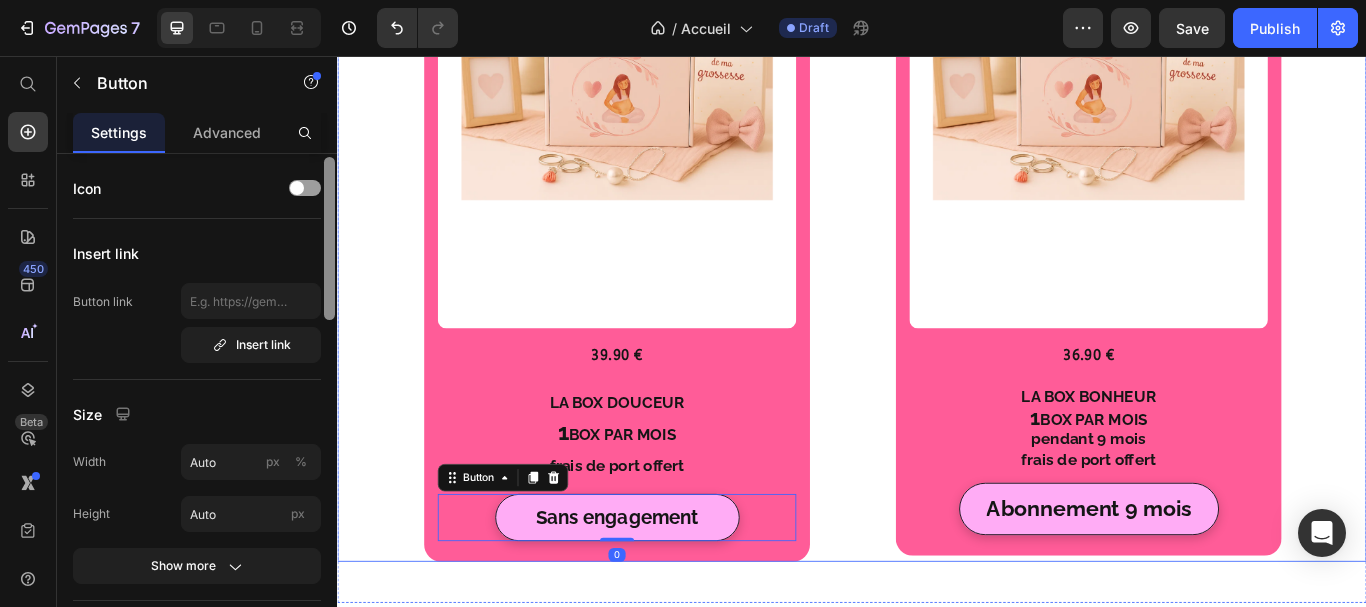 scroll, scrollTop: 3, scrollLeft: 0, axis: vertical 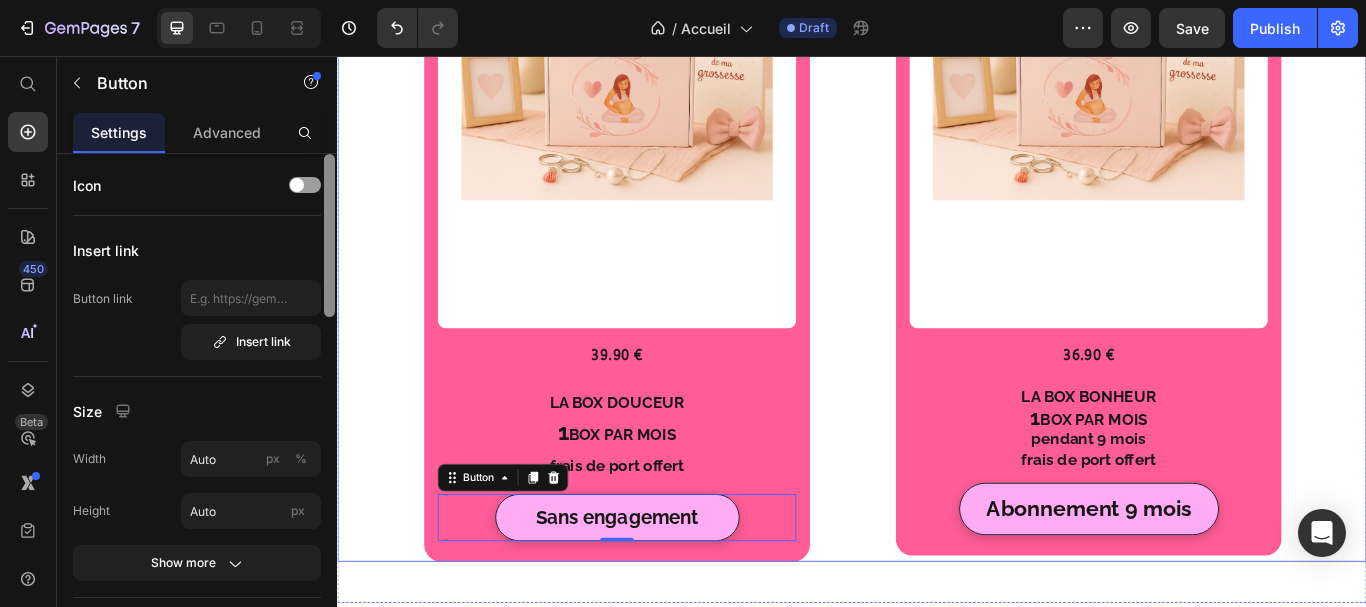 drag, startPoint x: 668, startPoint y: 352, endPoint x: 671, endPoint y: 383, distance: 31.144823 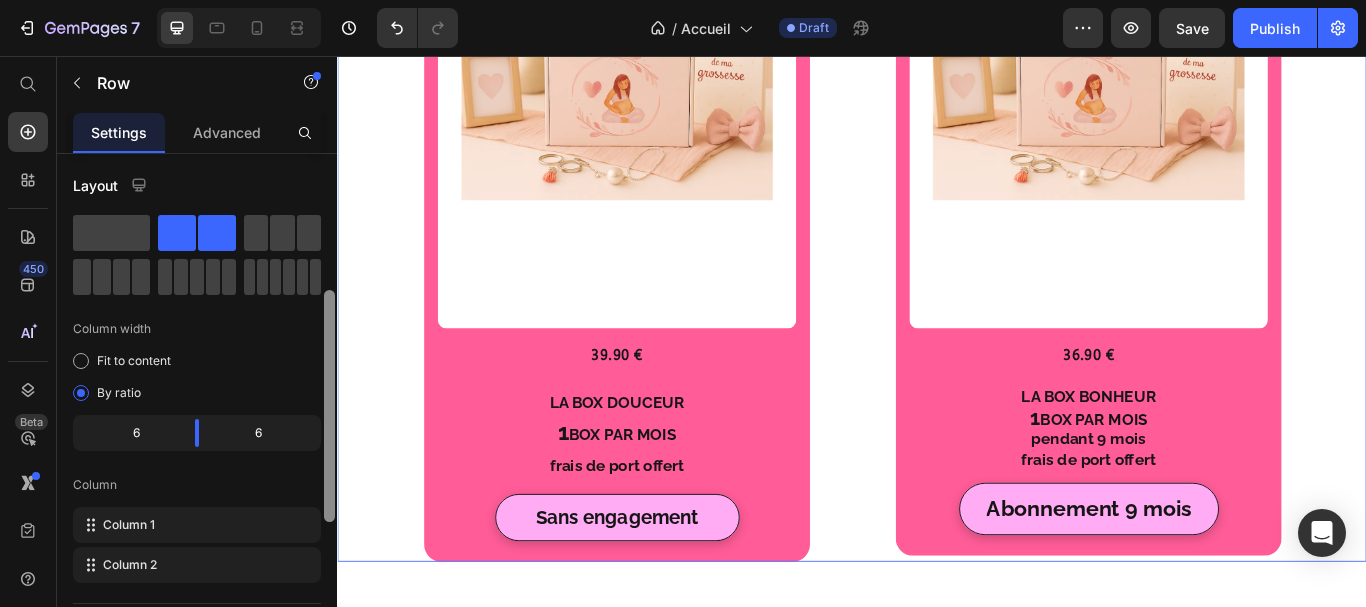 scroll, scrollTop: 18, scrollLeft: 0, axis: vertical 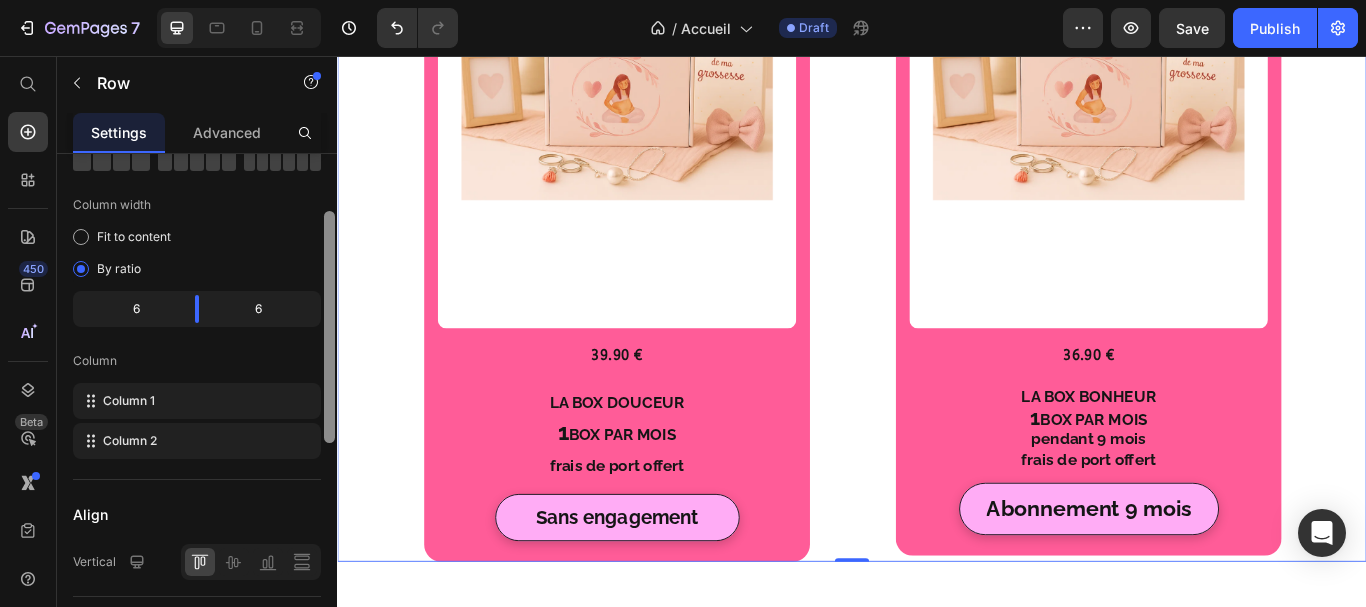 drag, startPoint x: 665, startPoint y: 358, endPoint x: 344, endPoint y: 313, distance: 324.13885 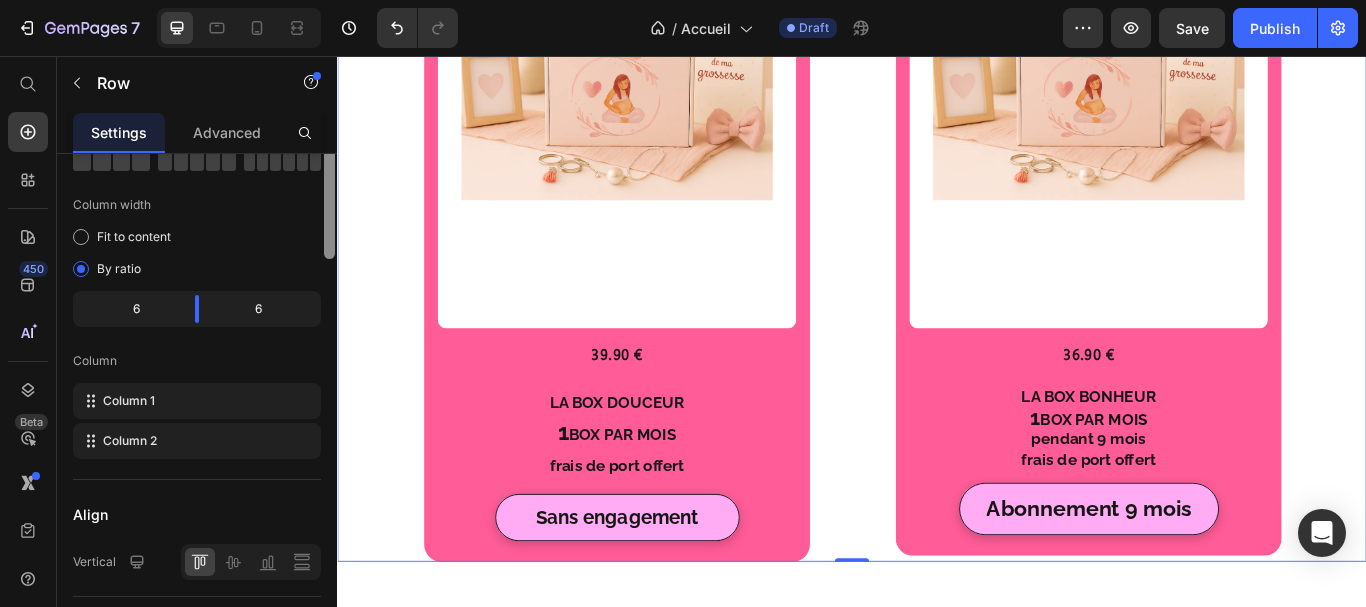 scroll, scrollTop: 0, scrollLeft: 0, axis: both 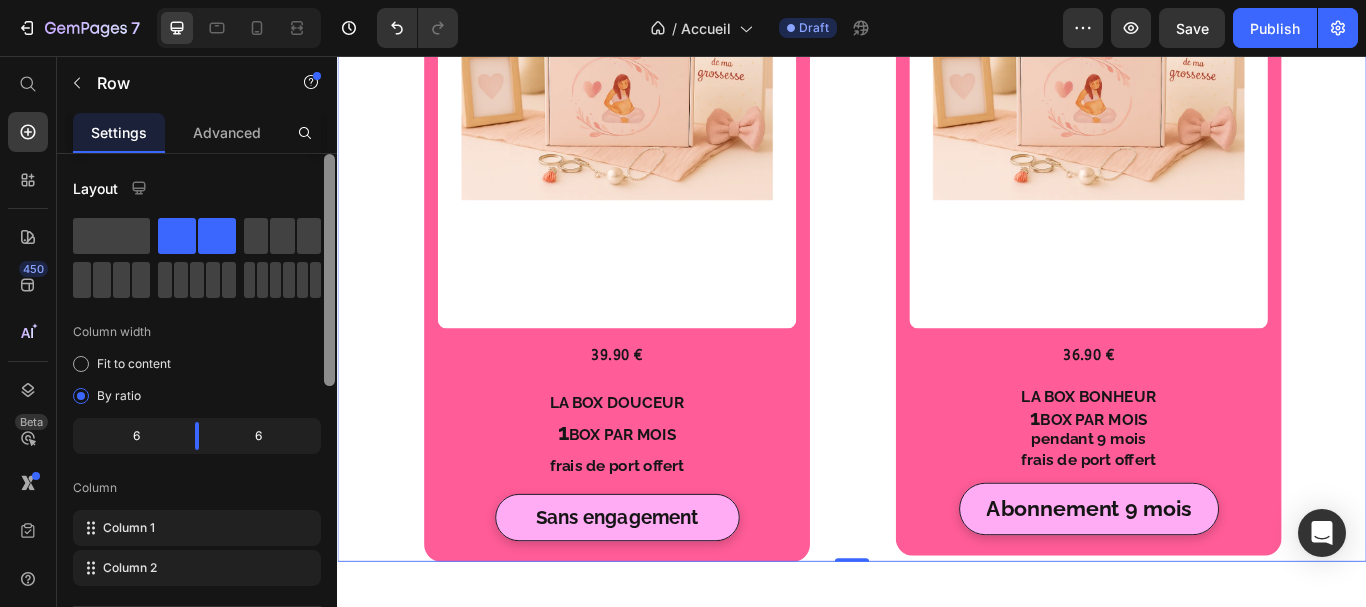 drag, startPoint x: 668, startPoint y: 333, endPoint x: 356, endPoint y: 219, distance: 332.17465 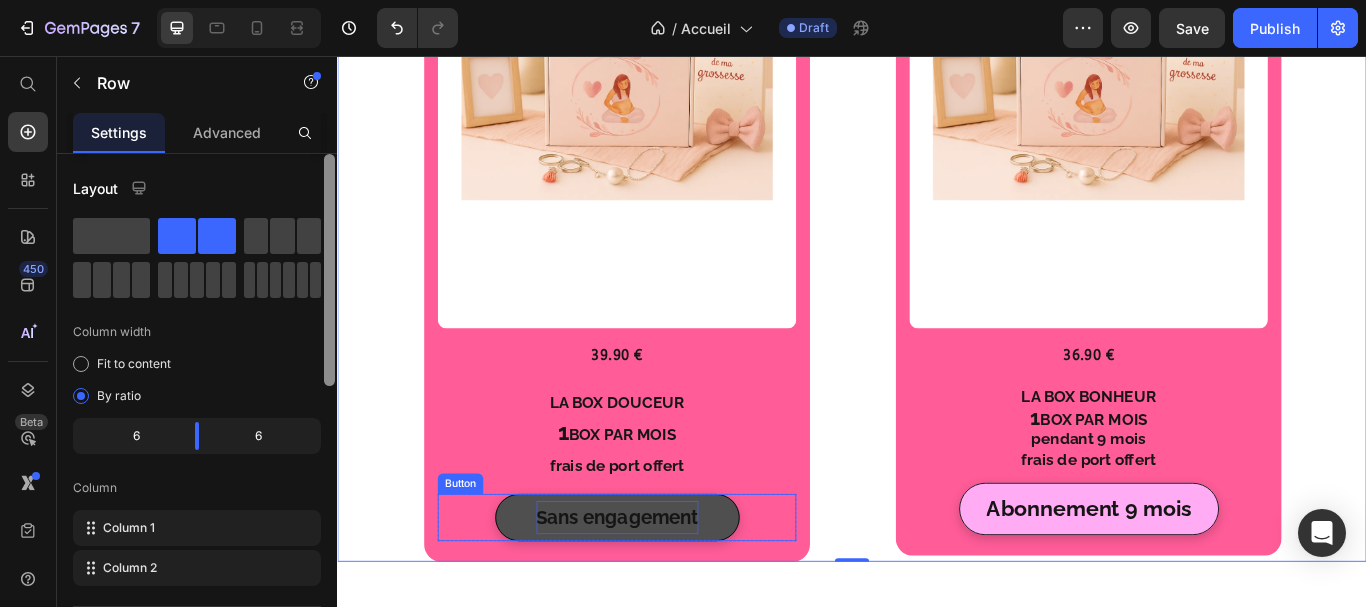 click on "Sans engagement" at bounding box center (663, 595) 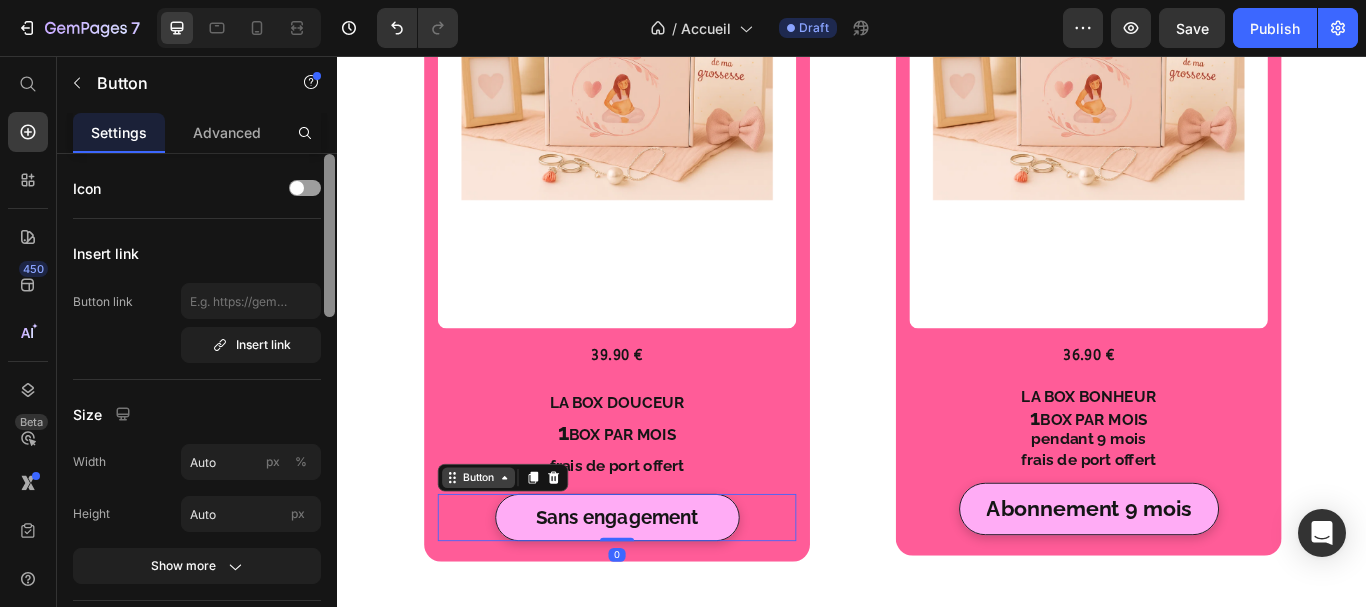 click on "Button" at bounding box center [501, 548] 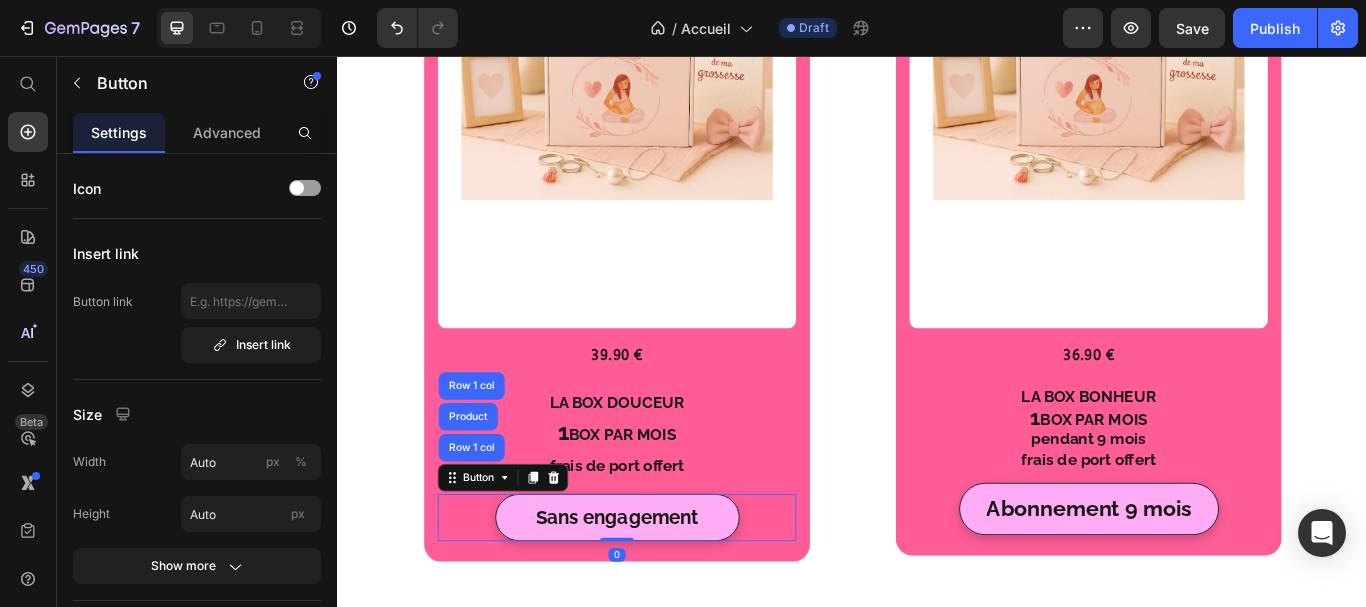 scroll, scrollTop: 622, scrollLeft: 0, axis: vertical 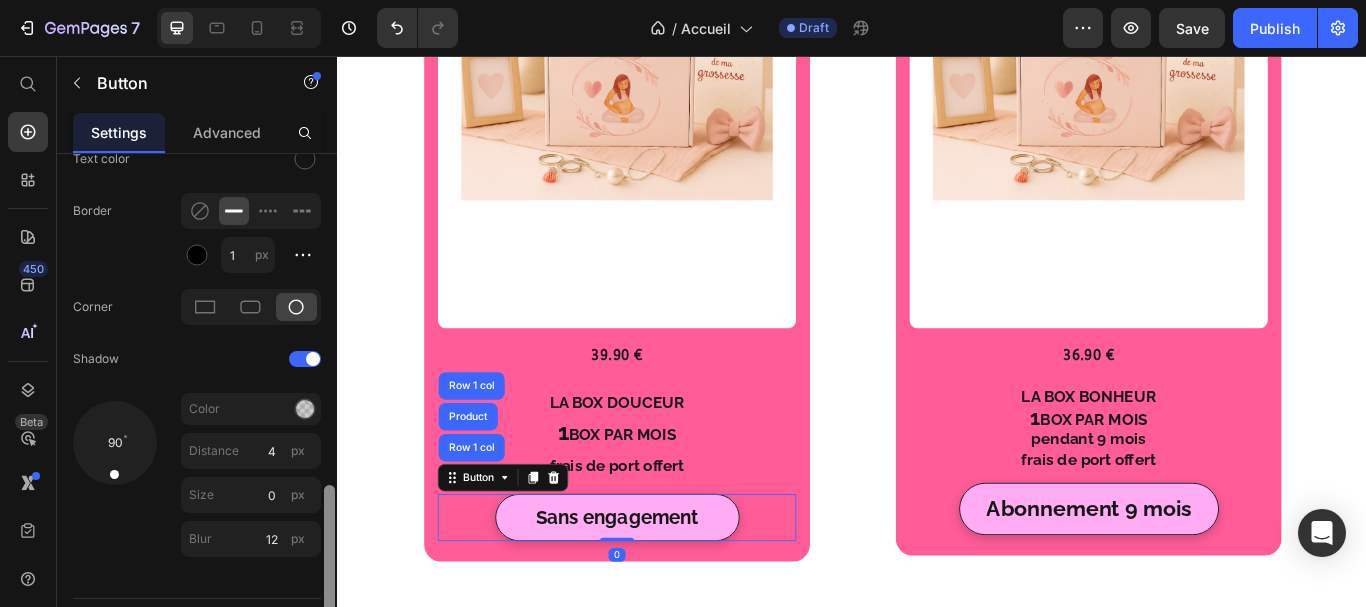 drag, startPoint x: 324, startPoint y: 347, endPoint x: 288, endPoint y: 600, distance: 255.54843 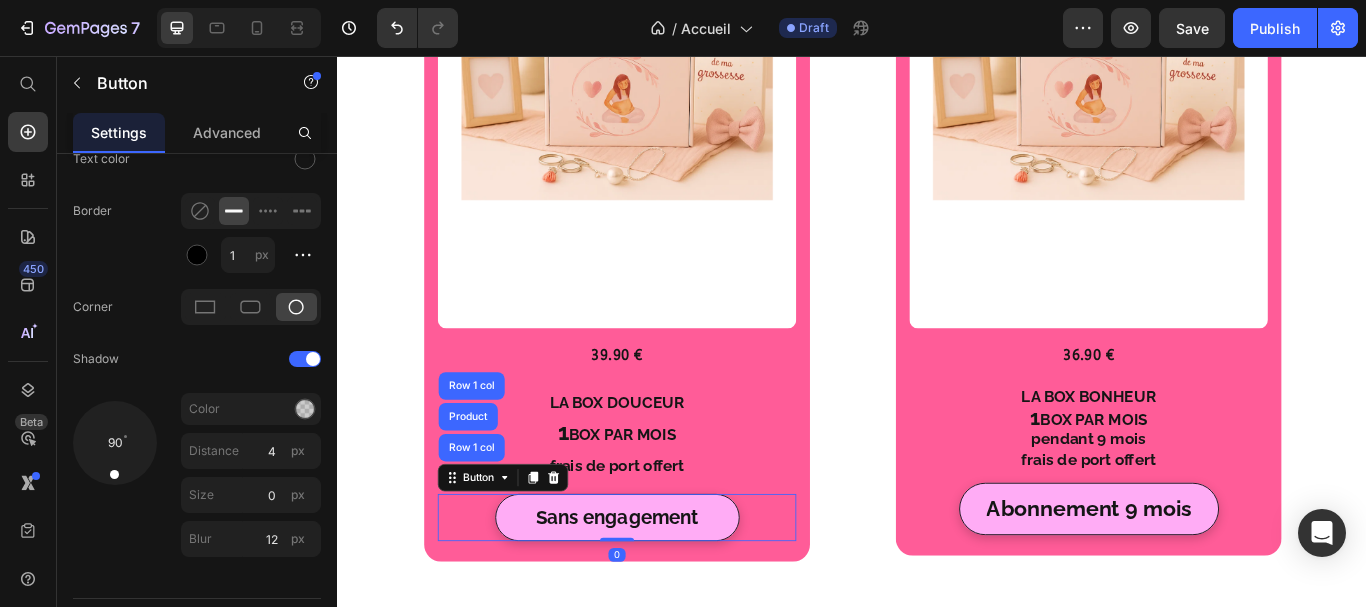 drag, startPoint x: 300, startPoint y: 478, endPoint x: 5, endPoint y: 363, distance: 316.6228 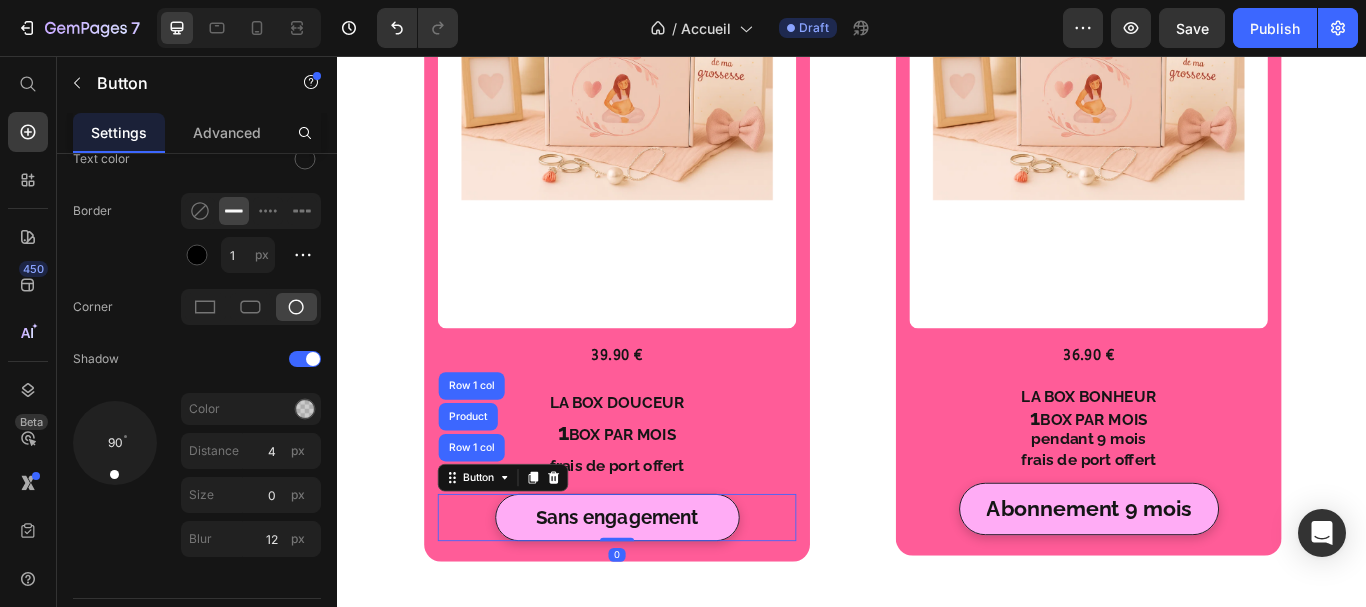 type on "24" 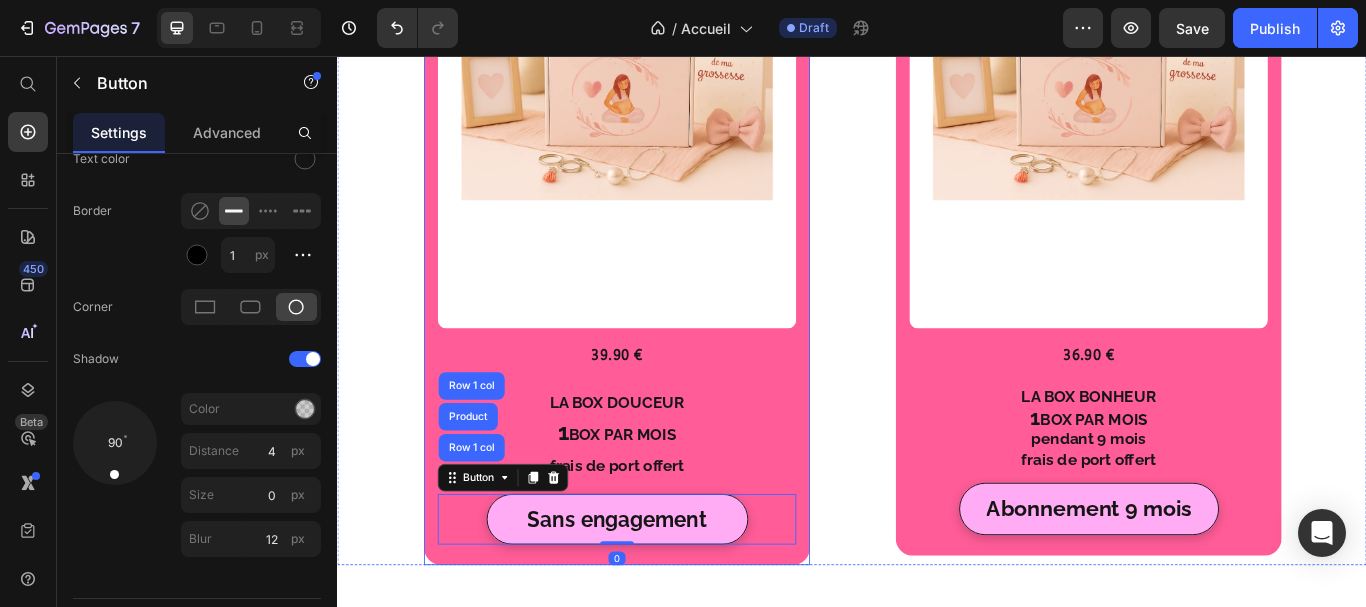 scroll, scrollTop: 940, scrollLeft: 0, axis: vertical 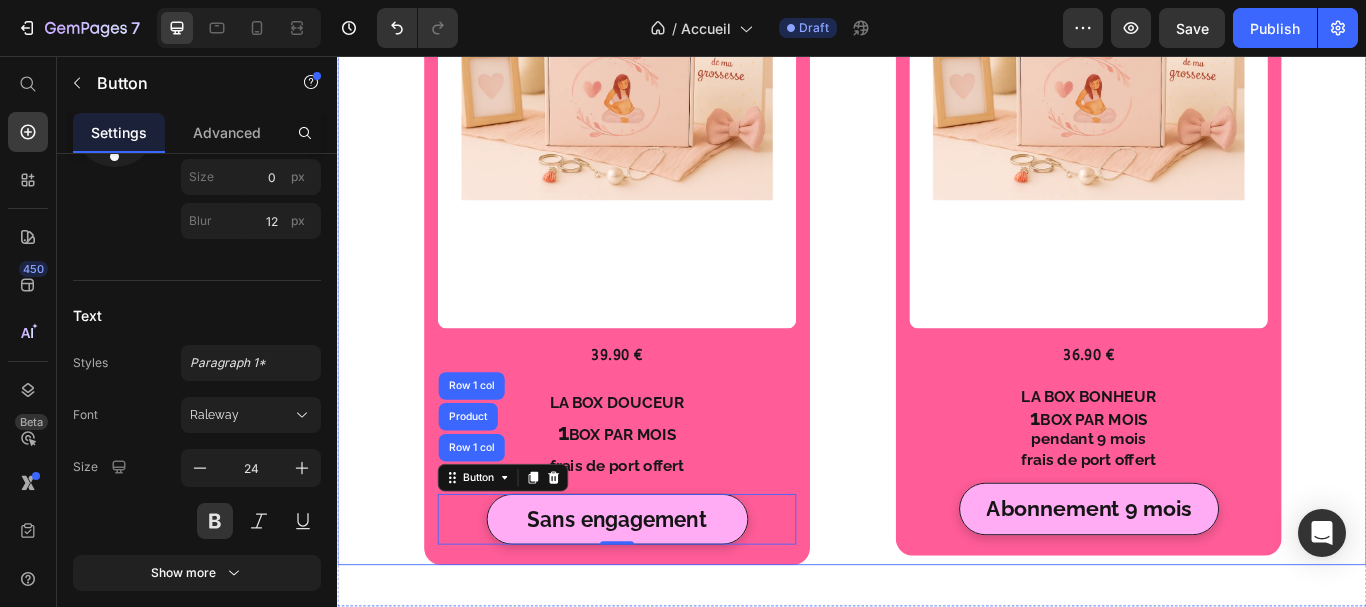 click on "Box Text Block Product Images 39.90 € Text Block Row LA BOX DOUCEUR  1  BOX PAR MOIS  frais de port offert  Text Block Sans engagement Button Row 1 col Product Row 1 col   0 Row Product Row Box Text Block Product Images 36.90 € Text Block Row LA BOX BONHEUR 1  BOX PAR MOIS  pendant 9 mois  frais de port offert  Text Block Abonnement 9 mois Button Row Product Row Row" at bounding box center (937, 268) 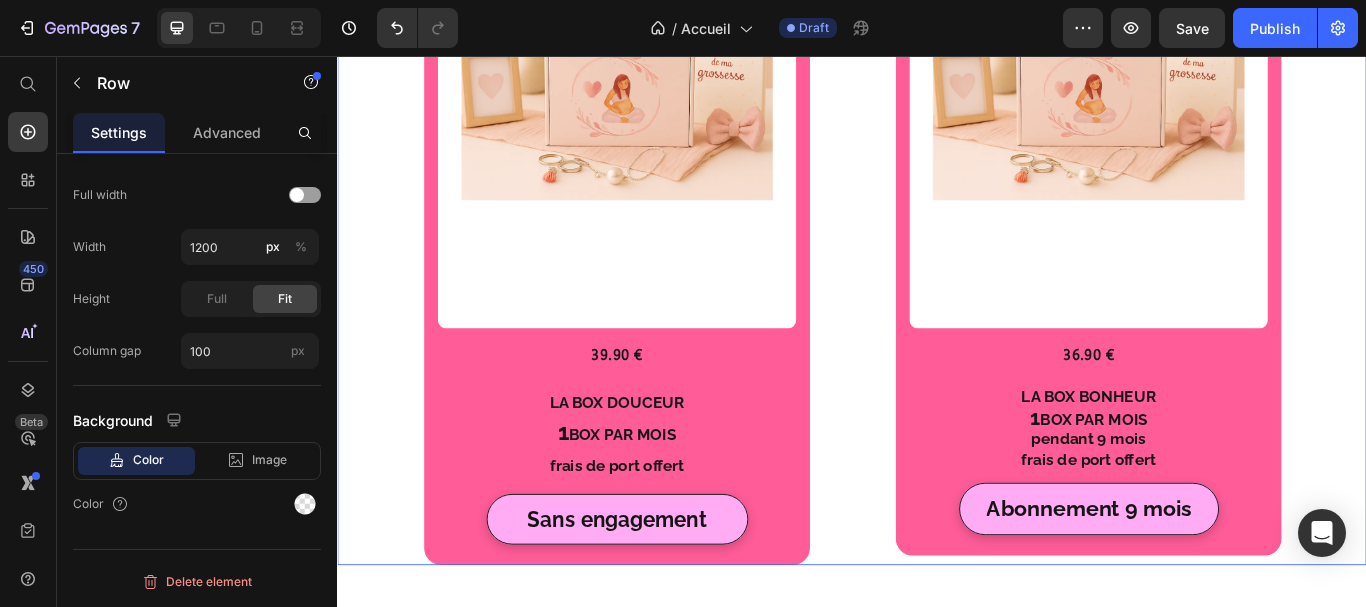 scroll, scrollTop: 0, scrollLeft: 0, axis: both 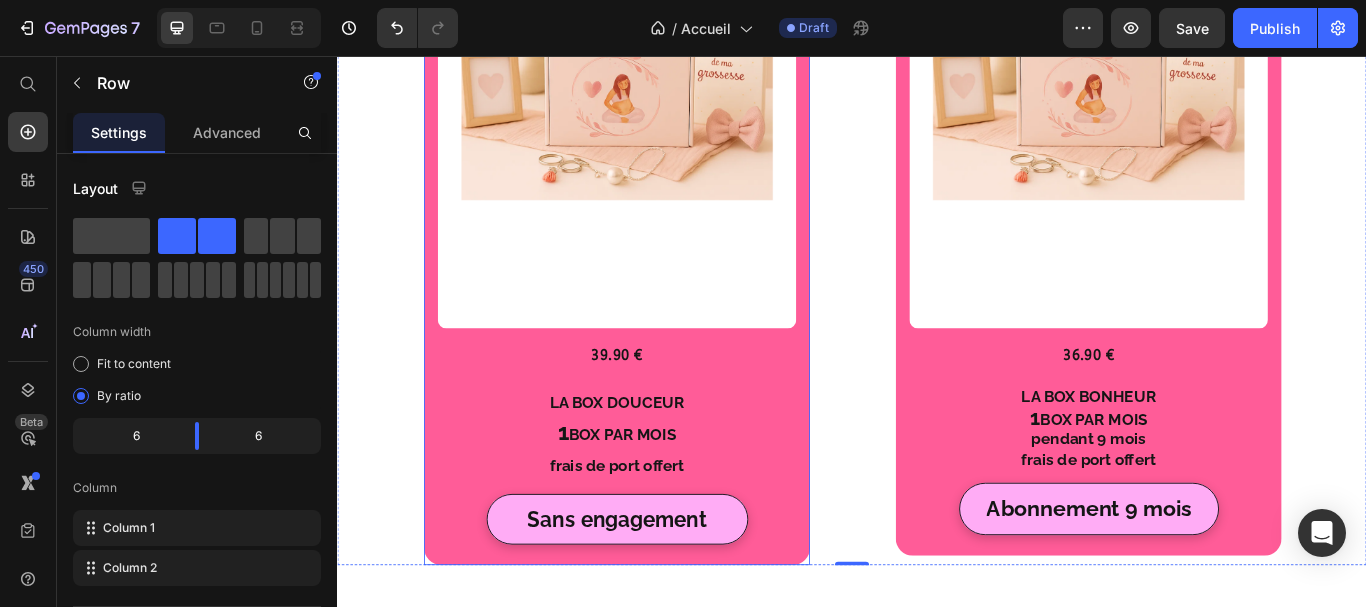 click on "Box Text Block Product Images 39.90 € Text Block Row LA BOX DOUCEUR  1  BOX PAR MOIS  frais de port offert  Text Block Sans engagement Button Row Product Row" at bounding box center [663, 268] 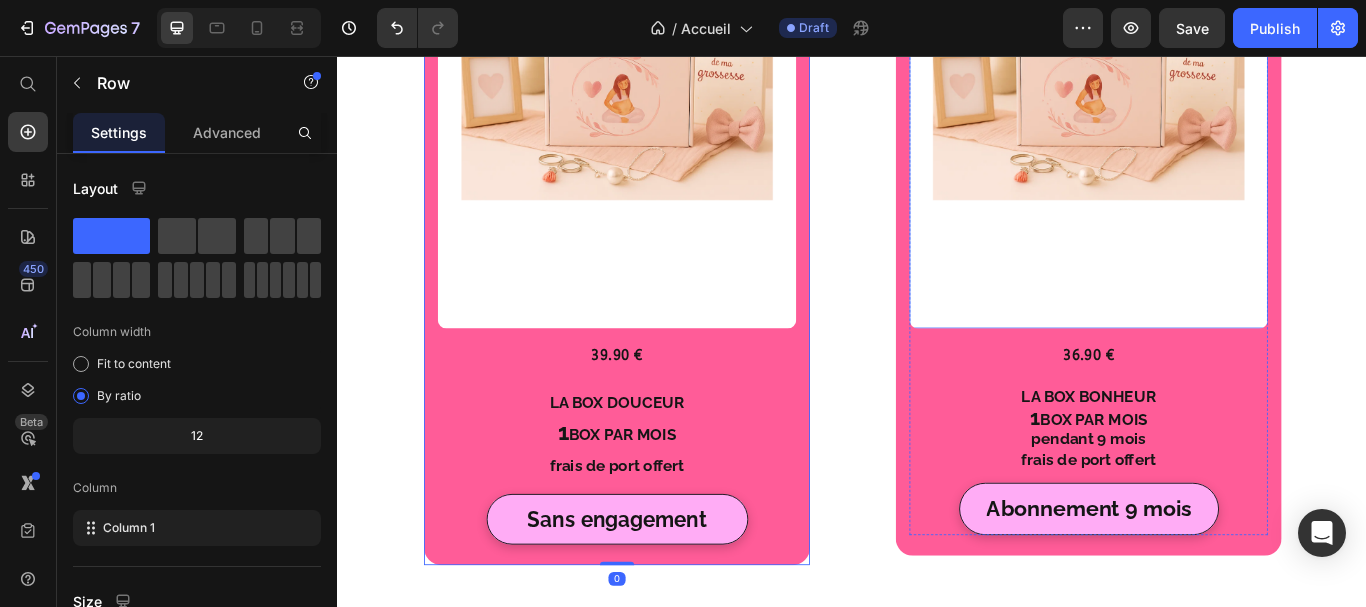 click at bounding box center (1213, 165) 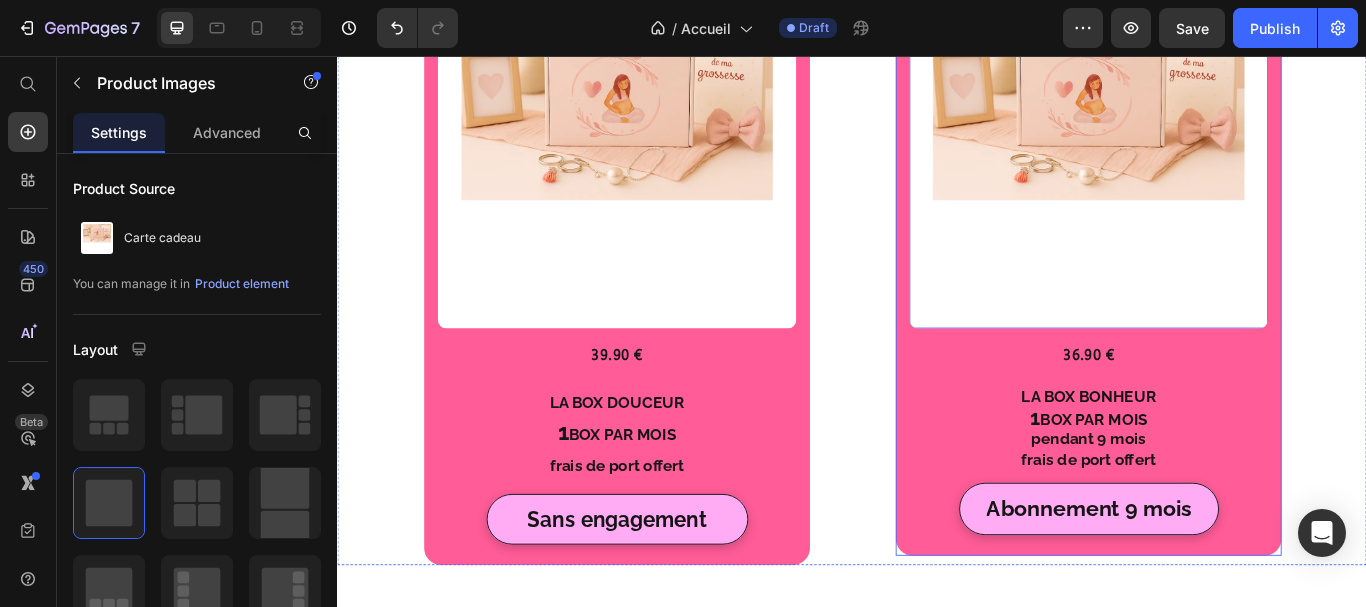 click on "Box Text Block Product Images   16 36.90 € Text Block Row LA BOX BONHEUR 1  BOX PAR MOIS  pendant 9 mois  frais de port offert  Text Block Abonnement 9 mois Button Row Product Row" at bounding box center (1213, 263) 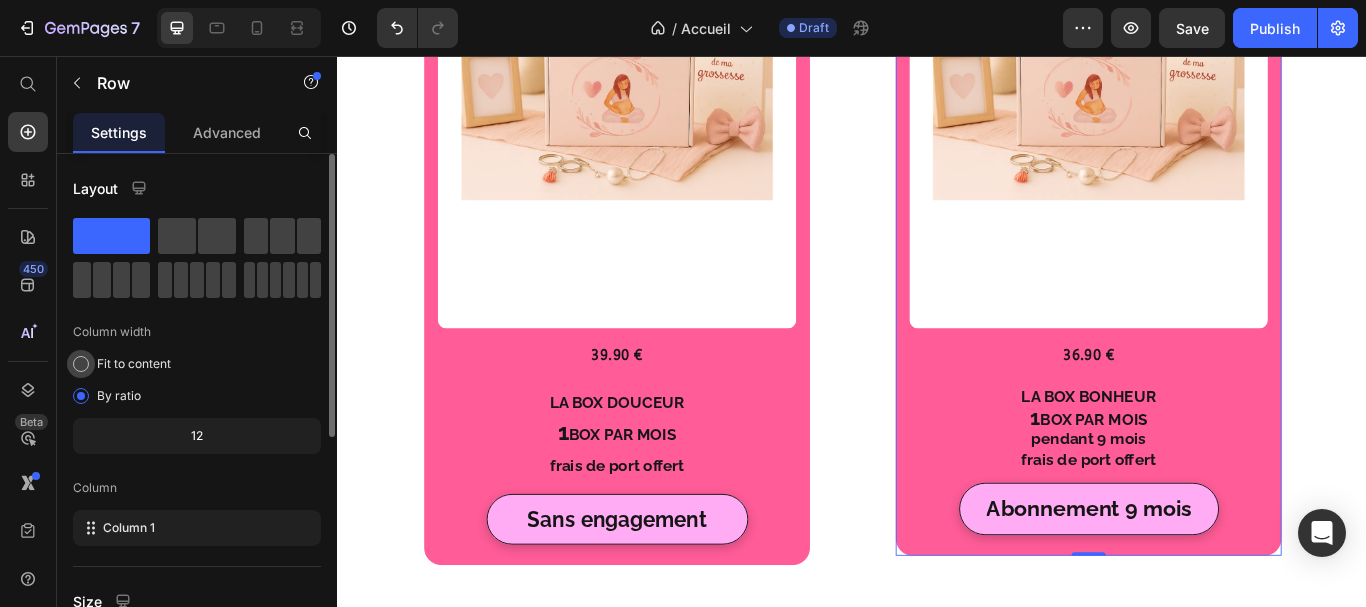 click at bounding box center [81, 364] 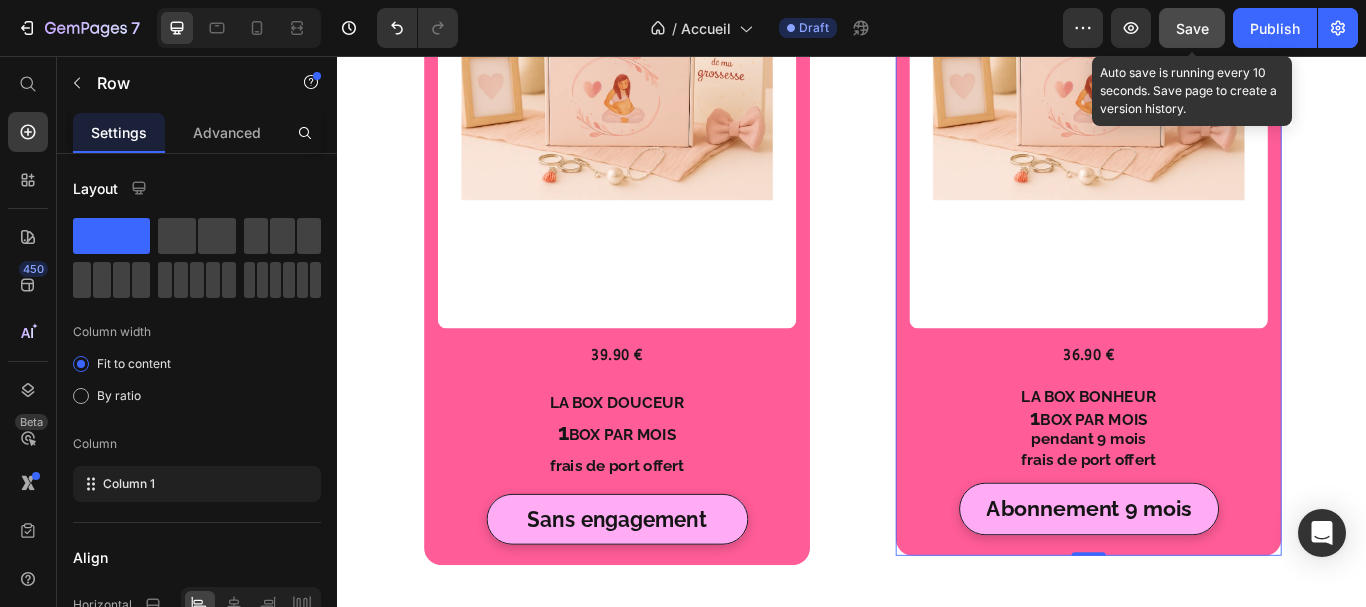 click on "Save" at bounding box center [1192, 28] 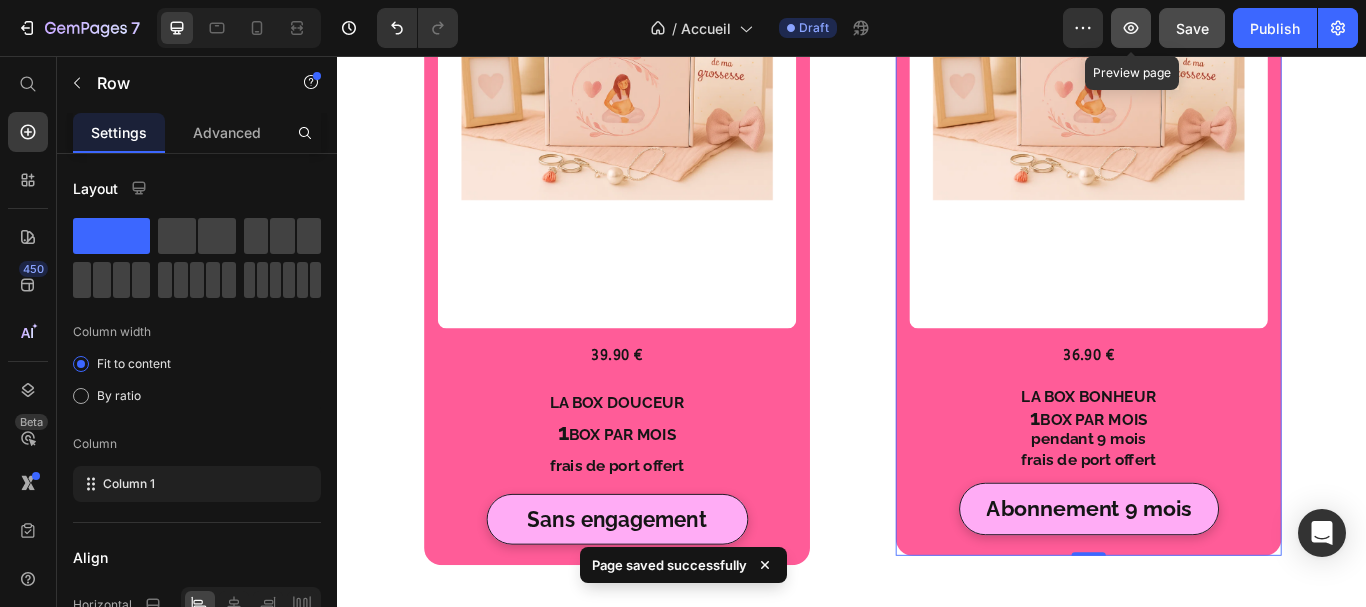 click 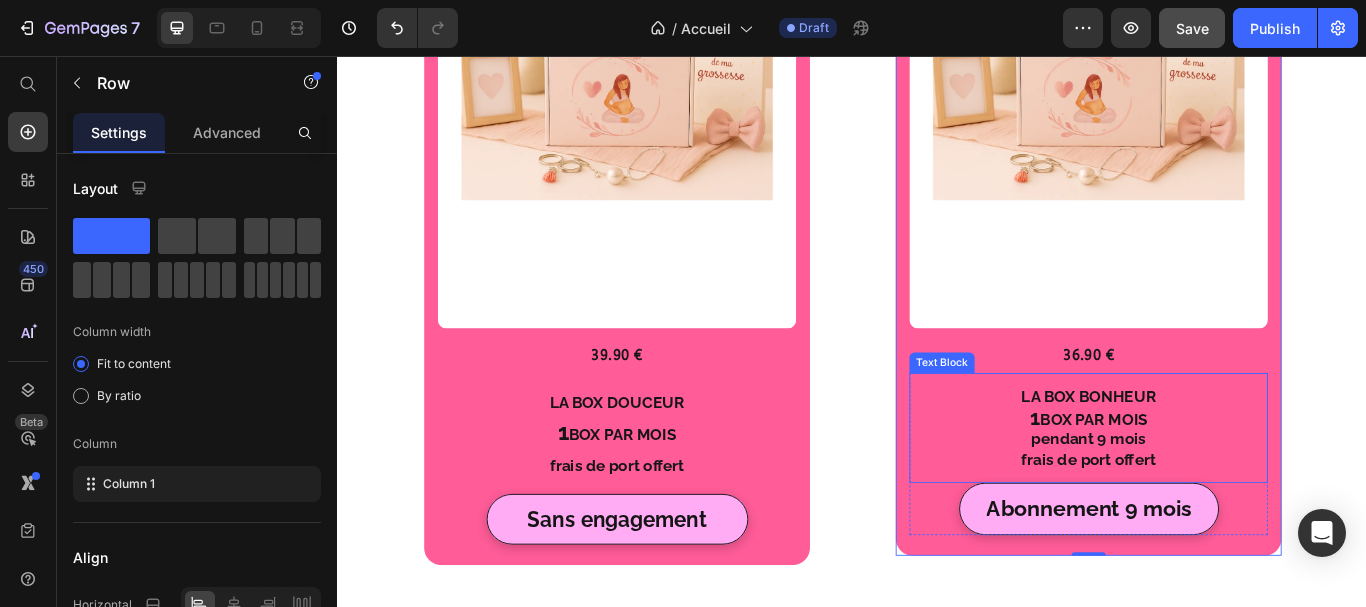 click on "frais de port offert" at bounding box center (1213, 526) 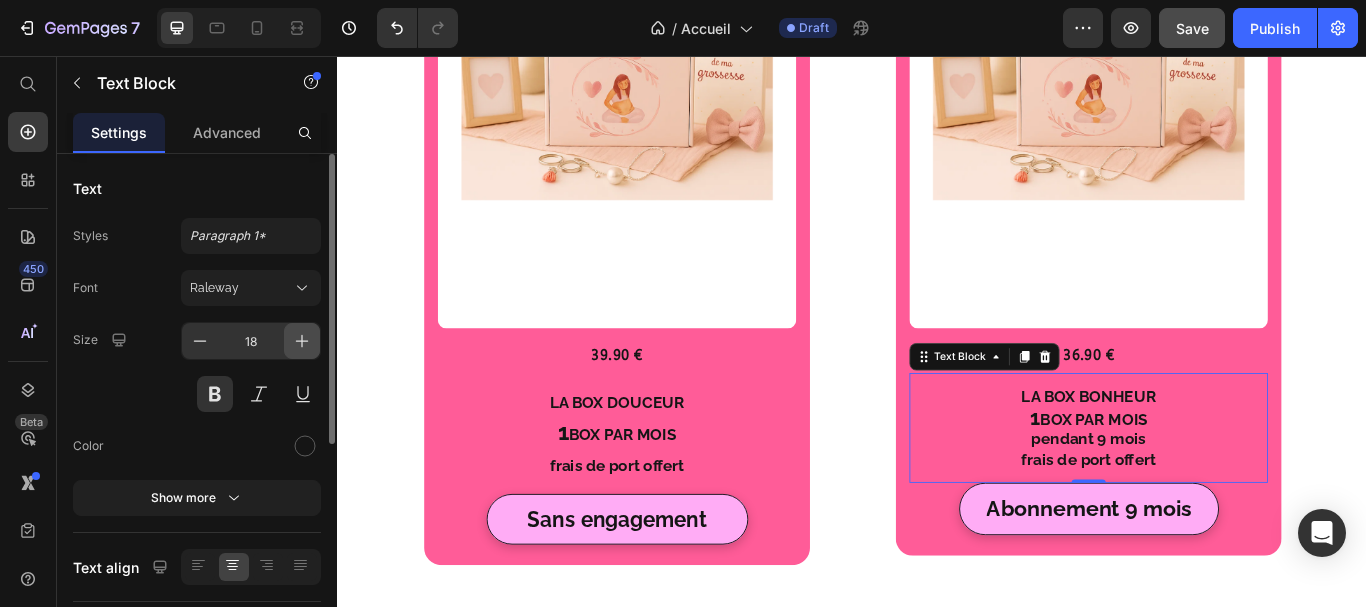 click 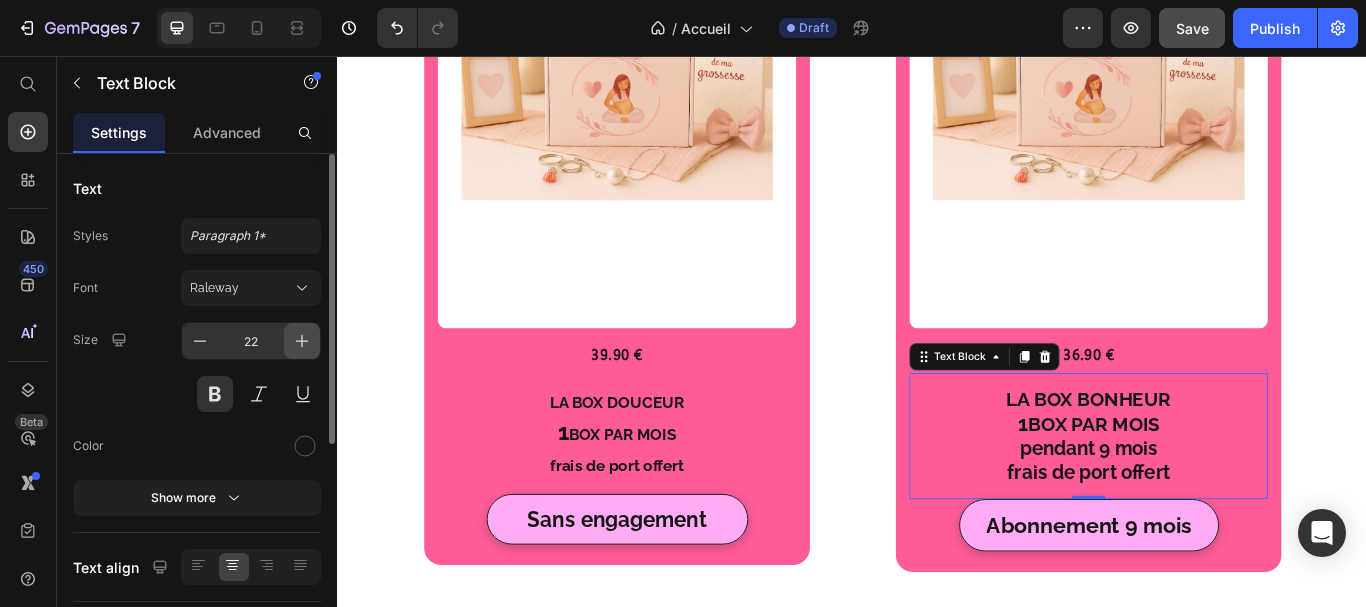 click 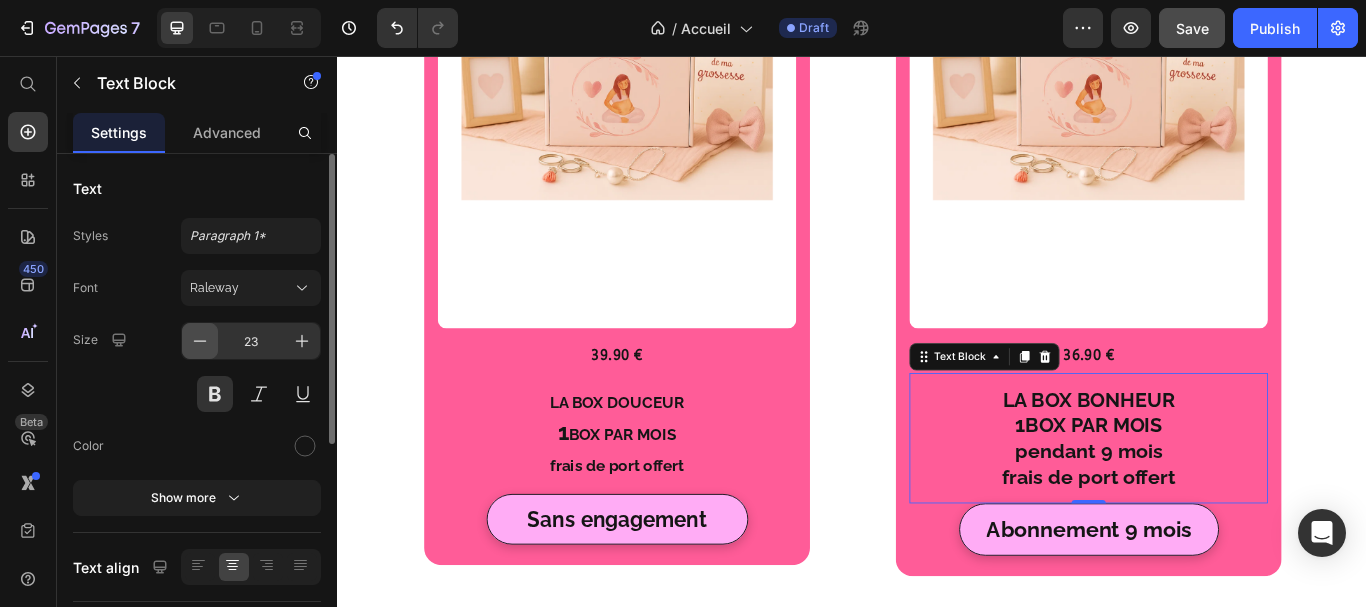 click 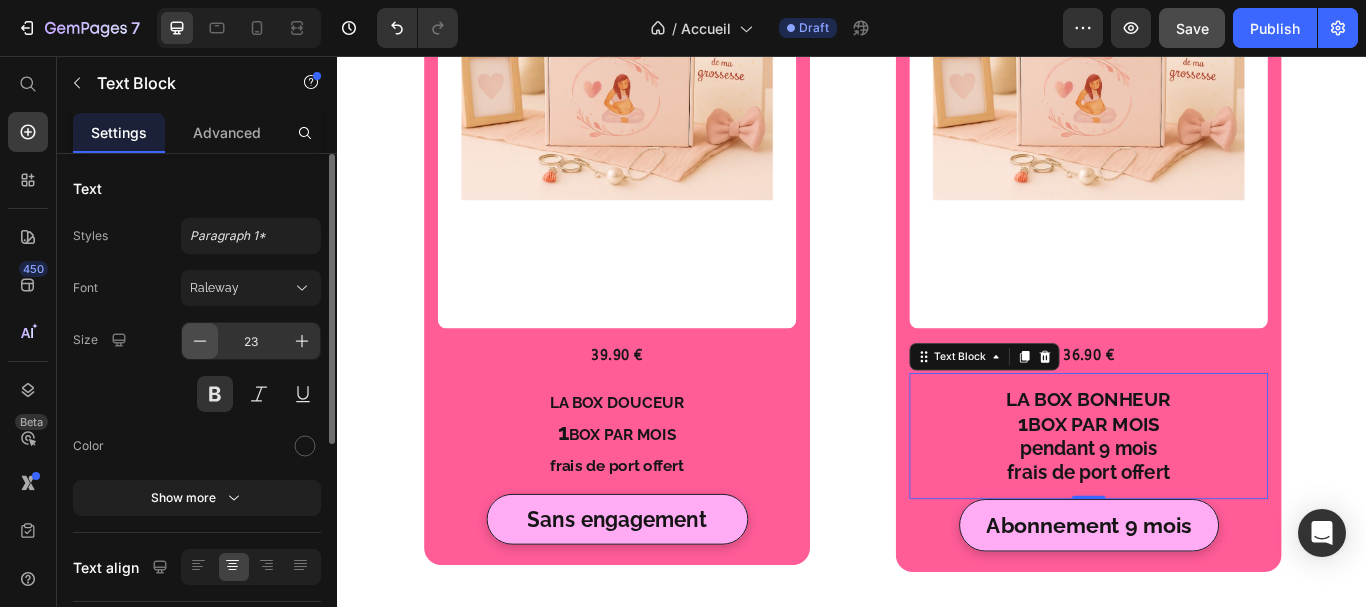 type on "22" 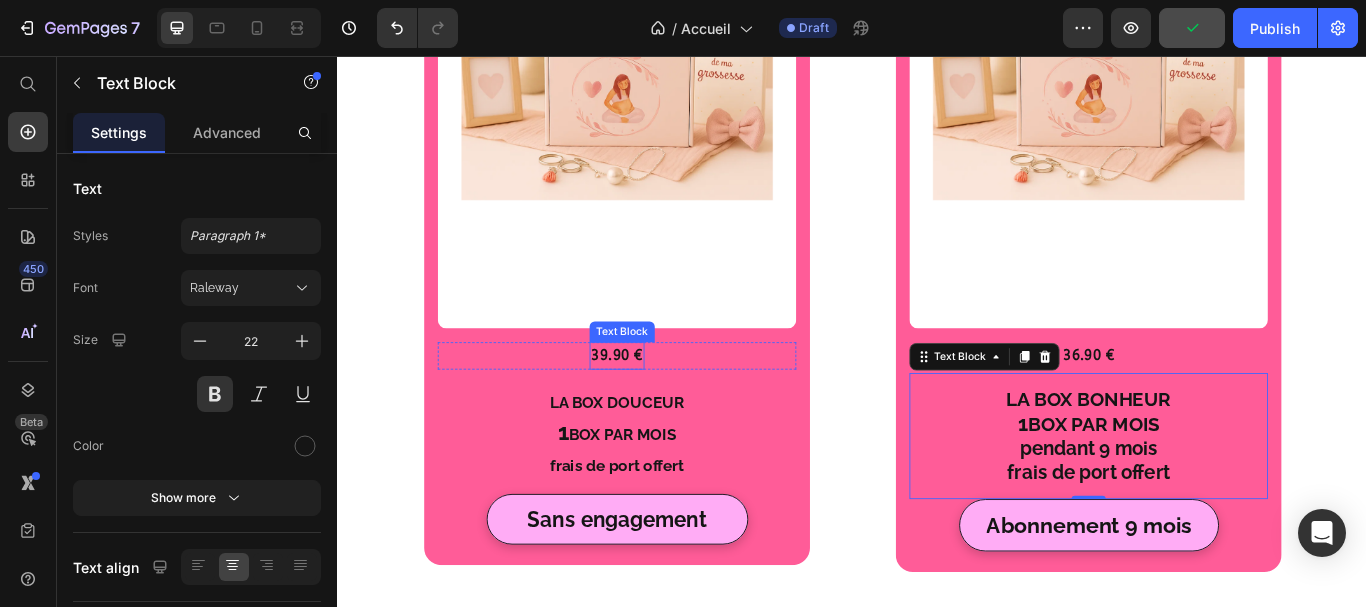 click on "39.90 €" at bounding box center (663, 406) 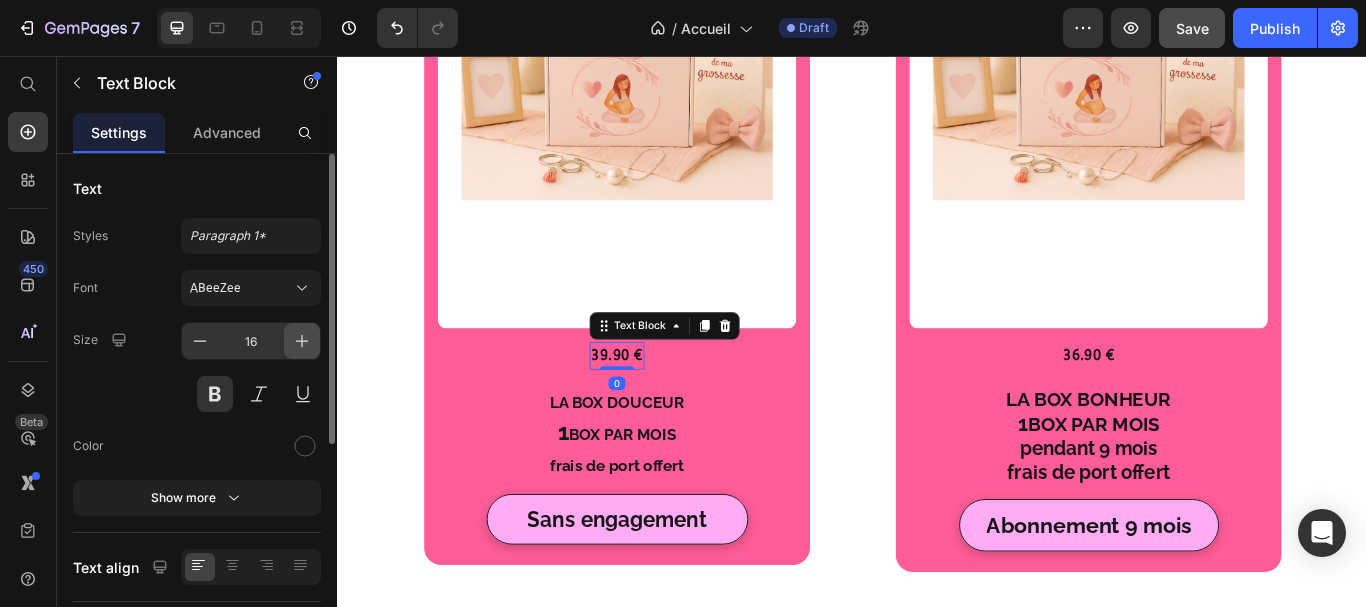 click 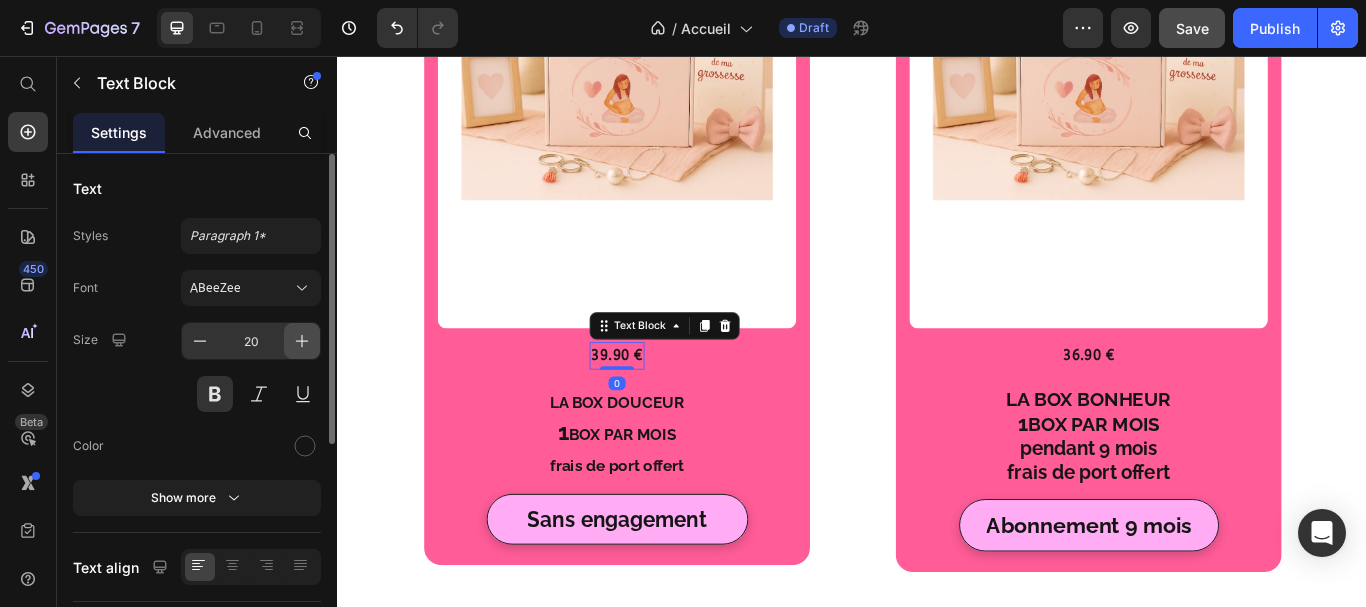 click 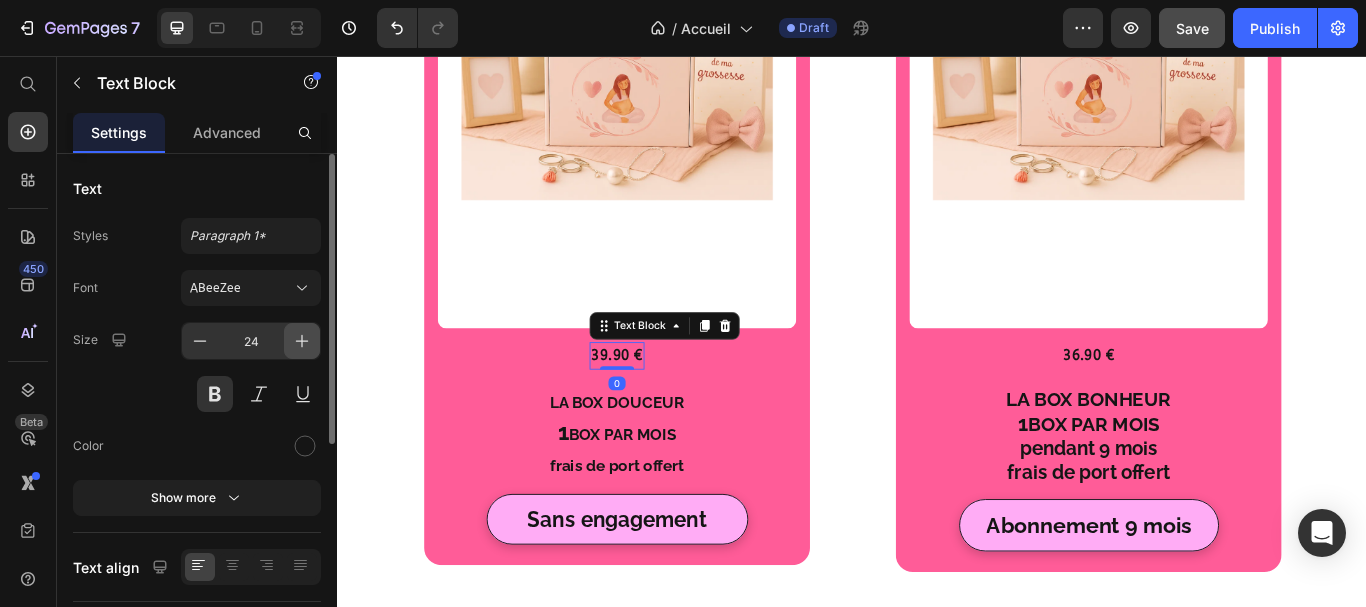 click 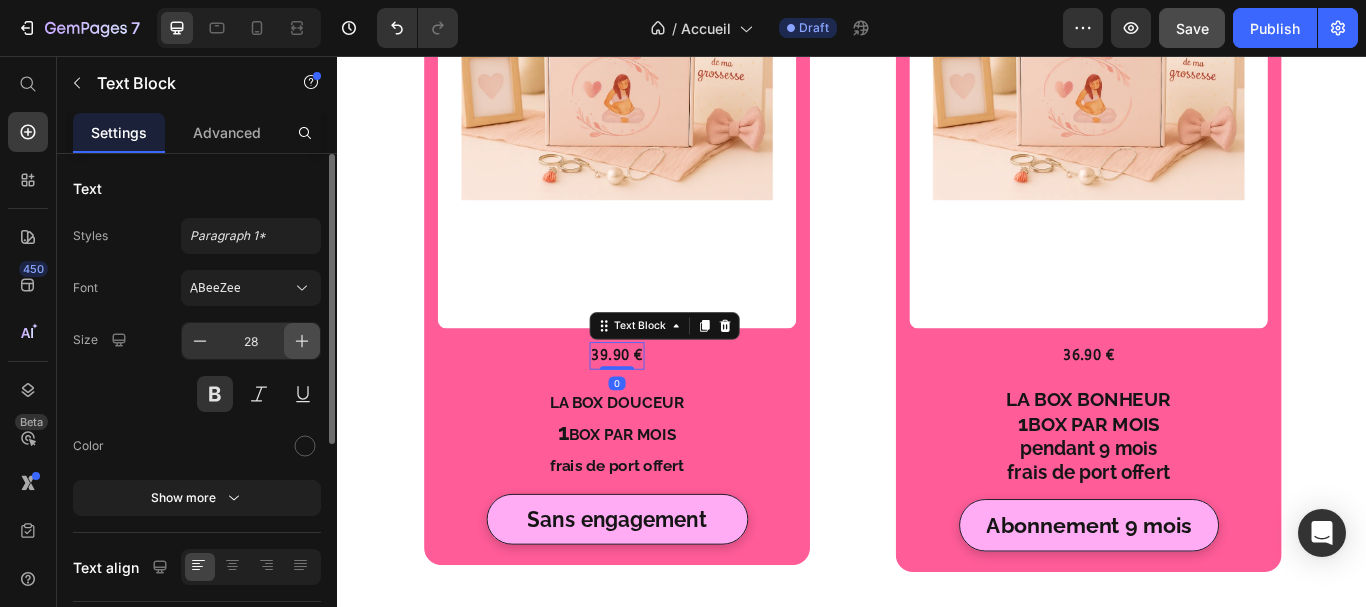 click 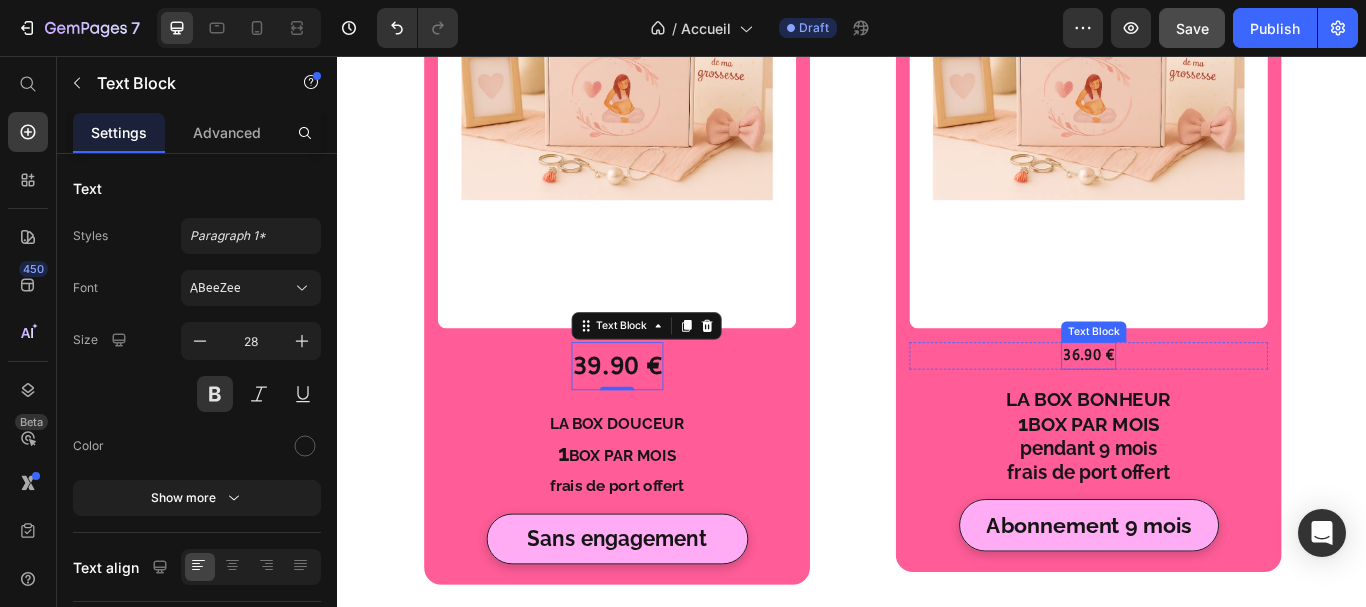 click on "36.90 €" at bounding box center (1213, 406) 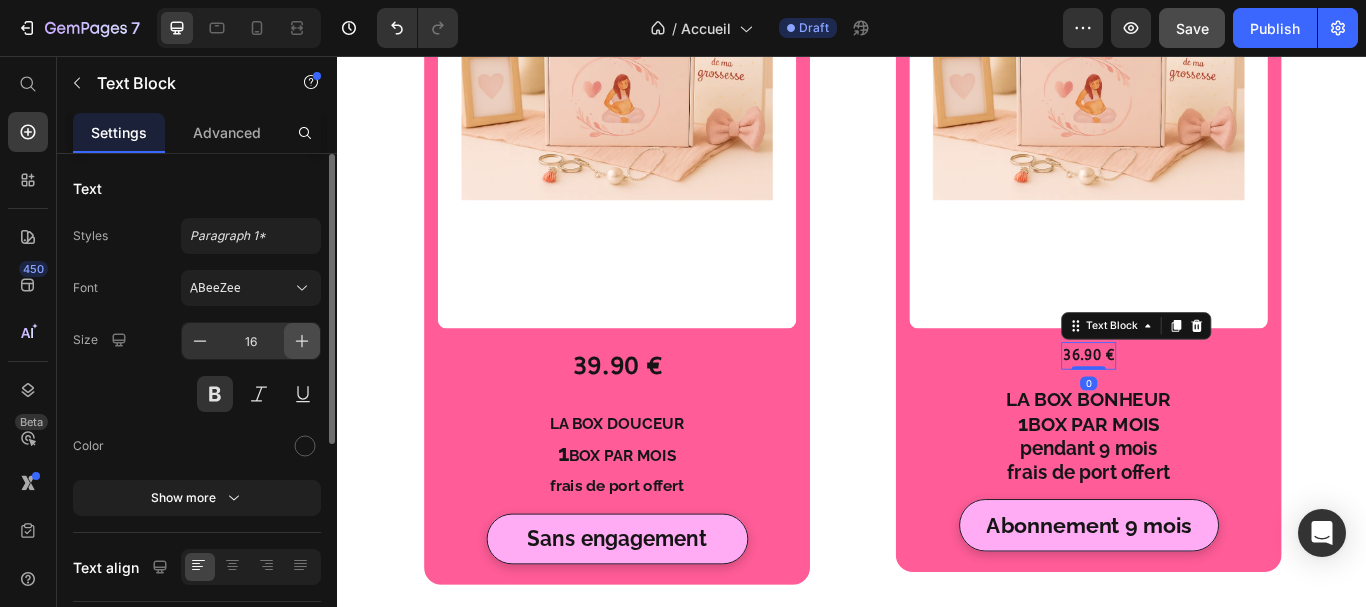 click 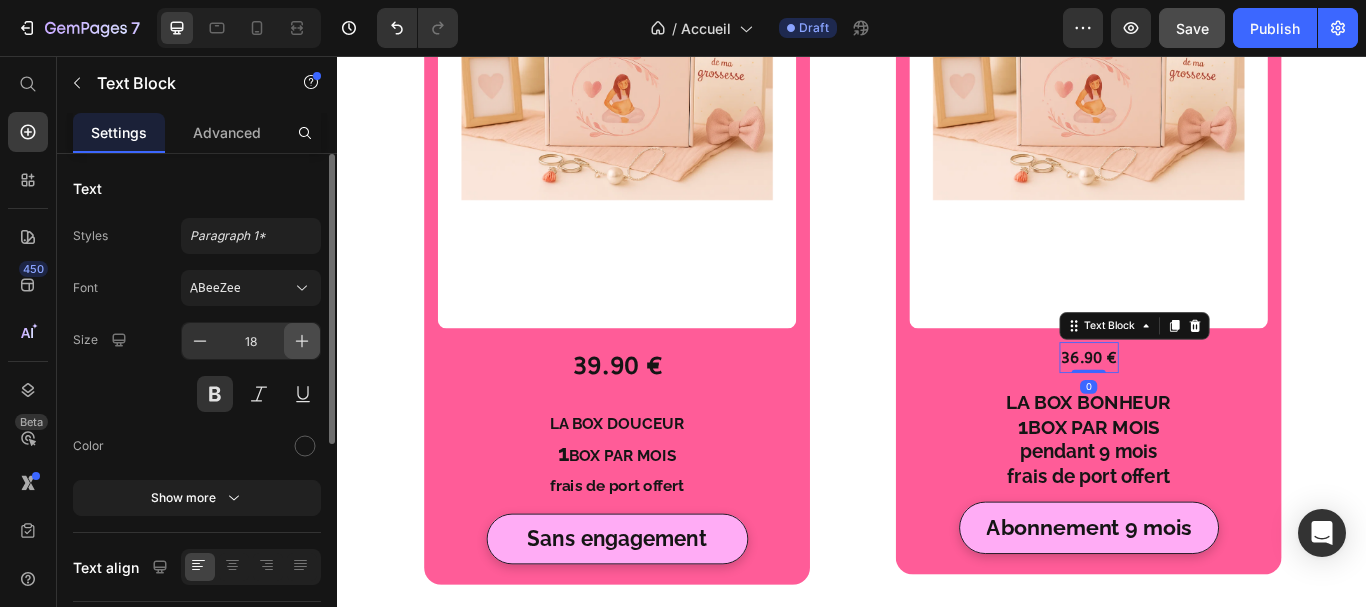 click 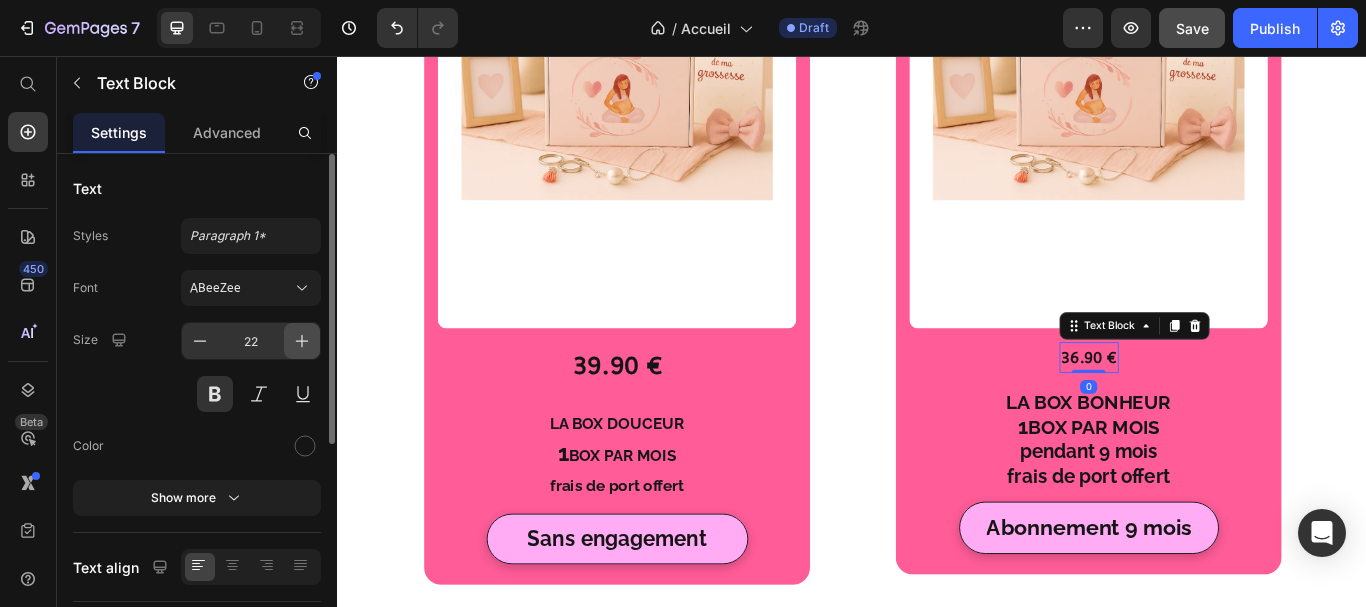 click 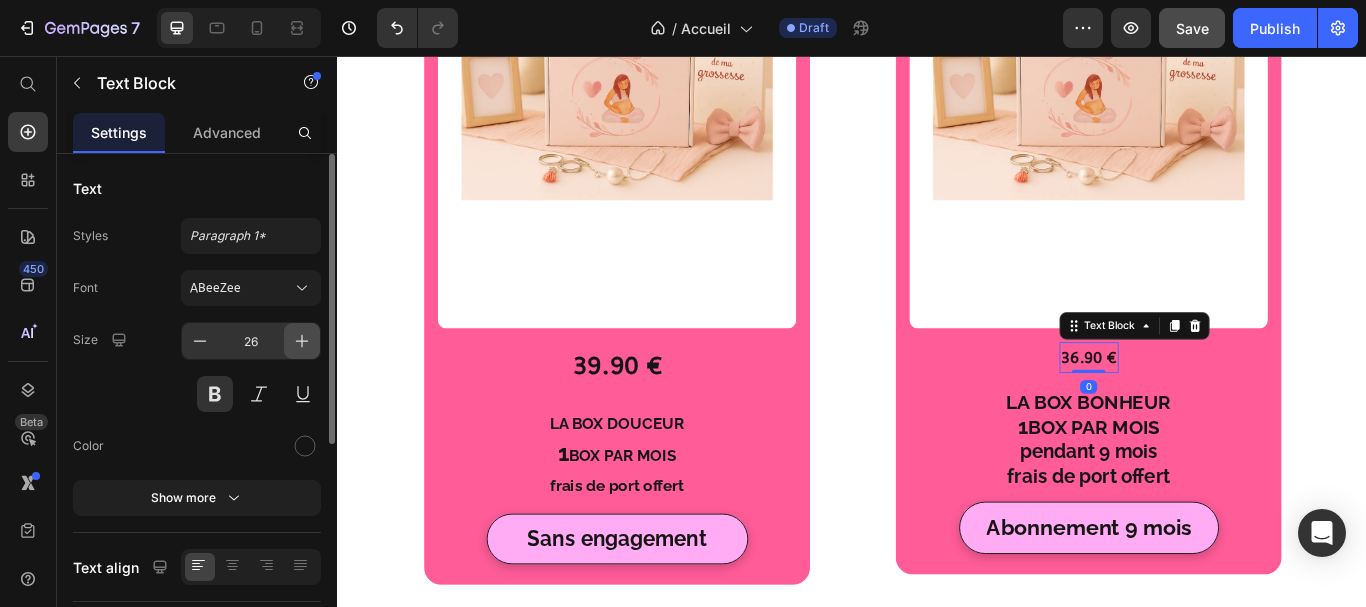 click 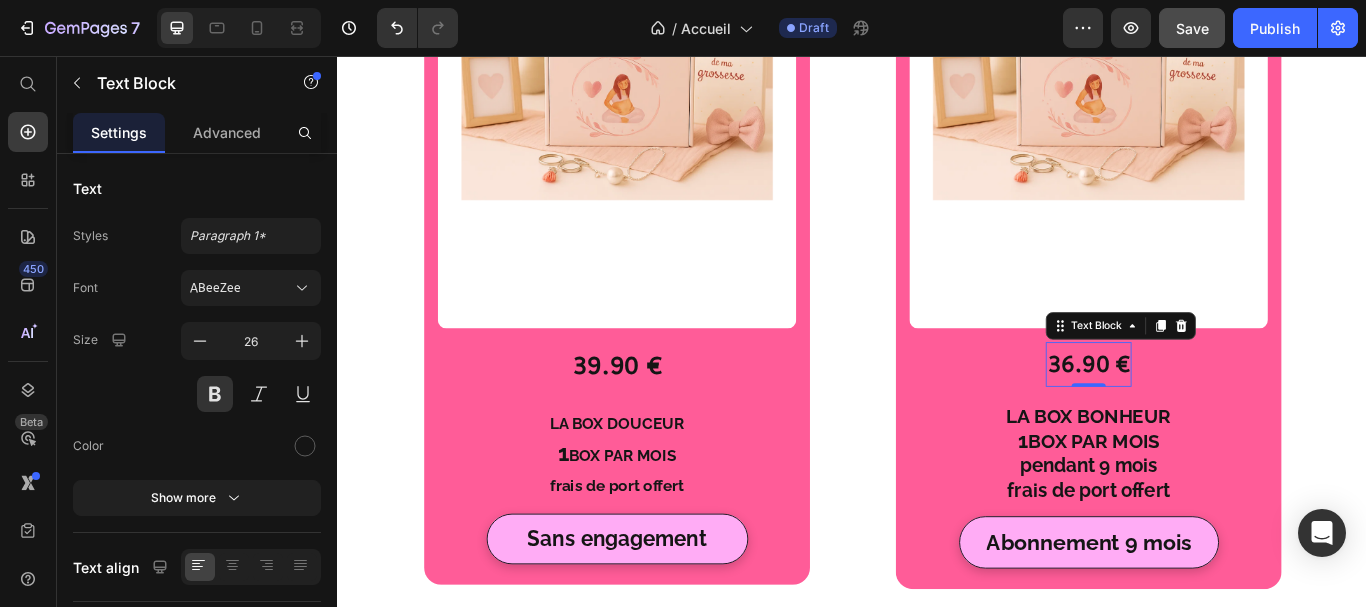 type on "27" 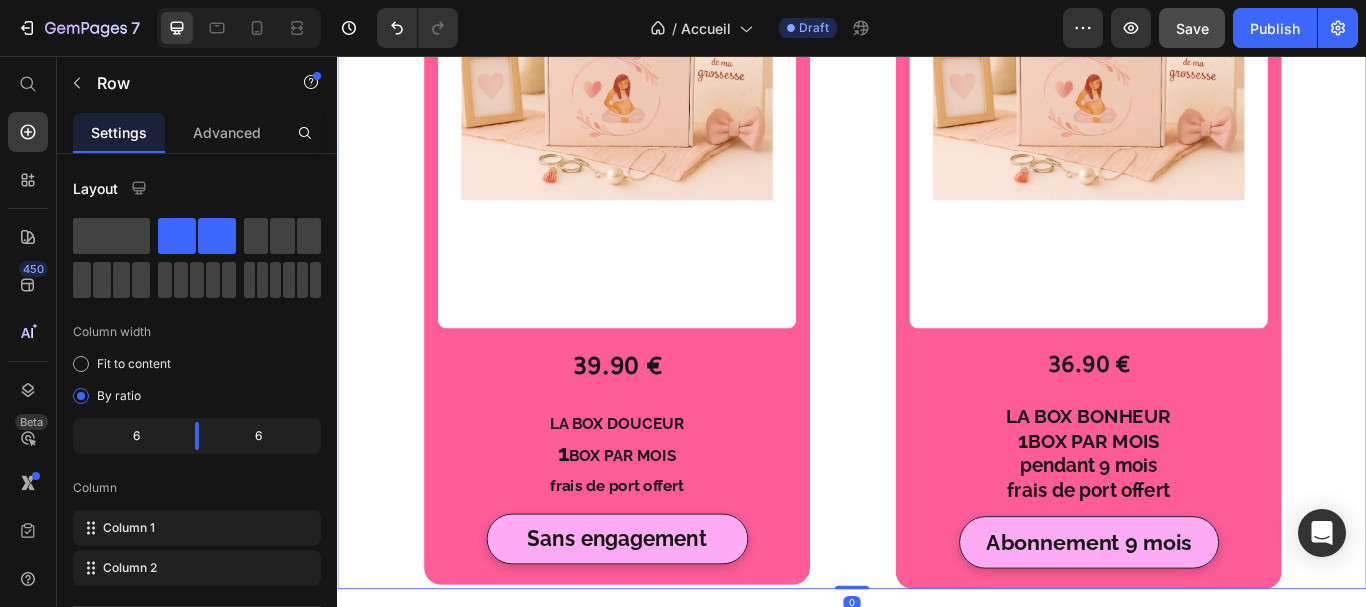 drag, startPoint x: 1485, startPoint y: 322, endPoint x: 1536, endPoint y: 79, distance: 248.29417 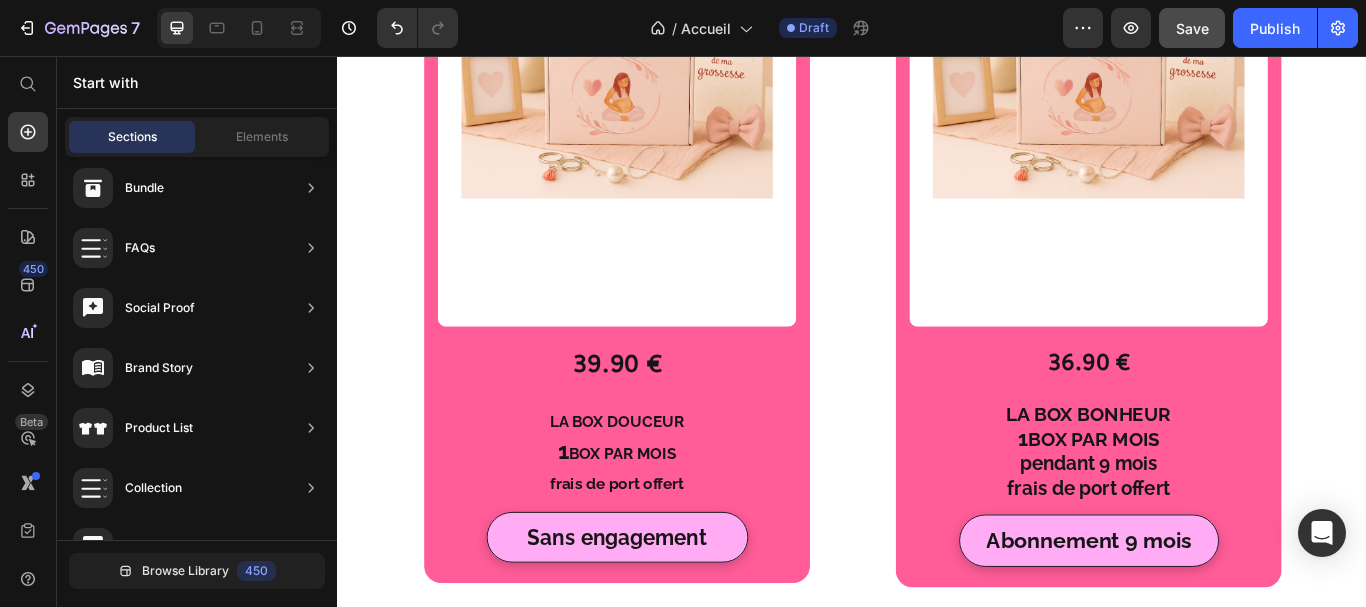scroll, scrollTop: 1510, scrollLeft: 0, axis: vertical 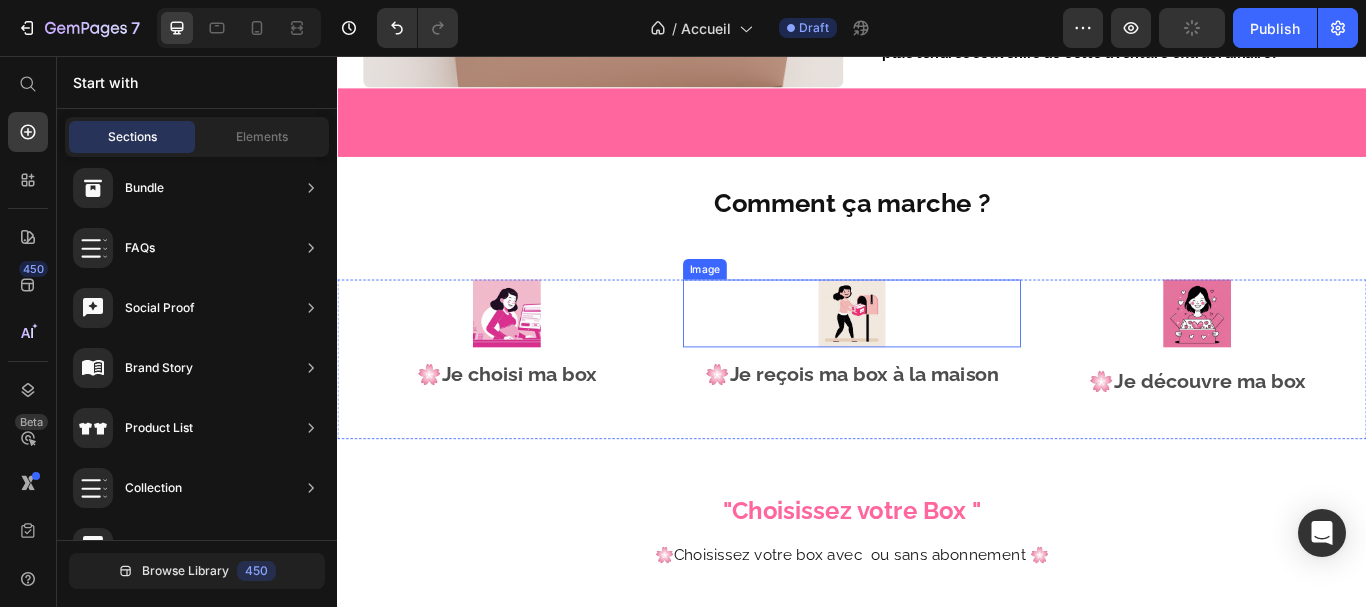 click at bounding box center (937, 356) 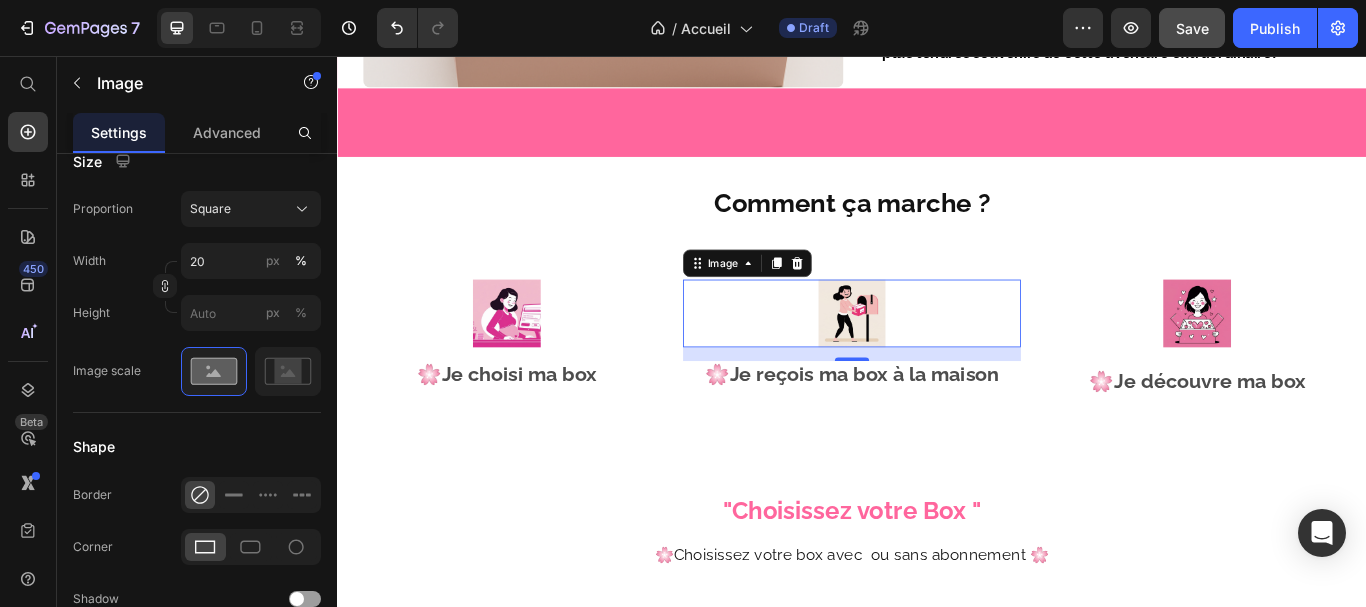 scroll, scrollTop: 921, scrollLeft: 0, axis: vertical 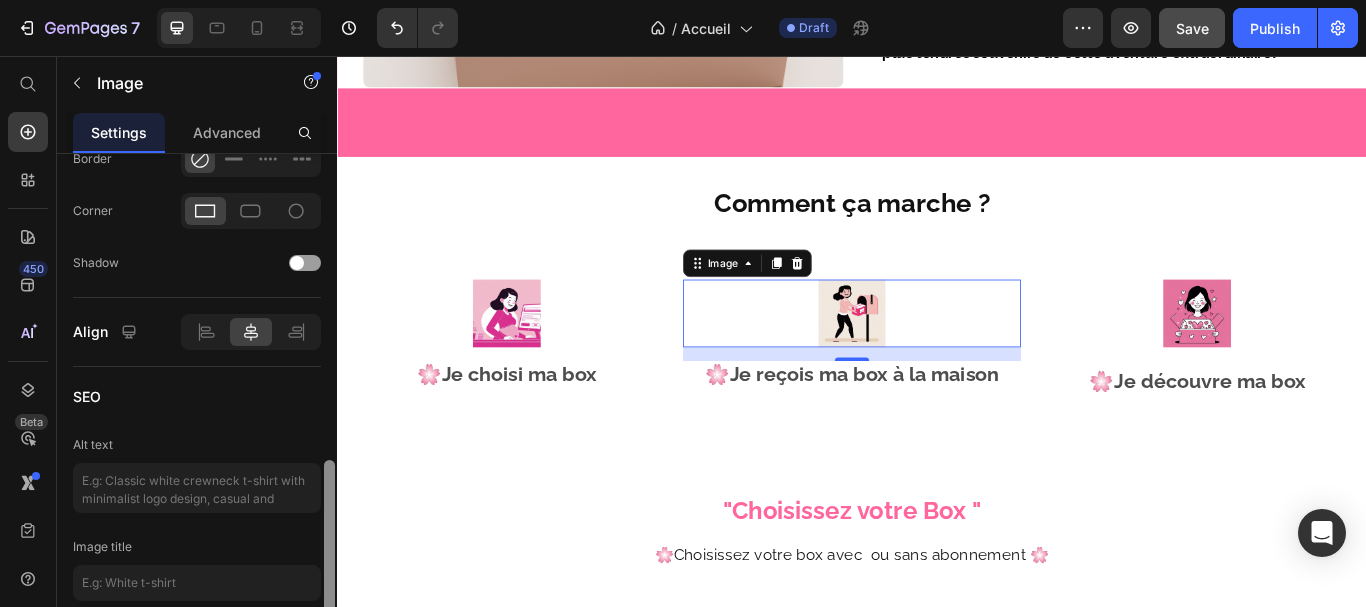 drag, startPoint x: 324, startPoint y: 306, endPoint x: 331, endPoint y: 616, distance: 310.079 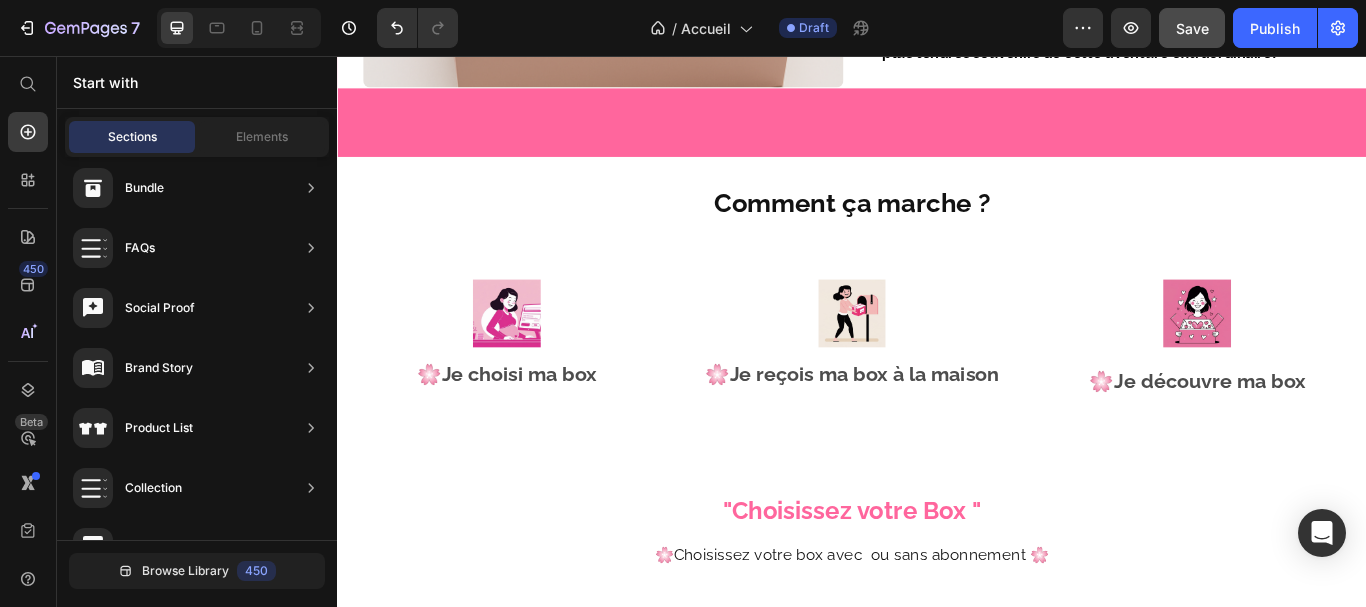 scroll, scrollTop: 553, scrollLeft: 0, axis: vertical 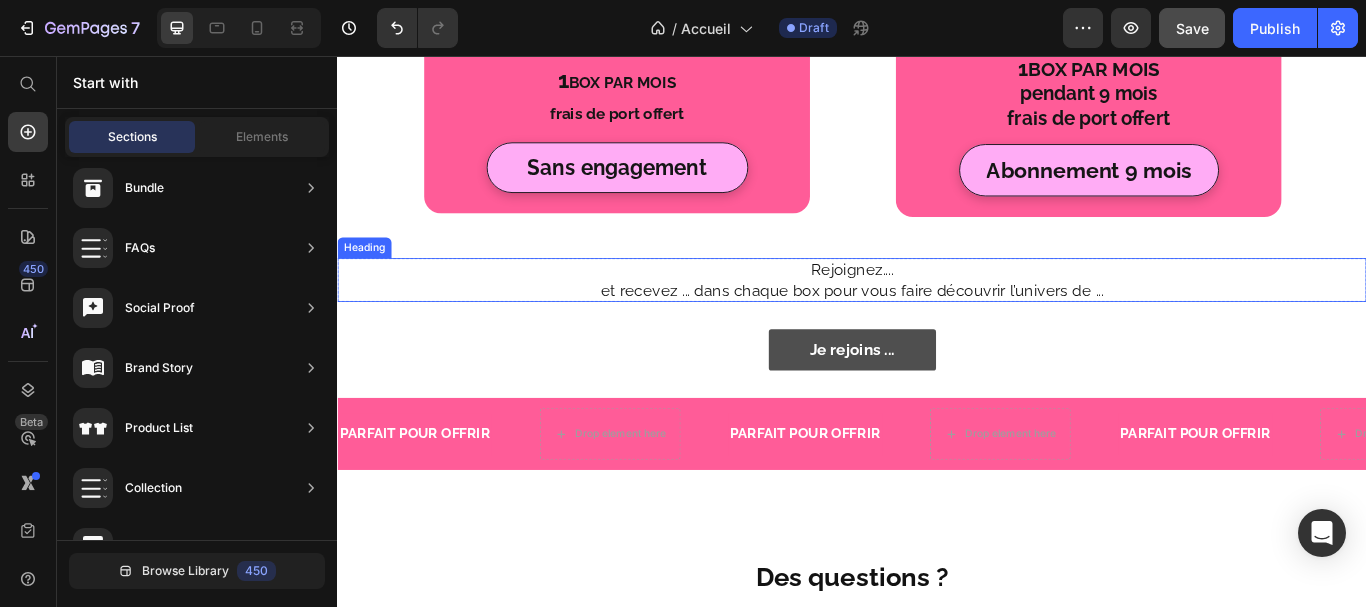 click on "Rejoignez.... et recevez ... dans chaque box pour vous faire découvrir l’univers de ..." at bounding box center [937, 317] 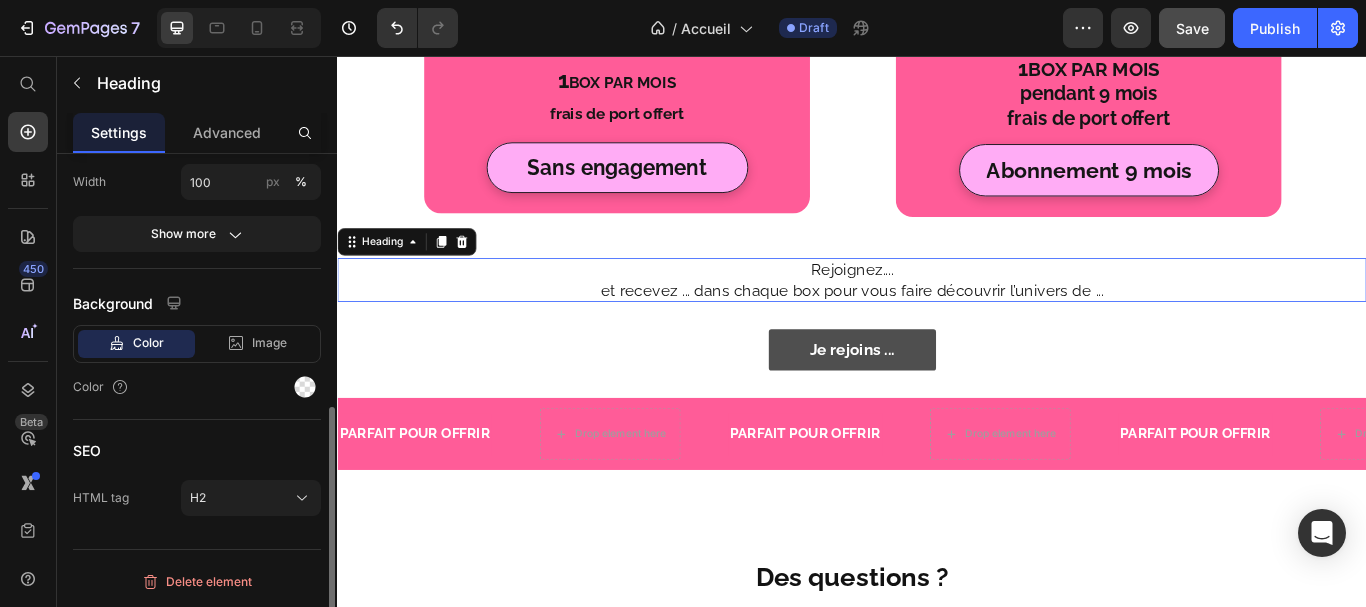 scroll, scrollTop: 0, scrollLeft: 0, axis: both 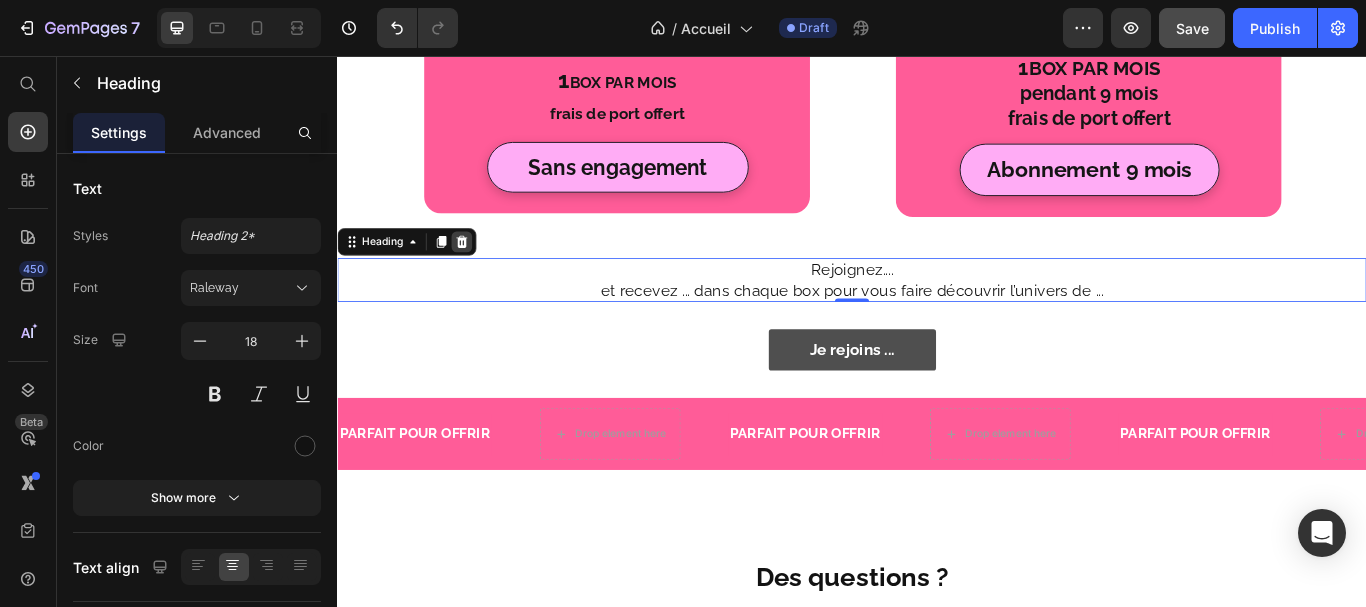 click 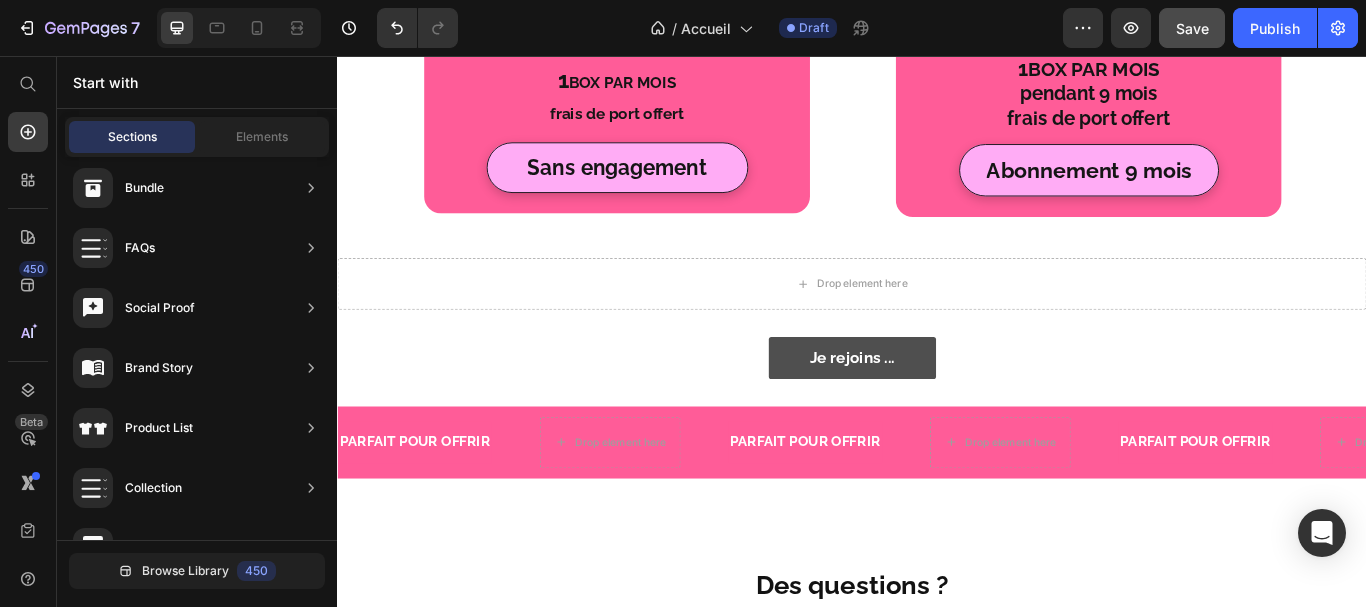 scroll, scrollTop: 553, scrollLeft: 0, axis: vertical 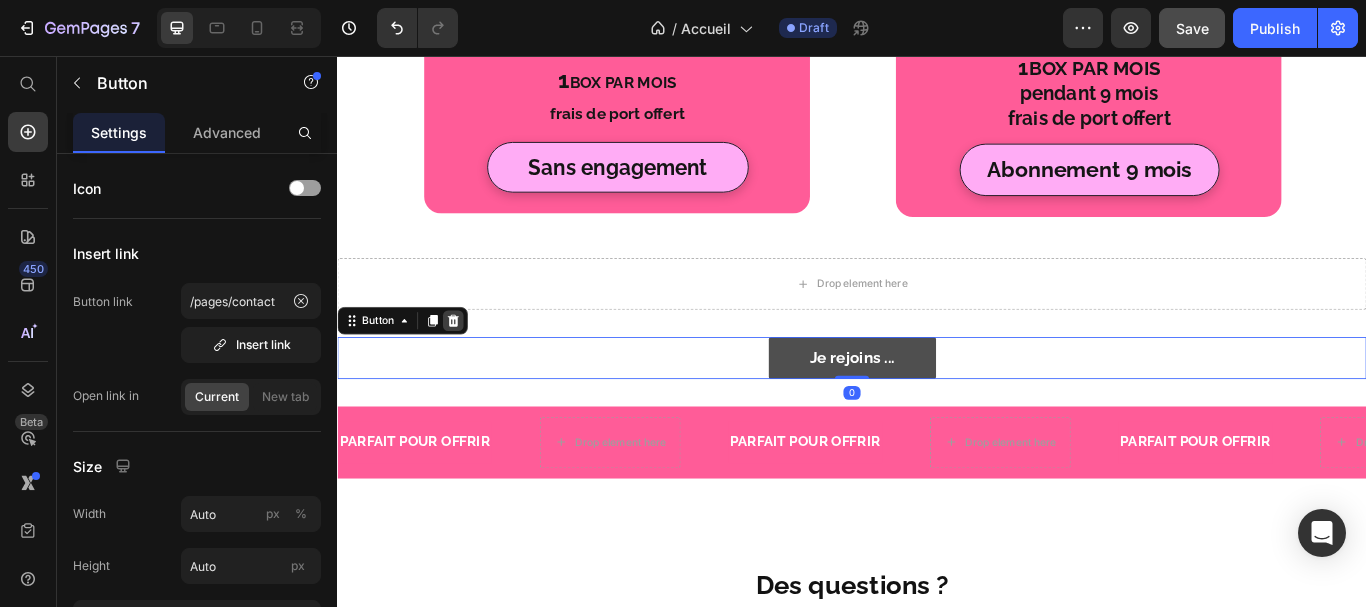 click 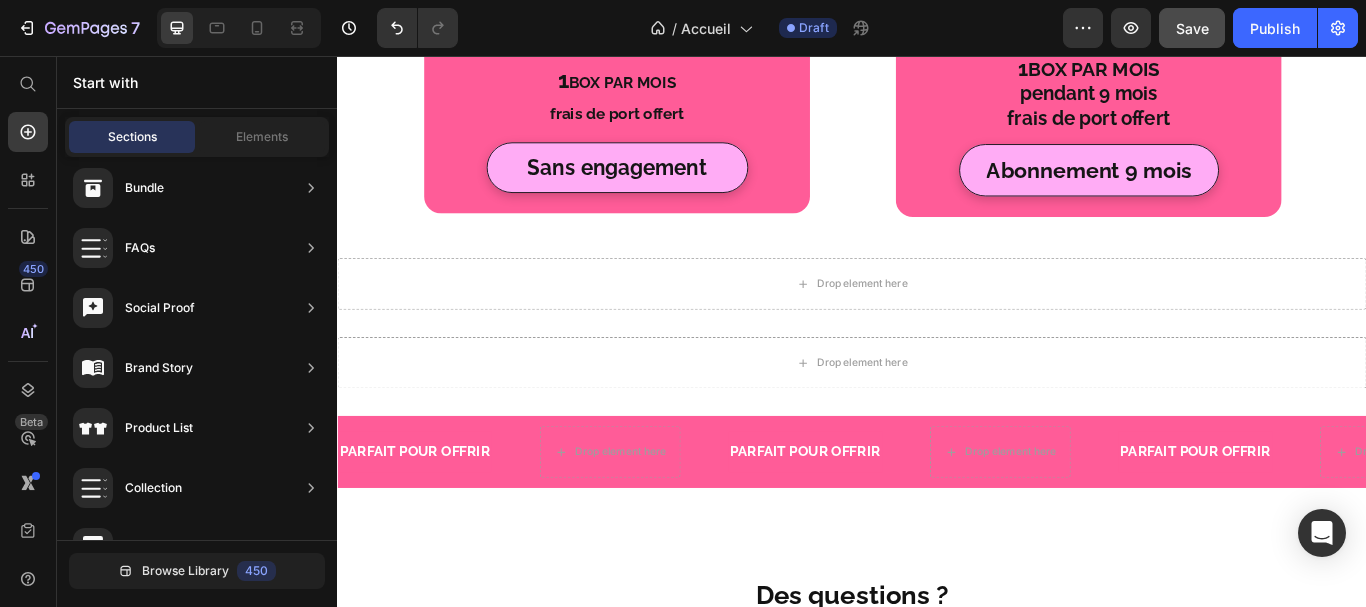 scroll, scrollTop: 553, scrollLeft: 0, axis: vertical 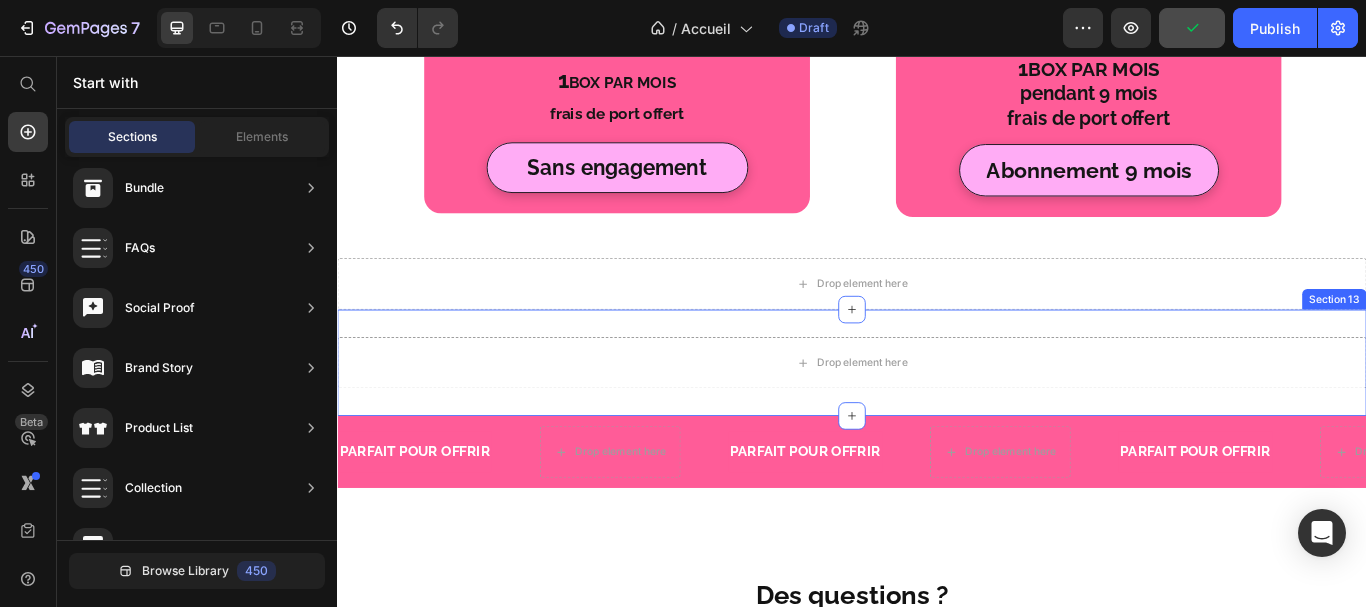 click on "Section 13" at bounding box center (1499, 340) 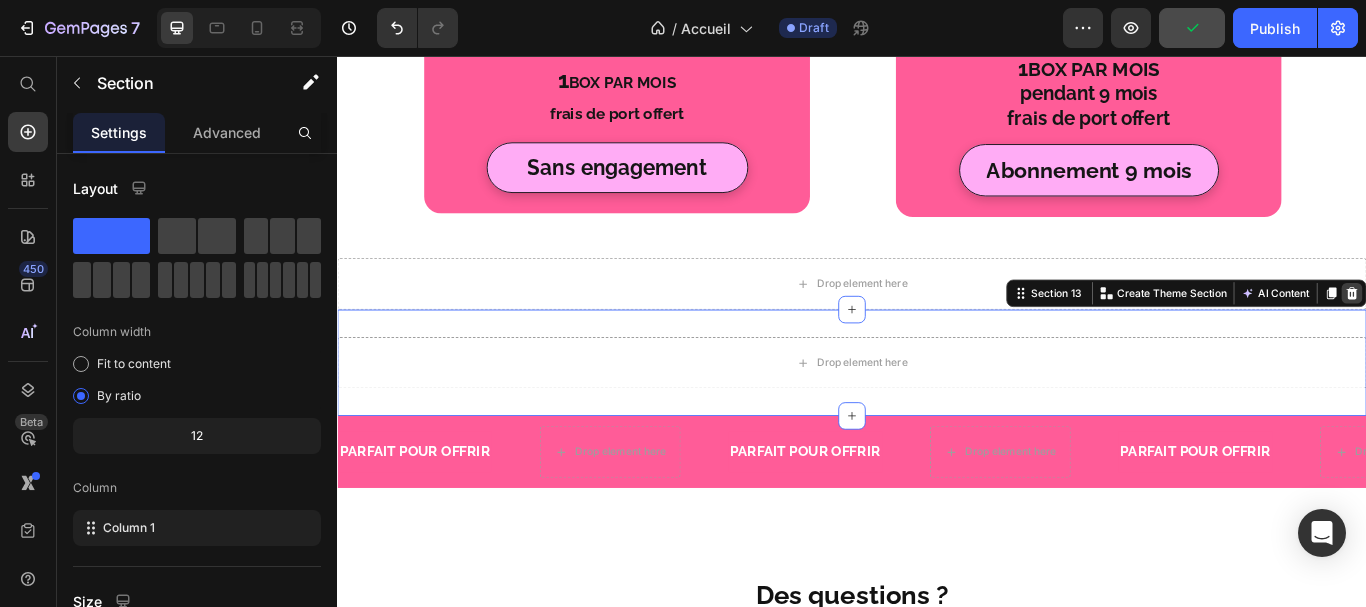 click at bounding box center (1520, 333) 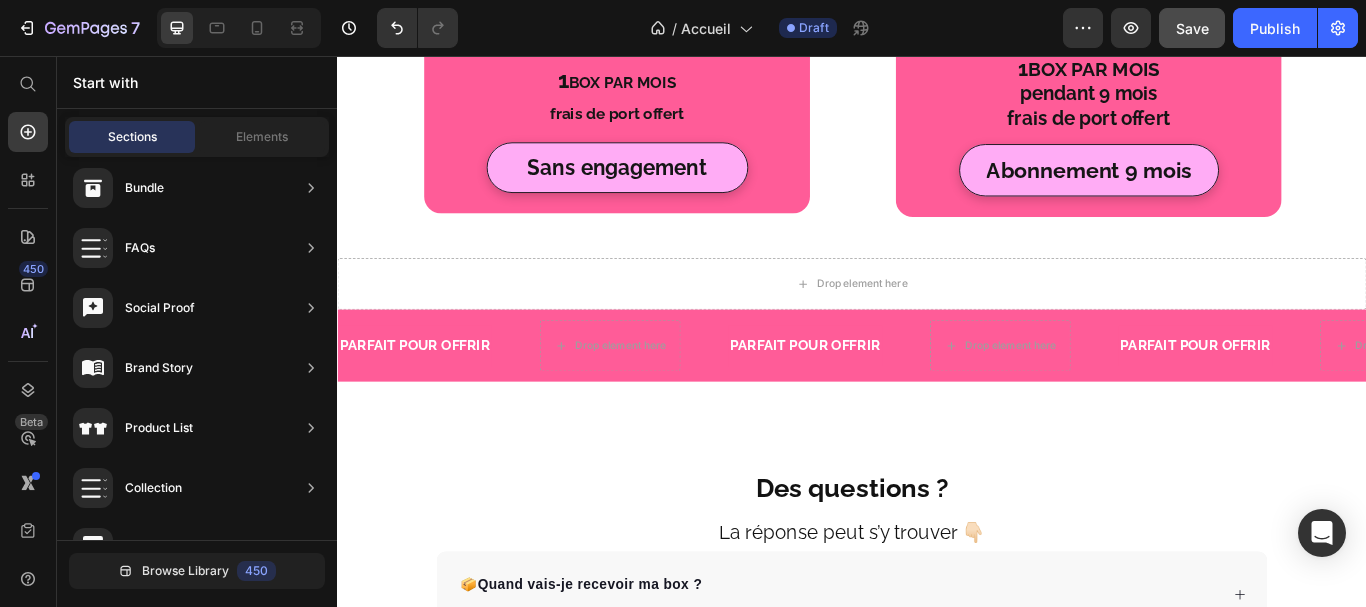 scroll, scrollTop: 553, scrollLeft: 0, axis: vertical 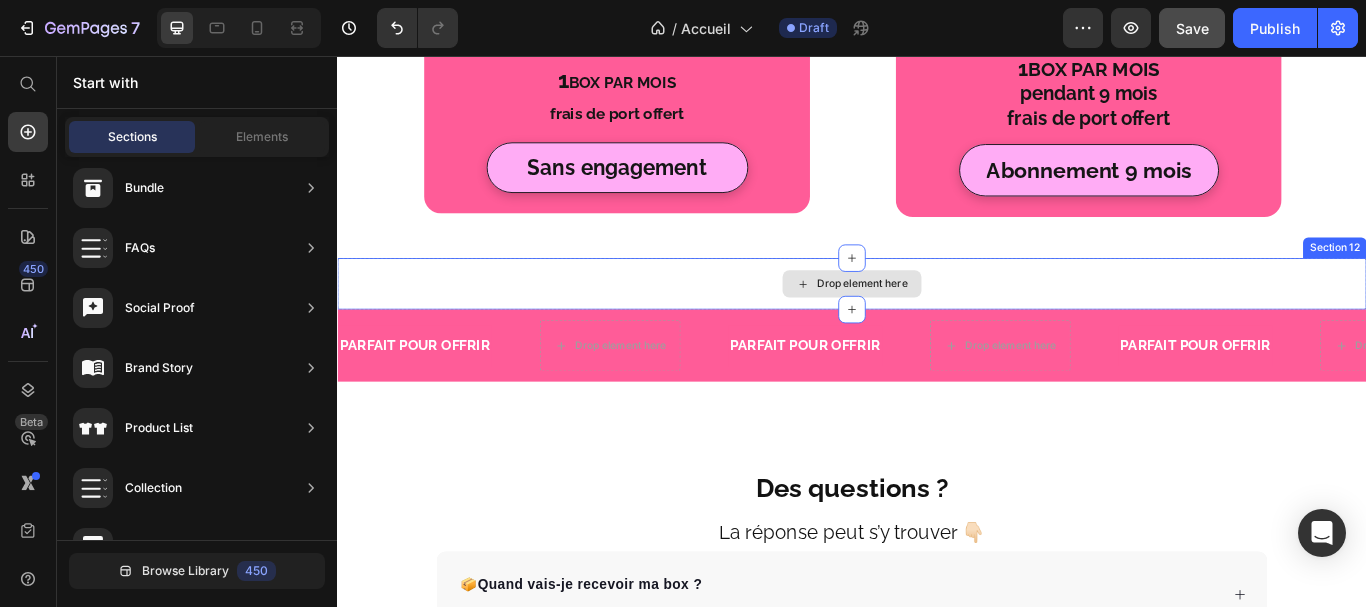 click on "Drop element here" at bounding box center [937, 322] 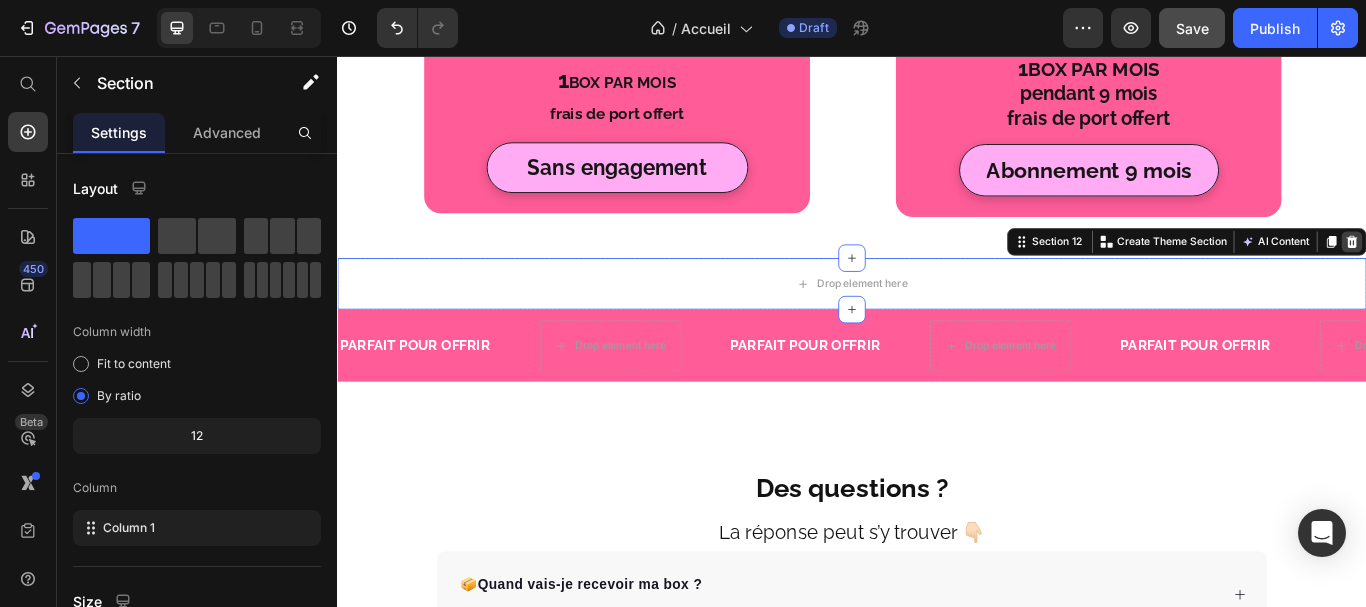 click 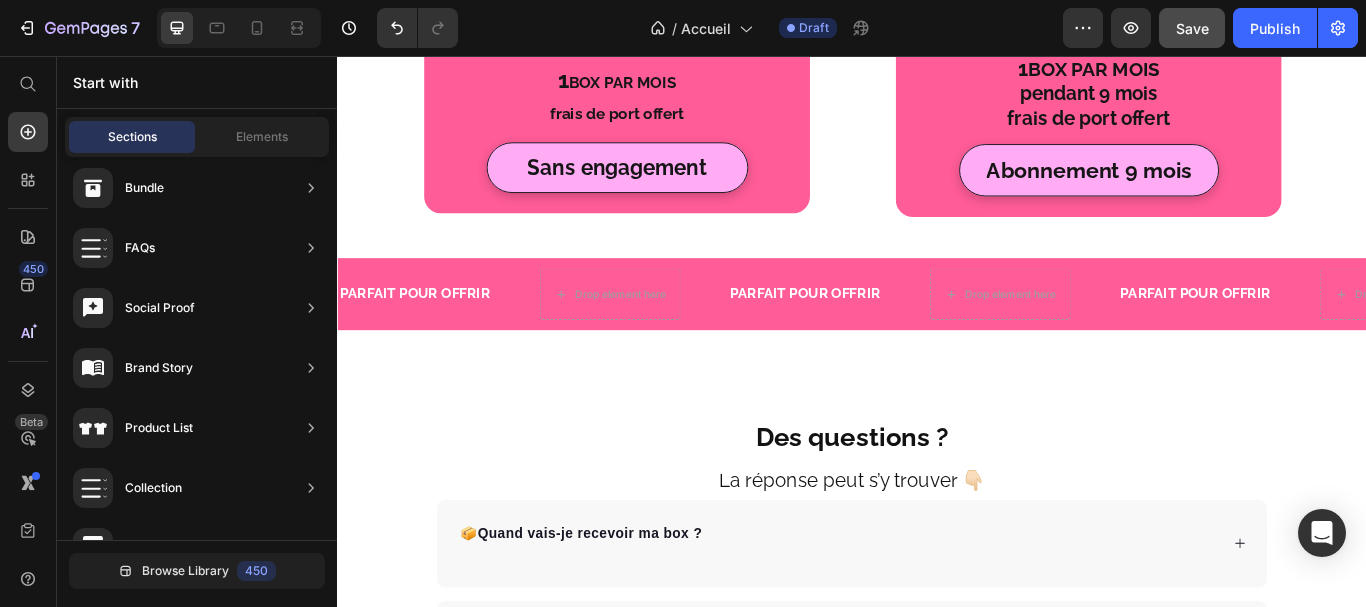scroll, scrollTop: 553, scrollLeft: 0, axis: vertical 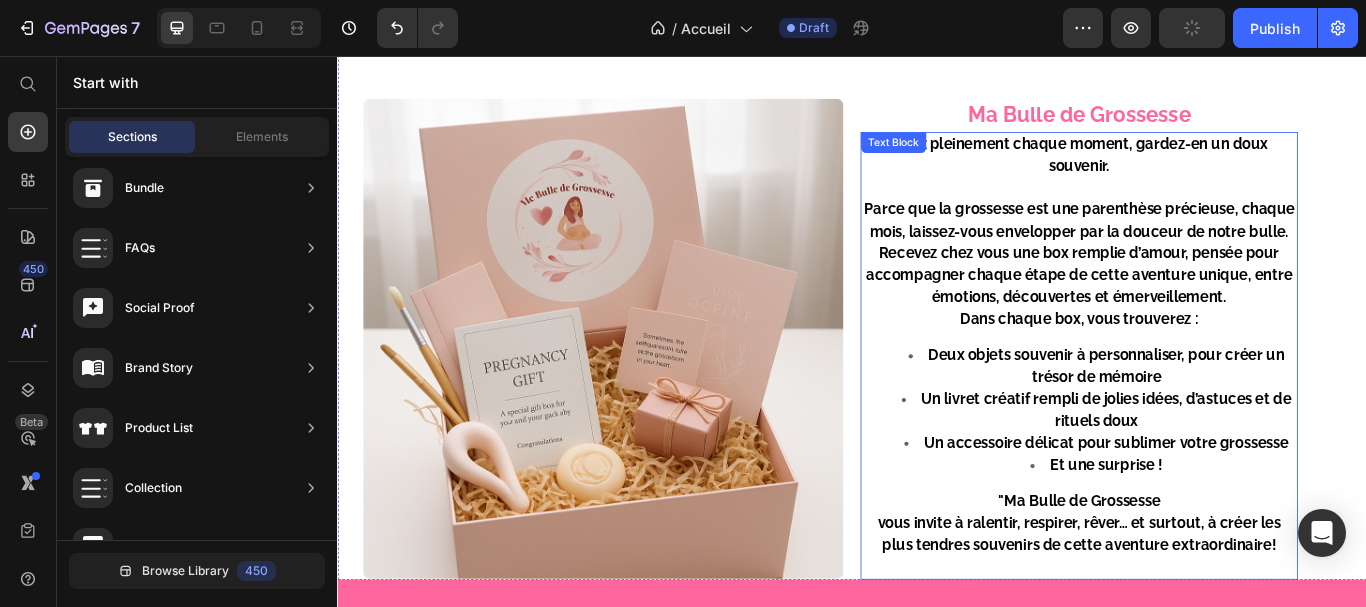 click on "Deux objets souvenir à personnaliser, pour créer un trésor de mémoire" at bounding box center (1233, 418) 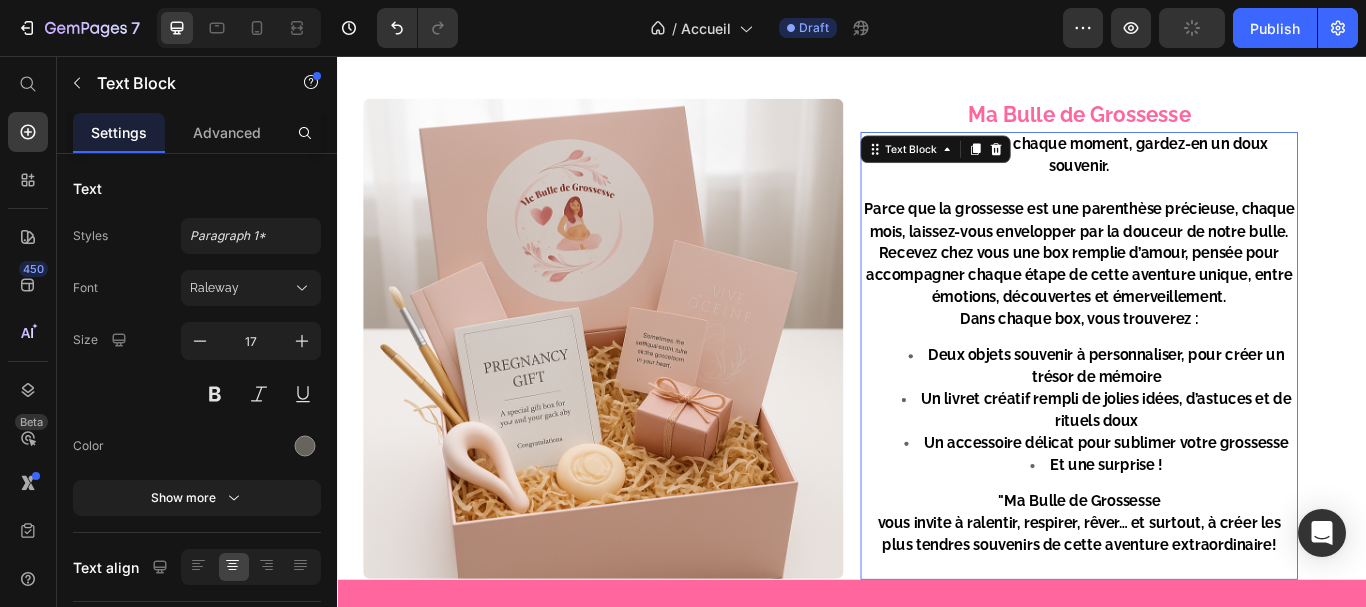 click on "Deux objets souvenir à personnaliser, pour créer un trésor de mémoire" at bounding box center [1233, 418] 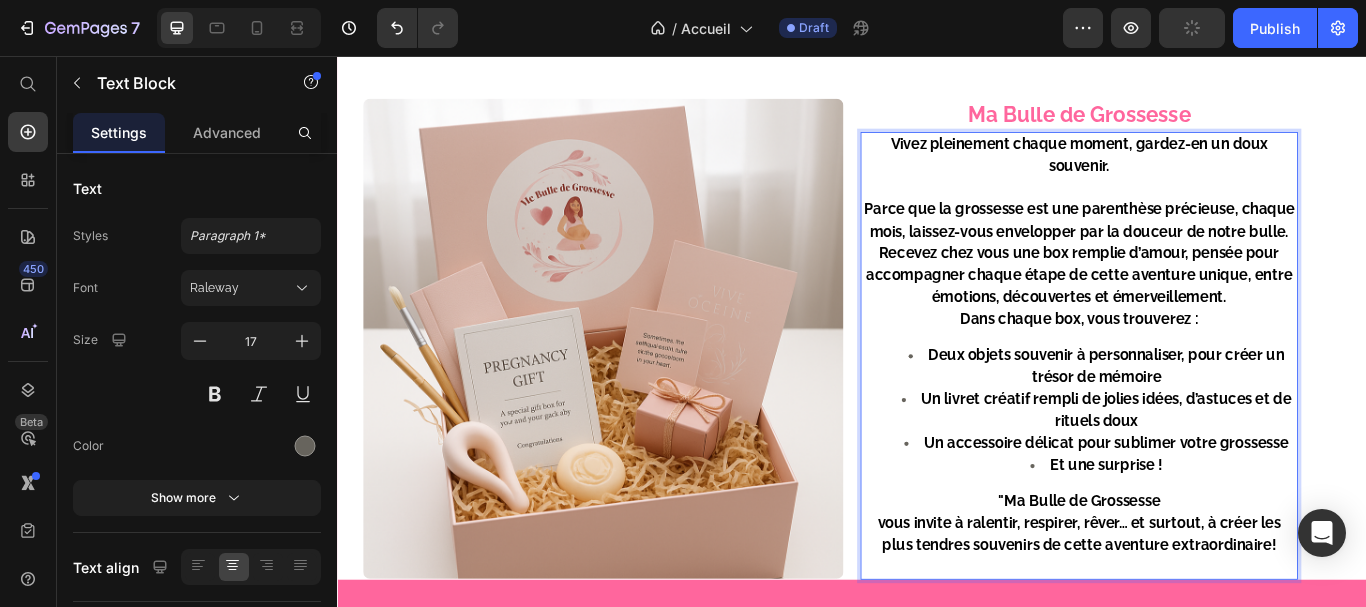 click on "Deux objets souvenir à personnaliser, pour créer un trésor de mémoire" at bounding box center [1233, 418] 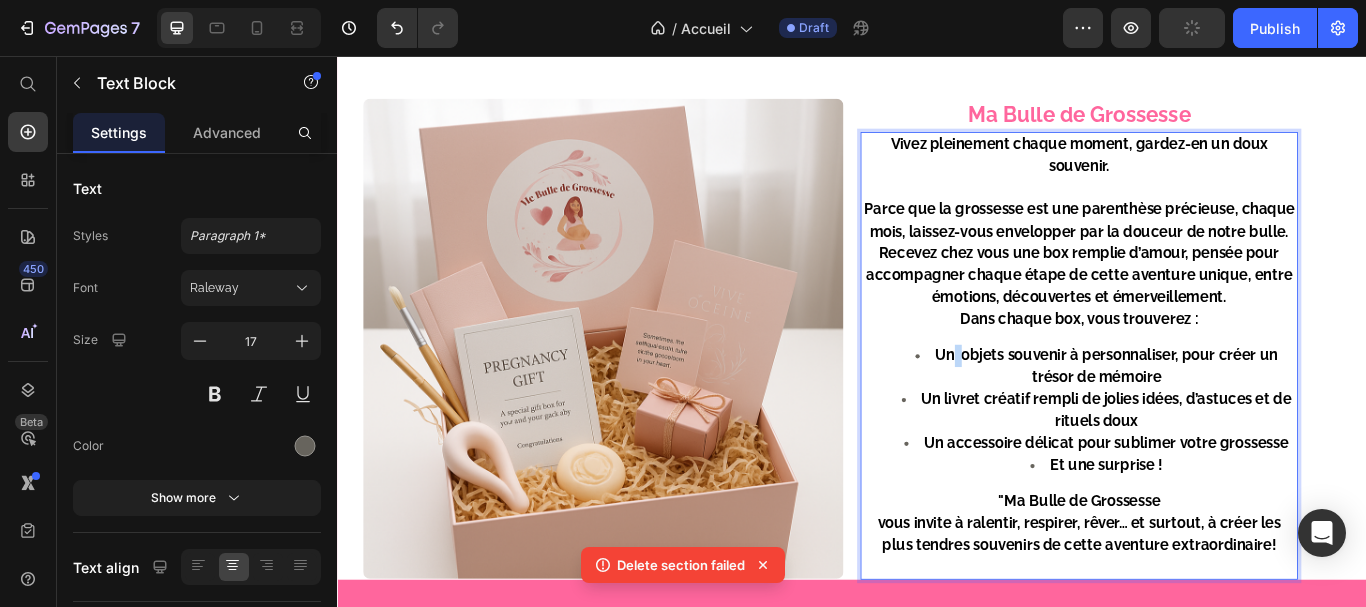 click on "Un  objets souvenir à personnaliser, pour créer un trésor de mémoire" at bounding box center (1234, 418) 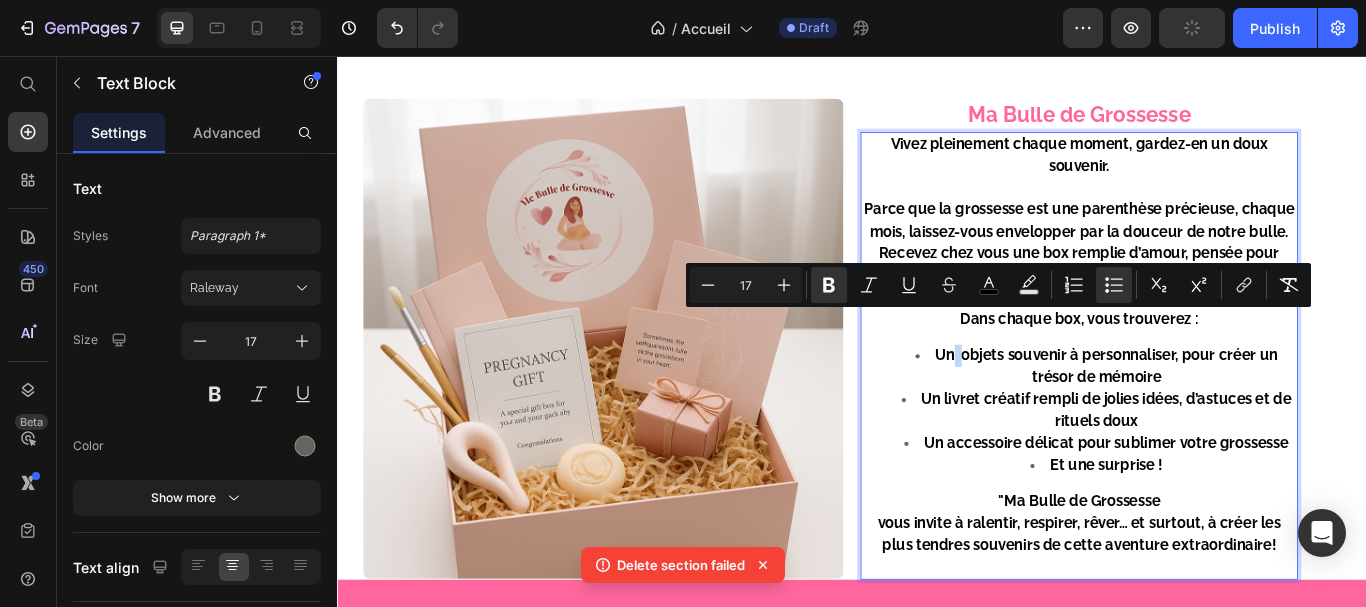click on "Un  objets souvenir à personnaliser, pour créer un trésor de mémoire" at bounding box center [1234, 418] 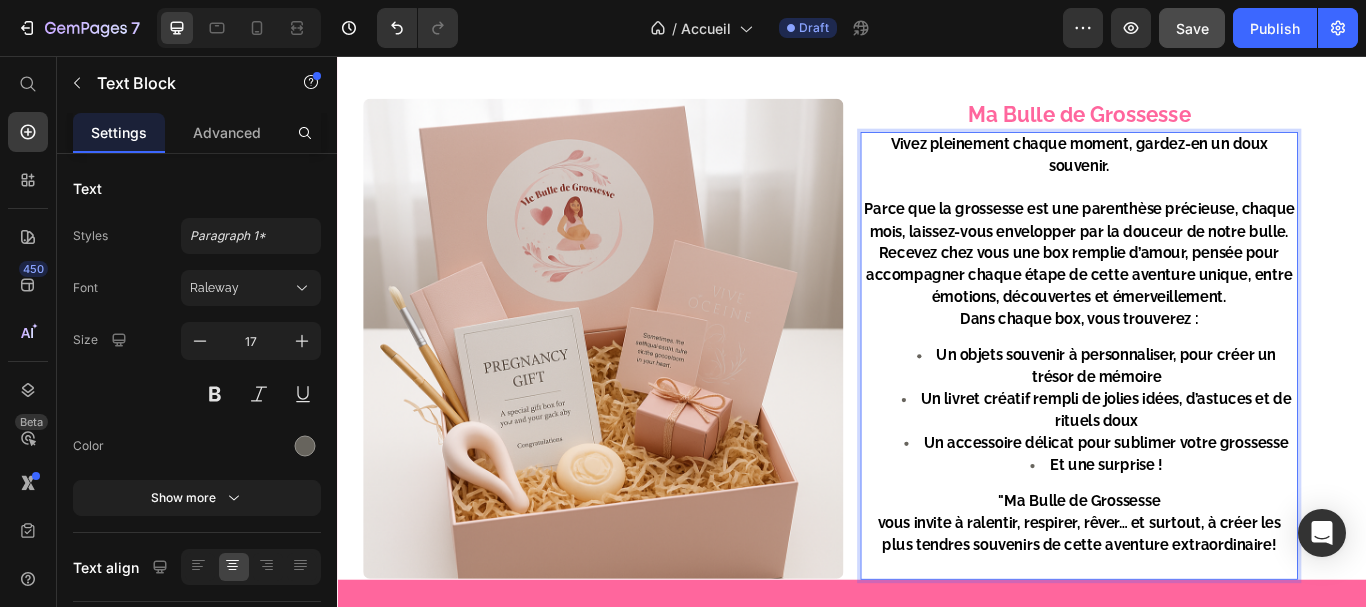 click on "Un objets souvenir à personnaliser, pour créer un trésor de mémoire" at bounding box center (1234, 418) 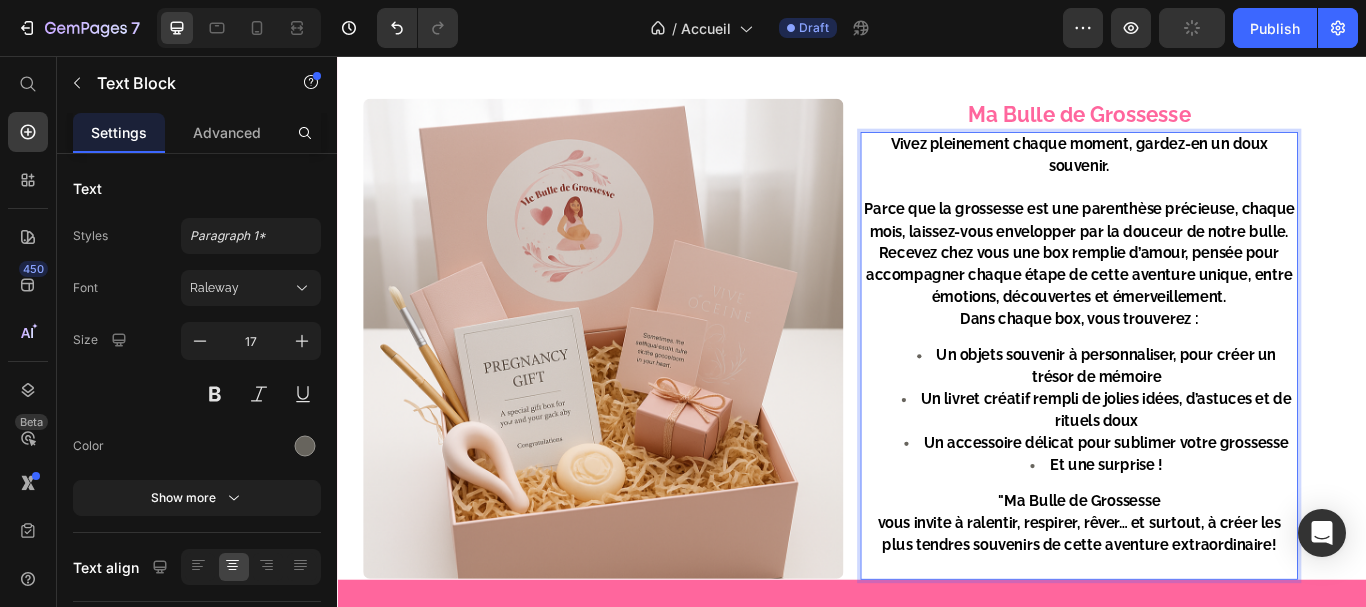 click on "Un objets souvenir à personnaliser, pour créer un trésor de mémoire" at bounding box center [1234, 418] 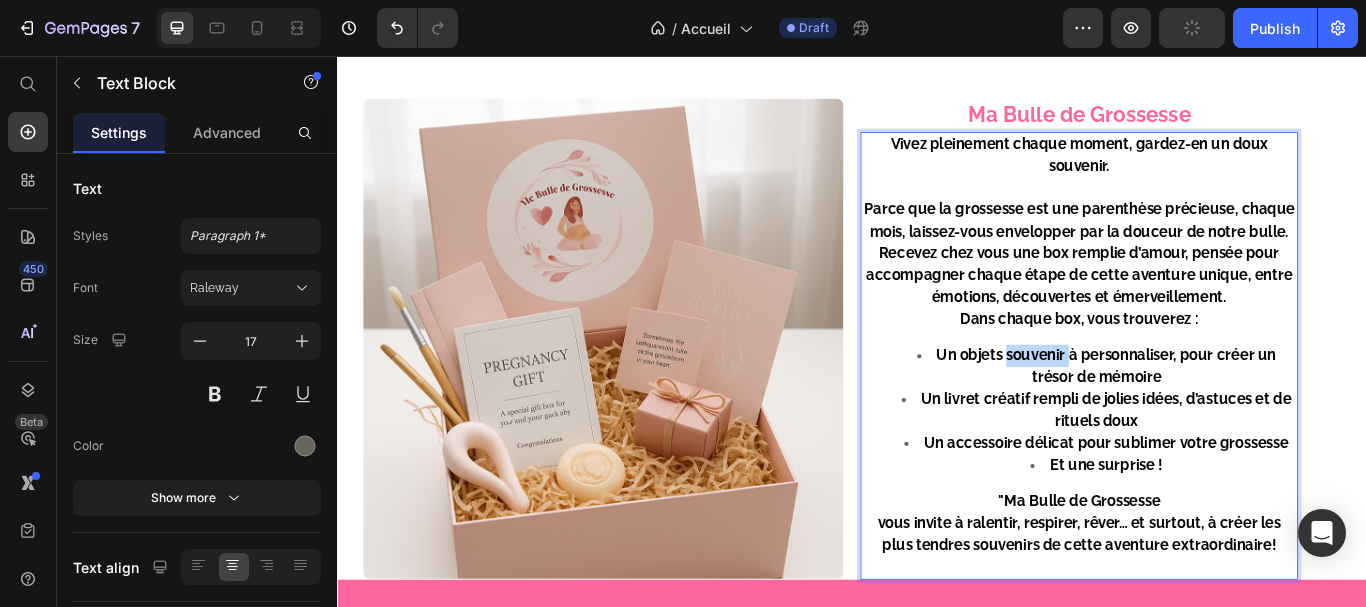 click on "Un objets souvenir à personnaliser, pour créer un trésor de mémoire" at bounding box center [1234, 418] 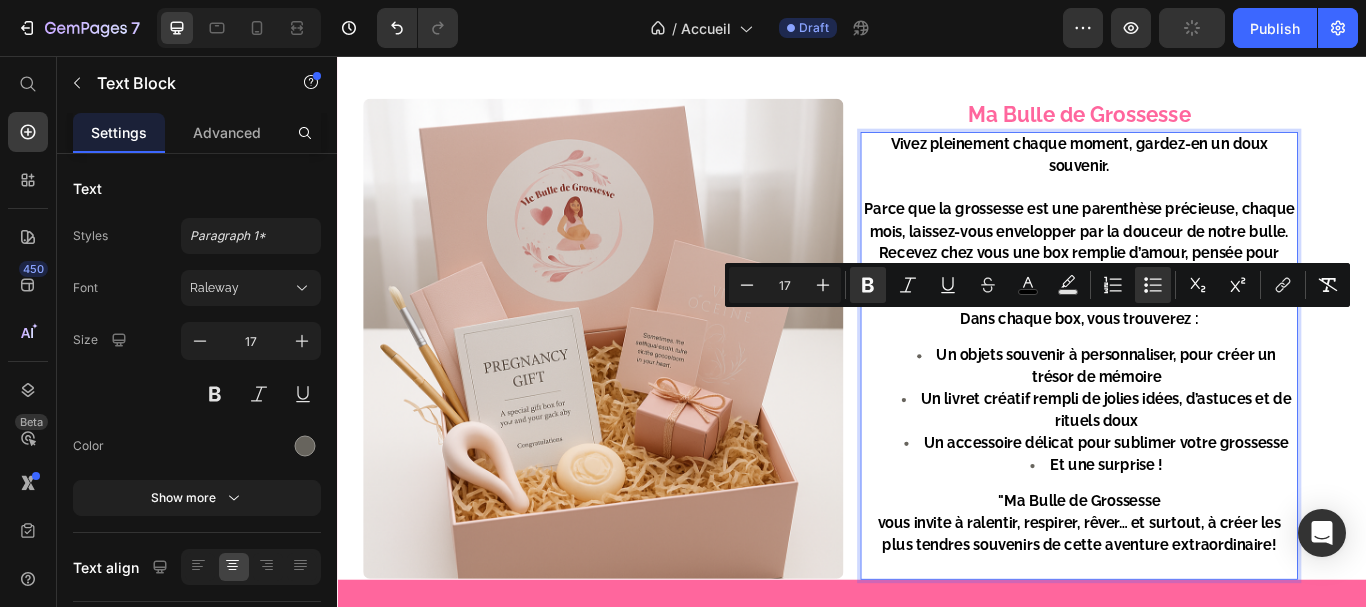 click on "Un objets souvenir à personnaliser, pour créer un trésor de mémoire" at bounding box center [1234, 418] 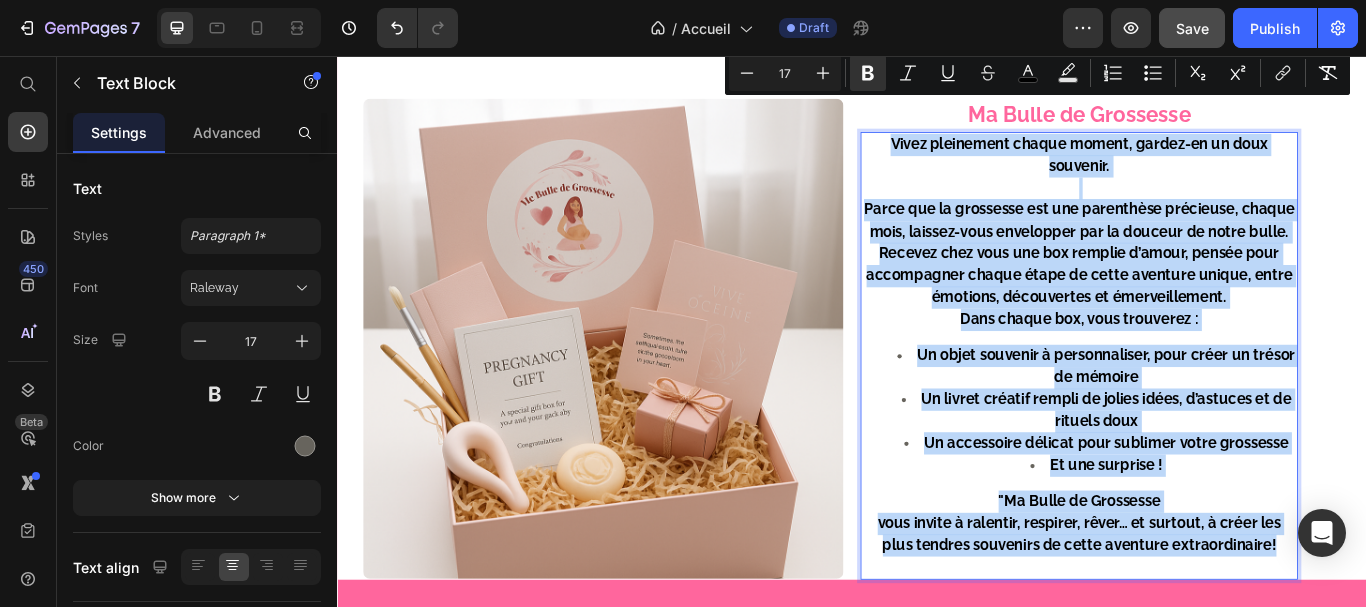 drag, startPoint x: 976, startPoint y: 118, endPoint x: 1454, endPoint y: 592, distance: 673.1716 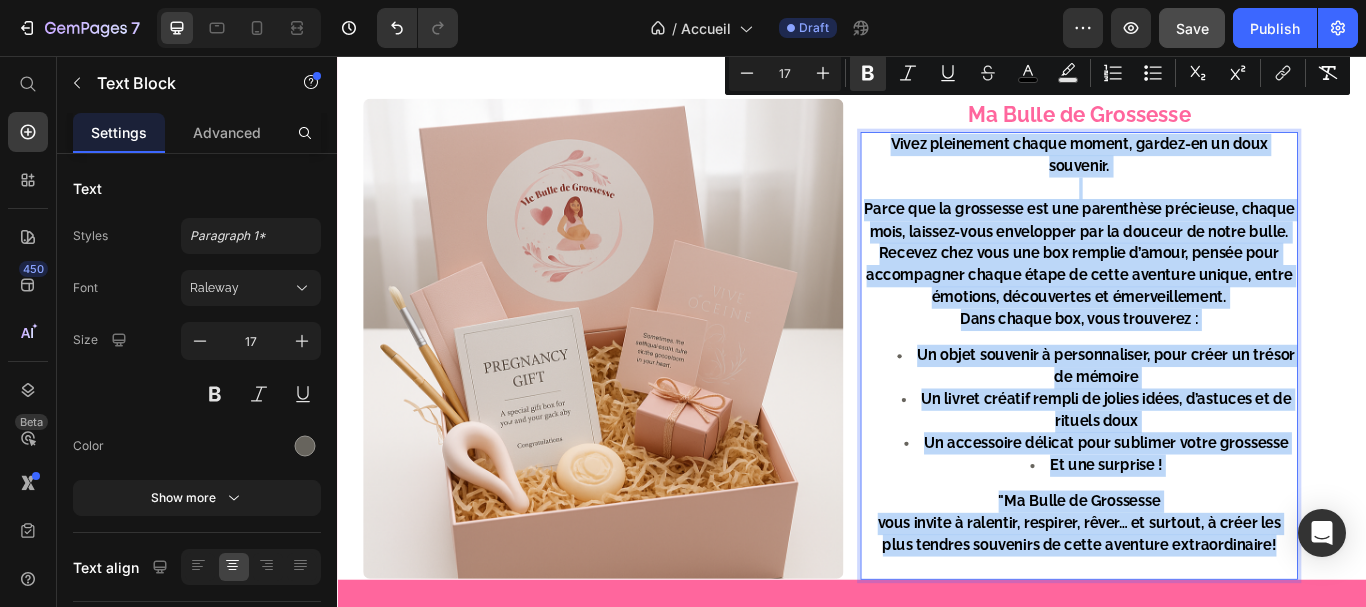 click on "Vivez pleinement chaque moment, gardez-en un doux souvenir. Parce que la grossesse est une parenthèse précieuse, chaque mois, laissez-vous envelopper par la douceur de notre bulle. Recevez chez vous une box remplie d’amour, pensée pour accompagner chaque étape de cette aventure unique, entre émotions, découvertes et émerveillement. Dans chaque box, vous trouverez : Un objet souvenir à personnaliser, pour créer un trésor de mémoire Un livret créatif rempli de jolies idées, d’astuces et de rituels doux Un accessoire délicat pour sublimer votre grossesse Et une surprise !        "Ma Bulle de Grossesse  vous invite à ralentir, respirer, rêver… et surtout, à créer les plus tendres souvenirs de cette aventure extraordinaire!" at bounding box center (1202, 406) 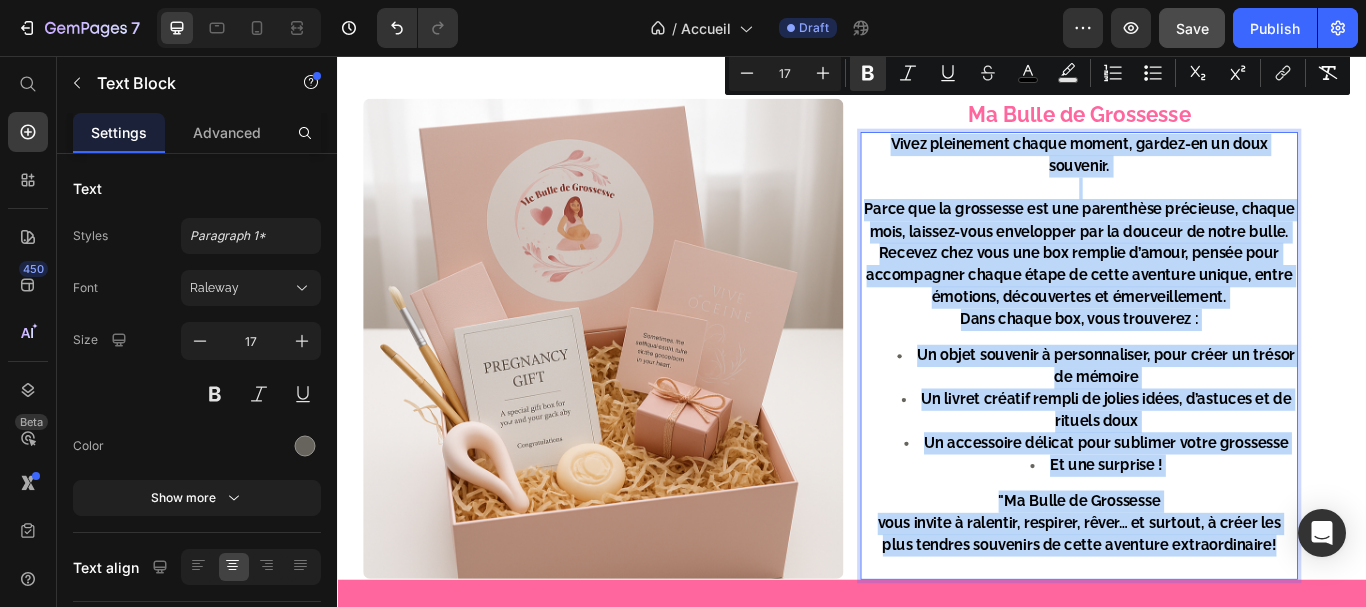 copy on "Vivez pleinement chaque moment, gardez-en un doux souvenir. Parce que la grossesse est une parenthèse précieuse, chaque mois, laissez-vous envelopper par la douceur de notre bulle. Recevez chez vous une box remplie d’amour, pensée pour accompagner chaque étape de cette aventure unique, entre émotions, découvertes et émerveillement. Dans chaque box, vous trouverez : Un objet souvenir à personnaliser, pour créer un trésor de mémoire Un livret créatif rempli de jolies idées, d’astuces et de rituels doux Un accessoire délicat pour sublimer votre grossesse Et une surprise !        "Ma Bulle de Grossesse  vous invite à ralentir, respirer, rêver… et surtout, à créer les plus tendres souvenirs de cette aventure extraordinaire!" 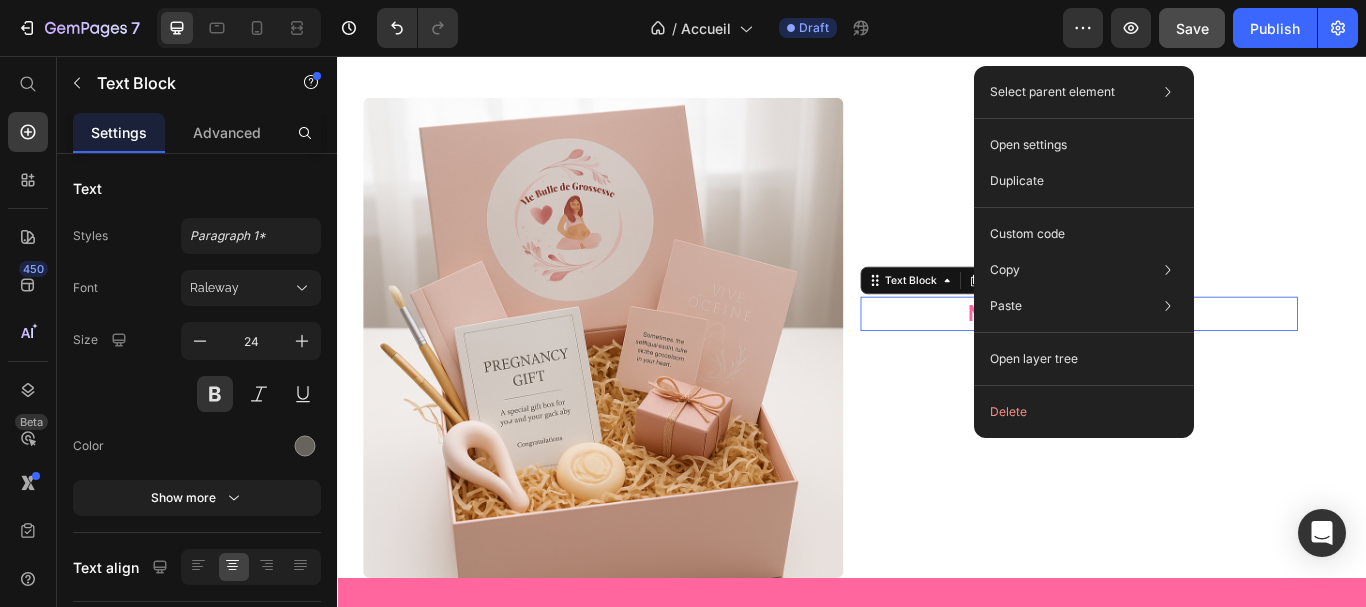 click on "Ma Bulle de Grossesse" at bounding box center (1202, 357) 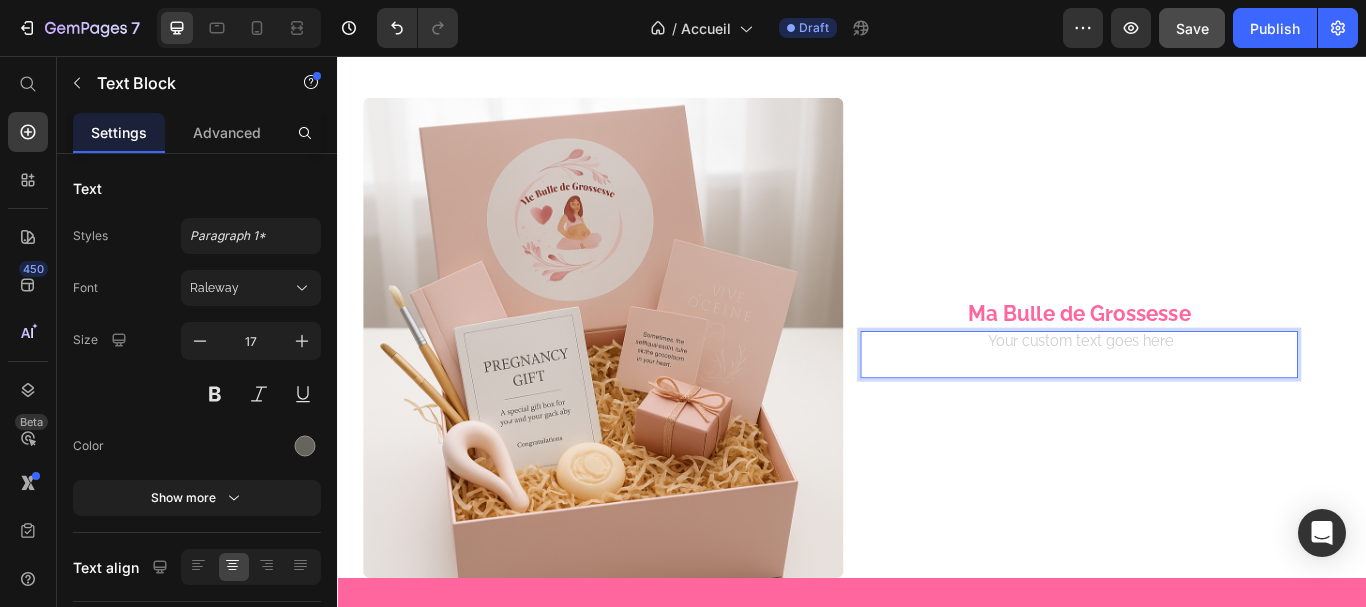 click at bounding box center [1202, 404] 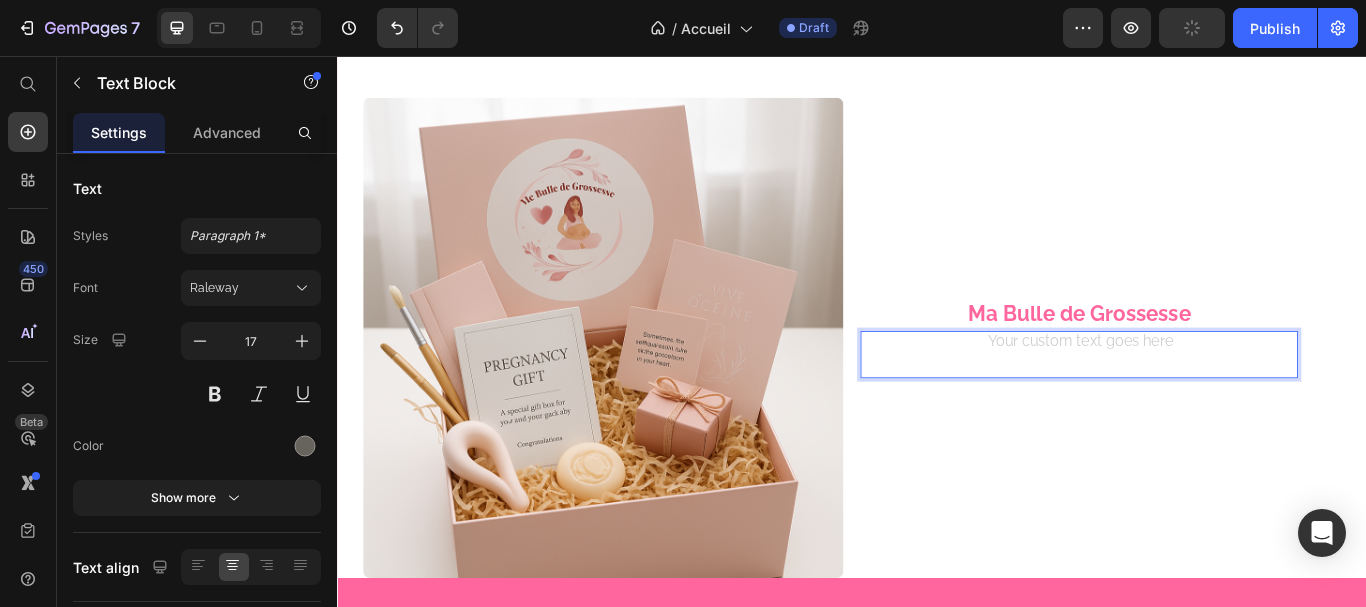 click at bounding box center [1202, 392] 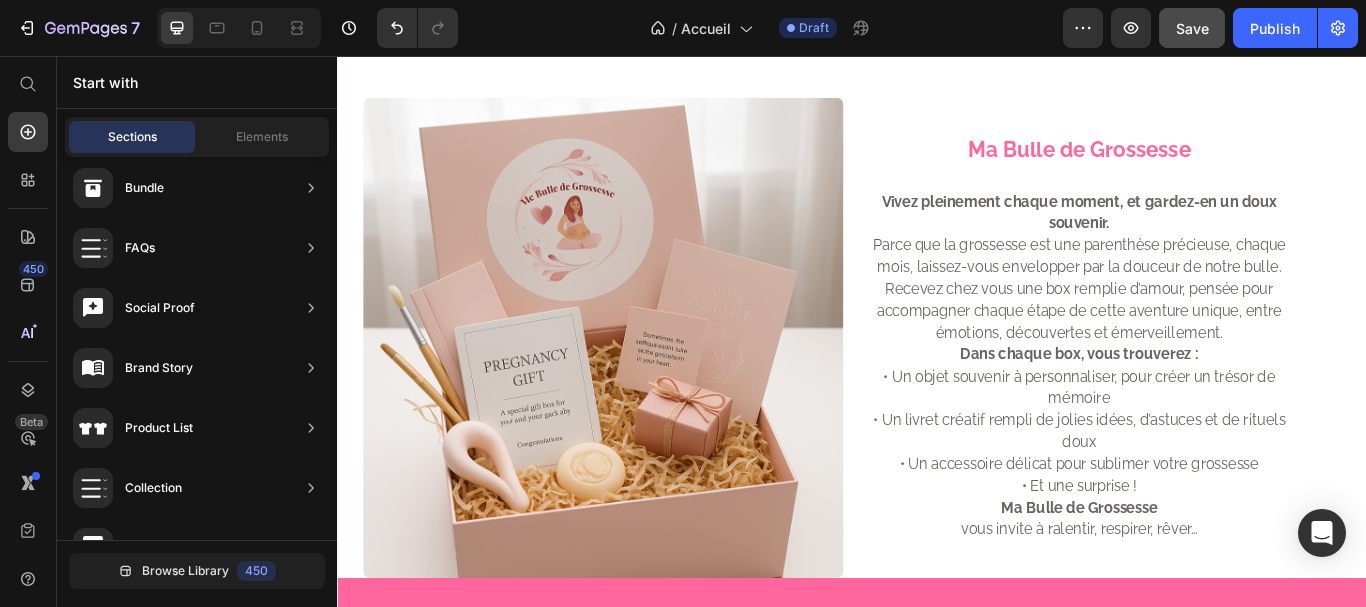 scroll, scrollTop: 553, scrollLeft: 0, axis: vertical 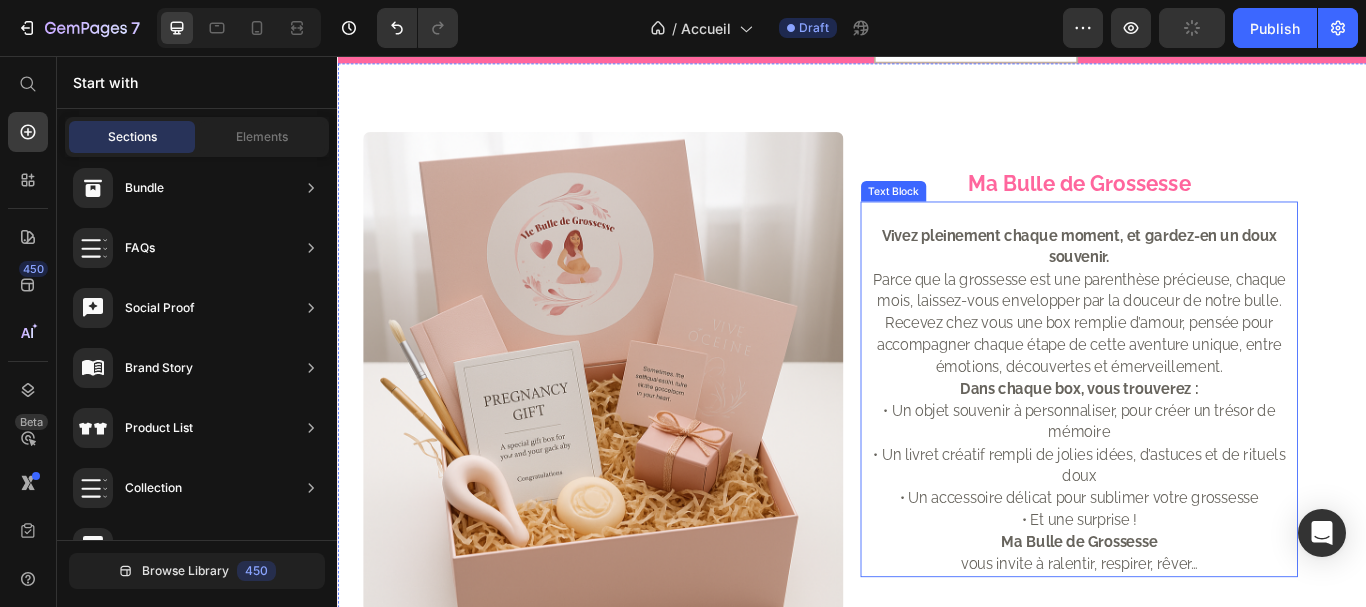 click on "Vivez pleinement chaque moment, et gardez-en un doux souvenir." at bounding box center (1202, 279) 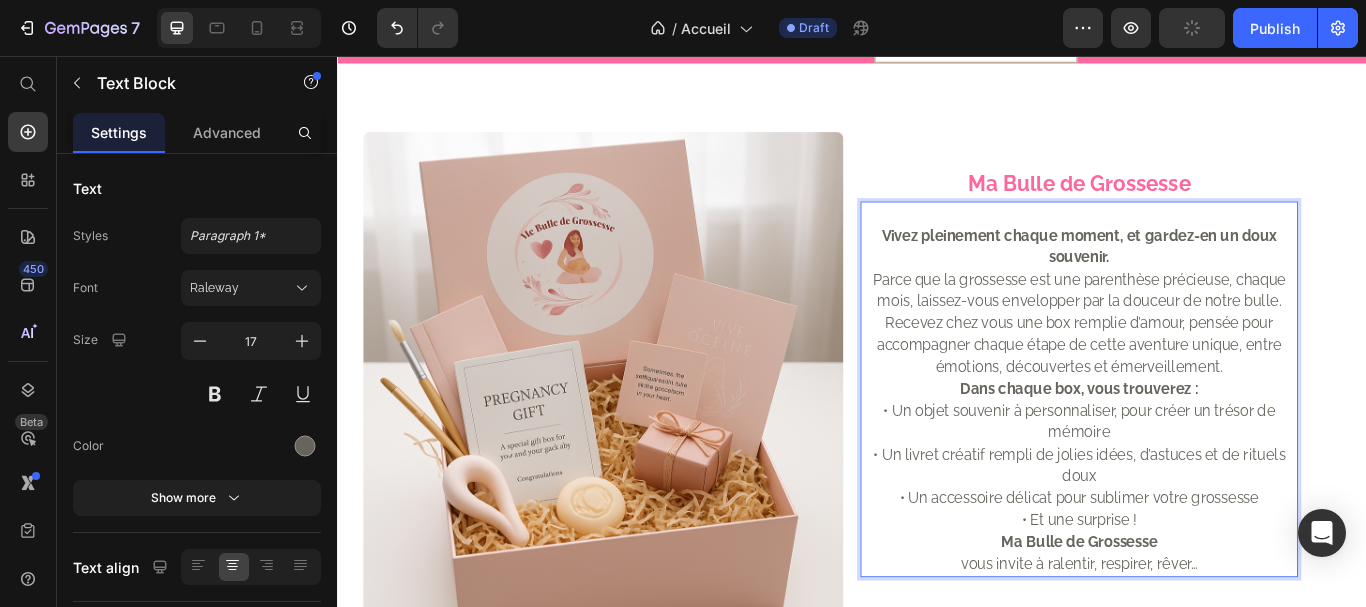 click on "Vivez pleinement chaque moment, et gardez-en un doux souvenir." at bounding box center (1202, 279) 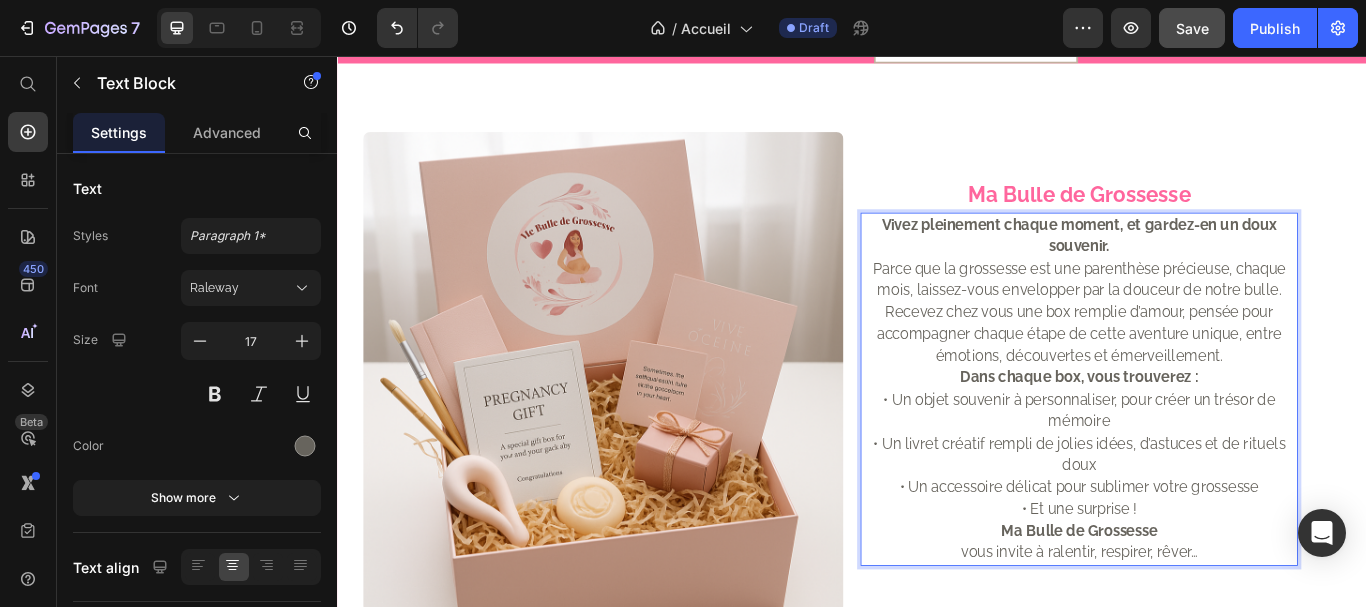 click on "Ma Bulle de Grossesse vous invite à ralentir, respirer, rêver…" at bounding box center [1202, 623] 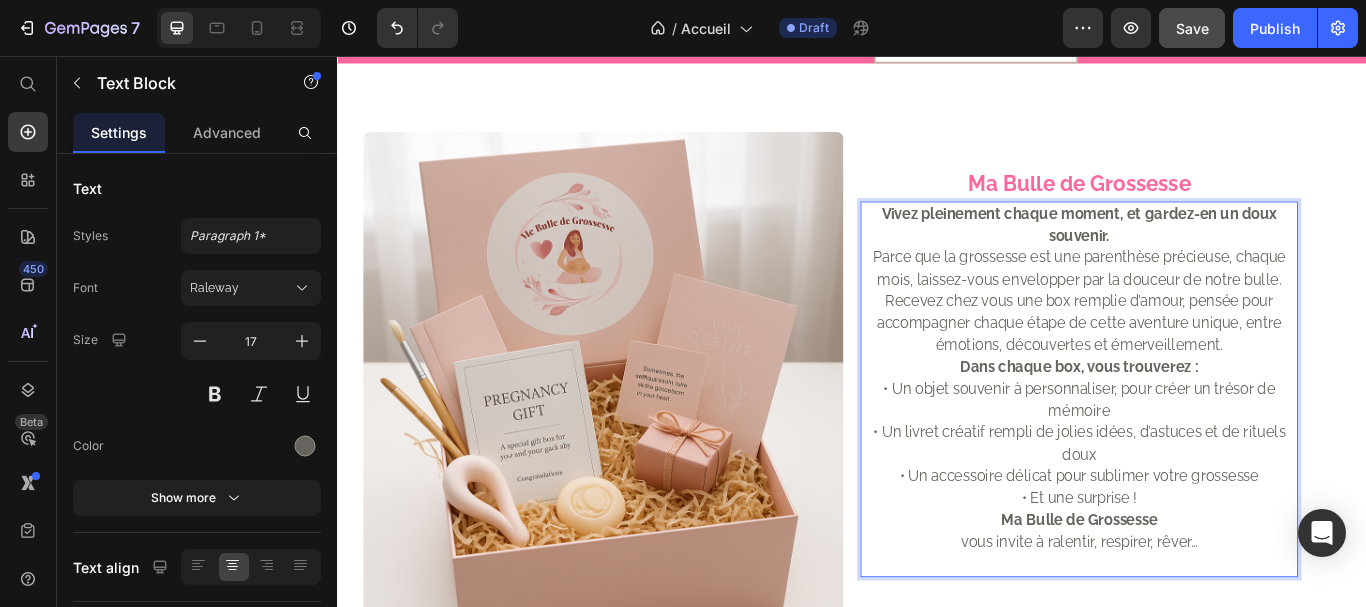 scroll, scrollTop: 31, scrollLeft: 0, axis: vertical 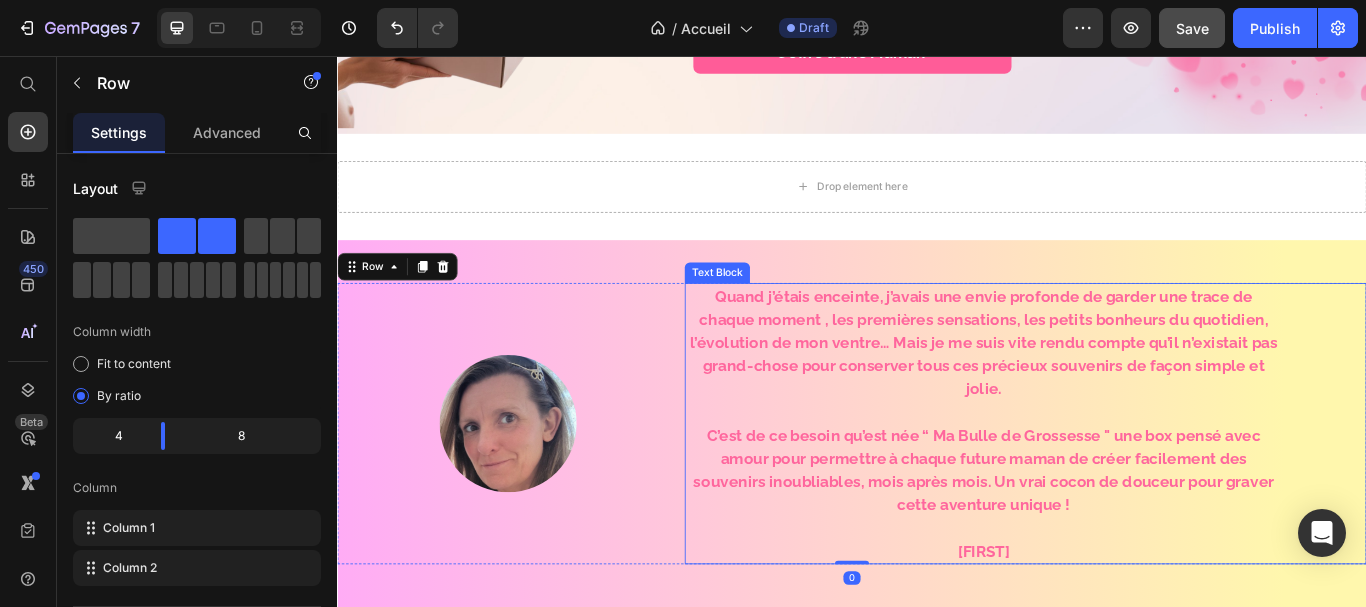 click on "Image Quand j’étais enceinte, j’avais une envie profonde de garder une trace de chaque moment , les premières sensations, les petits bonheurs du quotidien, l’évolution de mon ventre… Mais je me suis vite rendu compte qu’il n’existait pas grand-chose pour conserver tous ces précieux souvenirs de façon simple et jolie.   C’est de ce besoin qu’est née “ Ma Bulle de Grossesse " une box pensé avec amour pour permettre à chaque future maman de créer facilement des souvenirs inoubliables, mois après mois. Un vrai cocon de douceur pour graver cette aventure unique !   [FIRST] Text Block Row   0" at bounding box center (937, 485) 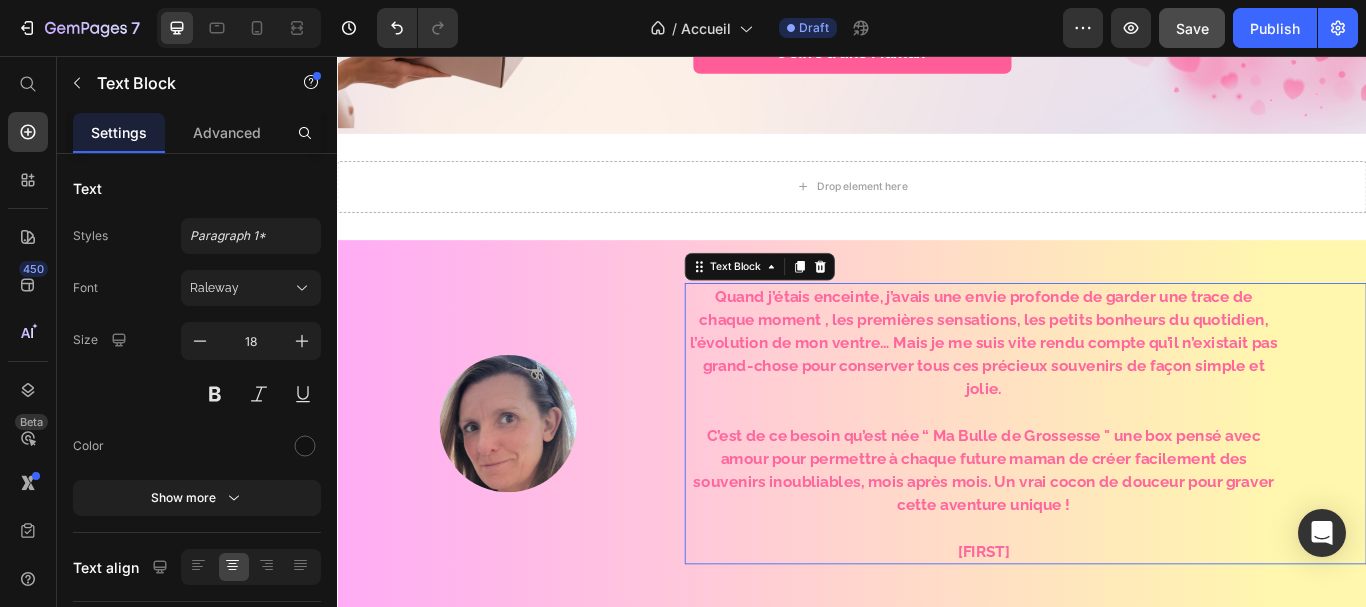 click on "Quand j’étais enceinte, j’avais une envie profonde de garder une trace de chaque moment , les premières sensations, les petits bonheurs du quotidien, l’évolution de mon ventre… Mais je me suis vite rendu compte qu’il n’existait pas grand-chose pour conserver tous ces précieux souvenirs de façon simple et jolie.   C’est de ce besoin qu’est née “ Ma Bulle de Grossesse " une box pensé avec amour pour permettre à chaque future maman de créer facilement des souvenirs inoubliables, mois après mois. Un vrai cocon de douceur pour graver cette aventure unique !   [FIRST] Text Block   0" at bounding box center [1139, 485] 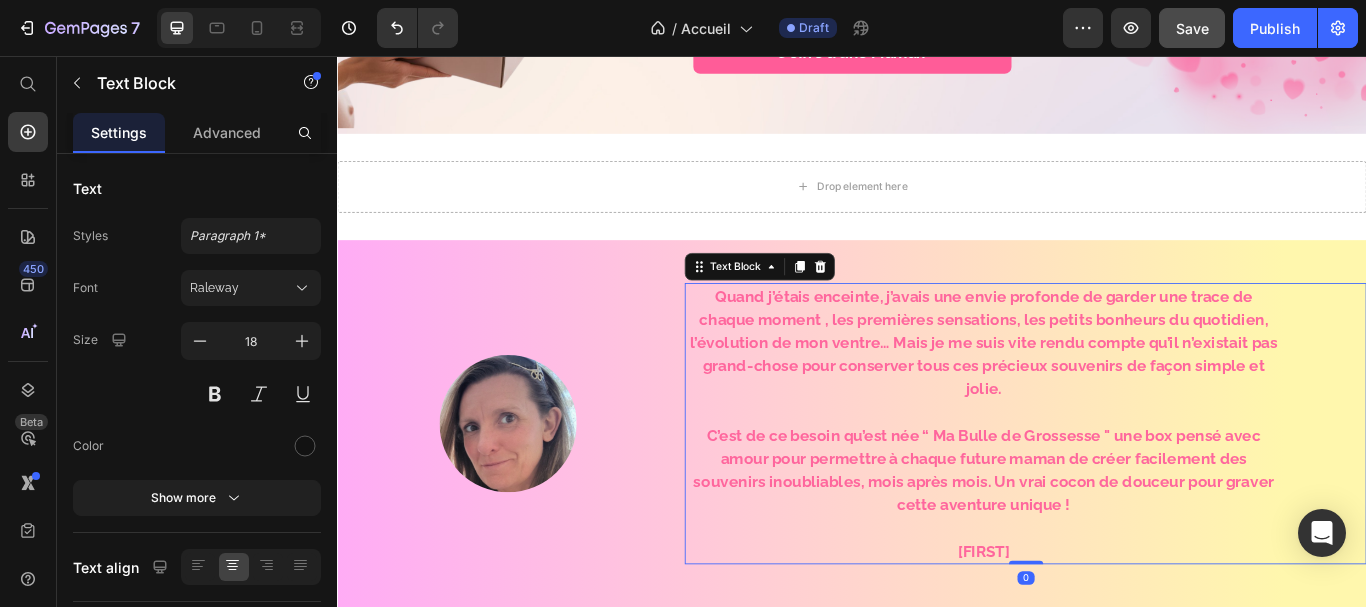 click on "Quand j’étais enceinte, j’avais une envie profonde de garder une trace de chaque moment , les premières sensations, les petits bonheurs du quotidien, l’évolution de mon ventre… Mais je me suis vite rendu compte qu’il n’existait pas grand-chose pour conserver tous ces précieux souvenirs de façon simple et jolie. C’est de ce besoin qu’est née “ Ma Bulle de Grossesse " une box pensé avec amour pour permettre à chaque future maman de créer facilement des souvenirs inoubliables, mois après mois. Un vrai cocon de douceur pour graver cette aventure unique ! [LAST] Text Block   0" at bounding box center (1139, 485) 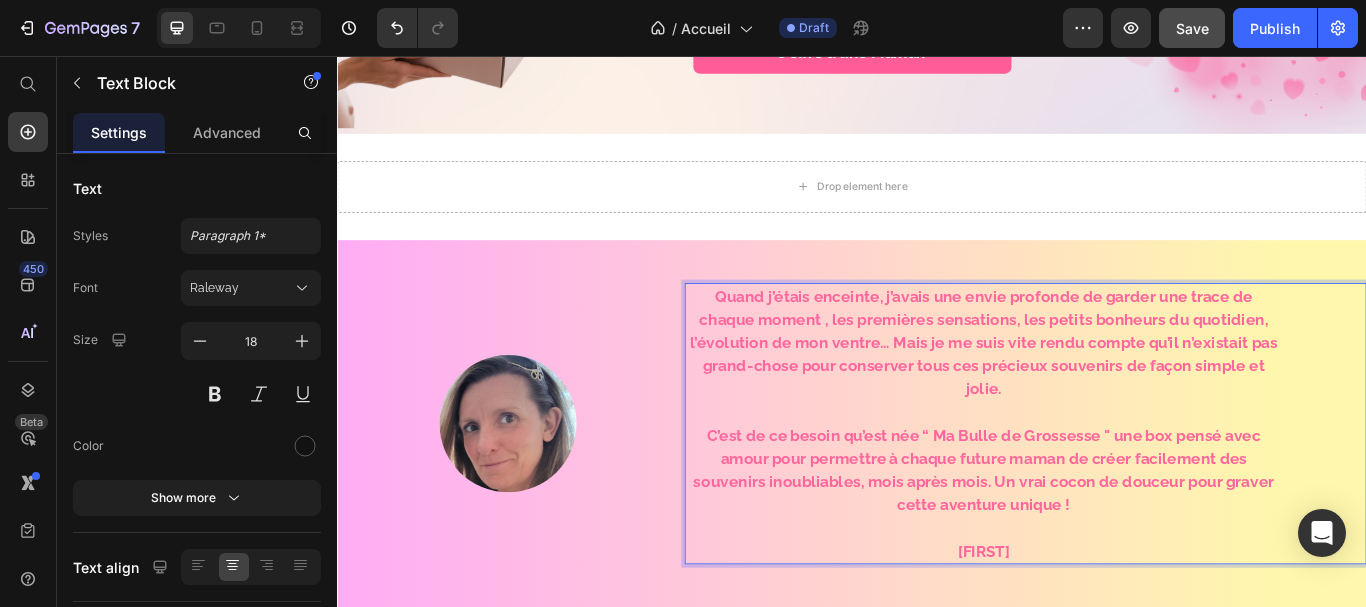 click at bounding box center (1090, 606) 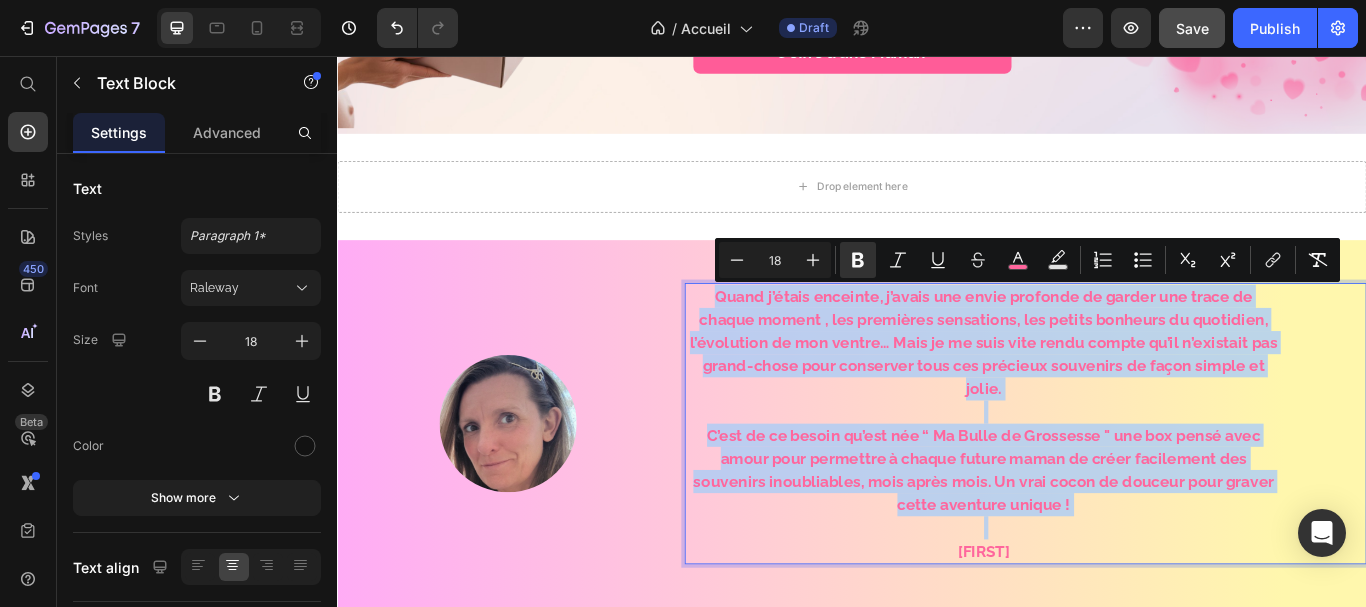 drag, startPoint x: 1229, startPoint y: 575, endPoint x: 706, endPoint y: 331, distance: 577.11786 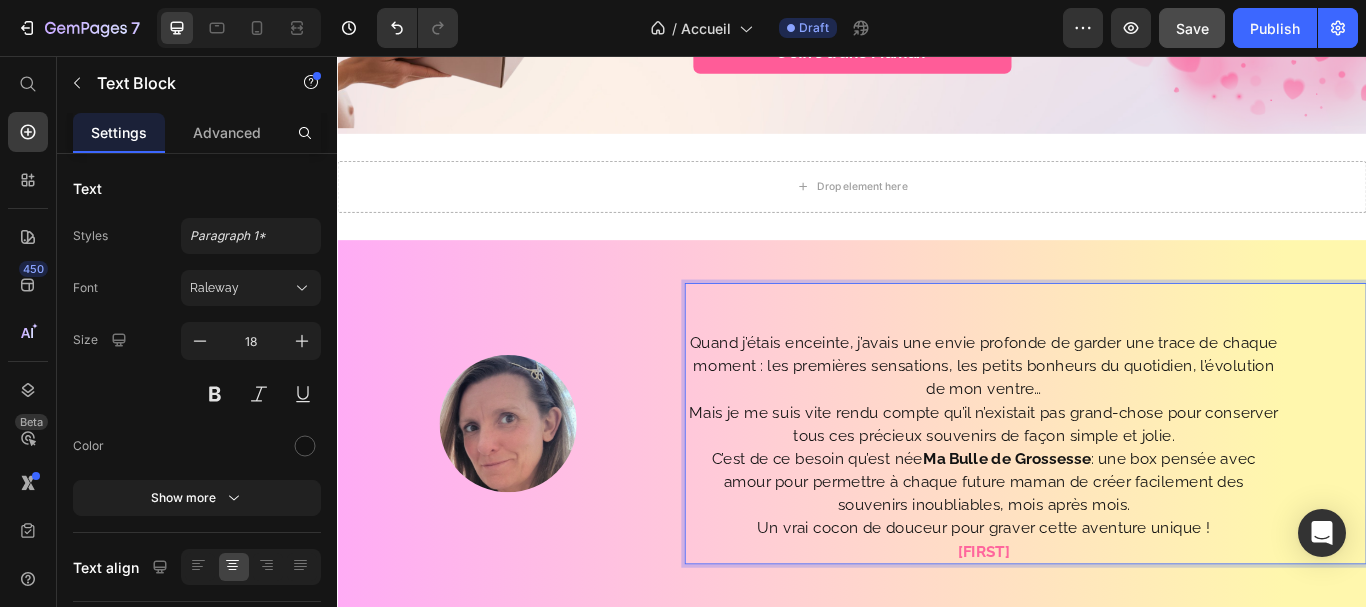 scroll, scrollTop: 85, scrollLeft: 0, axis: vertical 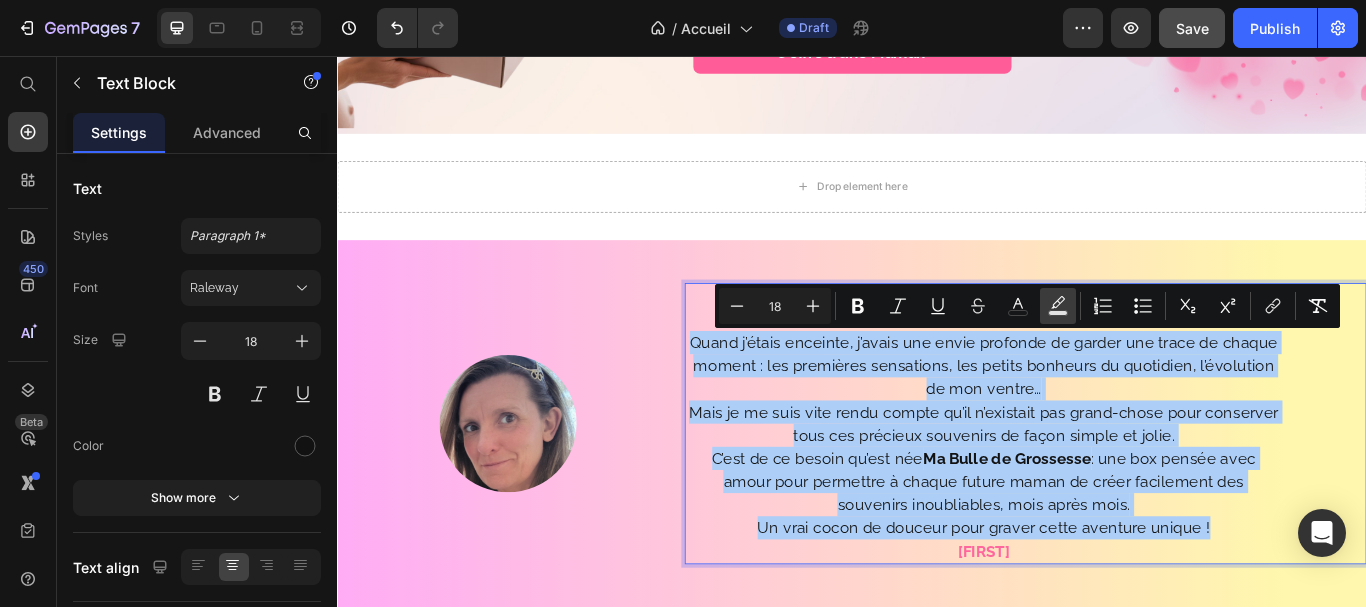 click on "Text Background Color" at bounding box center (1058, 306) 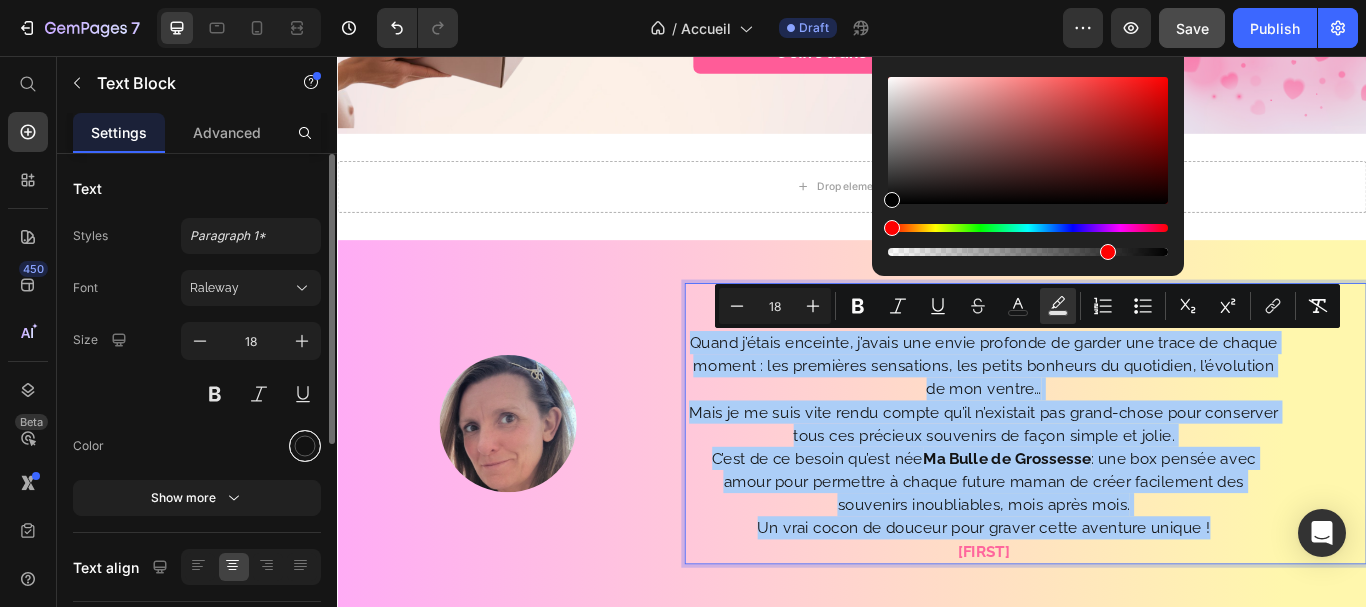 click at bounding box center (305, 446) 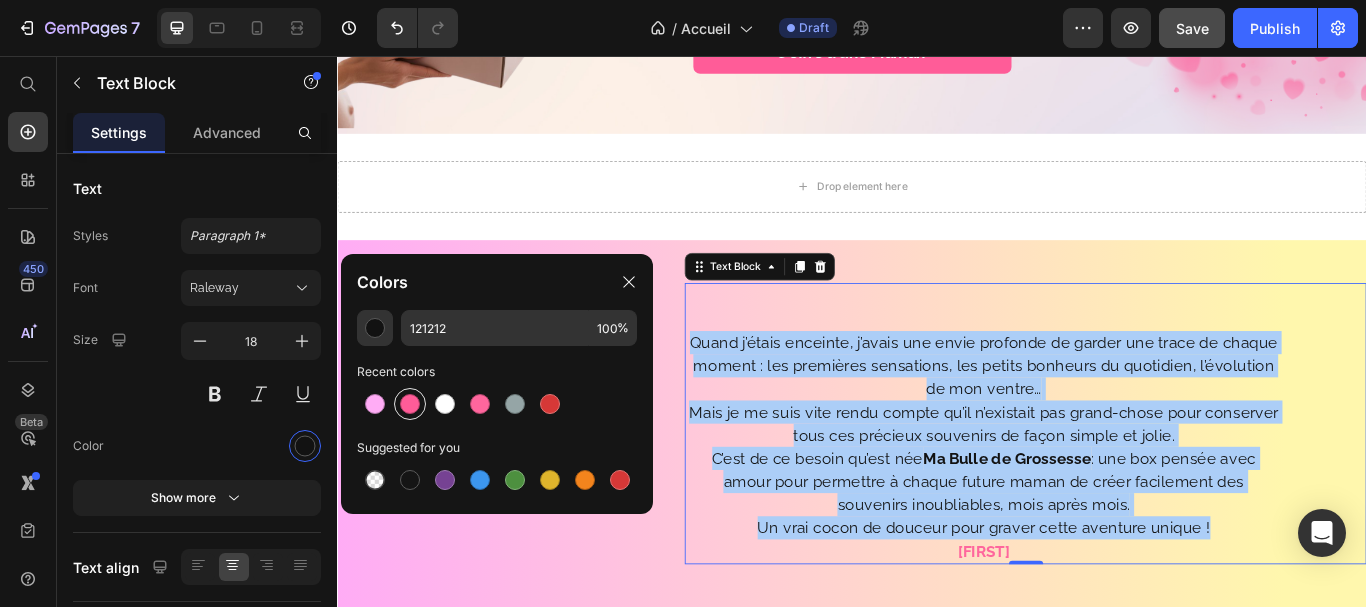 click at bounding box center [410, 404] 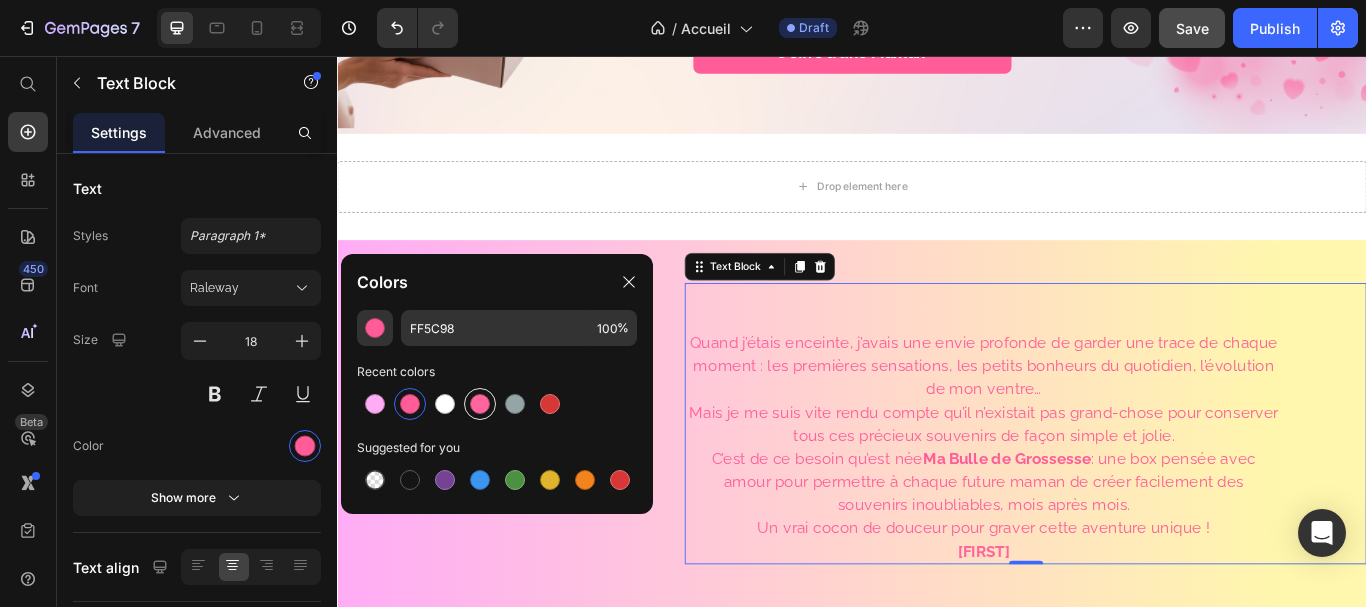 click at bounding box center [480, 404] 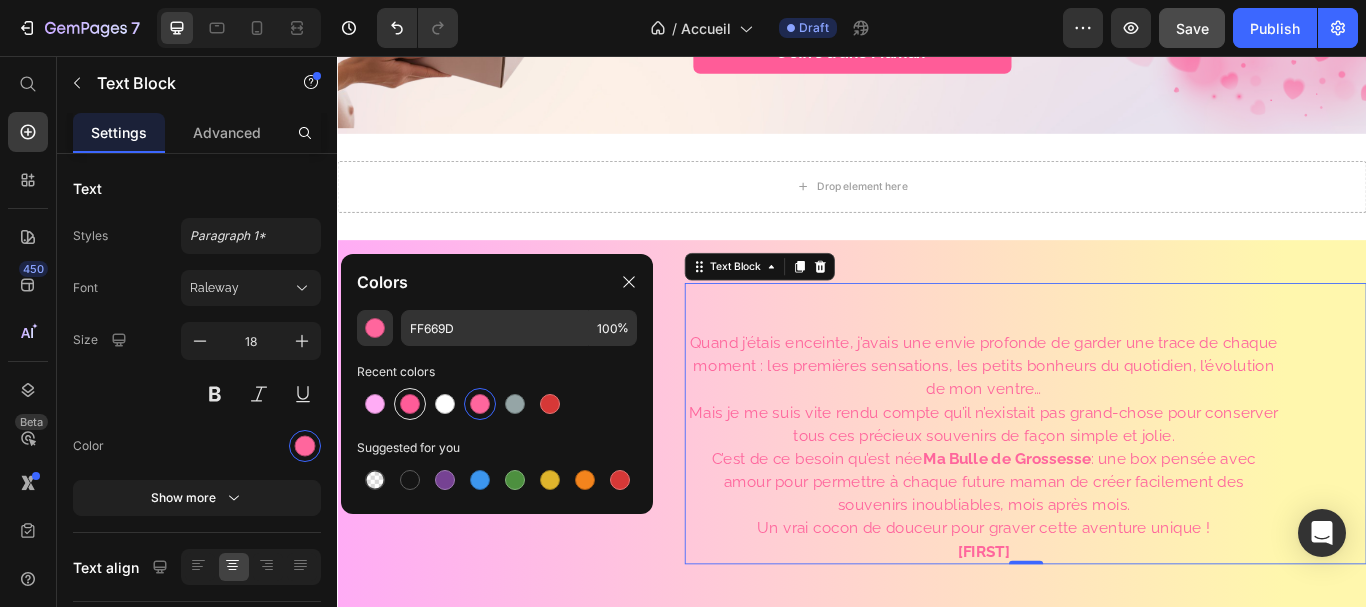 click at bounding box center (410, 404) 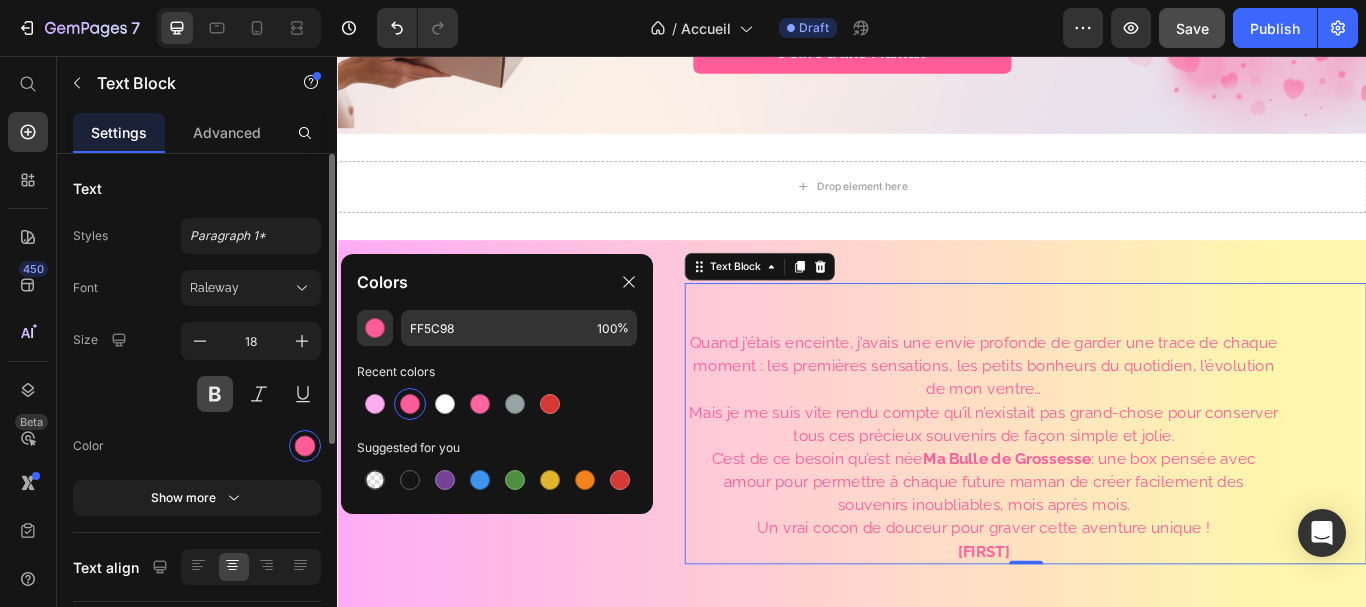 click at bounding box center [215, 394] 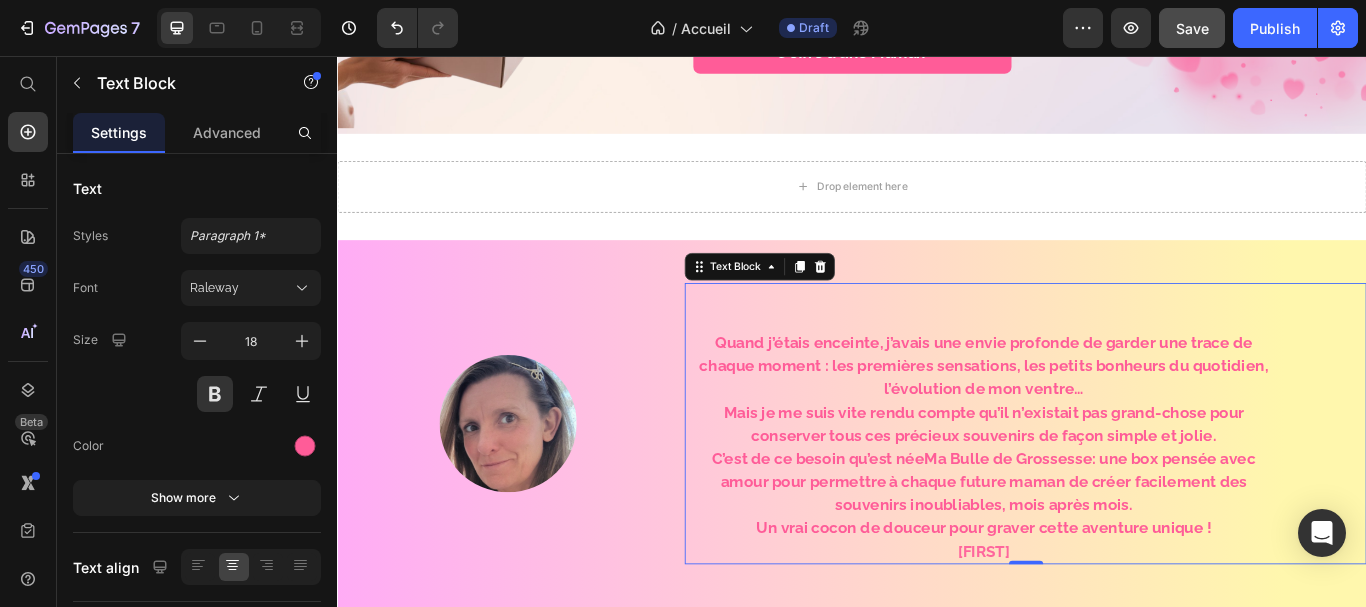 click on "Quand j’étais enceinte, j’avais une envie profonde de garder une trace de chaque moment : les premières sensations, les petits bonheurs du quotidien, l’évolution de mon ventre… Mais je me suis vite rendu compte qu’il n’existait pas grand-chose pour conserver tous ces précieux souvenirs de façon simple et jolie. C’est de ce besoin qu’est née  Ma Bulle de Grossesse  : une box pensée avec amour pour permettre à chaque future maman de créer facilement des souvenirs inoubliables, mois après mois. Un vrai cocon de douceur pour graver cette aventure unique ! [LAST]" at bounding box center [1139, 485] 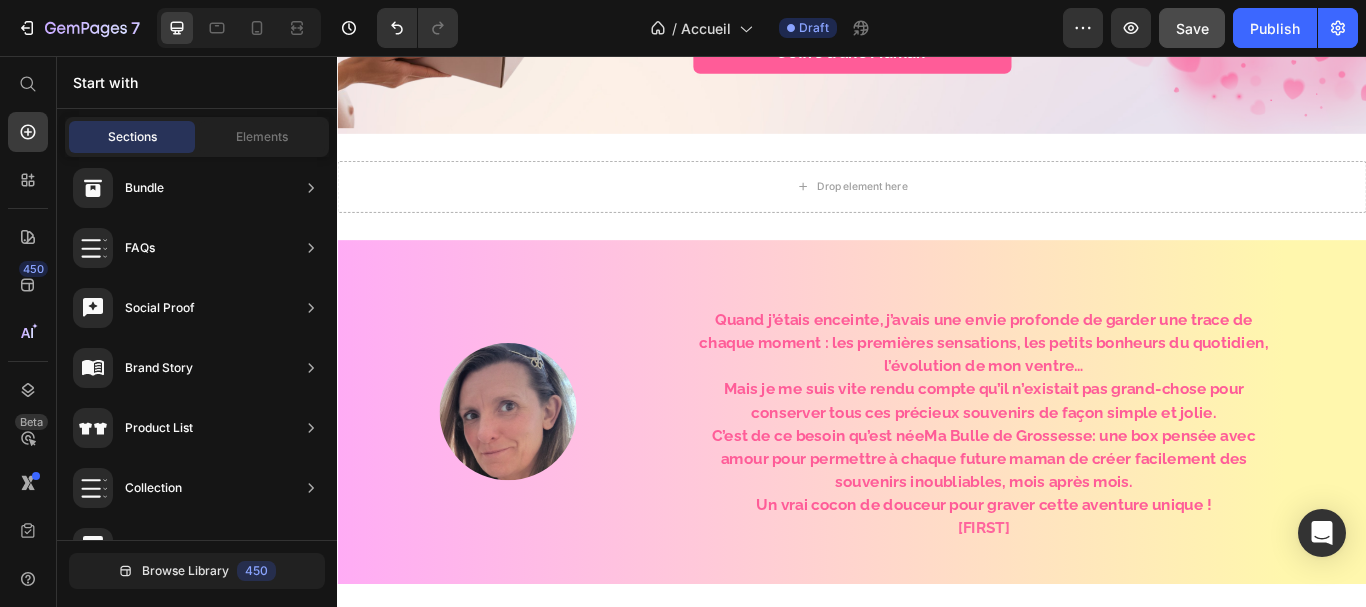 scroll, scrollTop: 0, scrollLeft: 0, axis: both 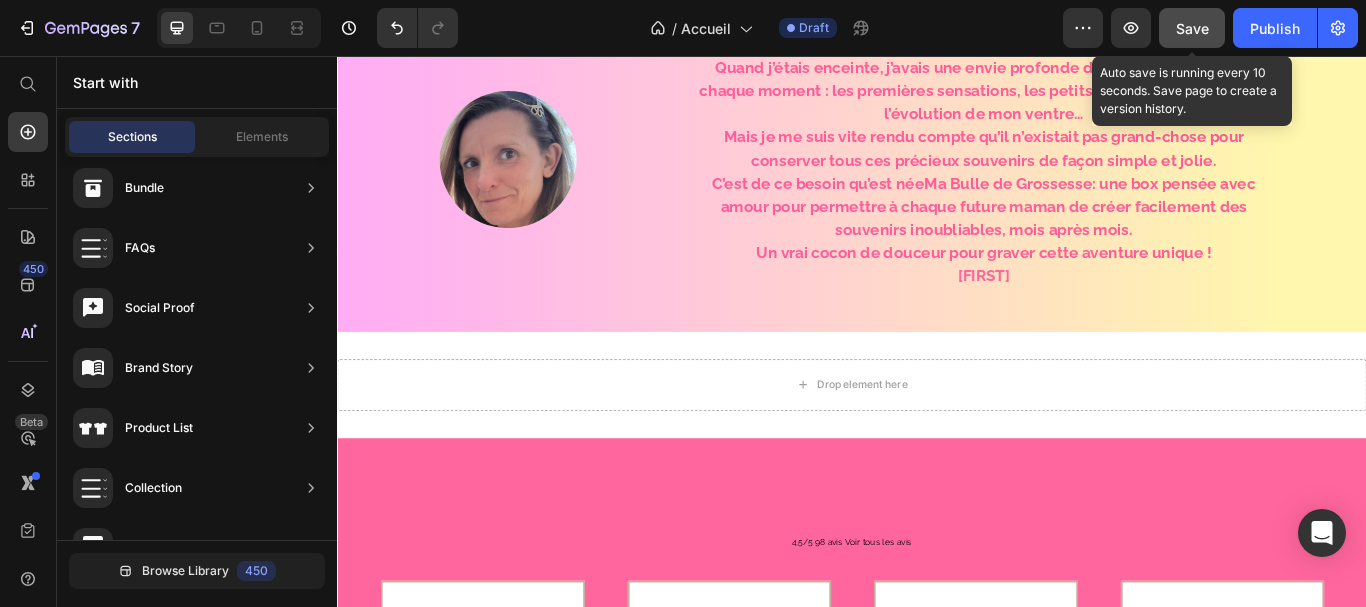 click on "Save" at bounding box center [1192, 28] 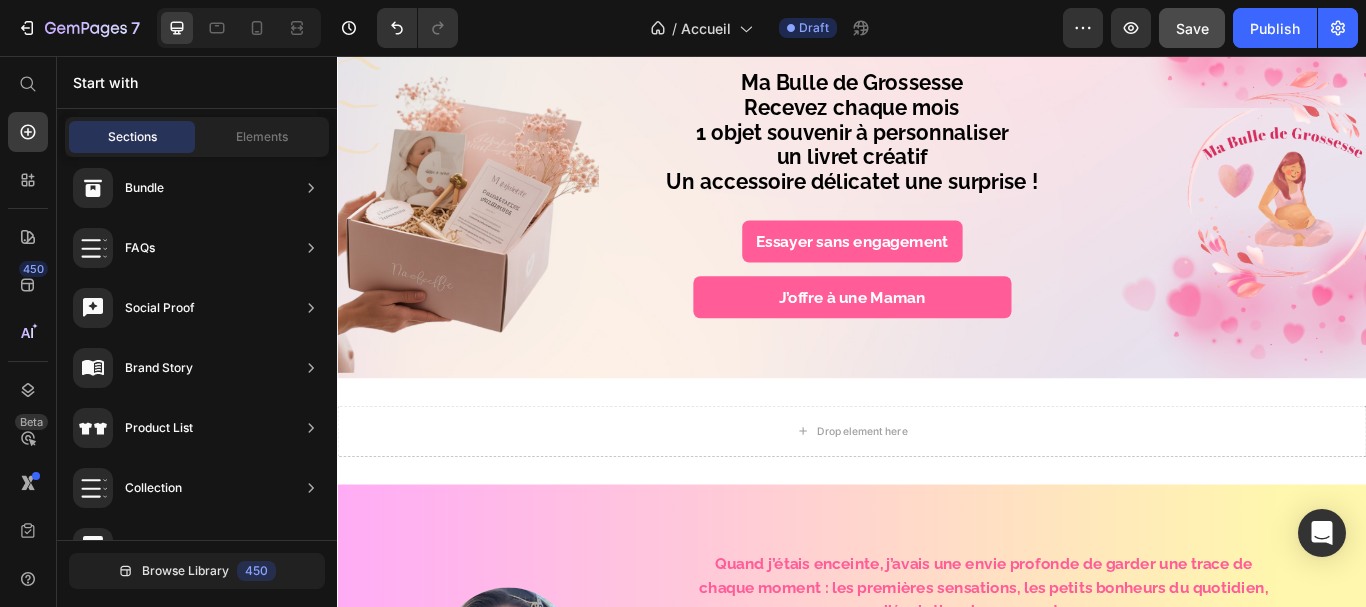 scroll, scrollTop: 65, scrollLeft: 0, axis: vertical 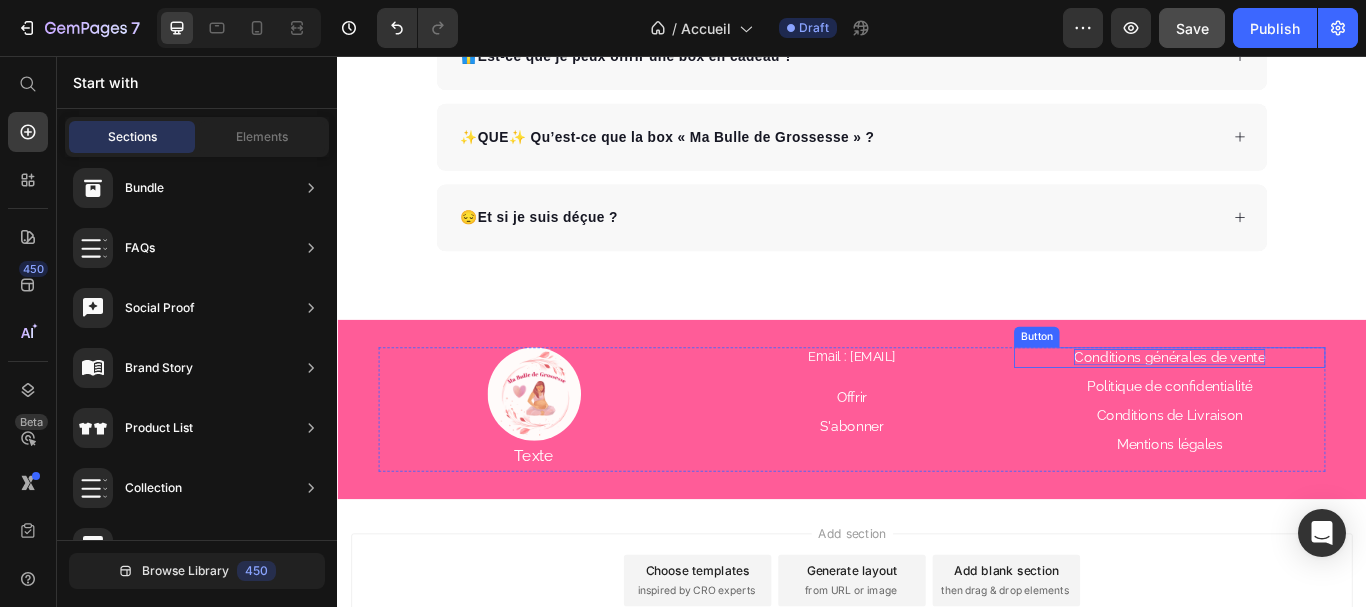 click on "Conditions générales de vente" at bounding box center (1307, 407) 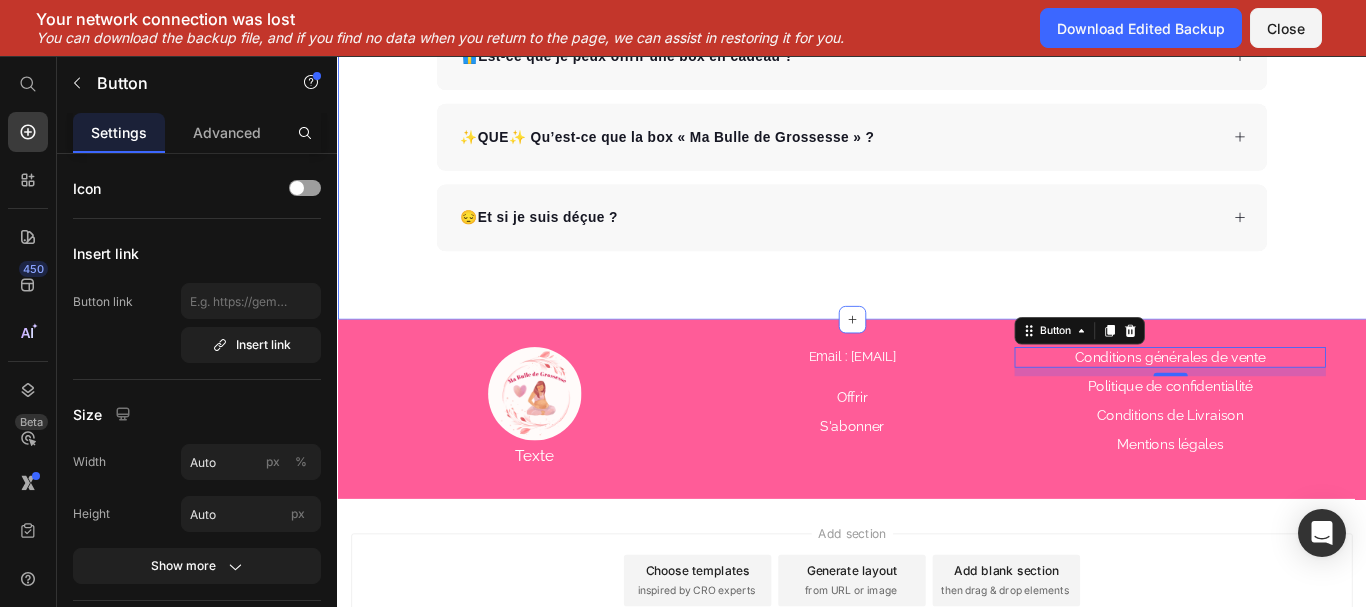 click on "Des questions ? Text Block La réponse peut s’y trouver 👇🏻 Text Block
📦  Quand vais-je recevoir ma box ?
📬  Comment vous contacter si j’ai une question ou un souci ?
🎁  Est-ce que je peux offrir une box en cadeau ?
✨  Qu’est-ce que la box « Ma Bulle de Grossesse » ?
😔  Et si je suis déçue ? Accordion Row" at bounding box center [937, -18] 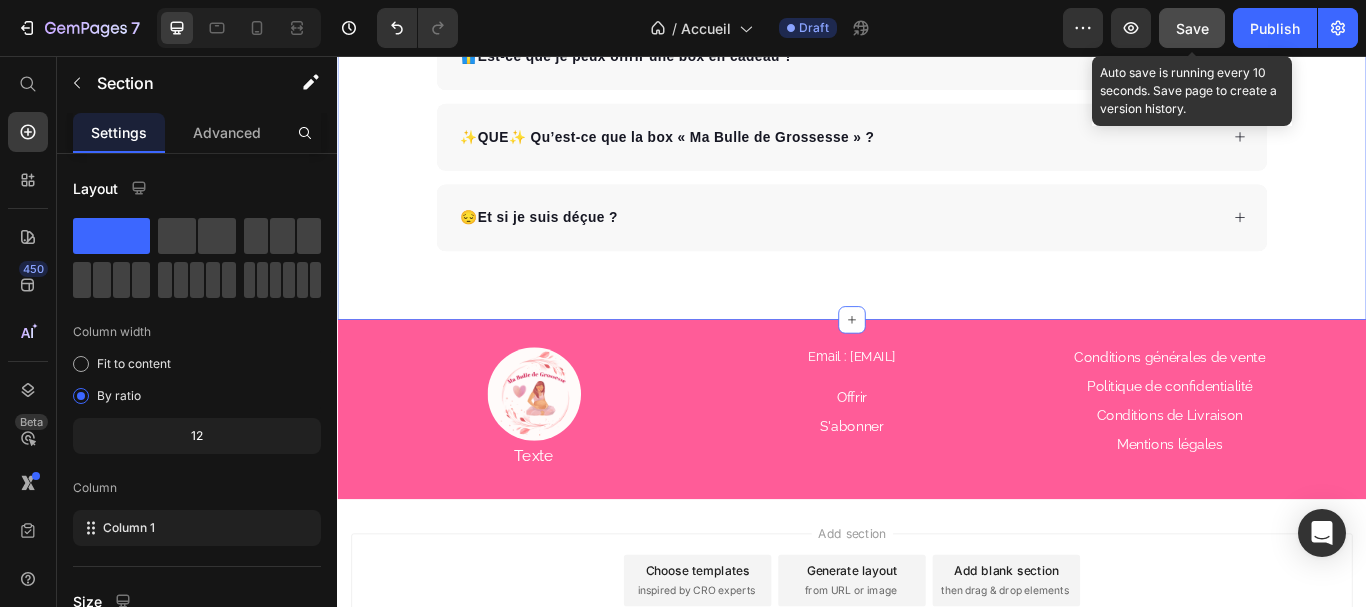 click on "Save" at bounding box center [1192, 28] 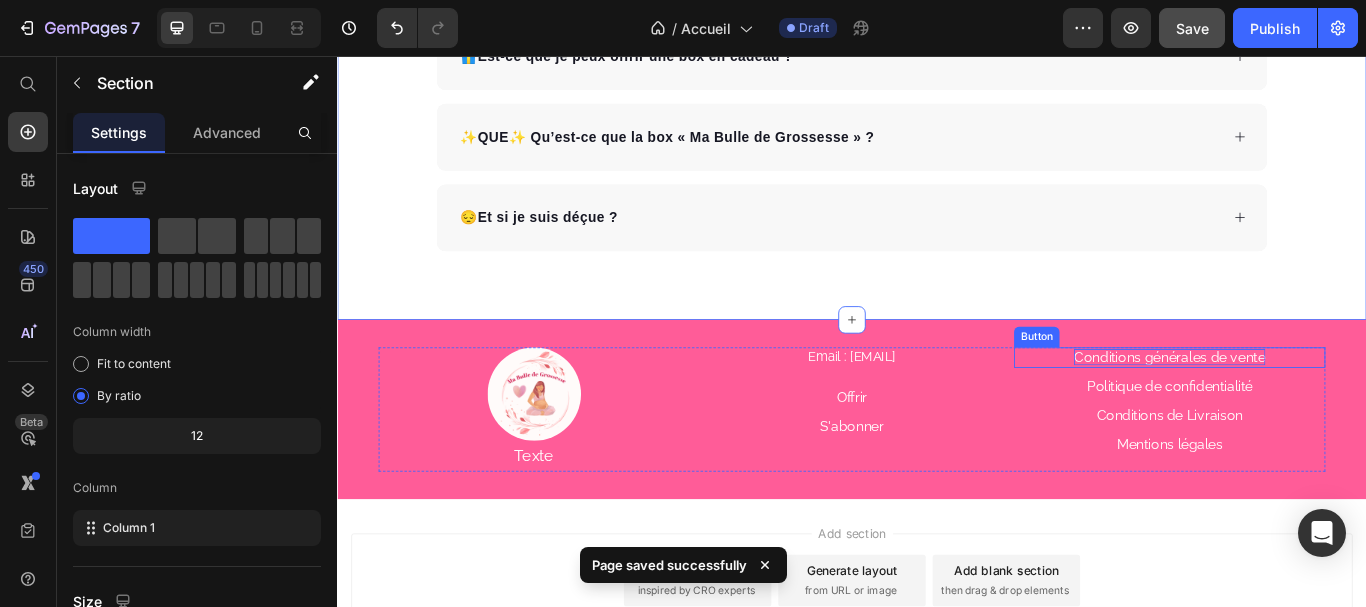 click on "Conditions générales de vente" at bounding box center [1307, 407] 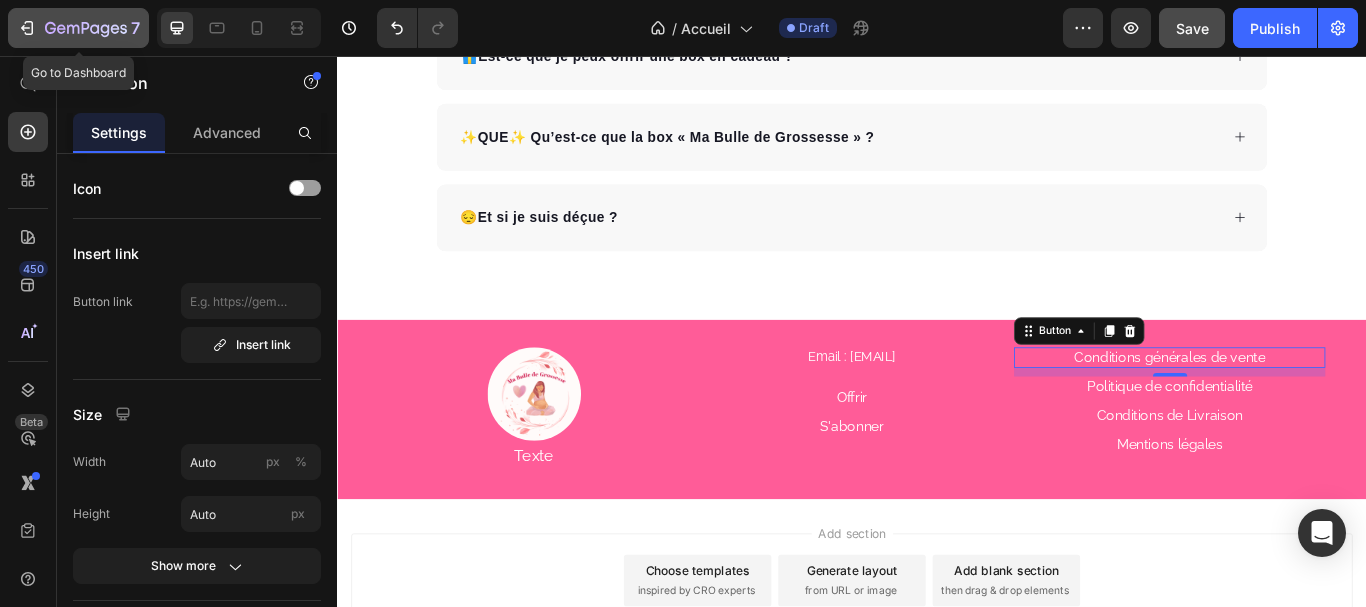 click 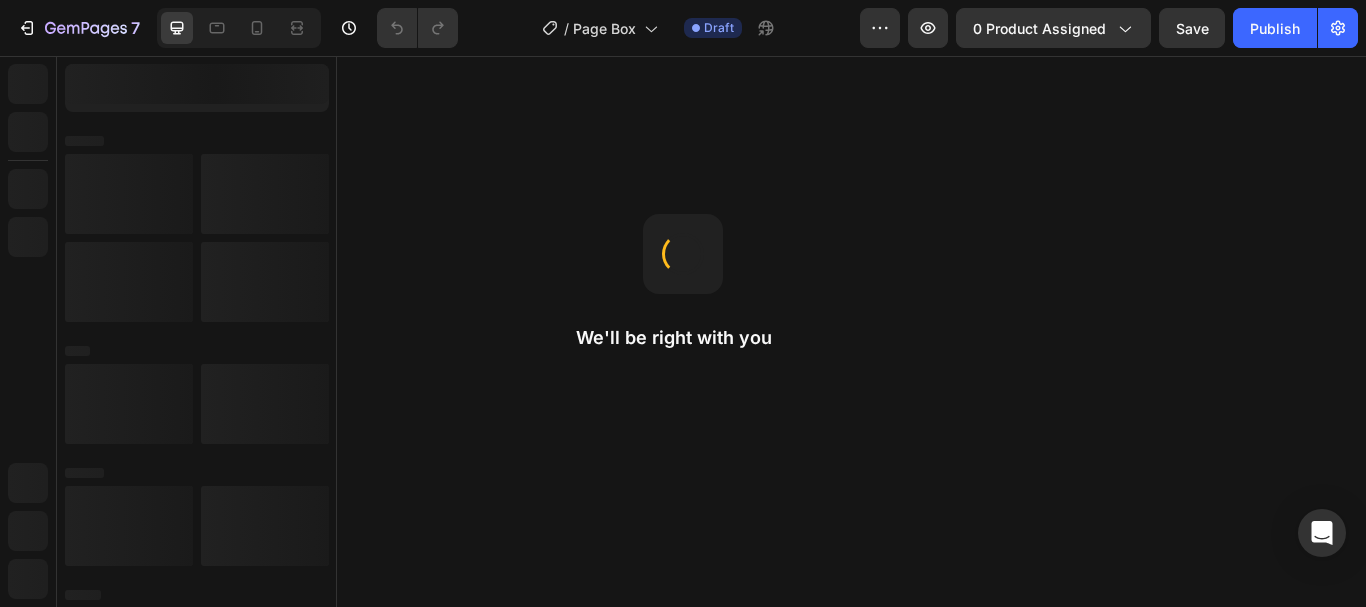 scroll, scrollTop: 0, scrollLeft: 0, axis: both 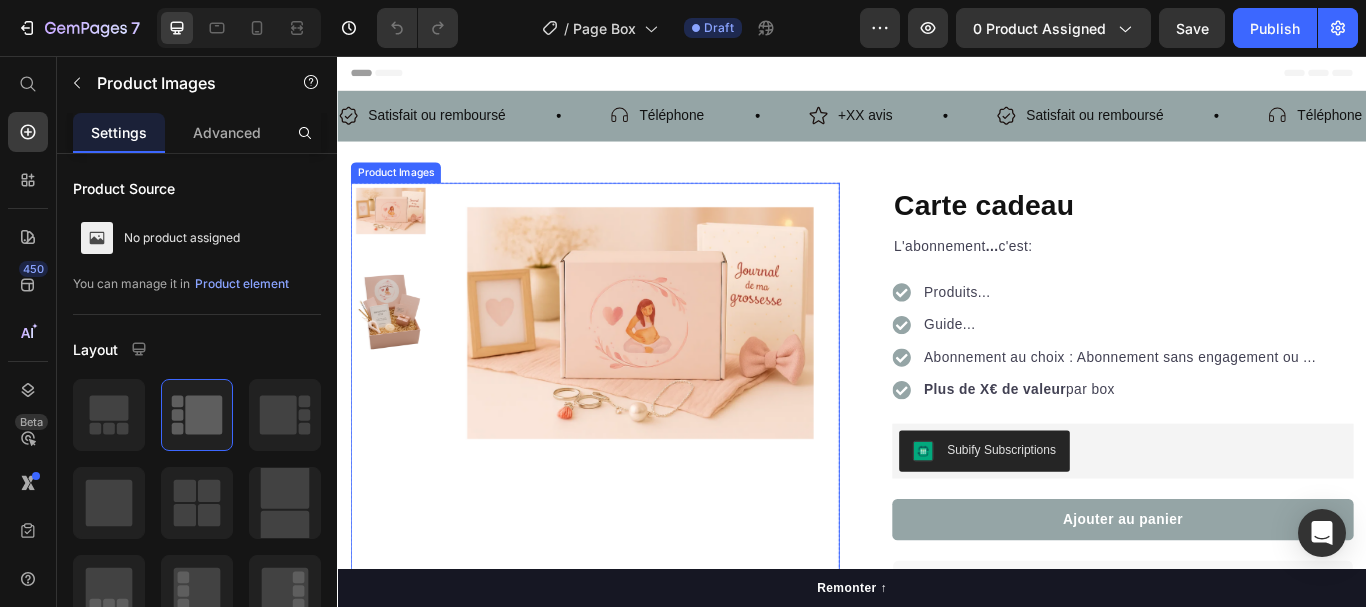 click at bounding box center (398, 355) 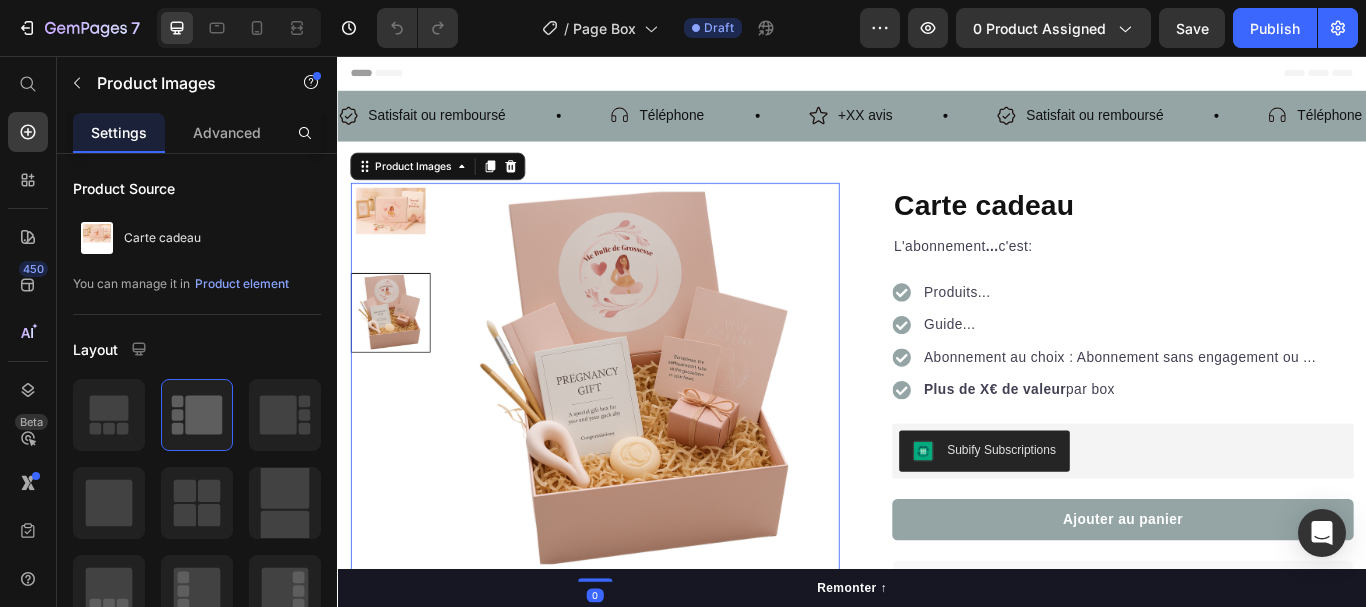 click at bounding box center (398, 355) 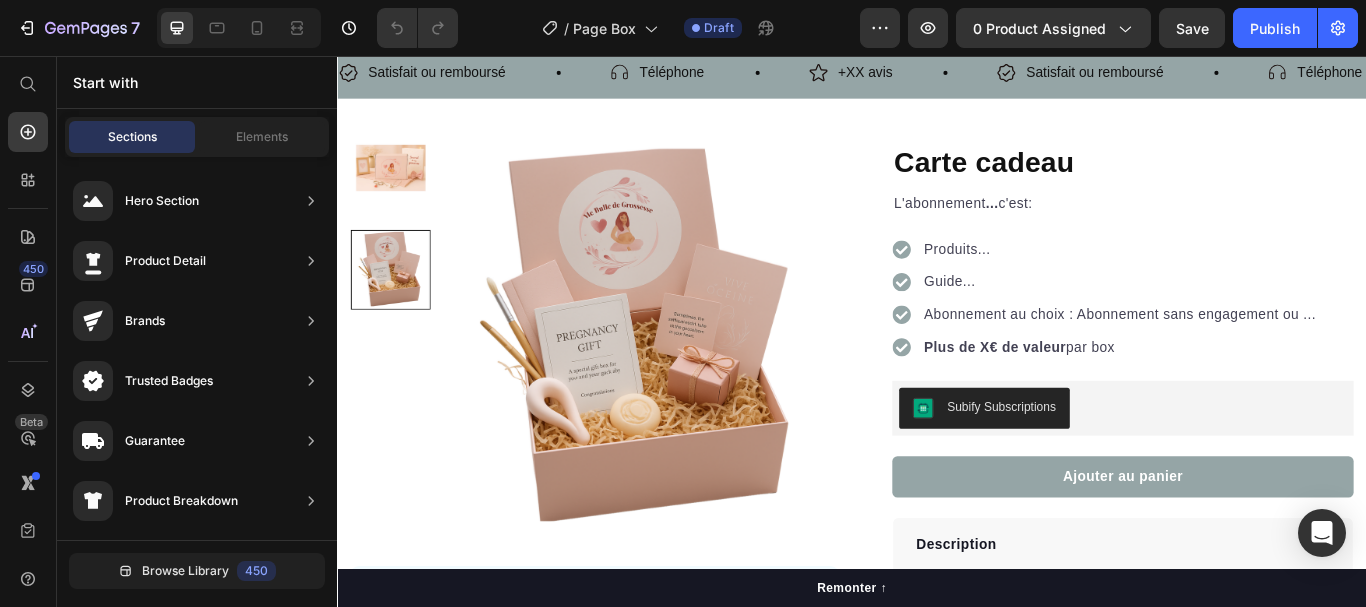 scroll, scrollTop: 0, scrollLeft: 0, axis: both 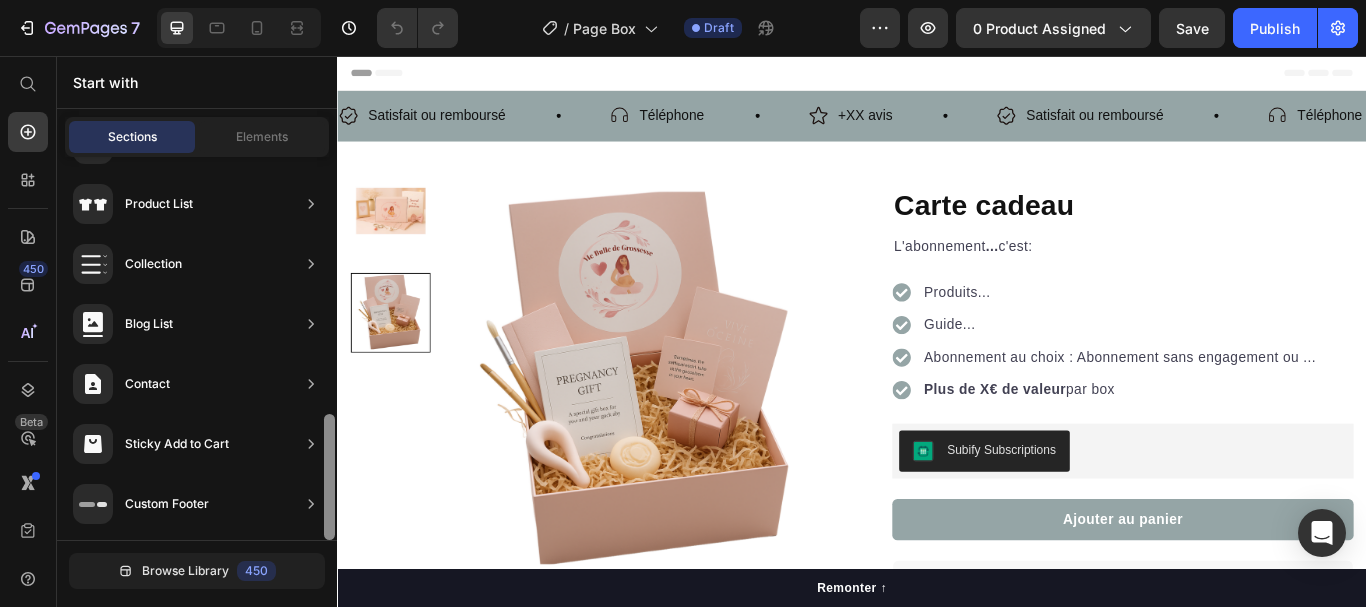 drag, startPoint x: 329, startPoint y: 250, endPoint x: 307, endPoint y: 594, distance: 344.70276 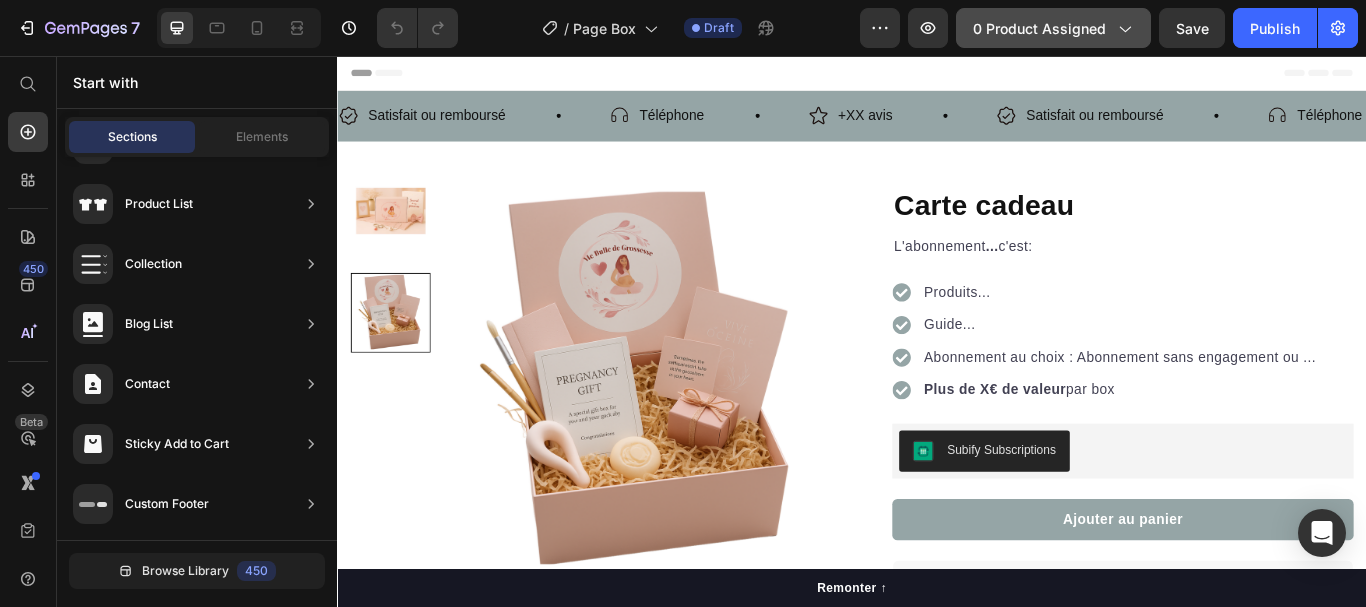 click on "0 product assigned" at bounding box center (1053, 28) 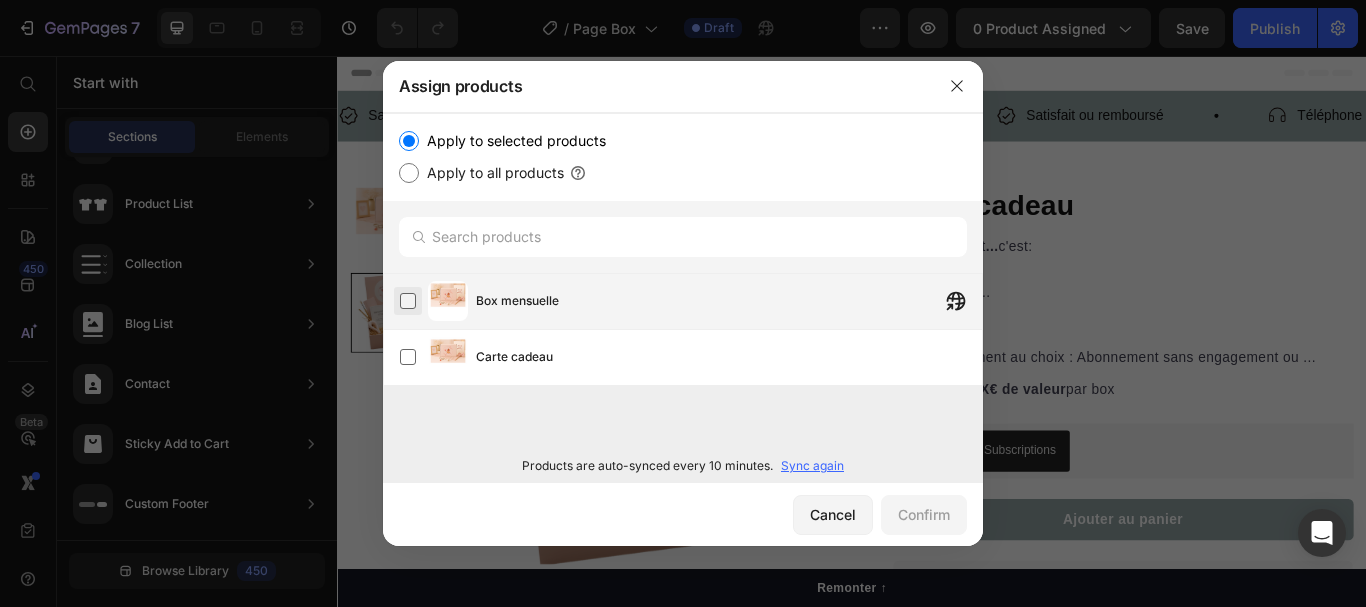 click at bounding box center [408, 301] 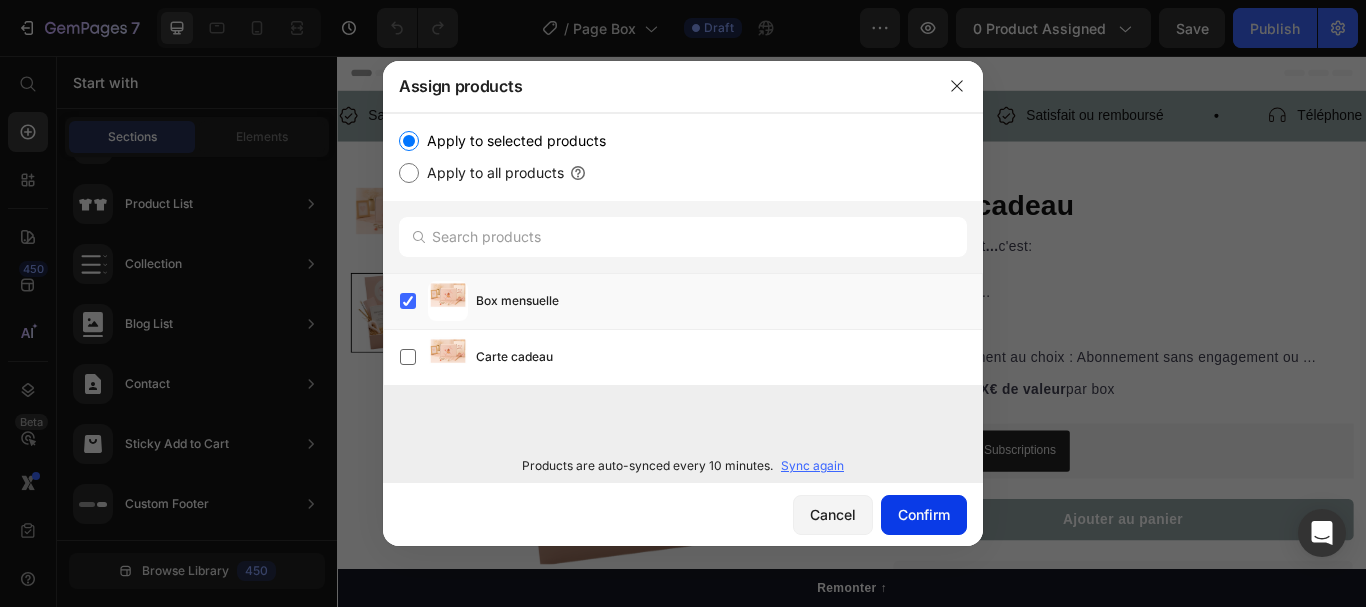 click on "Confirm" at bounding box center (924, 514) 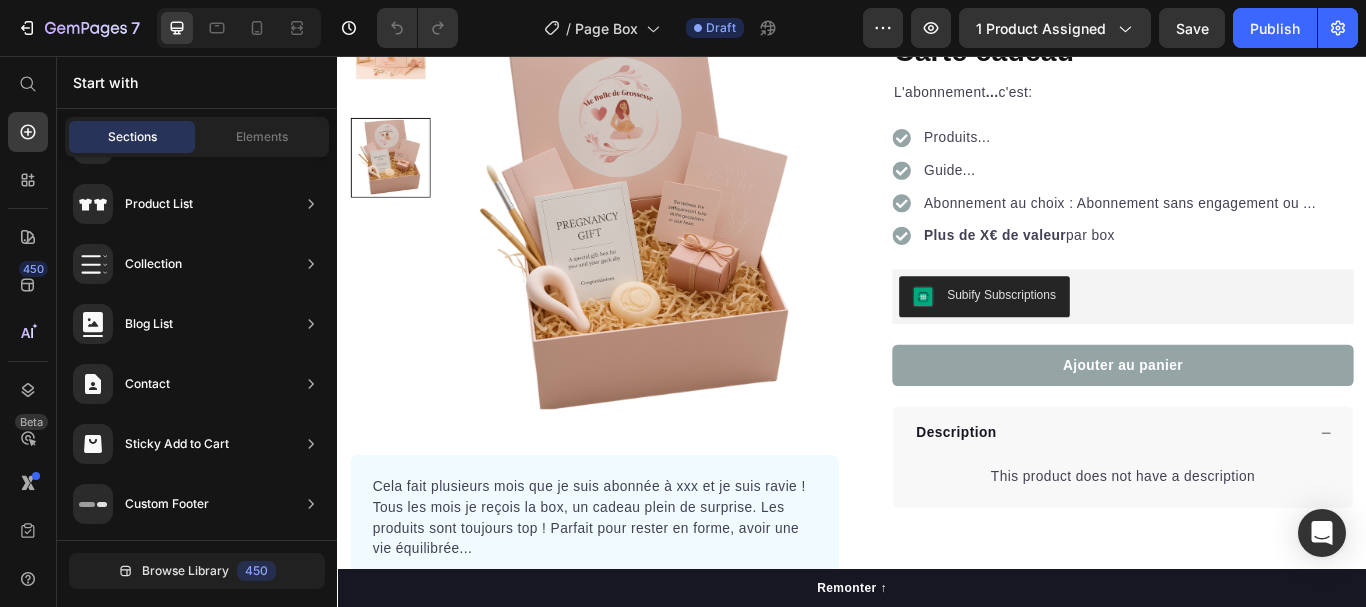 scroll, scrollTop: 0, scrollLeft: 0, axis: both 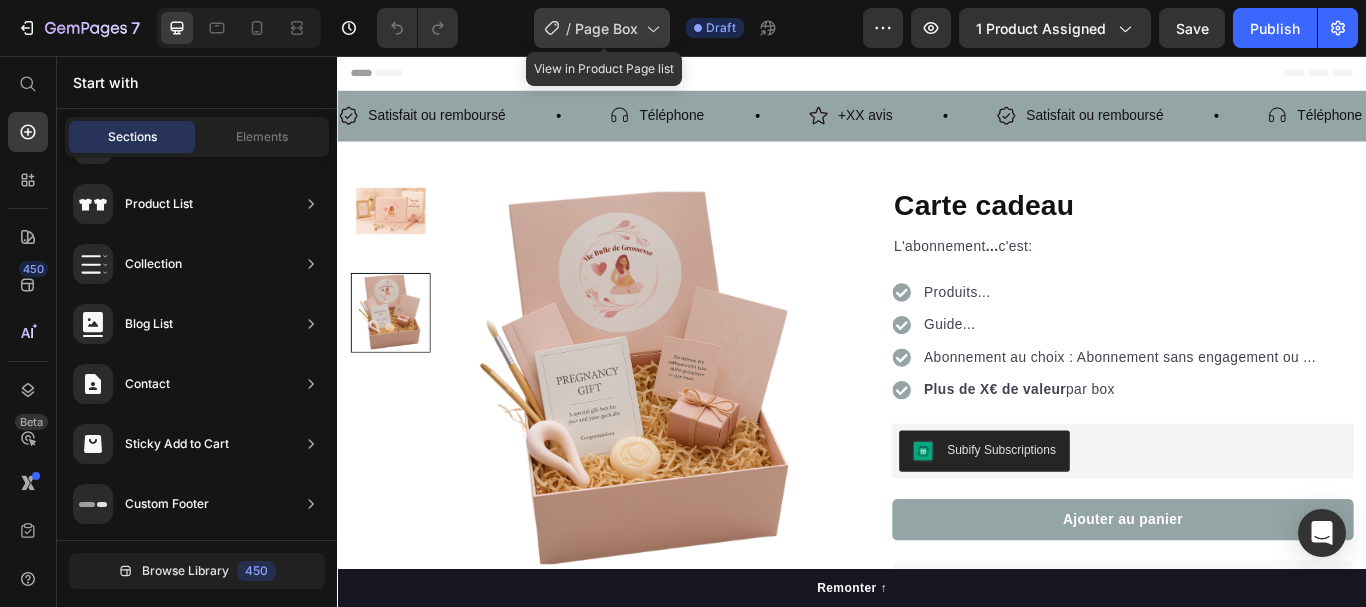 click on "/  Page Box" 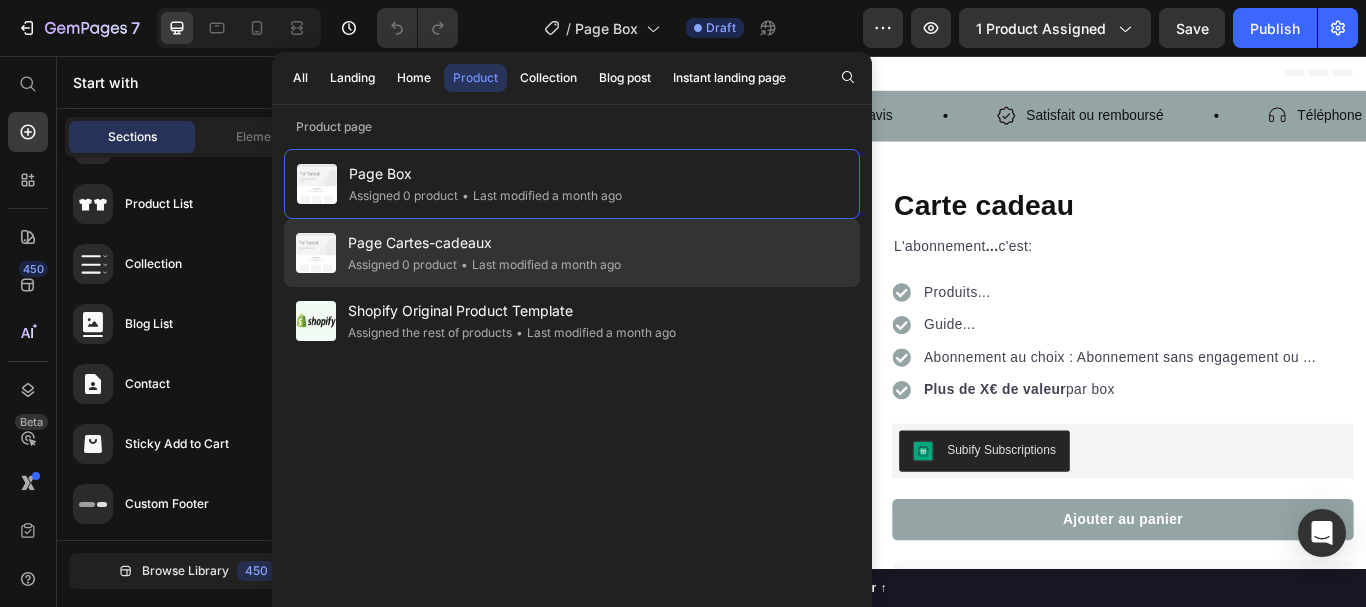 click on "Page Cartes-cadeaux Assigned 0 product • Last modified a month ago" 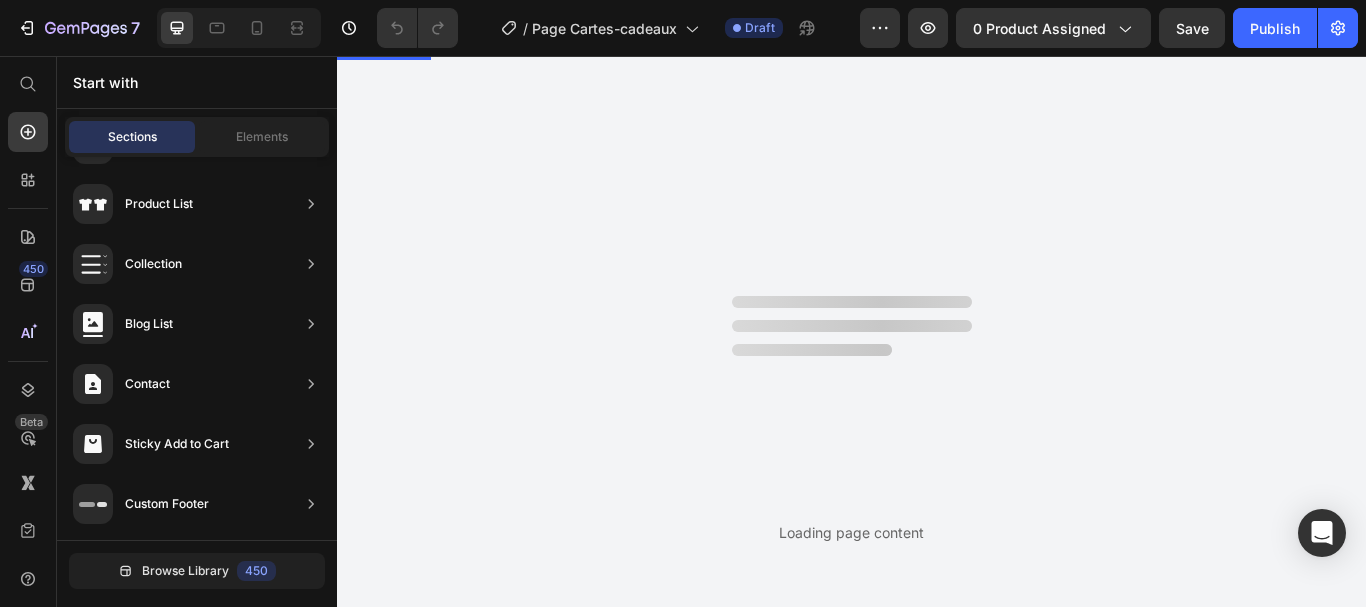 scroll, scrollTop: 0, scrollLeft: 0, axis: both 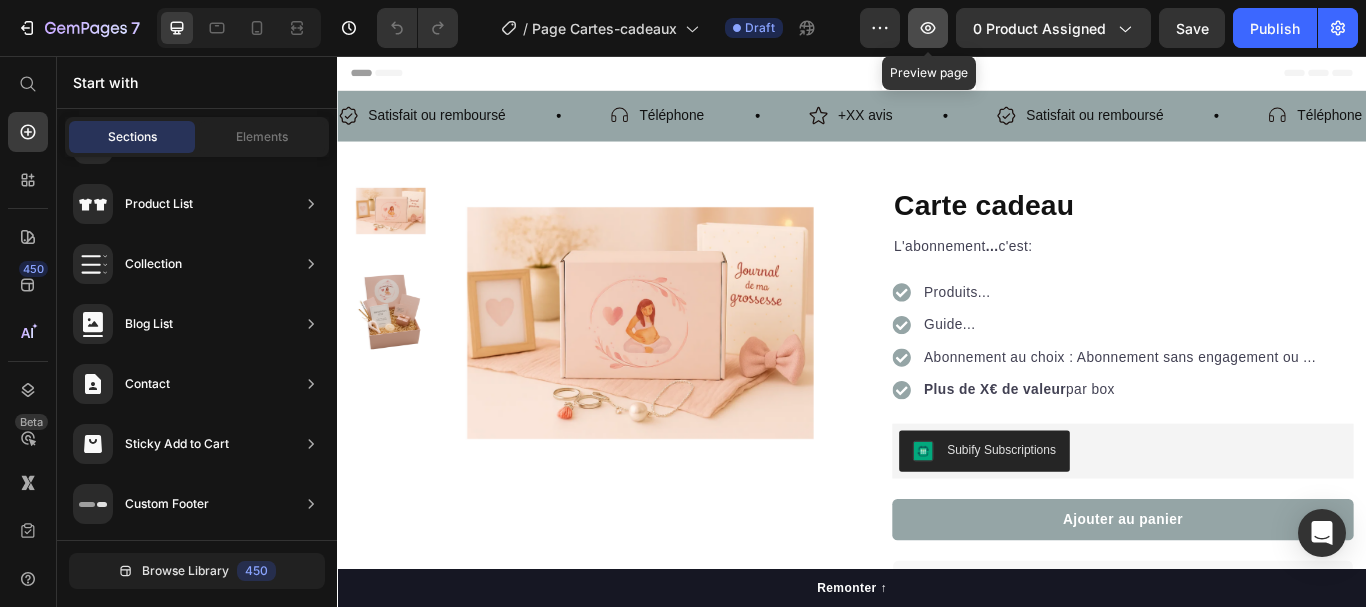 click 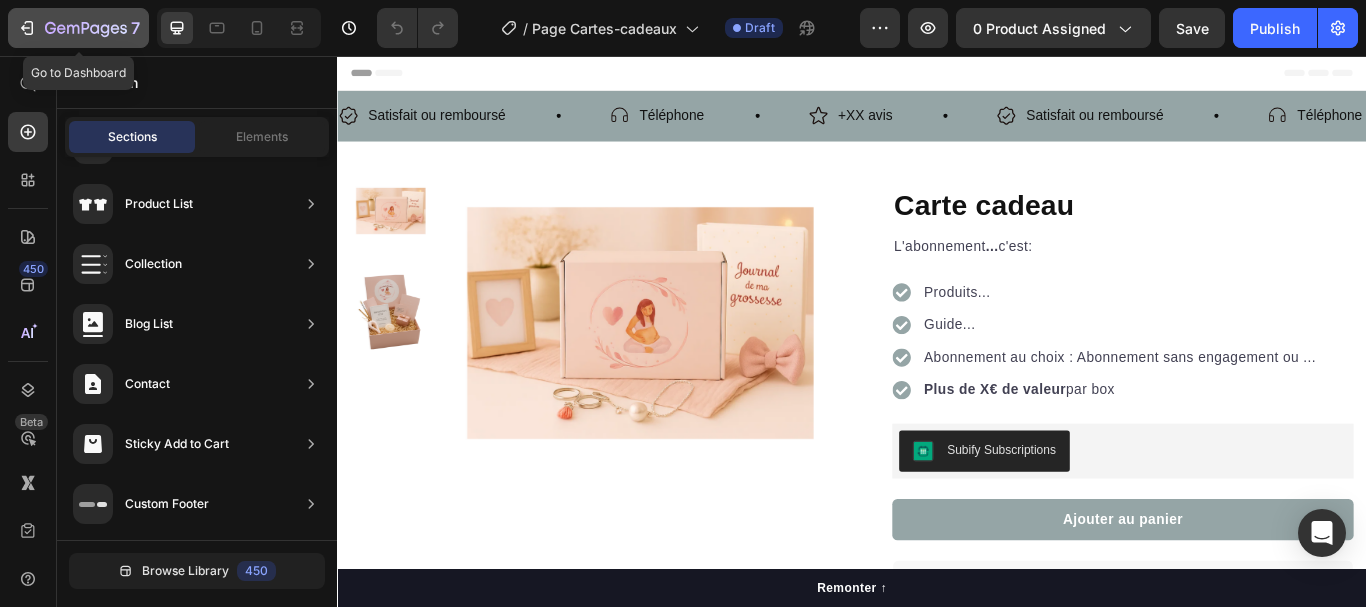 click 